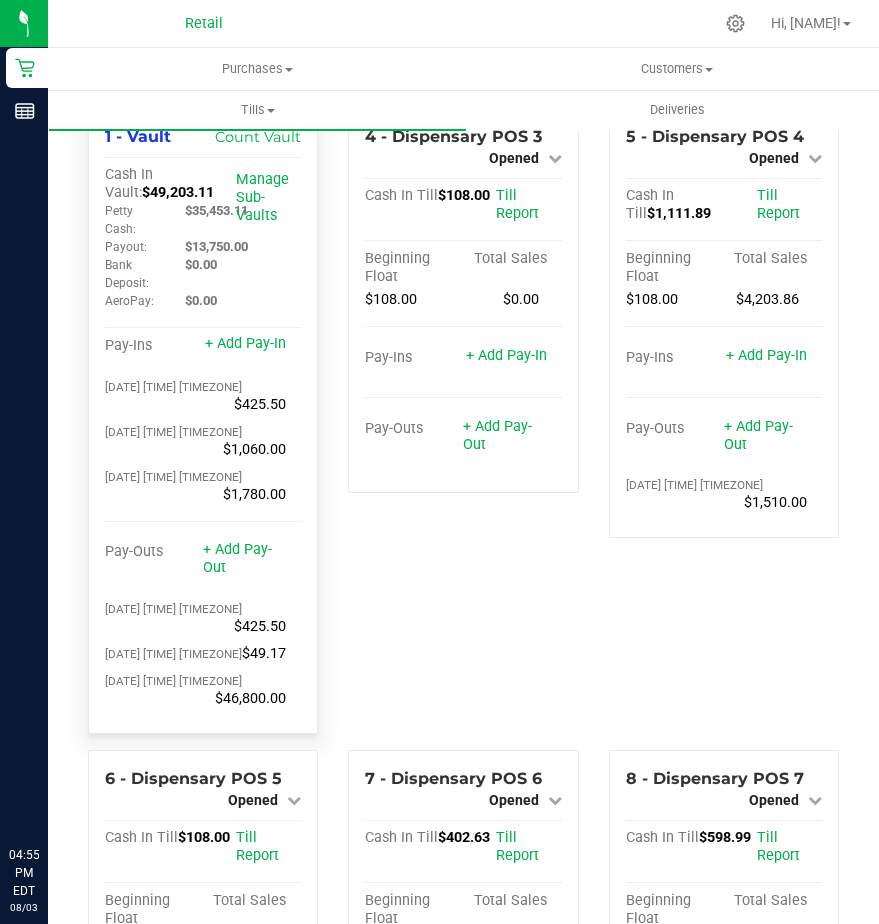 scroll, scrollTop: 0, scrollLeft: 0, axis: both 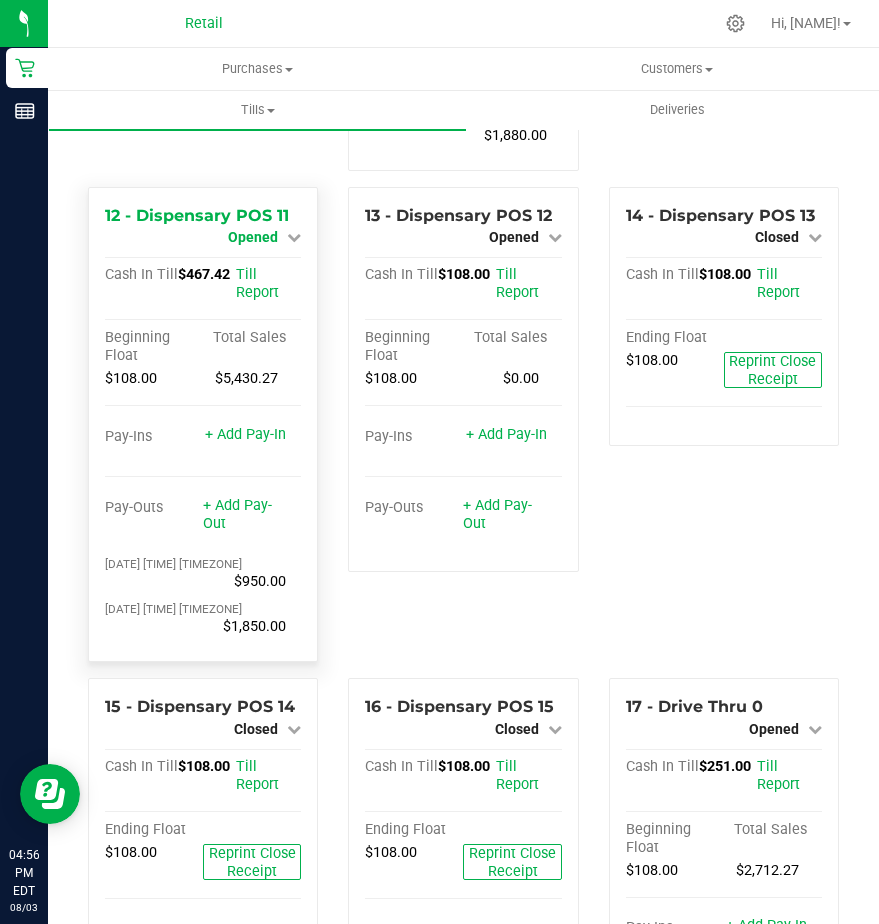 click on "Opened" at bounding box center (253, 237) 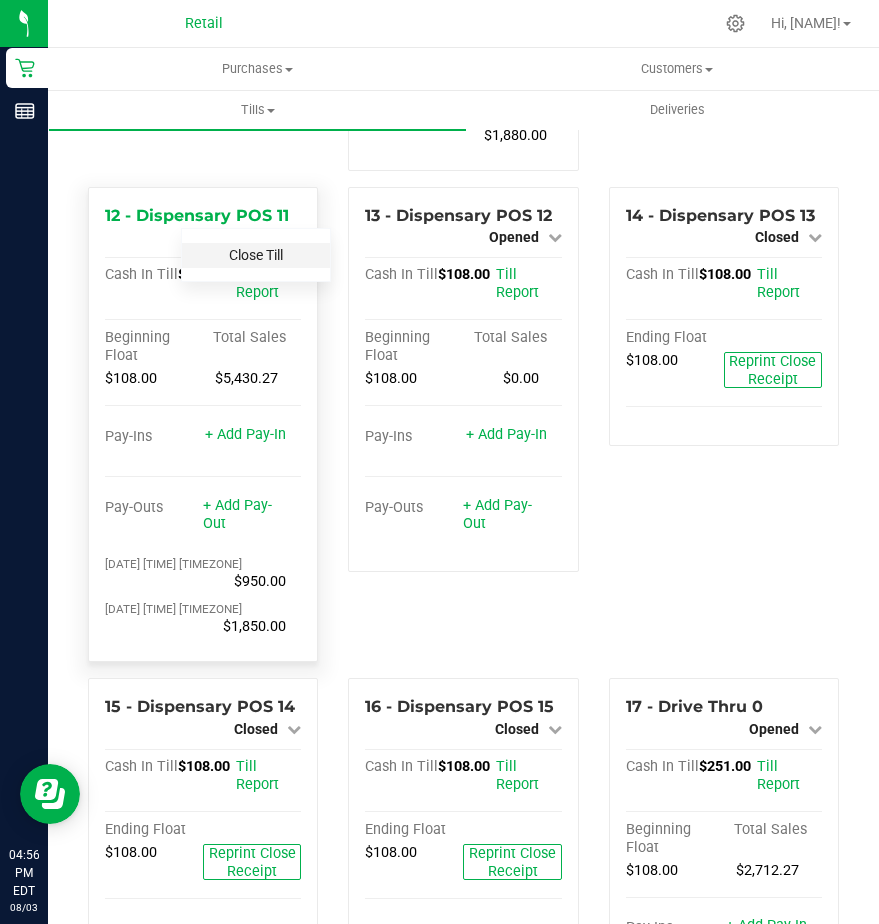 click on "Close Till" at bounding box center [256, 255] 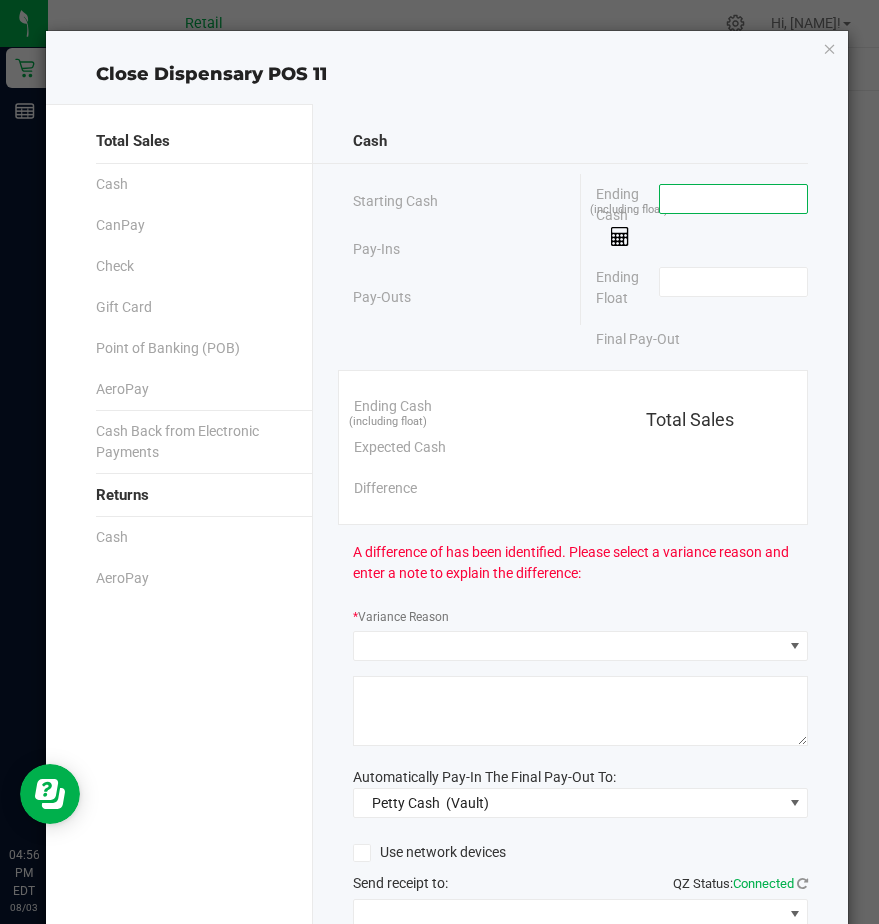 click at bounding box center (733, 199) 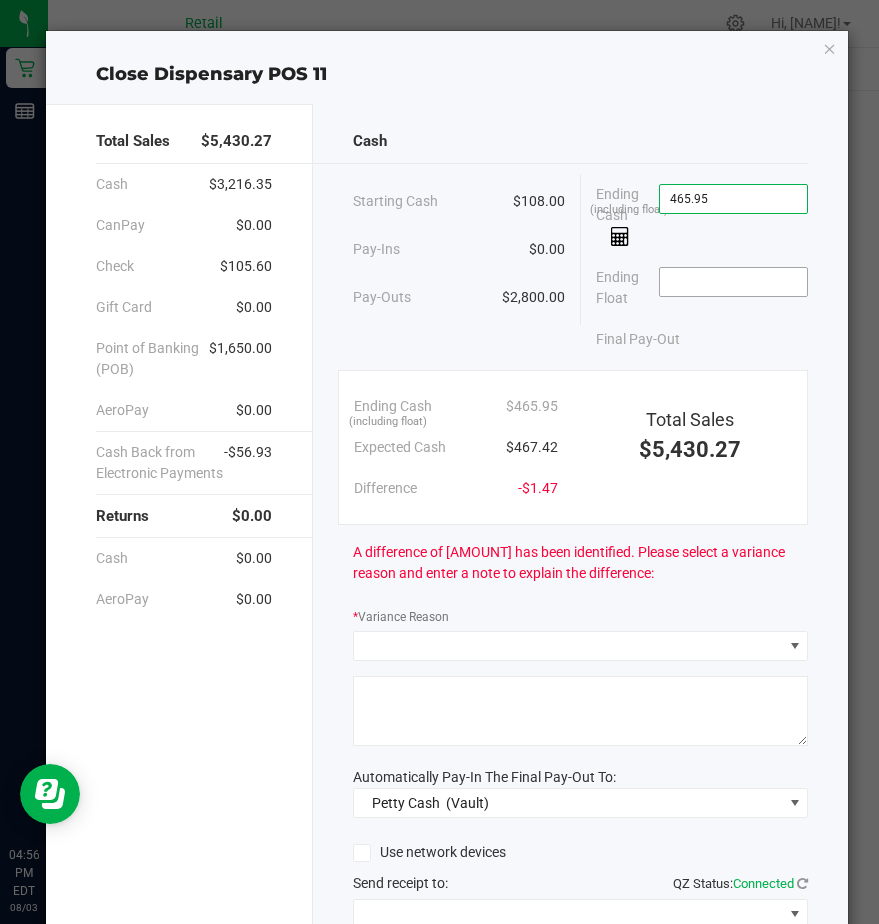 type on "$465.95" 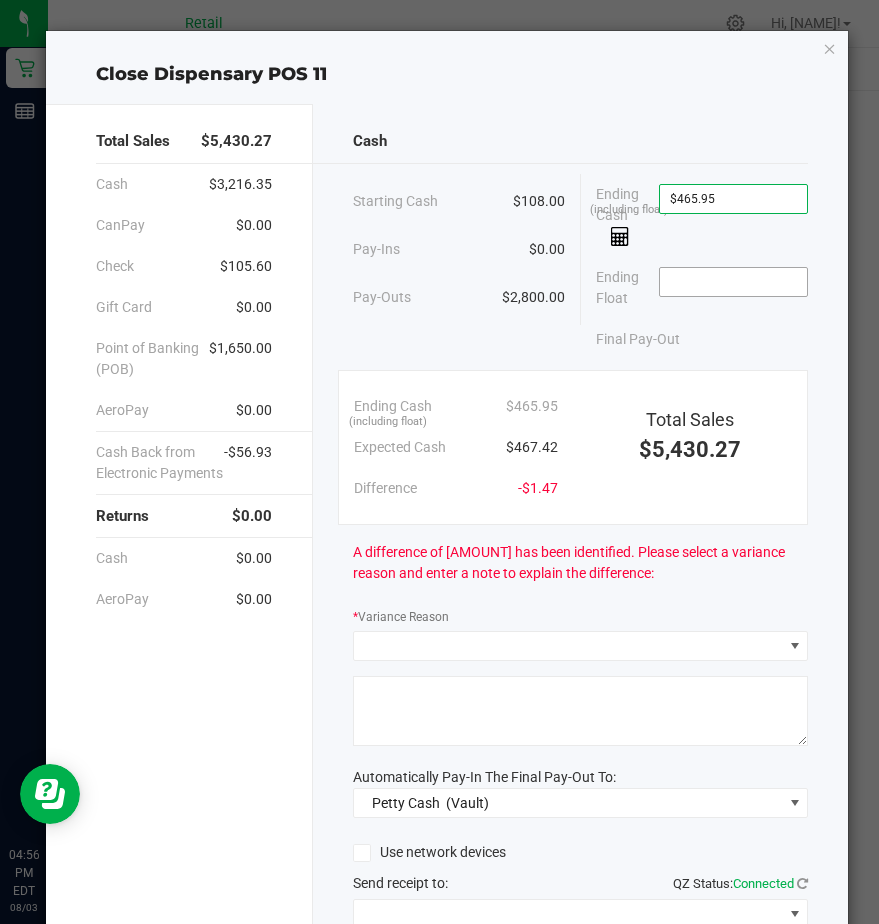 click at bounding box center (733, 282) 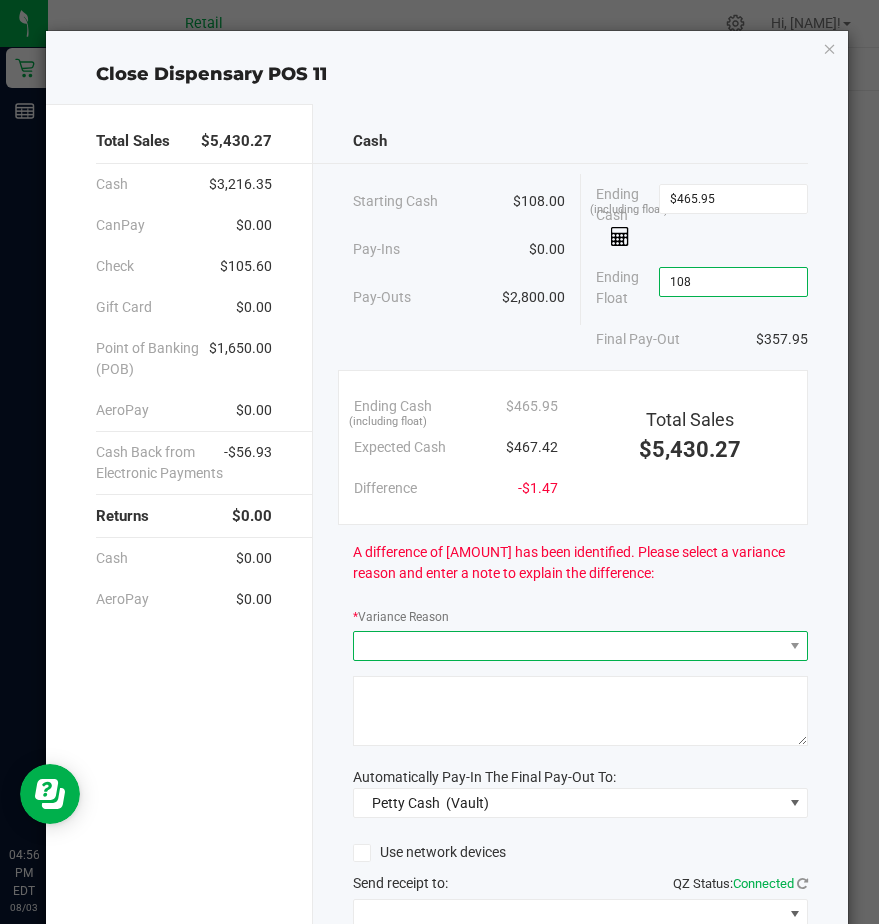 type on "$108.00" 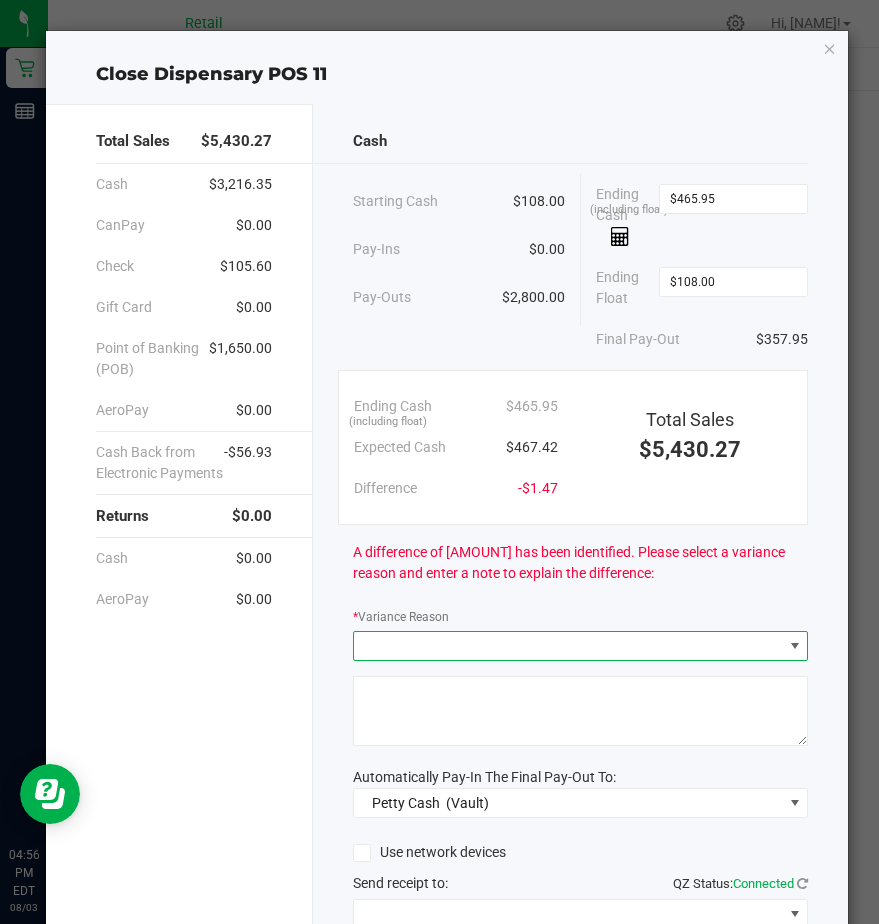 click at bounding box center (568, 646) 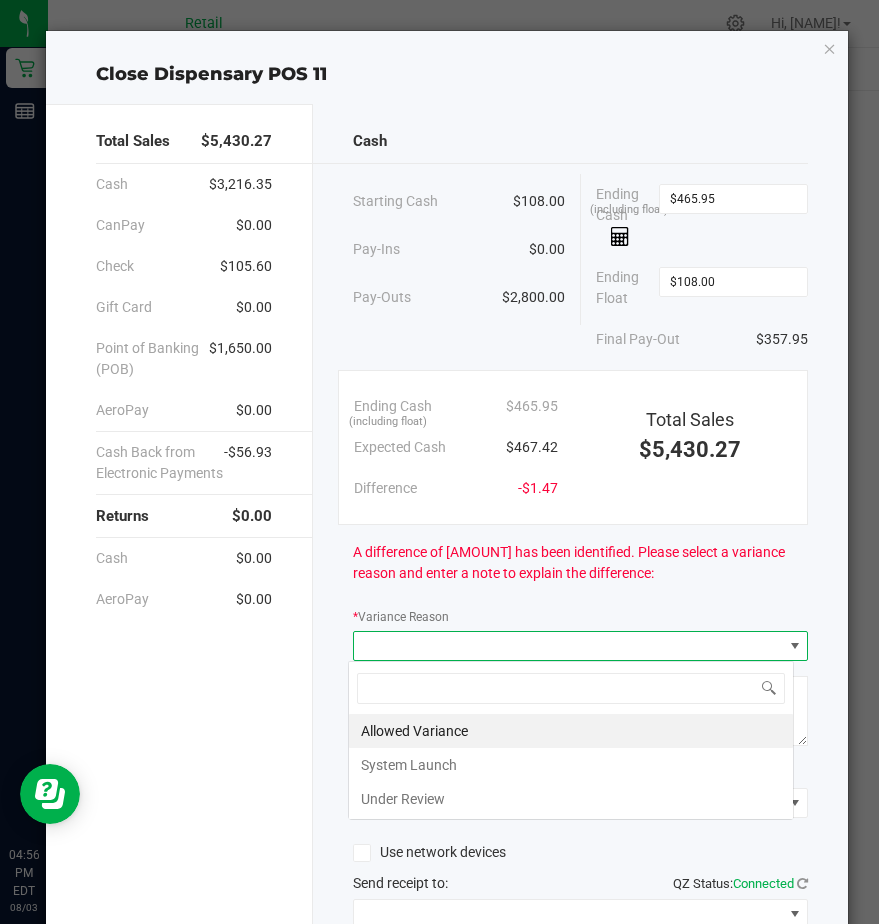 scroll, scrollTop: 99970, scrollLeft: 99554, axis: both 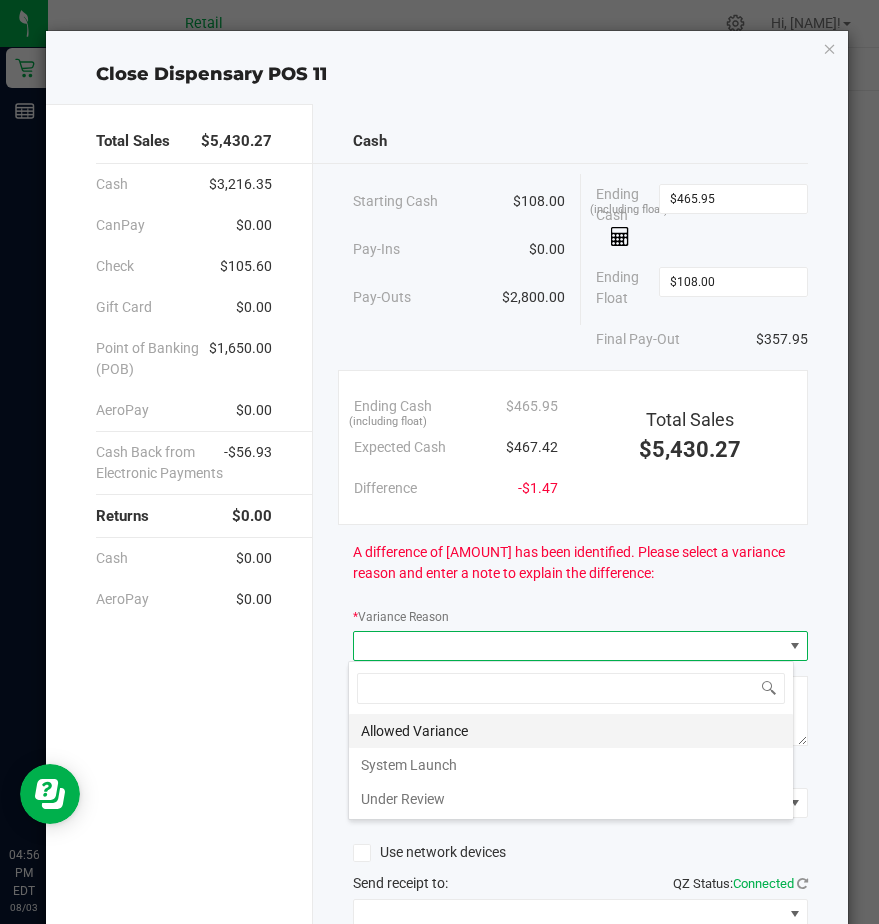click on "Allowed Variance" at bounding box center [571, 731] 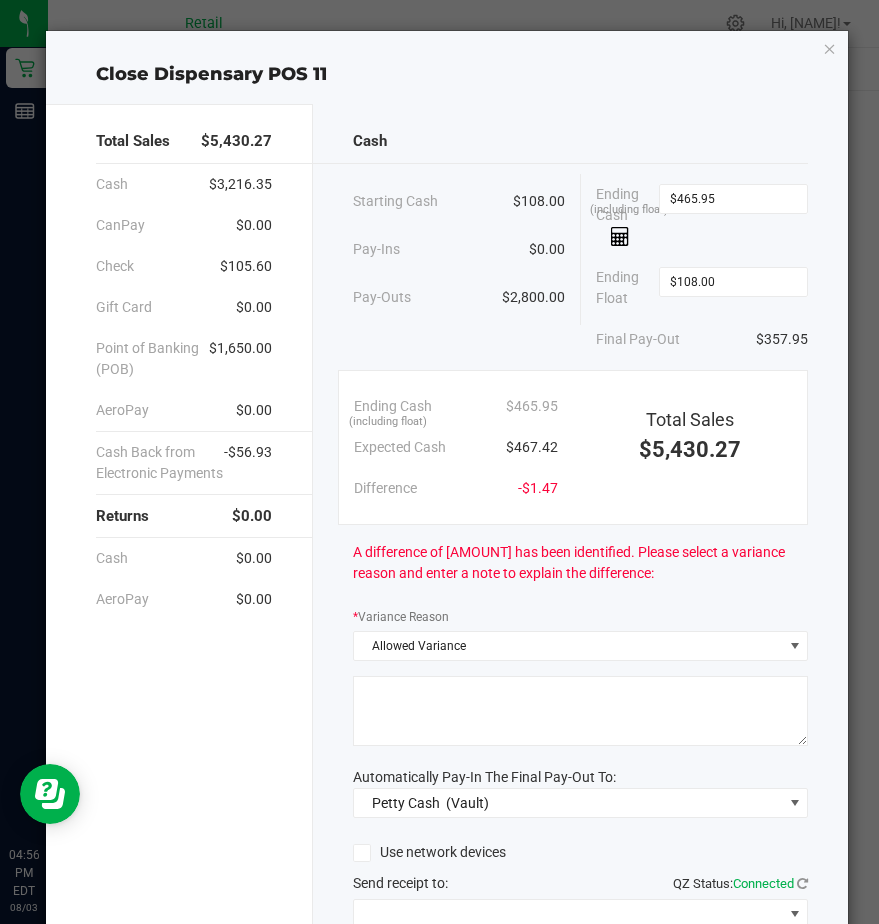 click 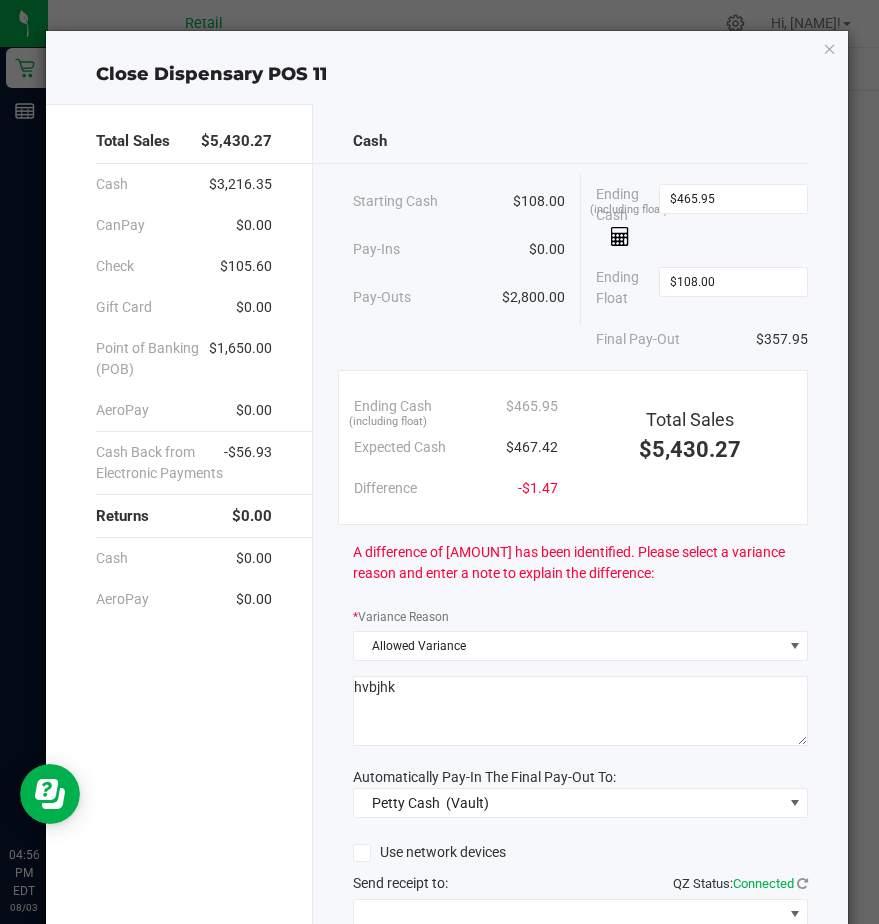 scroll, scrollTop: 168, scrollLeft: 0, axis: vertical 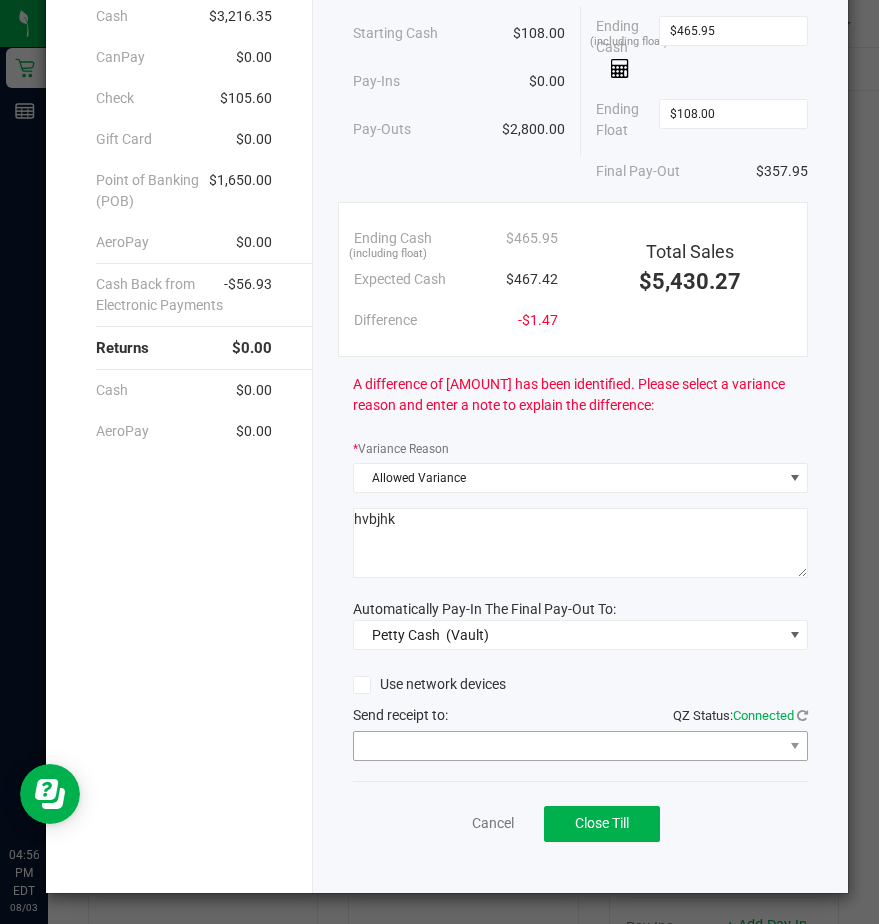 type on "hvbjhk" 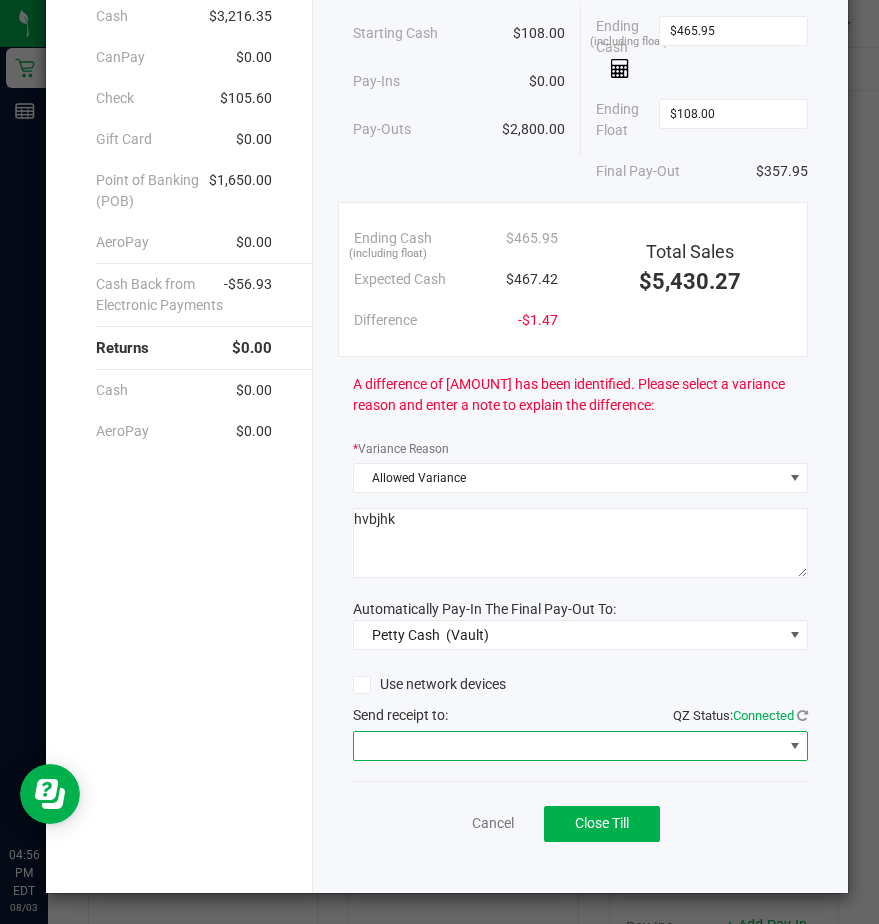click at bounding box center (568, 746) 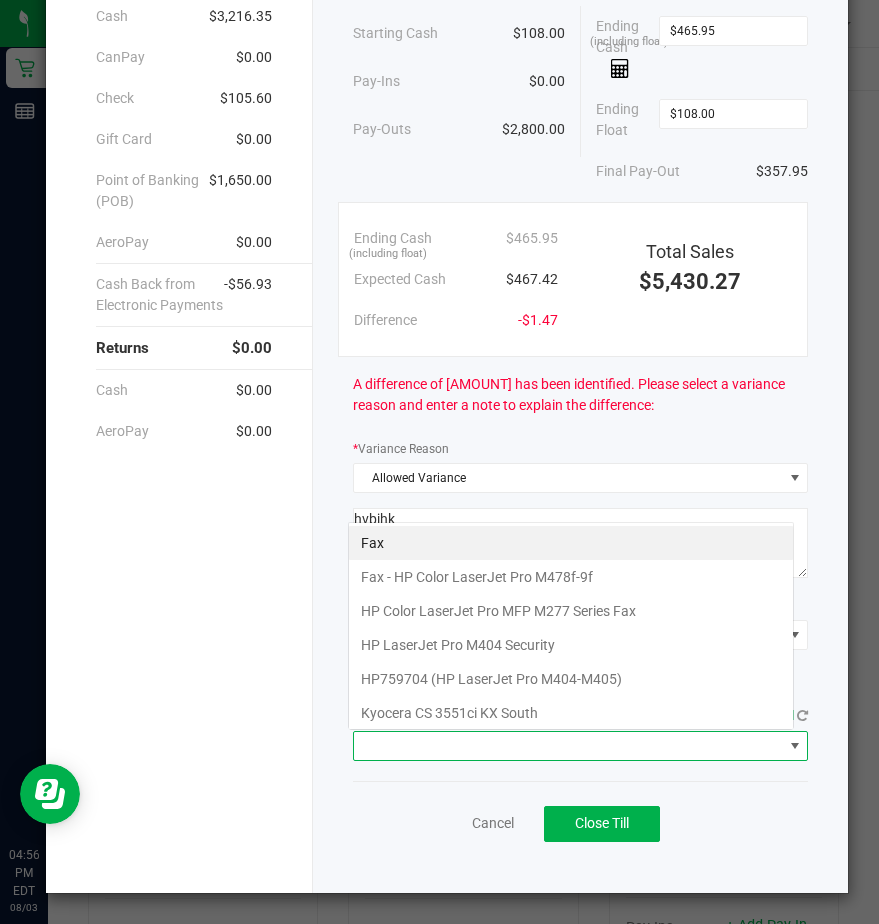 scroll, scrollTop: 99970, scrollLeft: 99554, axis: both 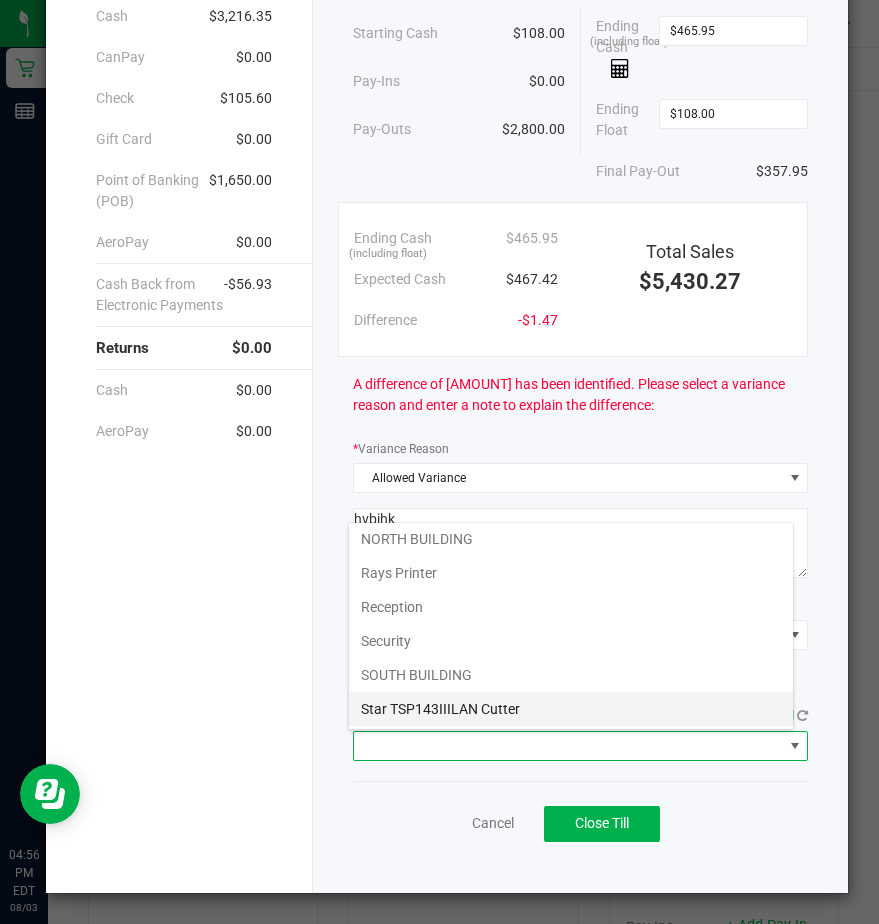 click on "Star TSP143IIILAN Cutter" at bounding box center (571, 709) 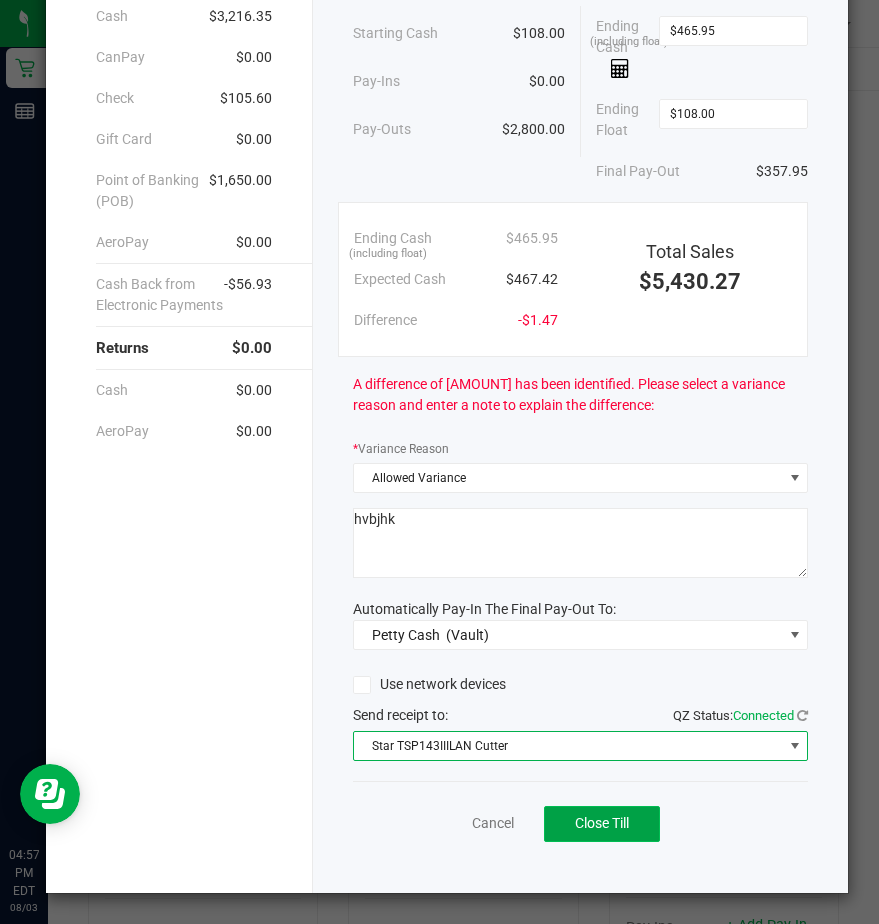 click on "Close Till" 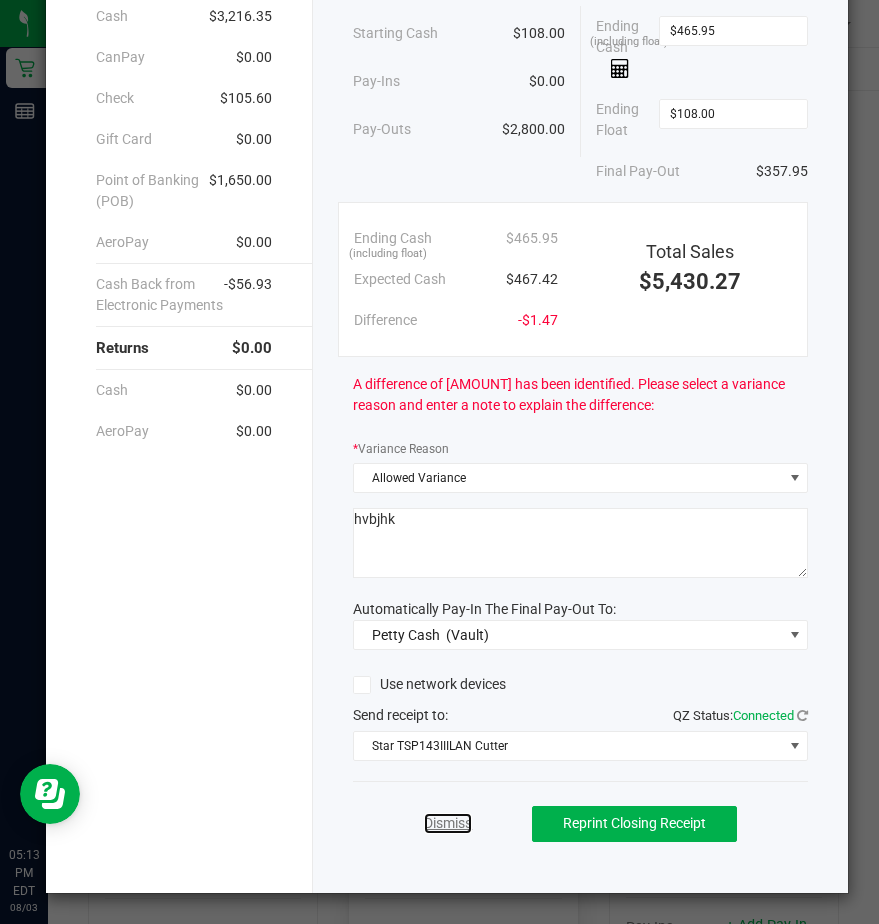 click on "Dismiss" 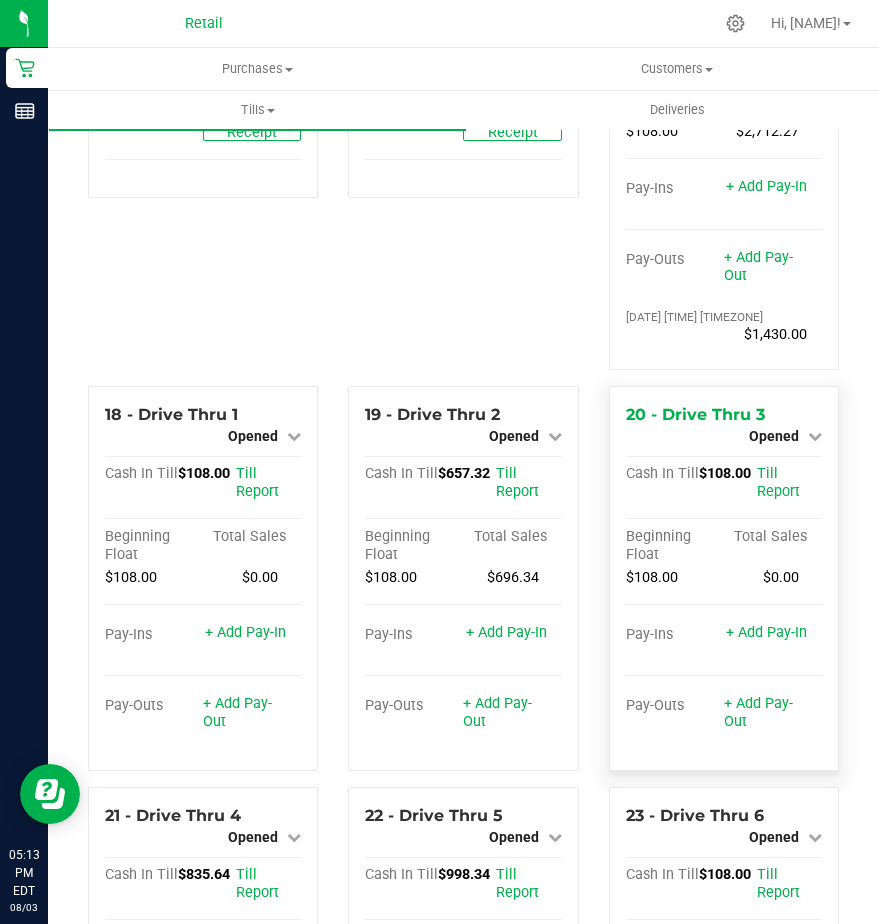 scroll, scrollTop: 2200, scrollLeft: 0, axis: vertical 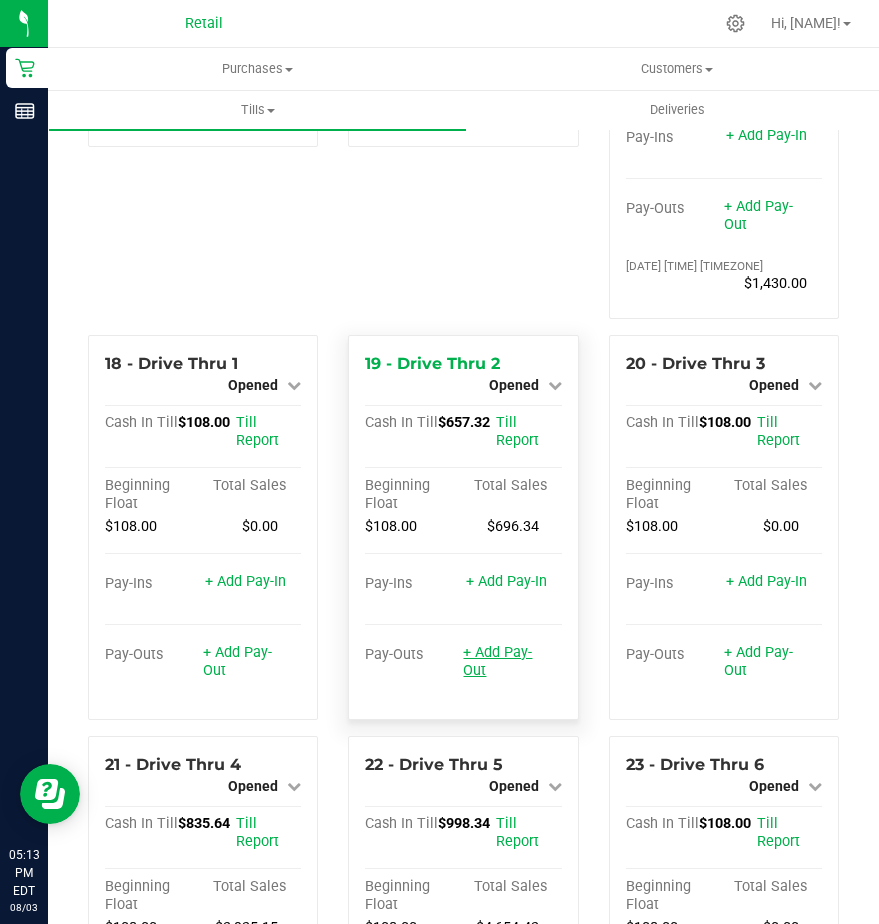 click on "+ Add Pay-Out" at bounding box center [497, 661] 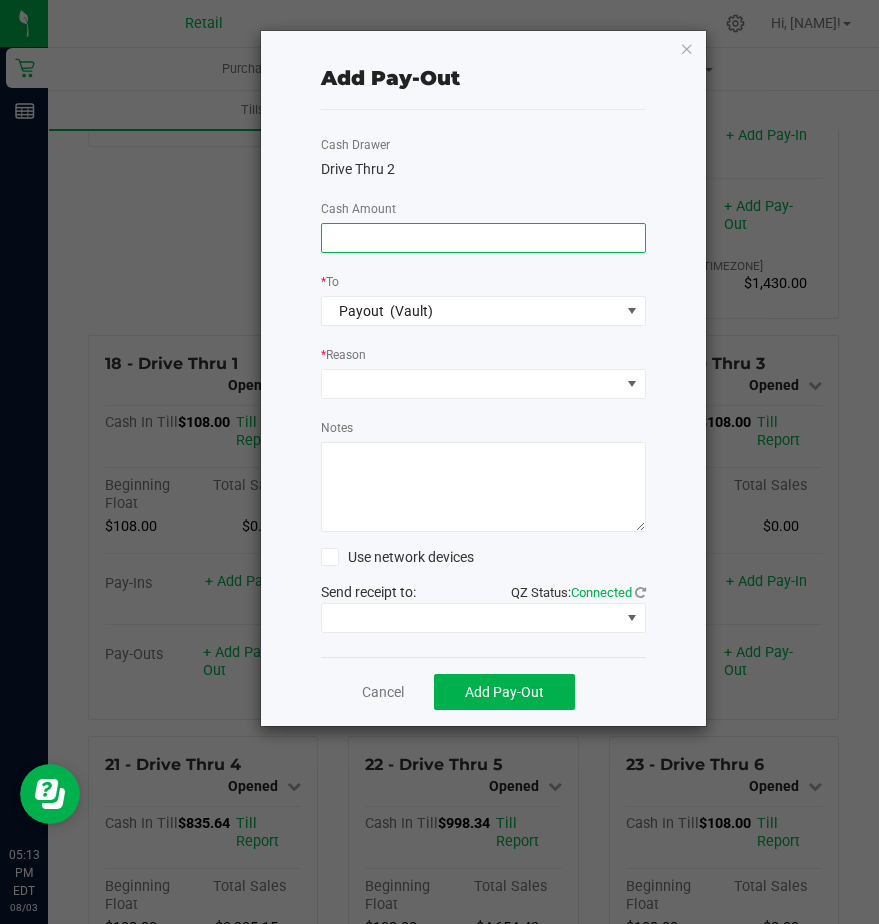 click at bounding box center [483, 238] 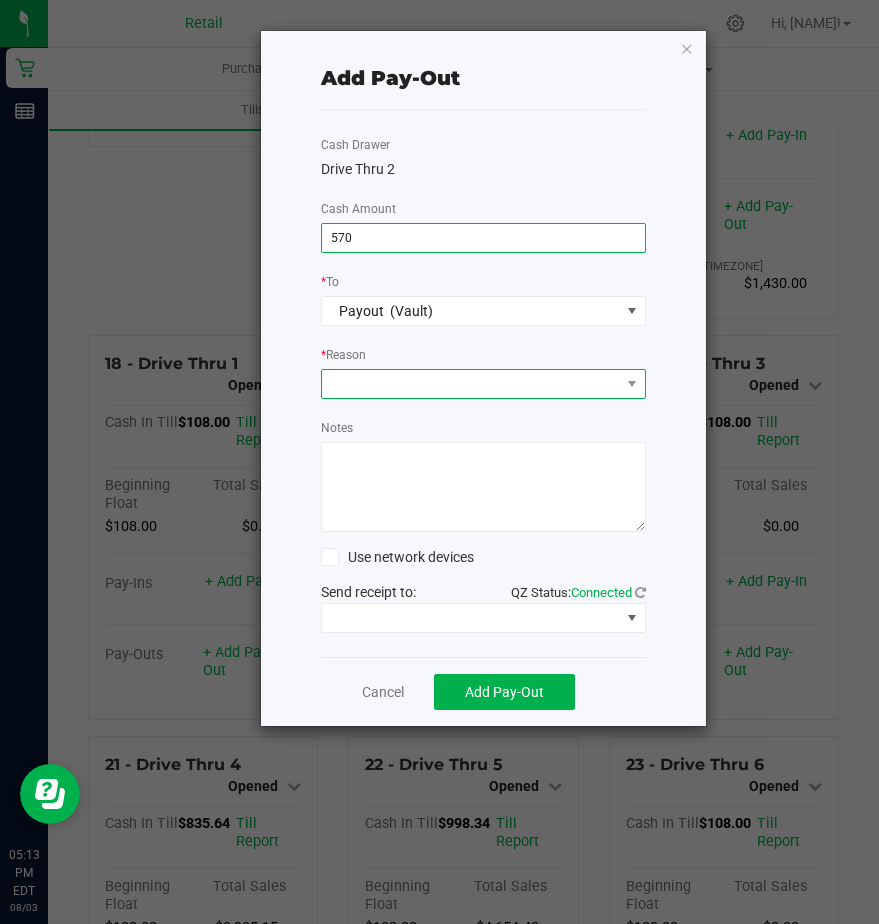 type on "$570.00" 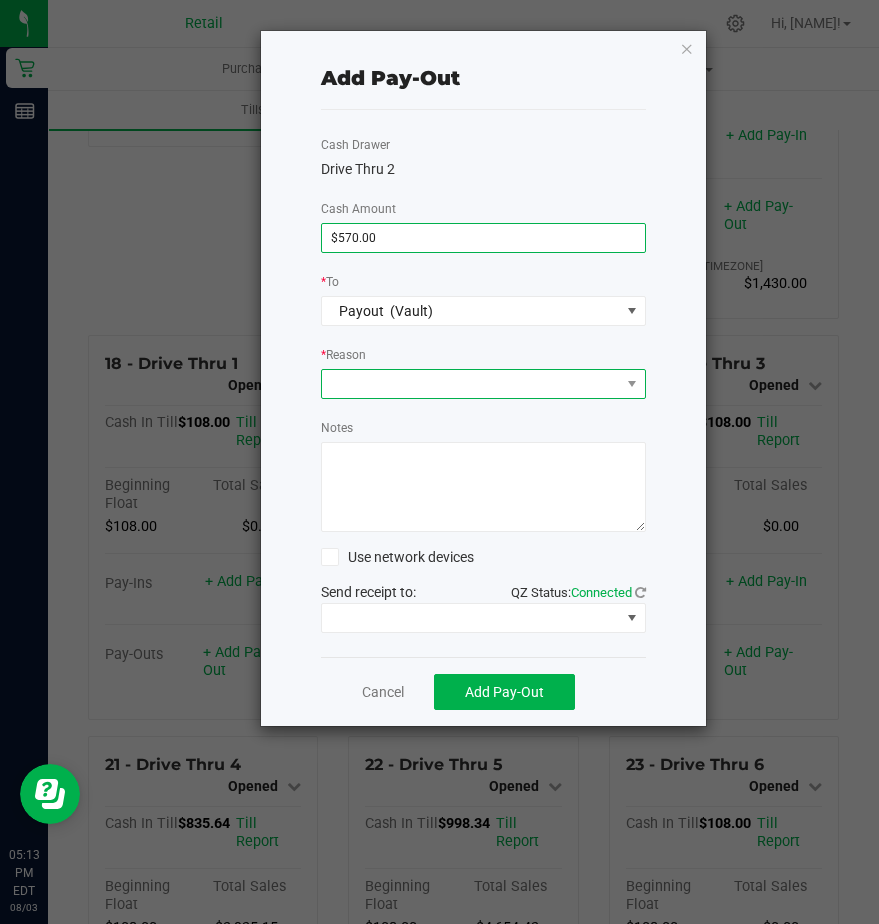 click at bounding box center [471, 384] 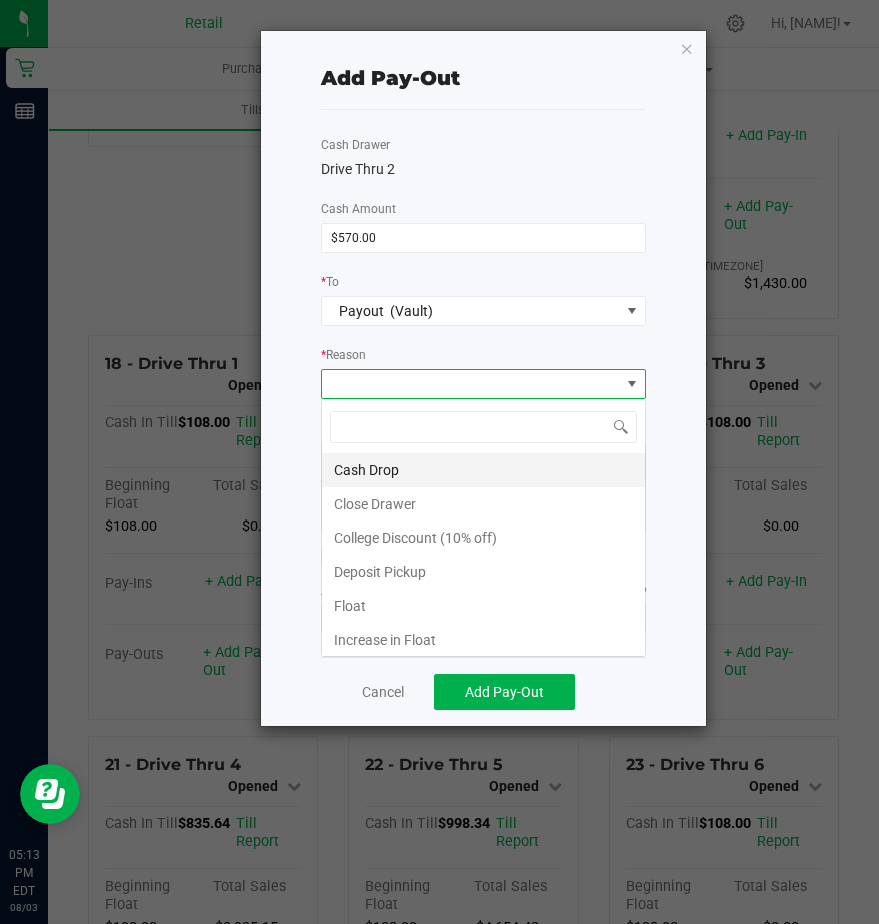 scroll, scrollTop: 99970, scrollLeft: 99675, axis: both 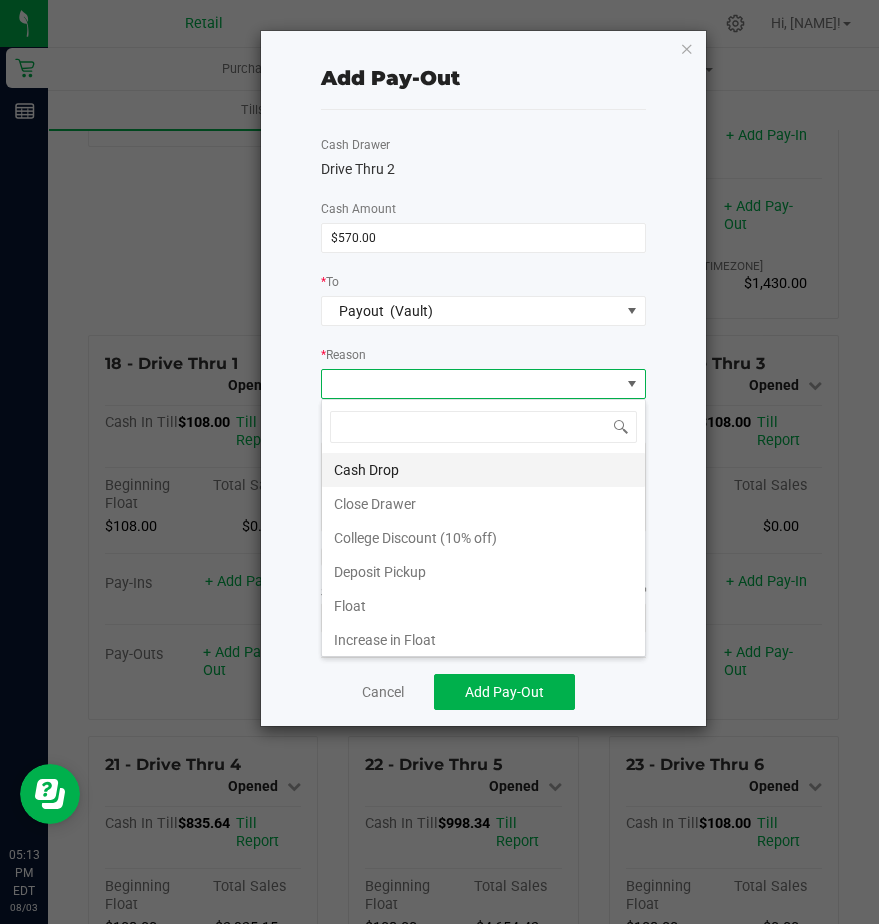 click on "Cash Drop" at bounding box center (483, 470) 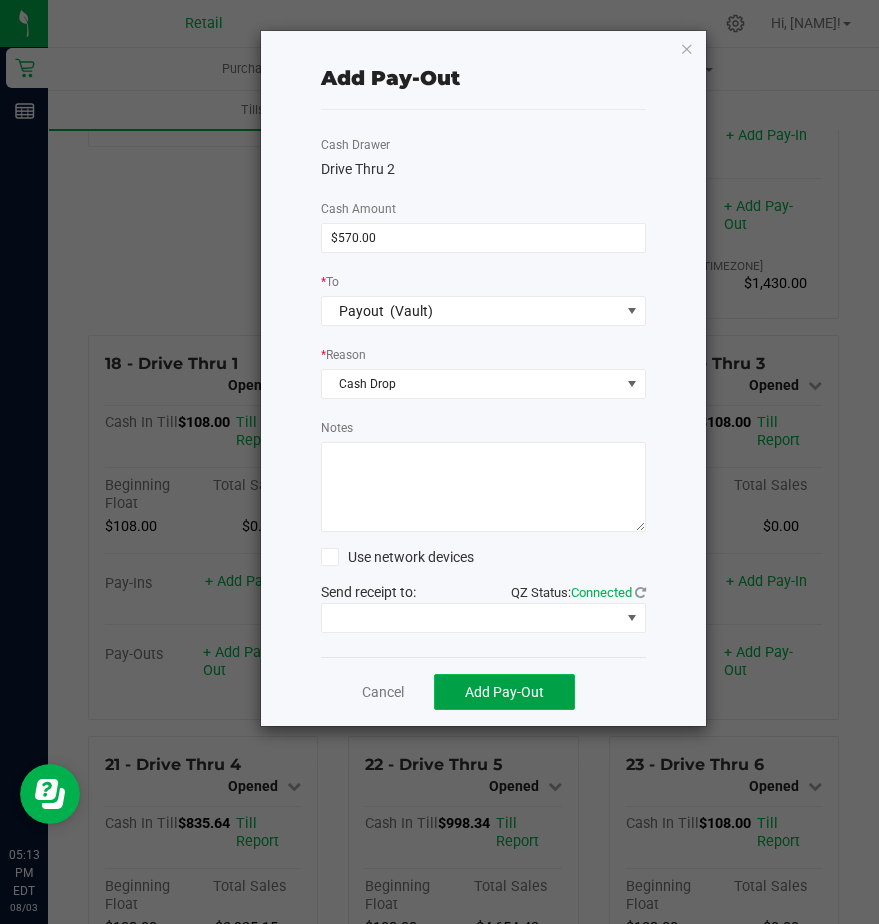 click on "Add Pay-Out" 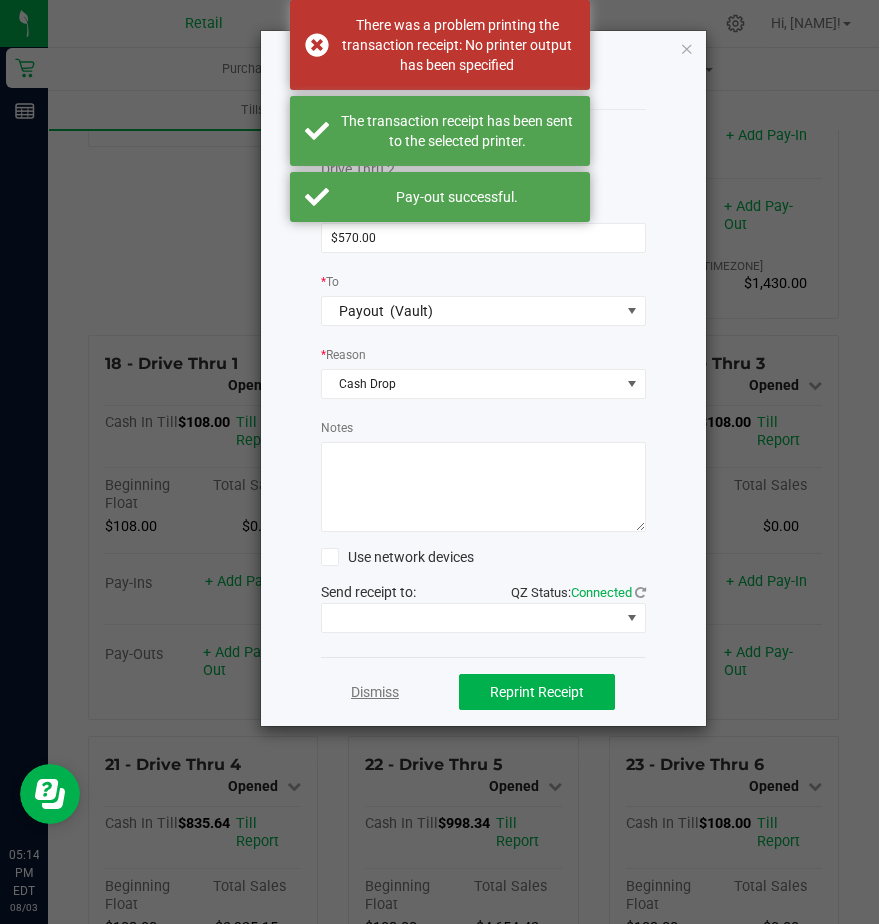 click on "Dismiss" 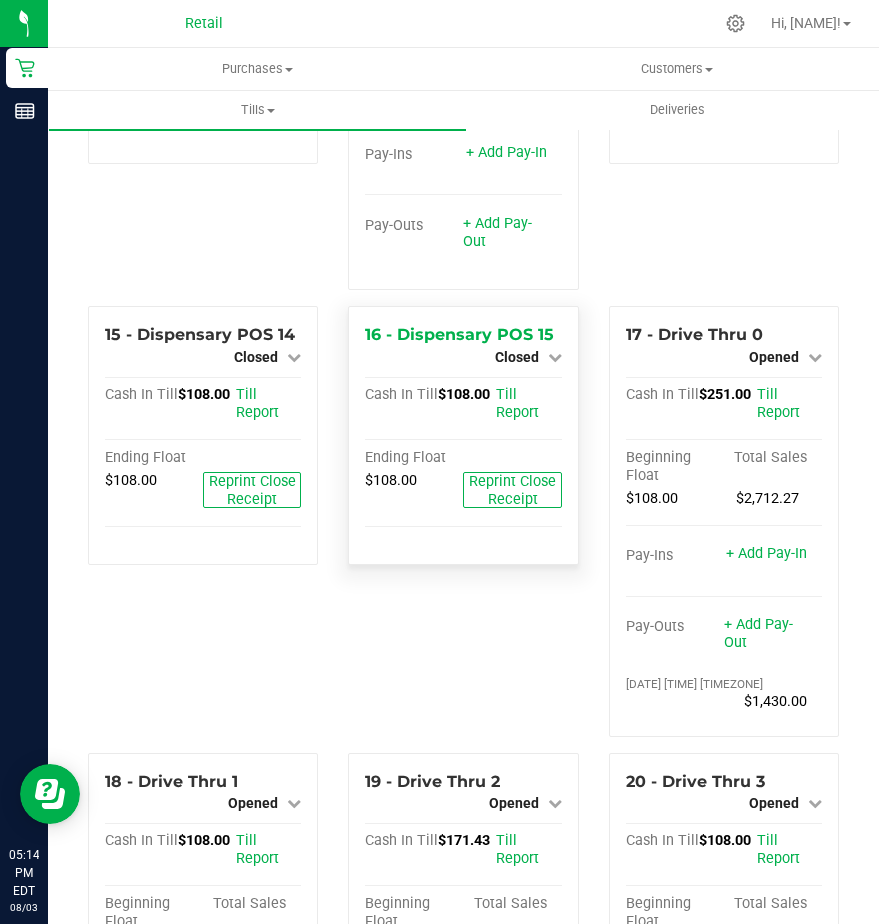 scroll, scrollTop: 1800, scrollLeft: 0, axis: vertical 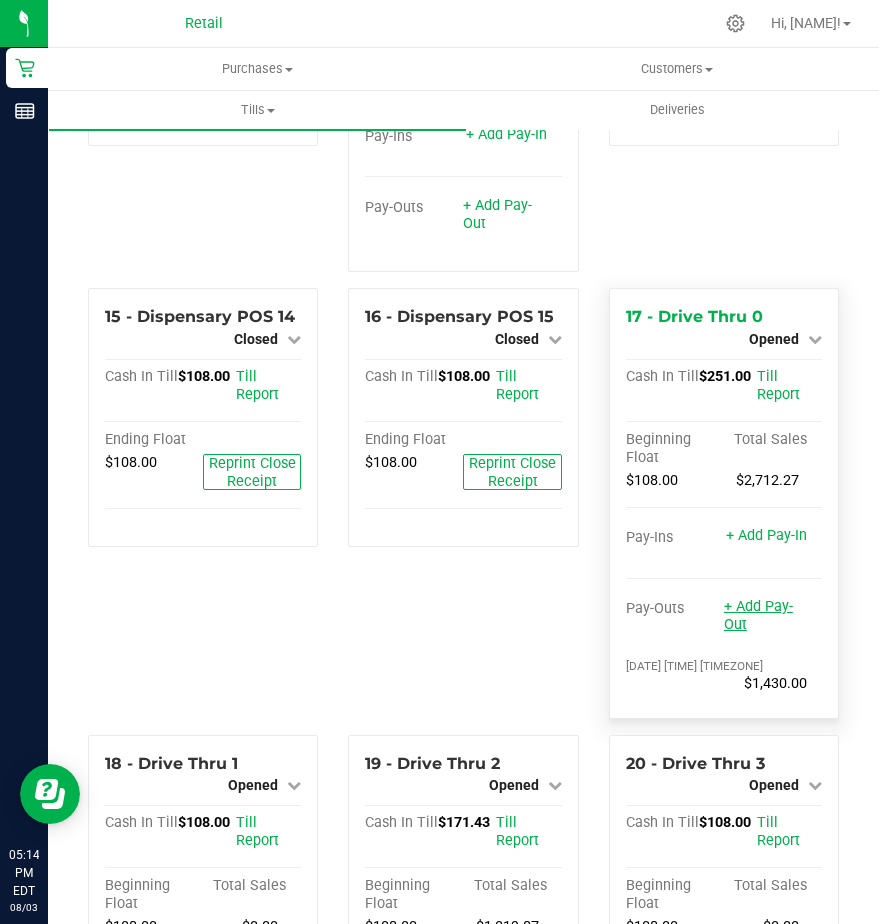 click on "+ Add Pay-Out" at bounding box center [758, 615] 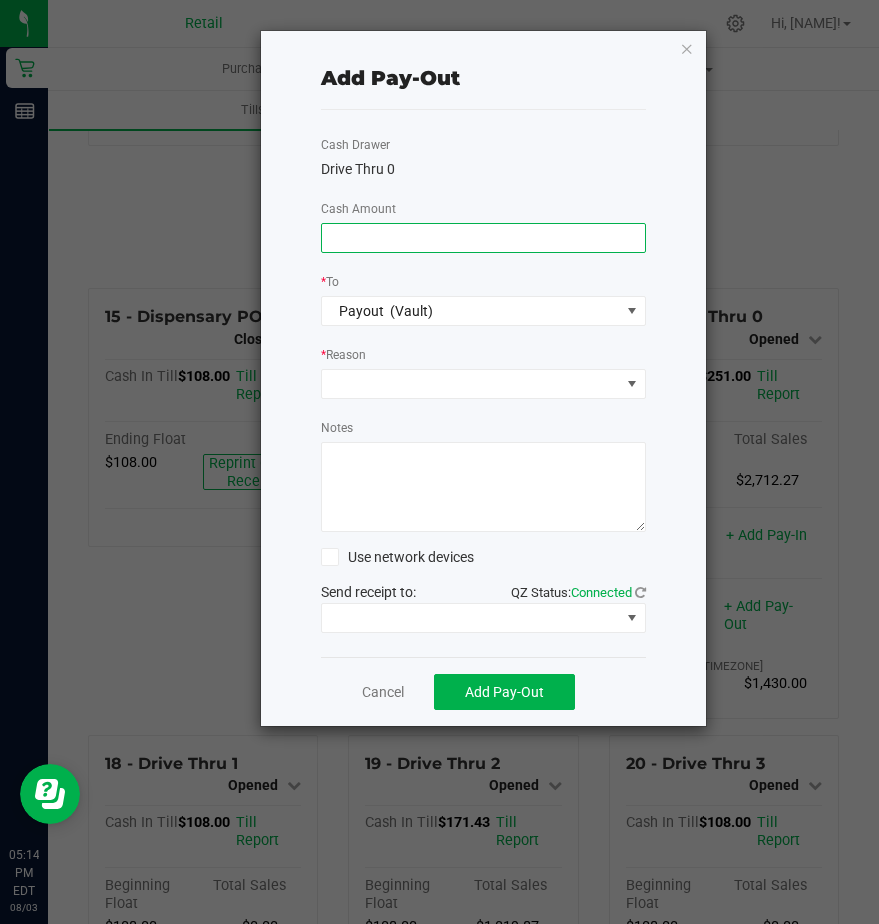click at bounding box center (483, 238) 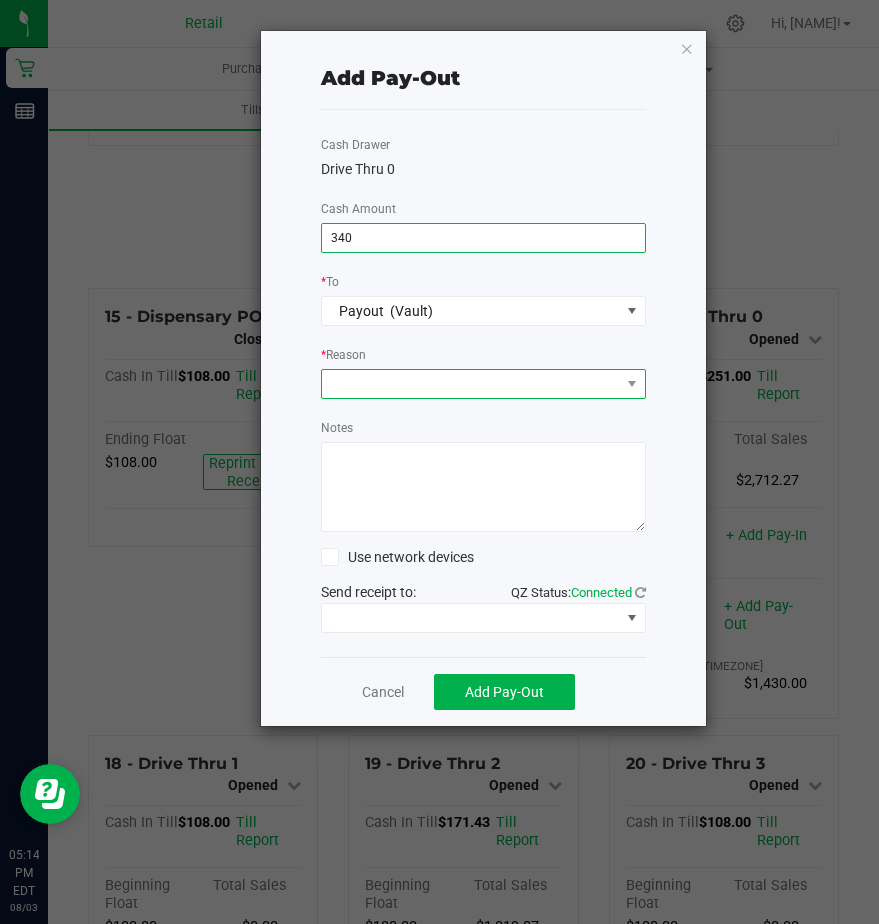 type on "$340.00" 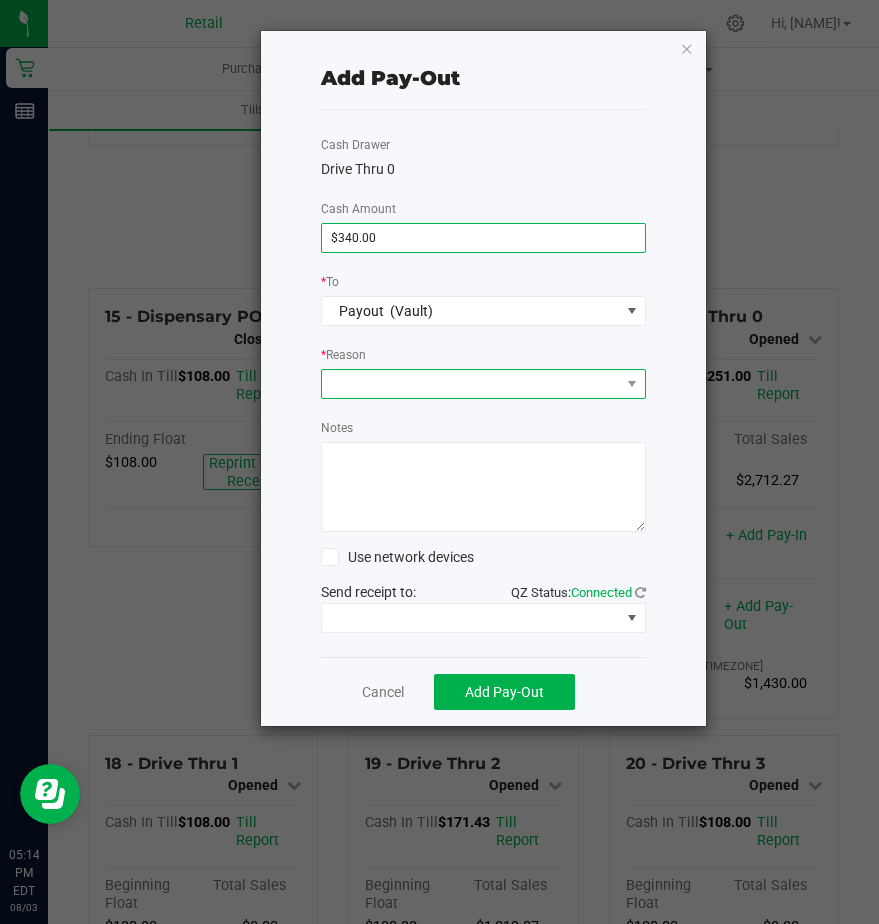 click at bounding box center (471, 384) 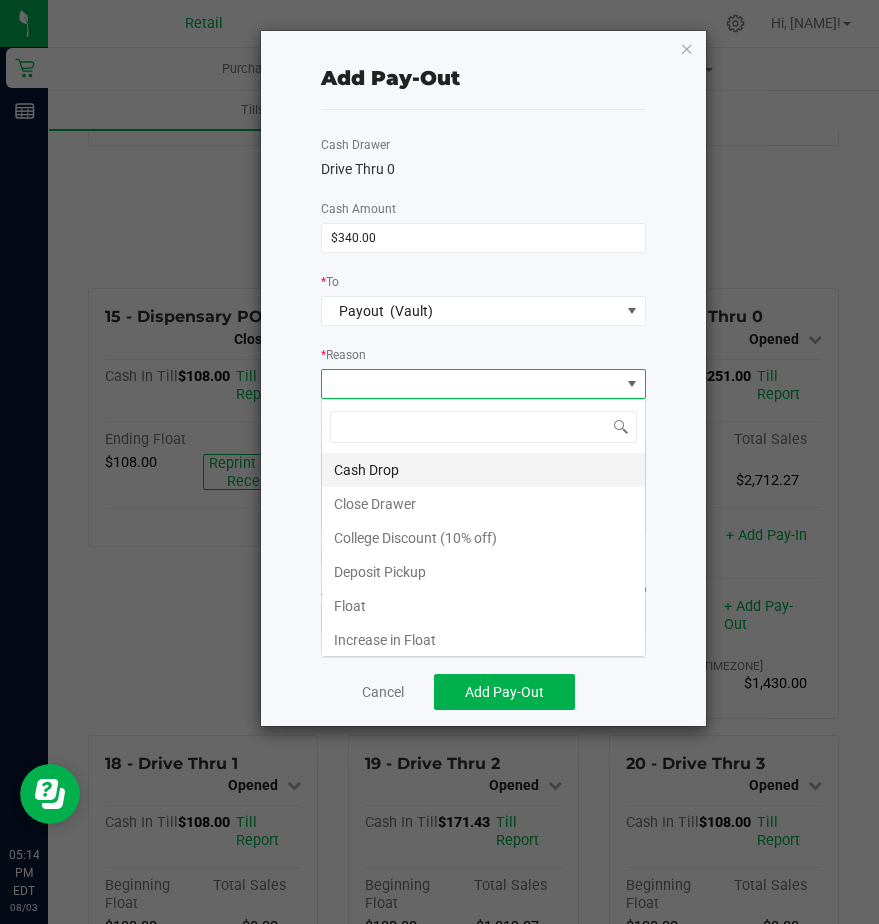 scroll, scrollTop: 99970, scrollLeft: 99675, axis: both 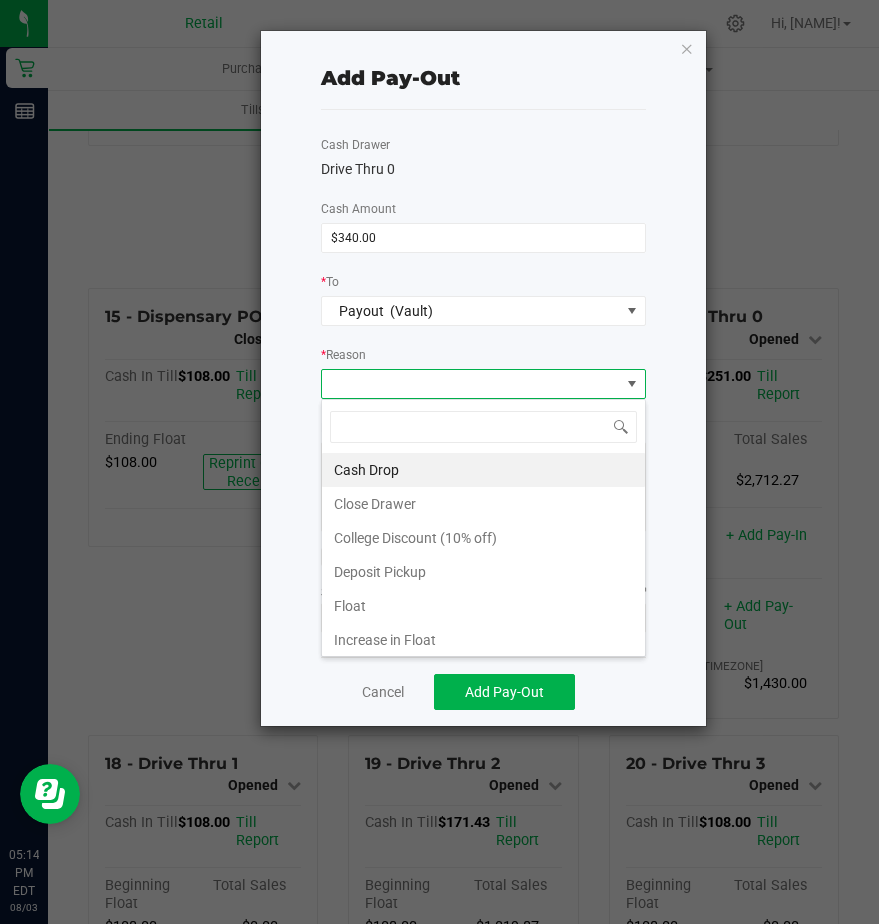 click on "Cash Drop" at bounding box center (483, 470) 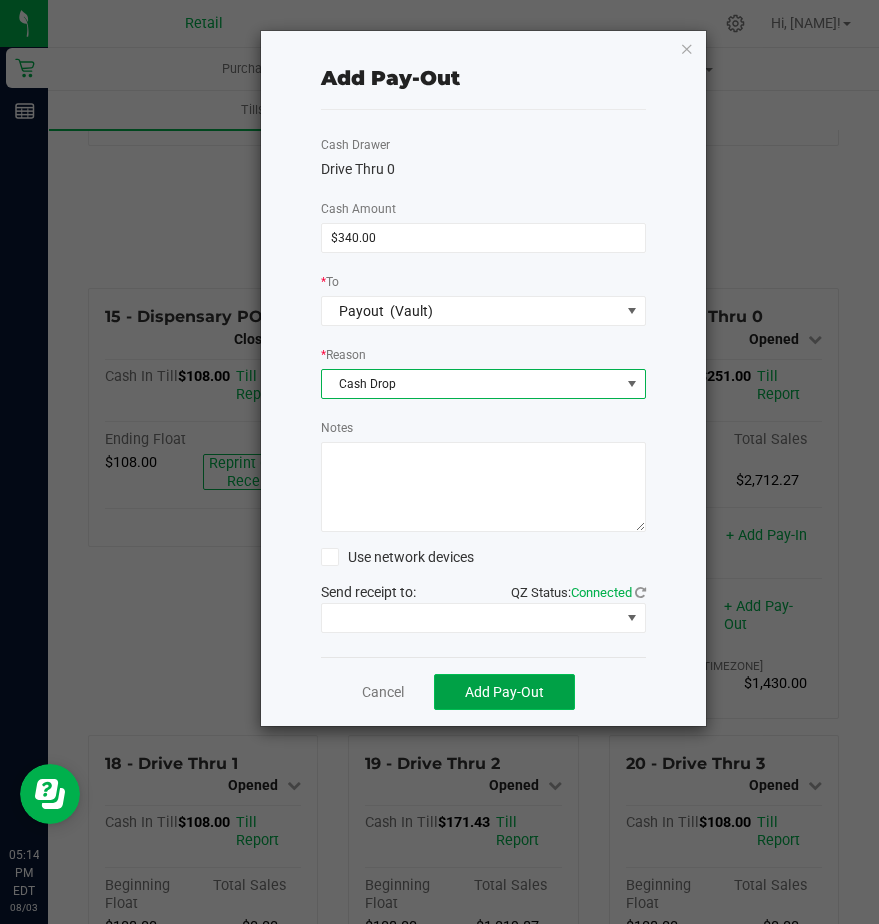 click on "Add Pay-Out" 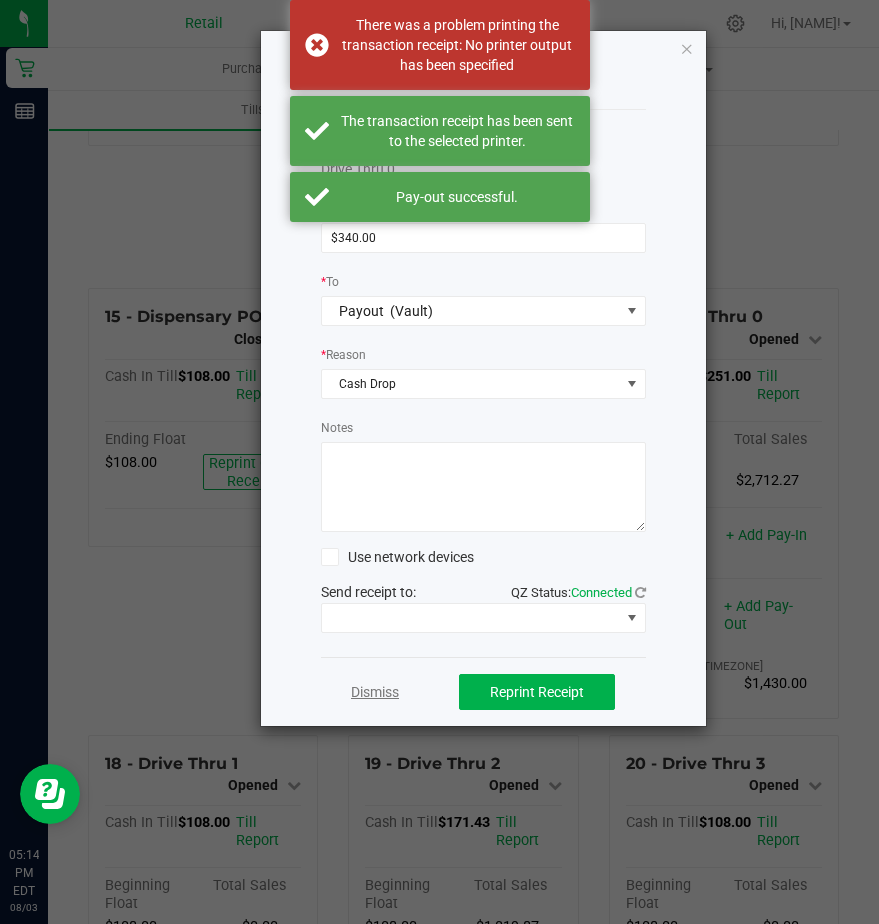 click on "Dismiss" 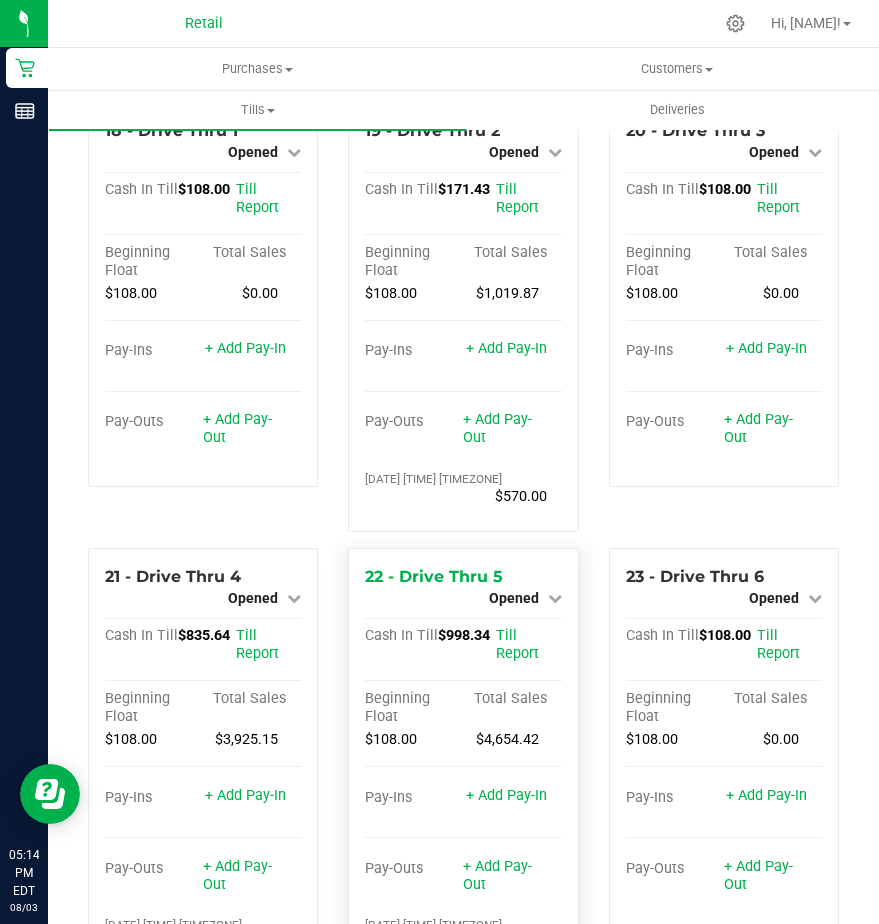 scroll, scrollTop: 2800, scrollLeft: 0, axis: vertical 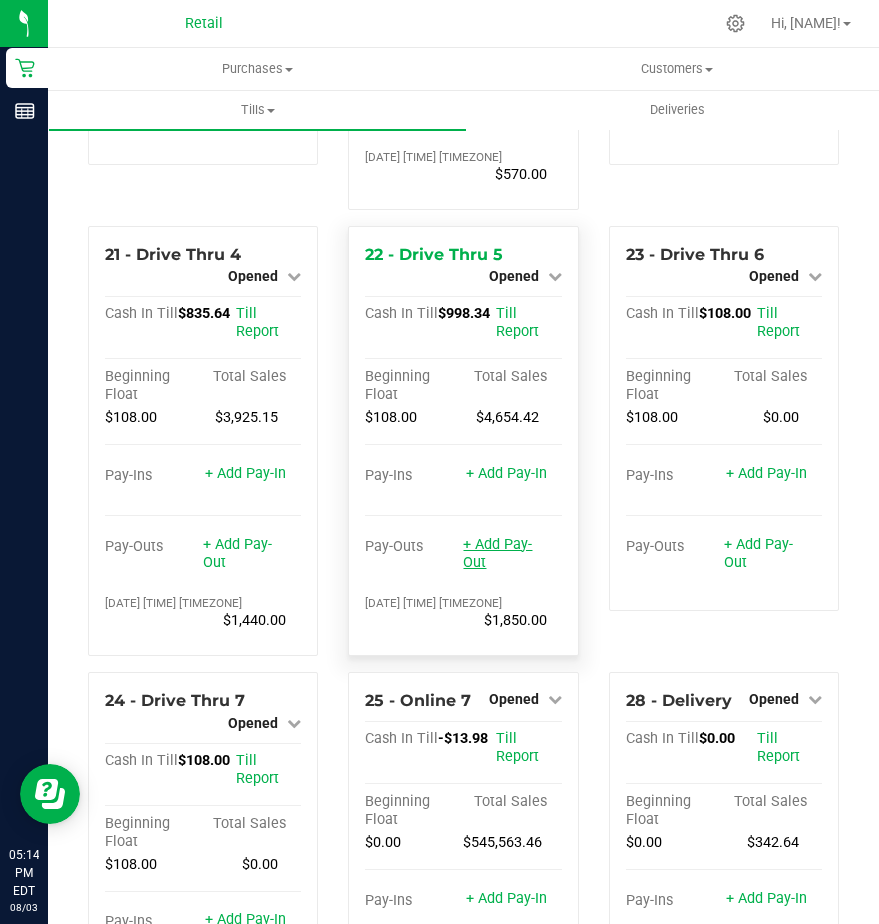 click on "+ Add Pay-Out" at bounding box center (497, 553) 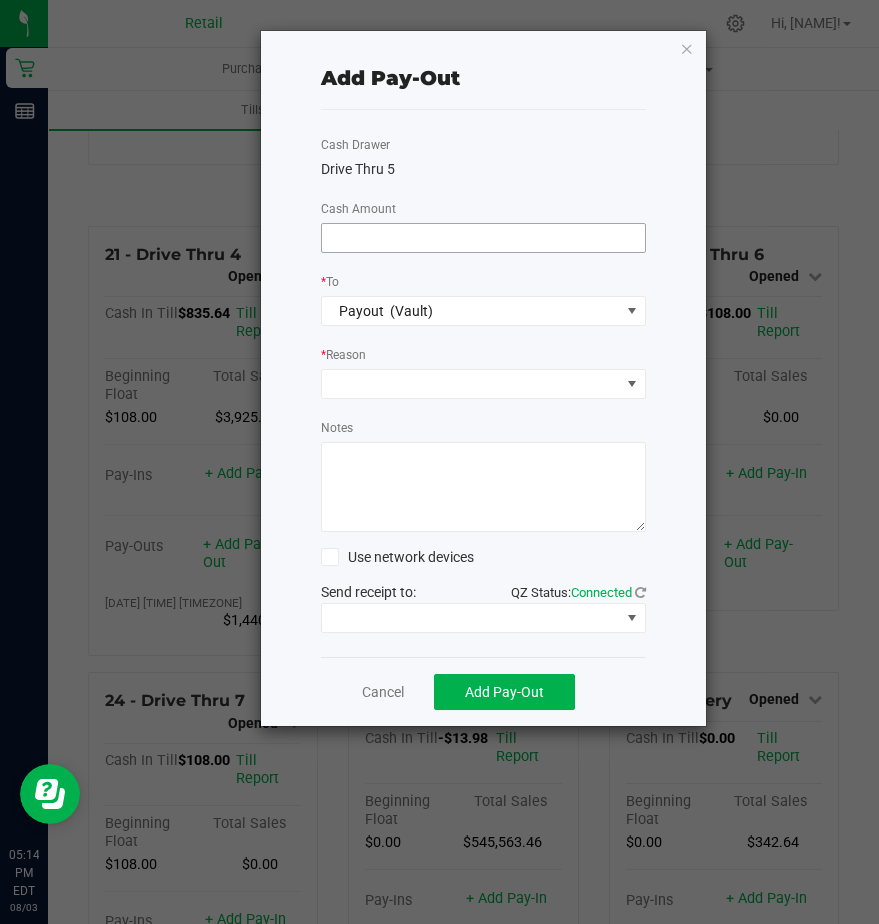 click at bounding box center (483, 238) 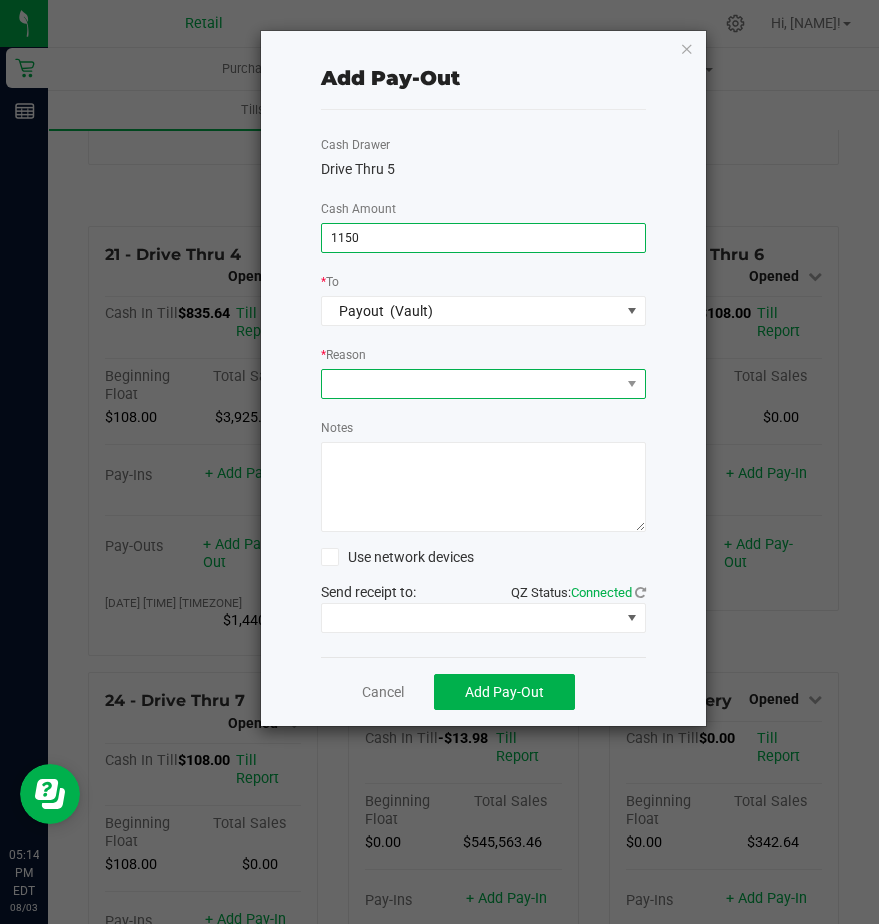 type on "$1,150.00" 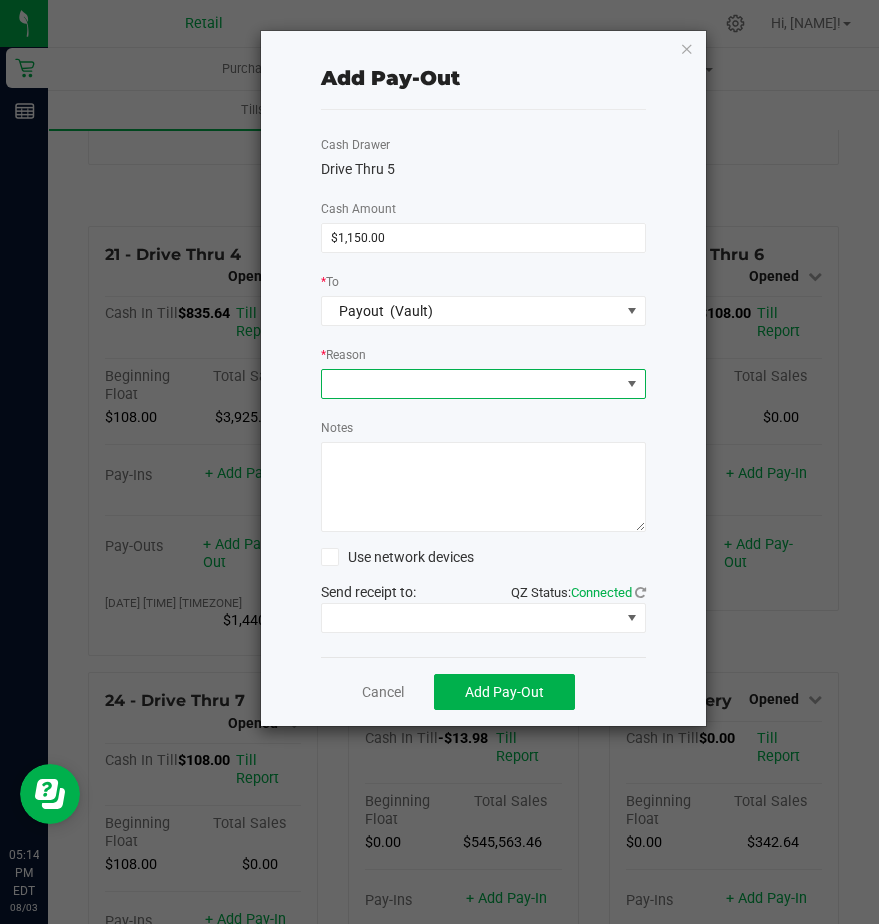 click at bounding box center [483, 384] 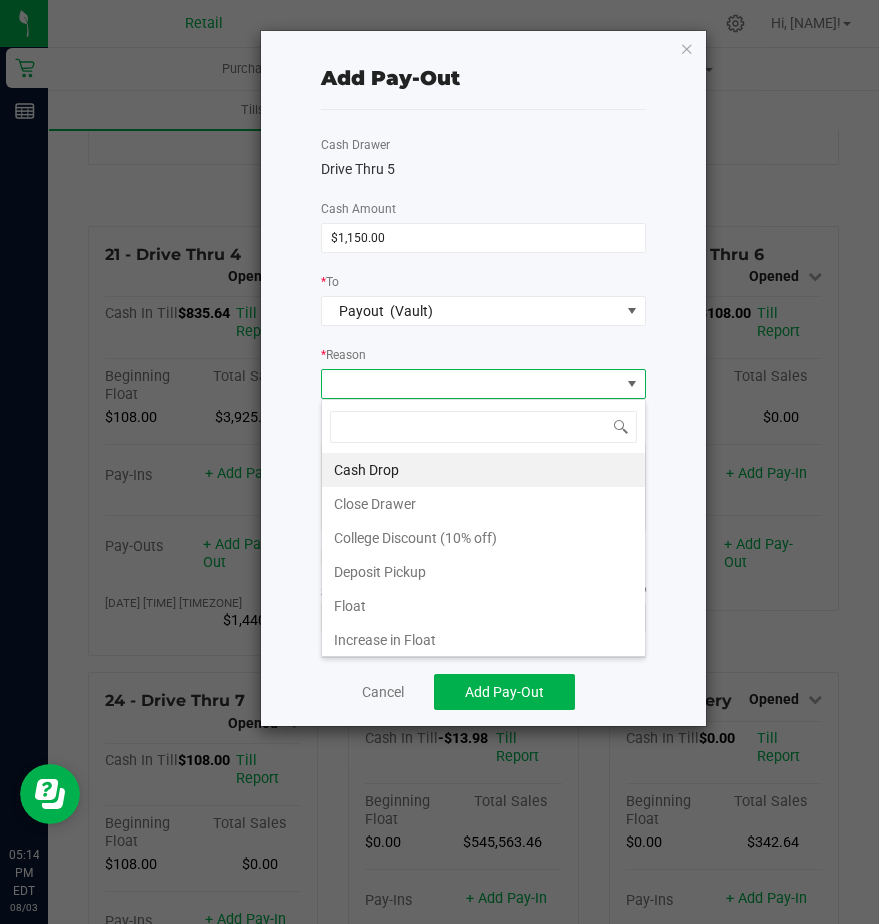 scroll, scrollTop: 99970, scrollLeft: 99675, axis: both 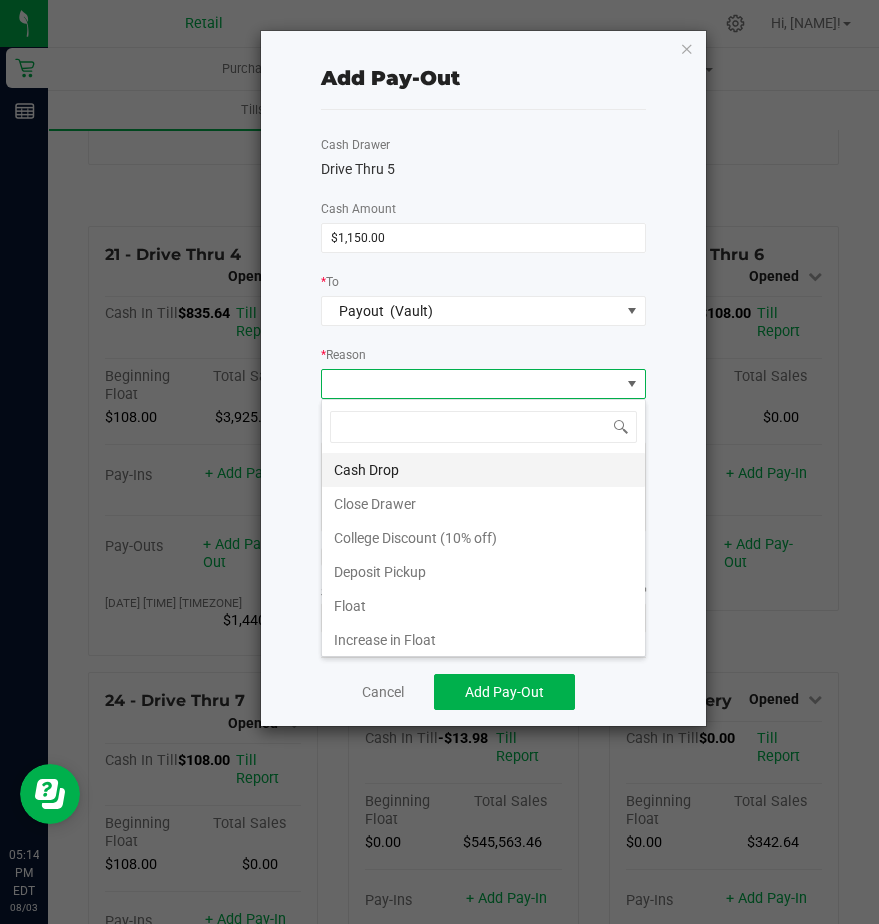 click on "Cash Drop" at bounding box center [483, 470] 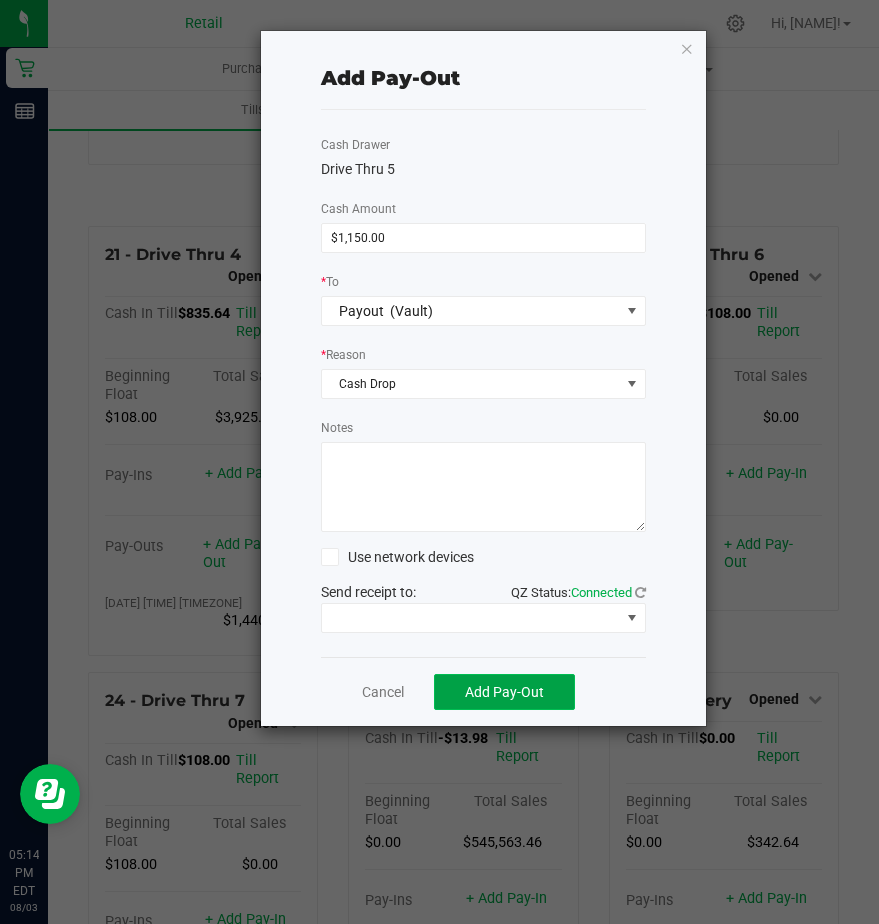 click on "Add Pay-Out" 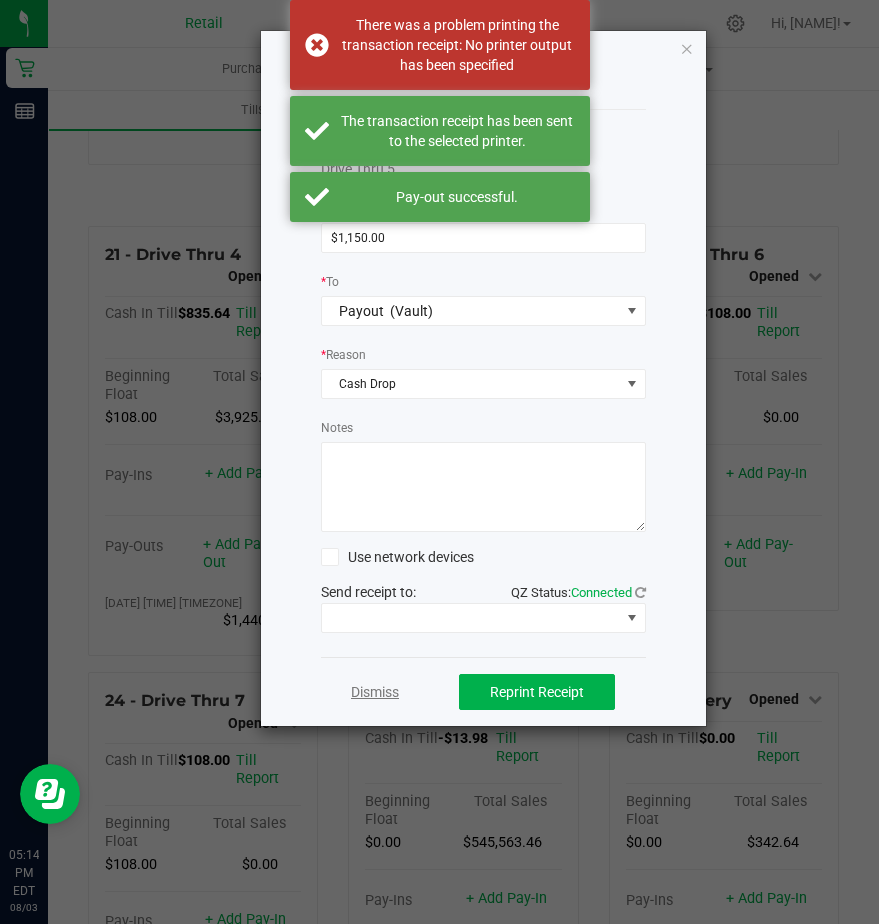 click on "Dismiss" 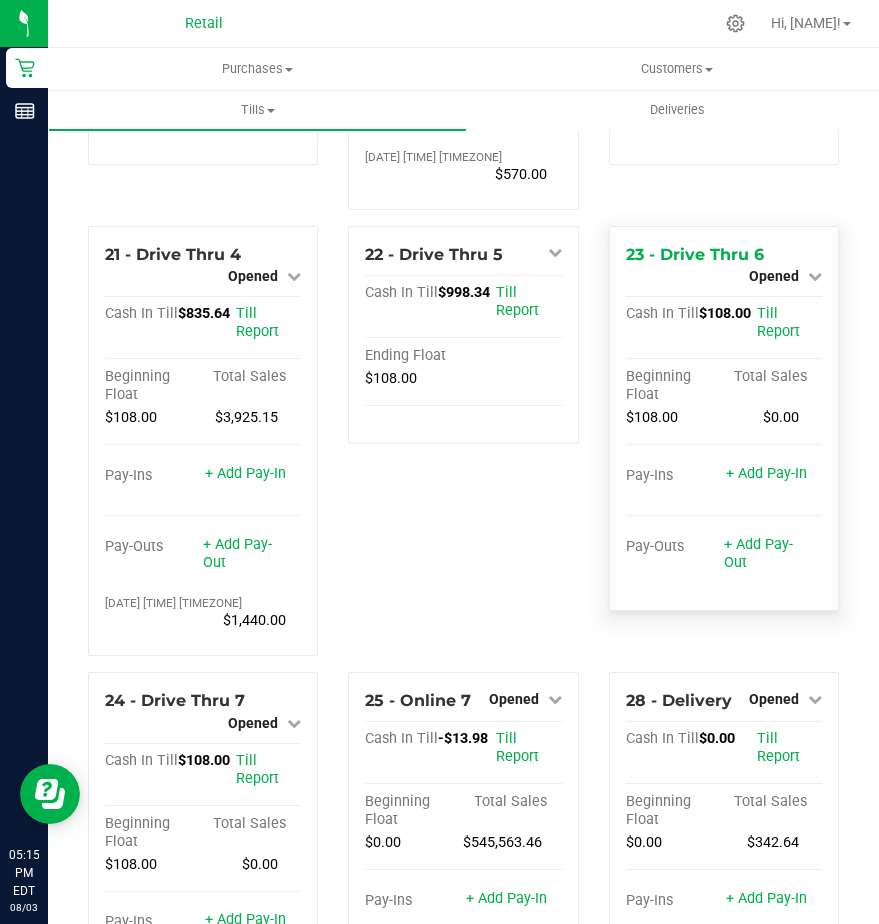 scroll, scrollTop: 2700, scrollLeft: 0, axis: vertical 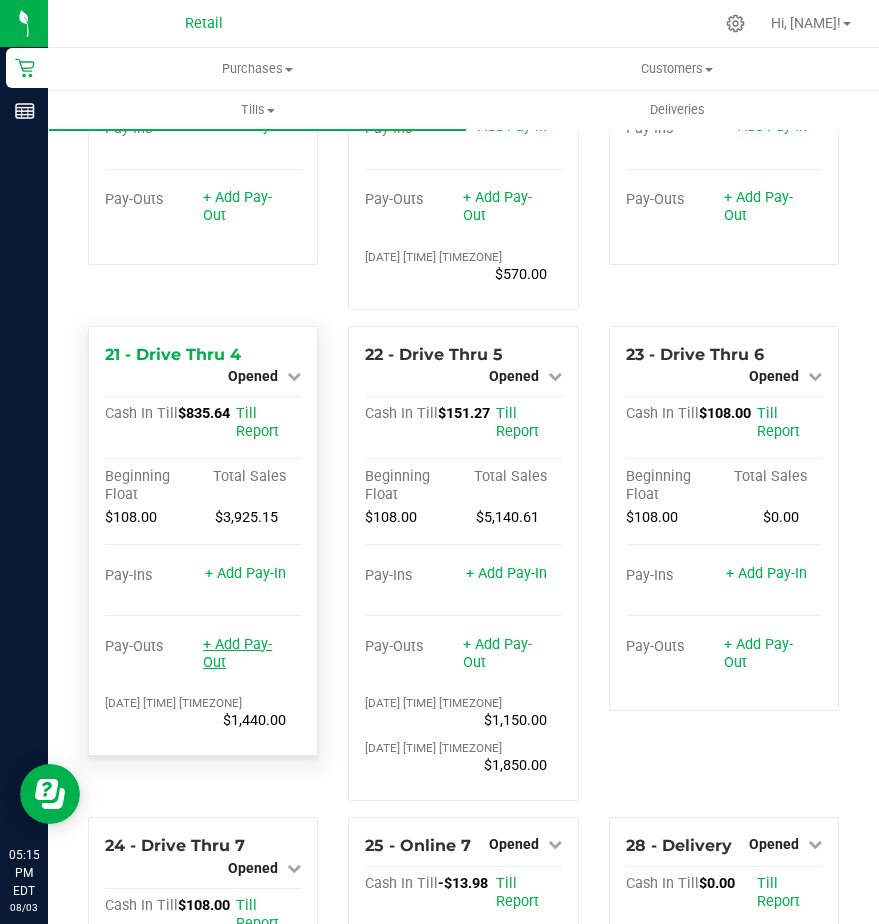 click on "+ Add Pay-Out" at bounding box center [237, 653] 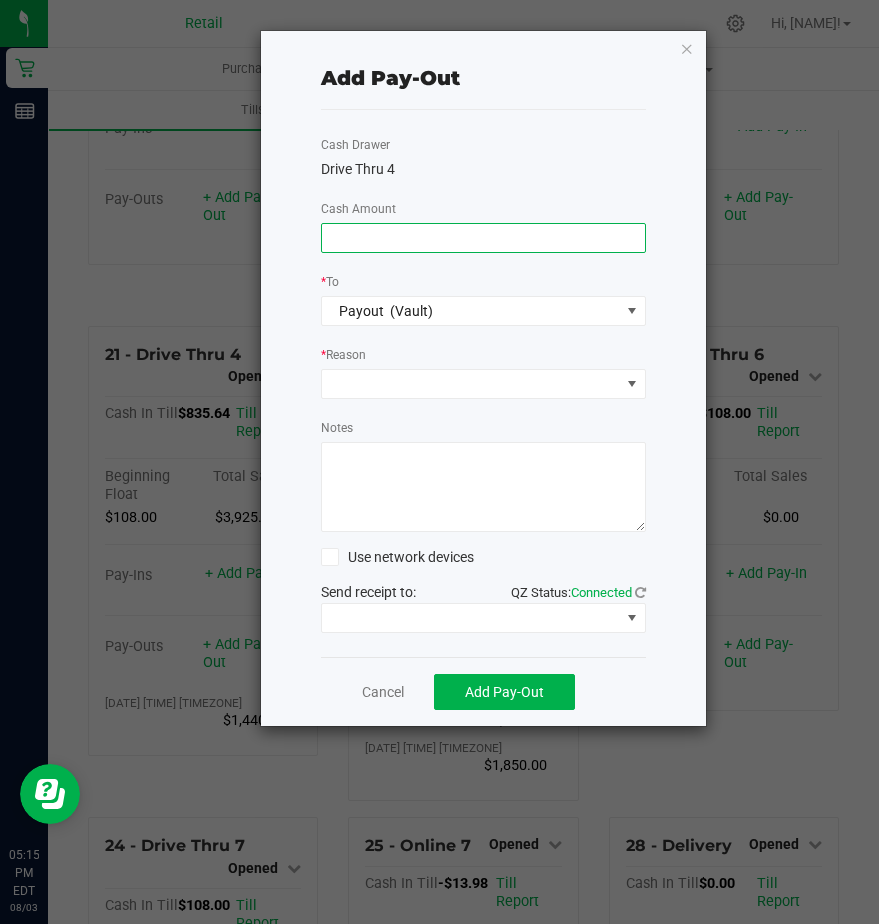 click at bounding box center (483, 238) 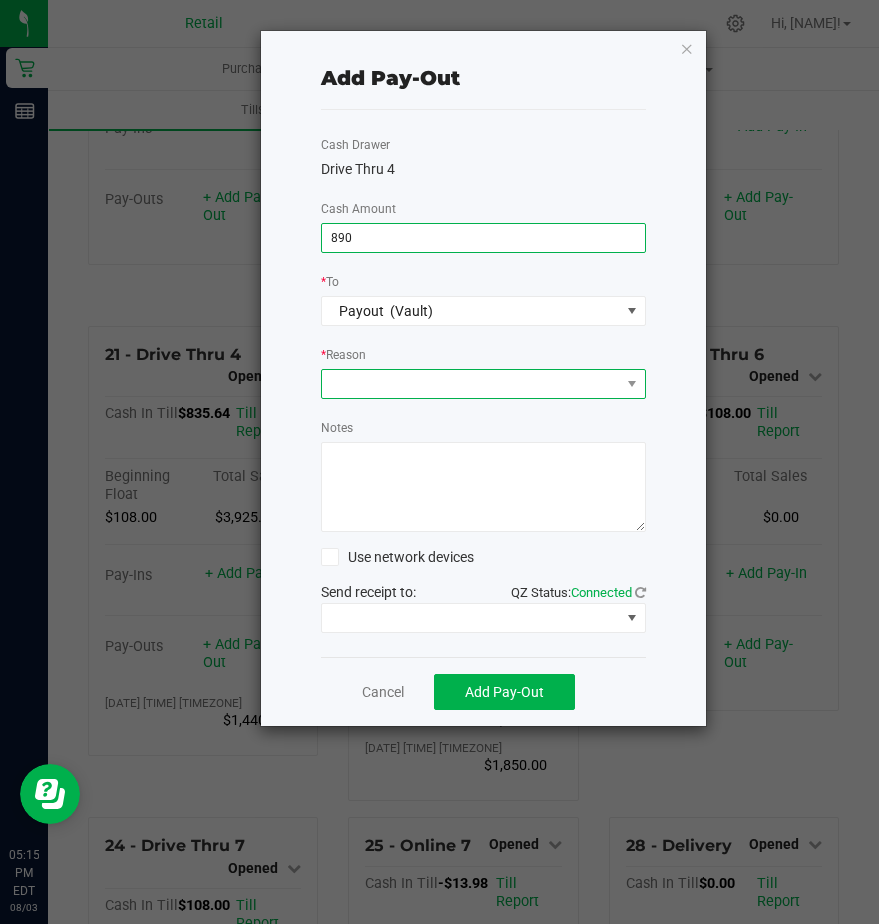 type on "$890.00" 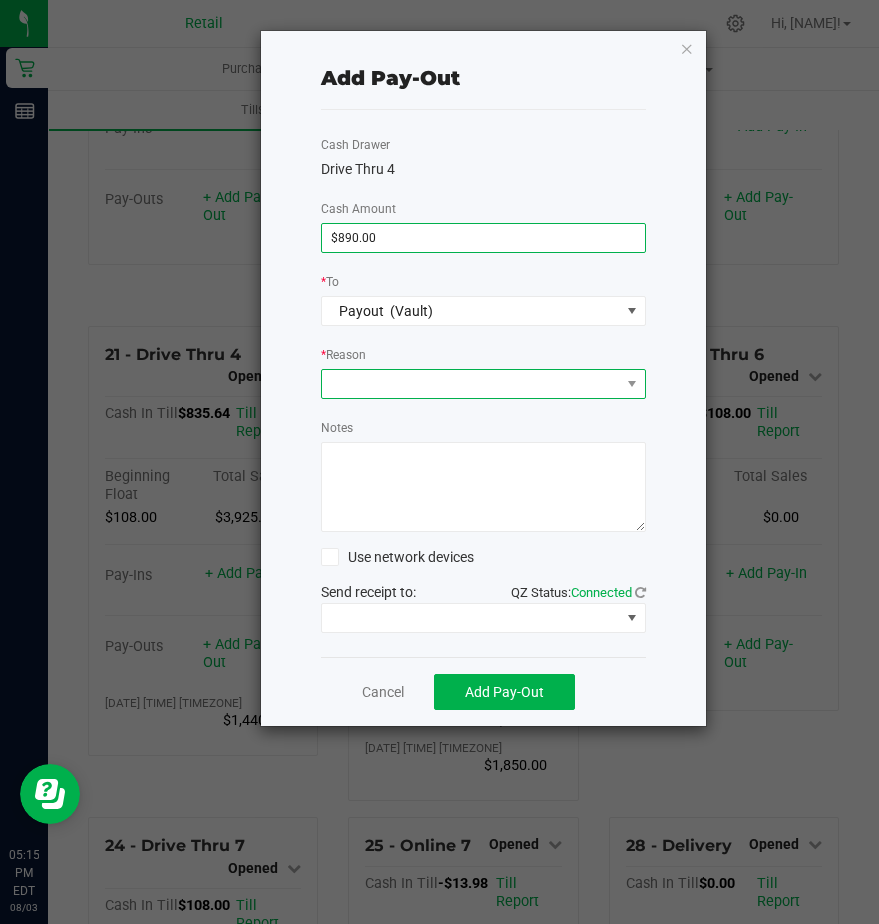 click at bounding box center [471, 384] 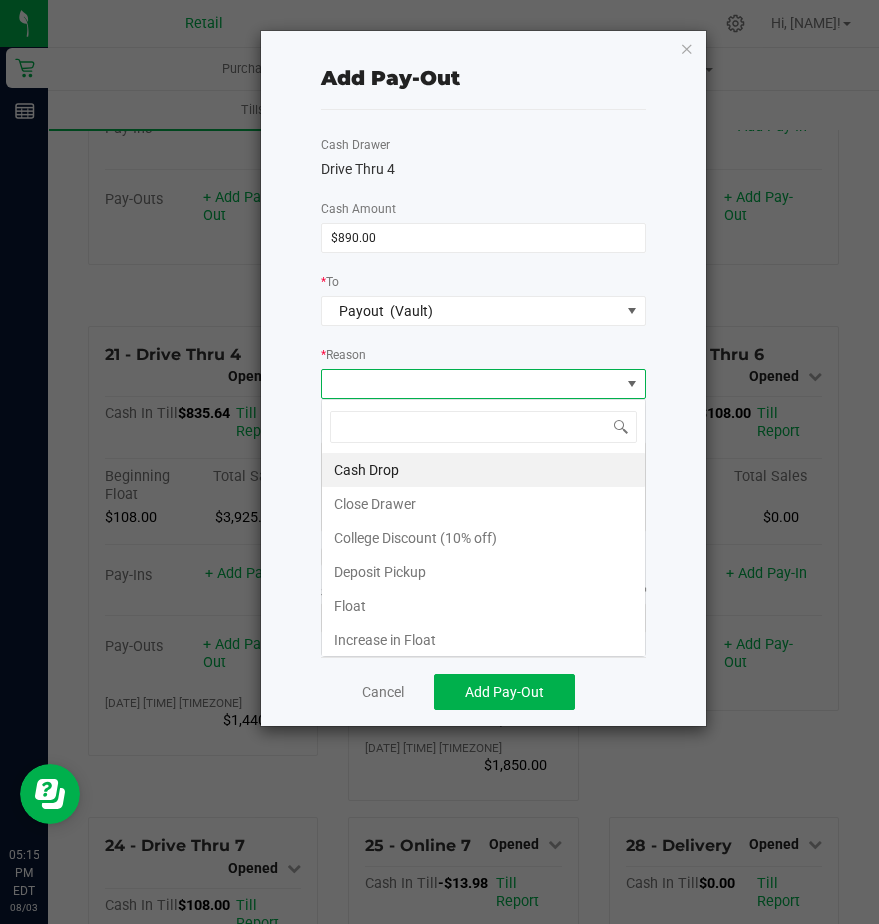 scroll, scrollTop: 99970, scrollLeft: 99675, axis: both 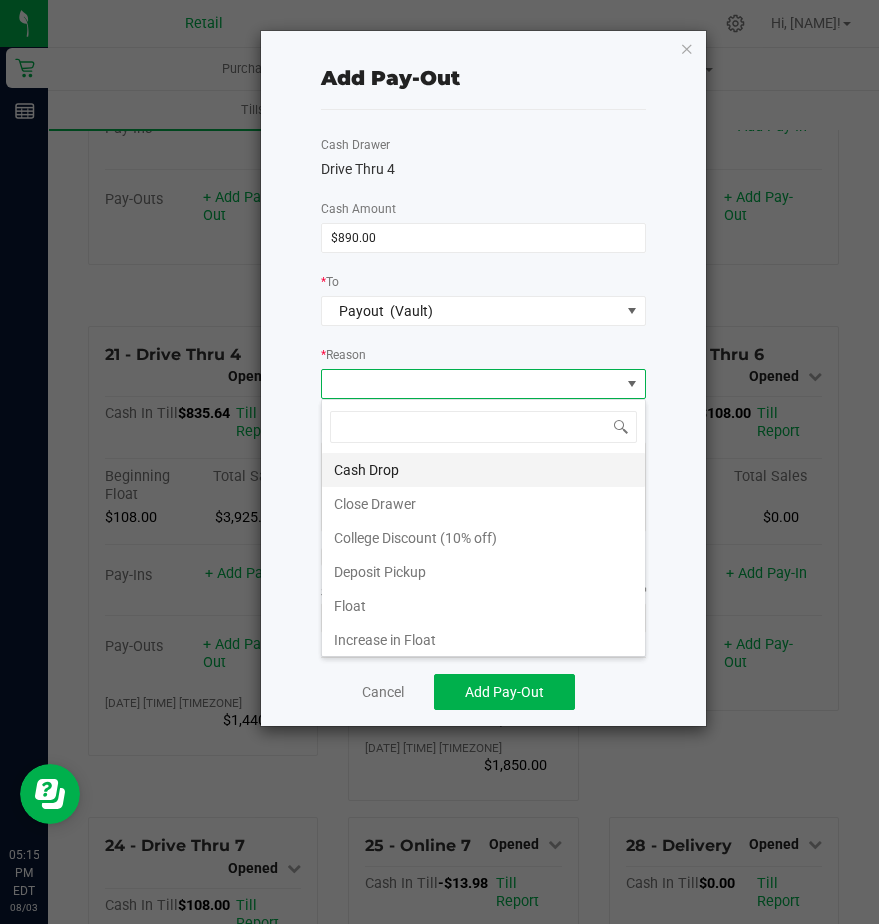 click on "Cash Drop" at bounding box center [483, 470] 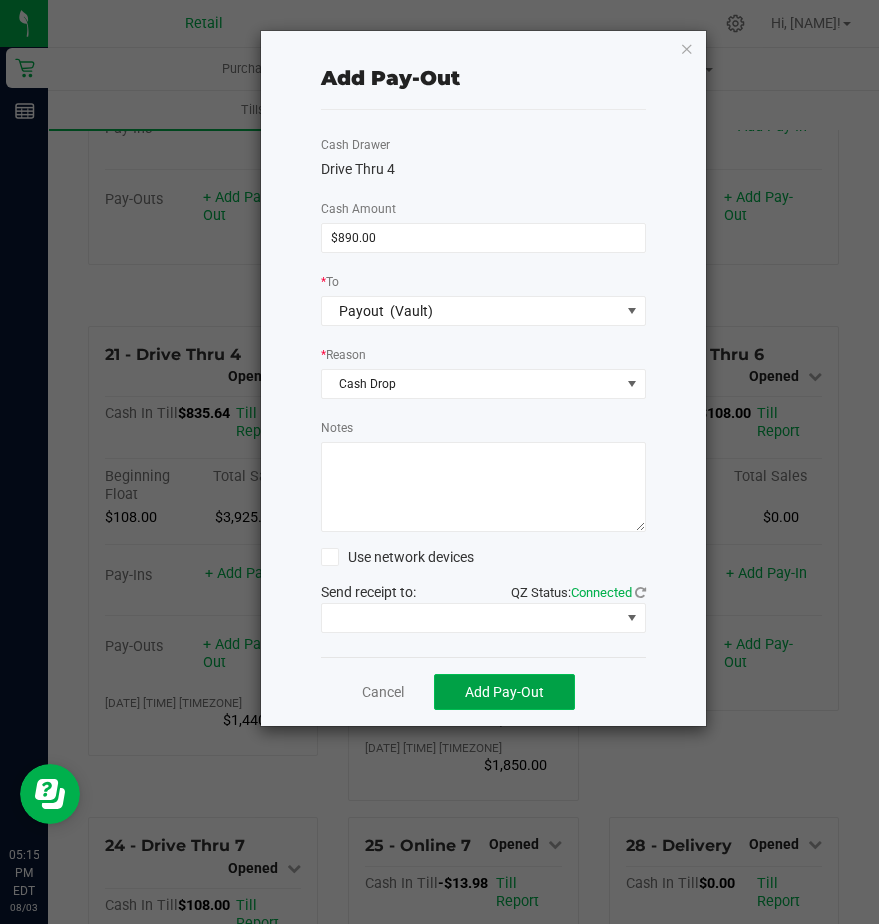 click on "Add Pay-Out" 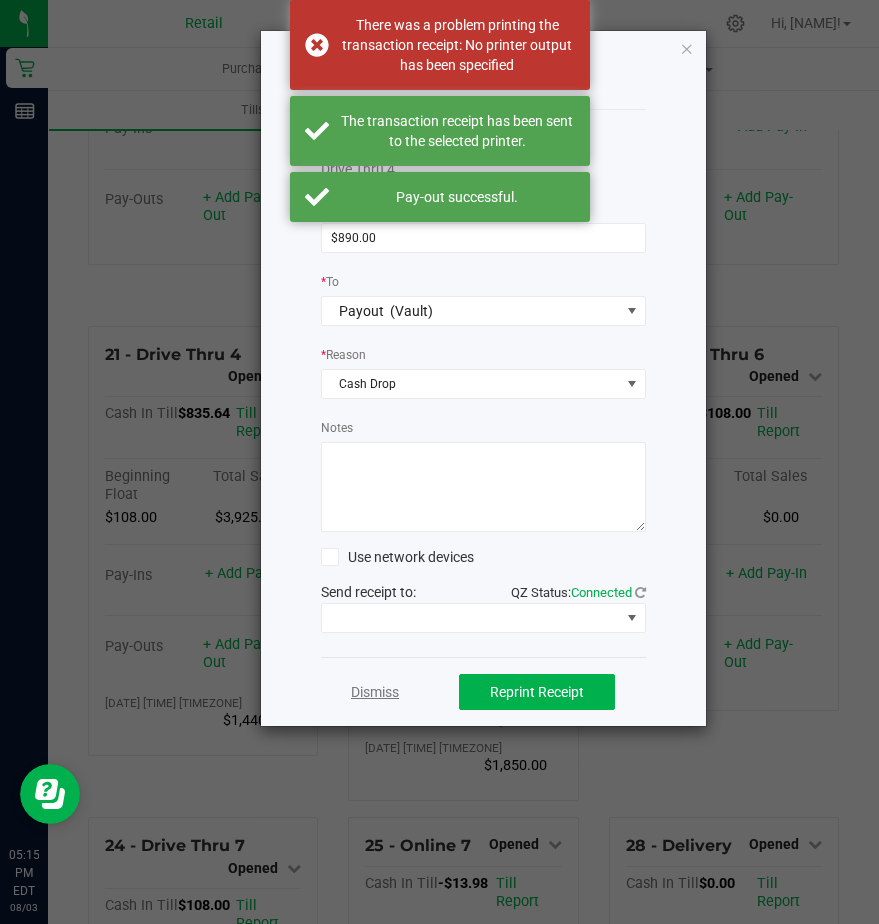 click on "Dismiss" 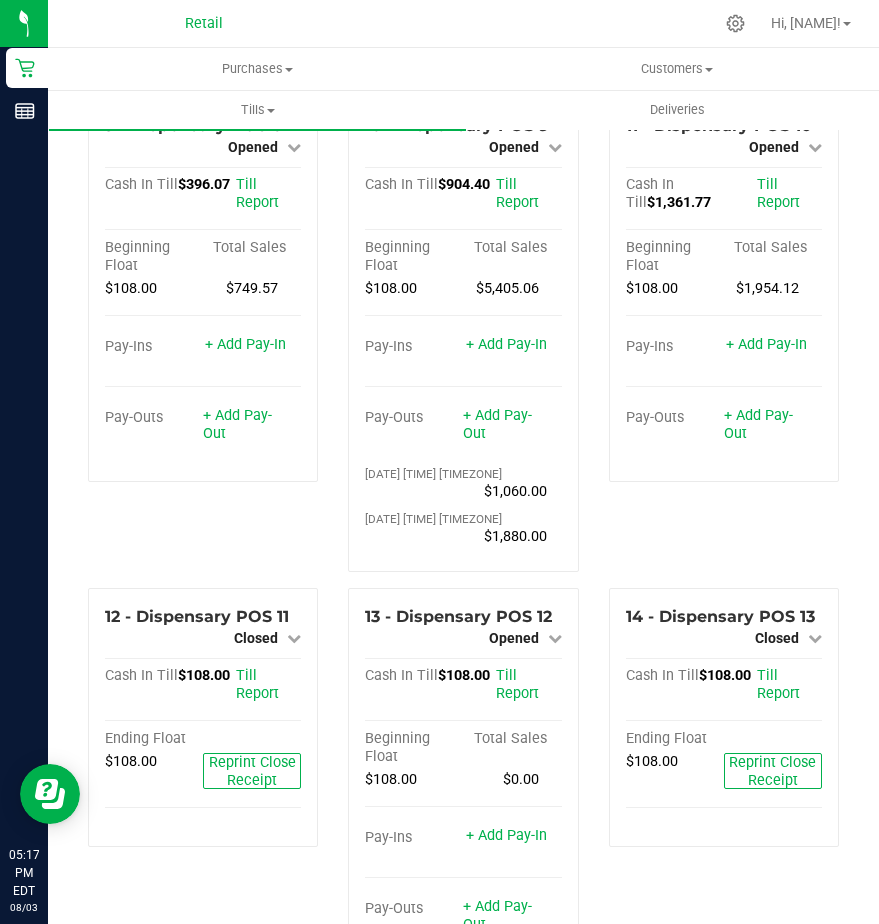 scroll, scrollTop: 1100, scrollLeft: 0, axis: vertical 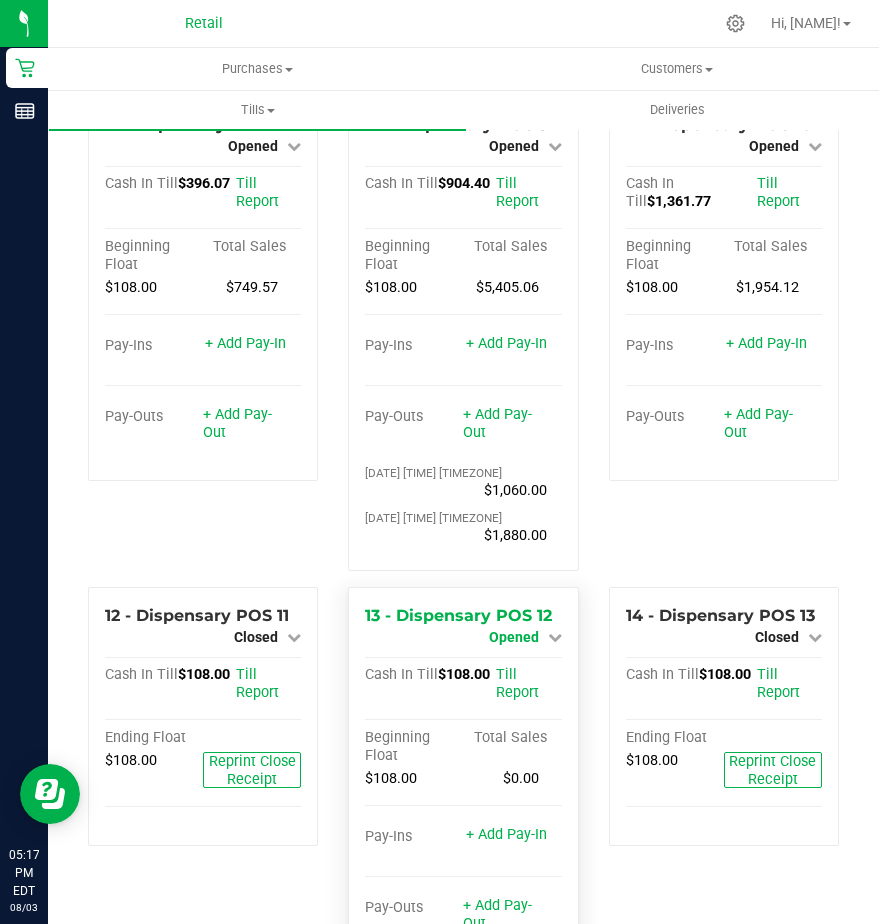 click on "Opened" at bounding box center [514, 637] 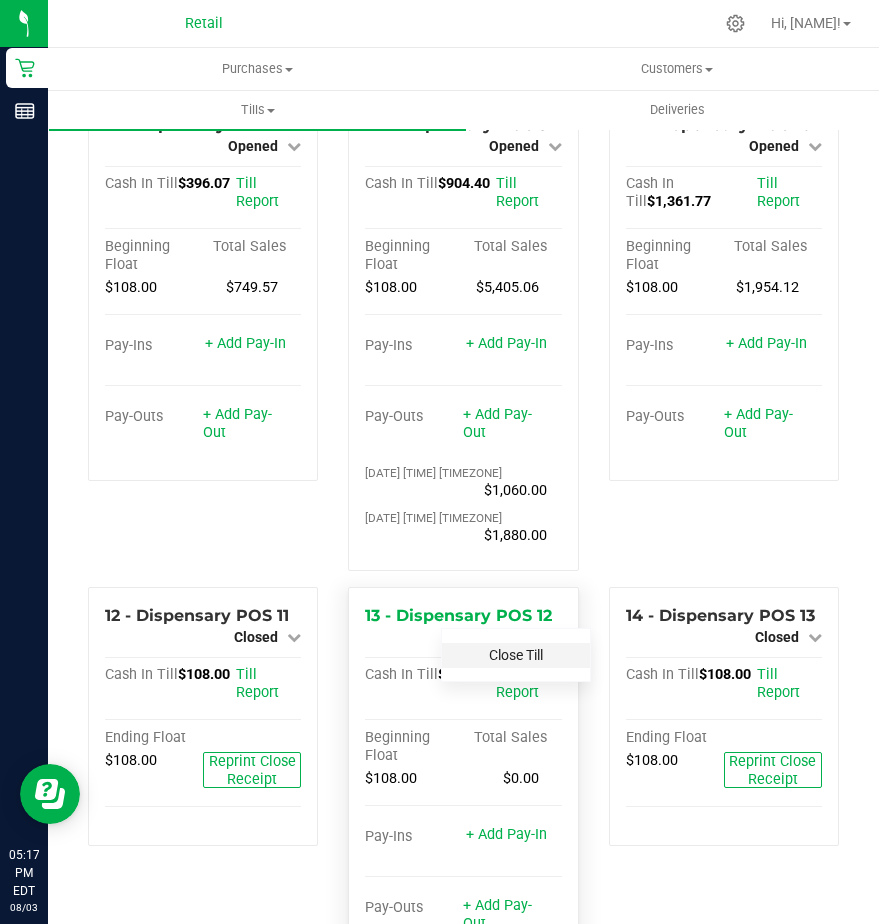 click on "Close Till" at bounding box center [516, 655] 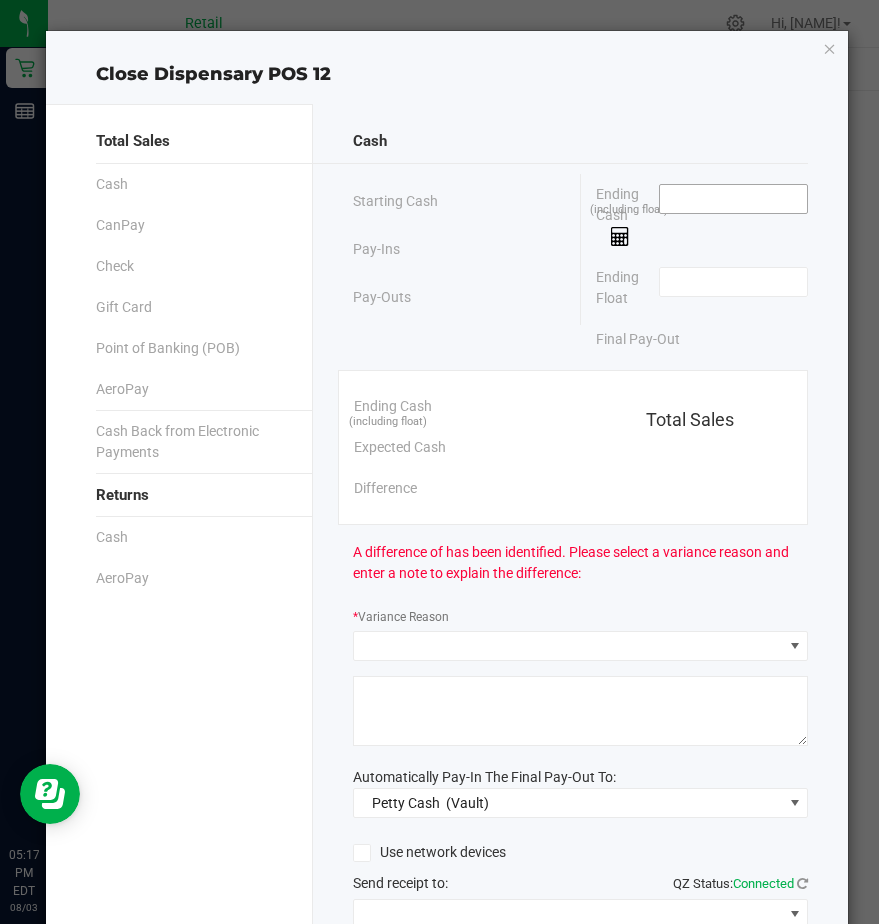 click at bounding box center (733, 199) 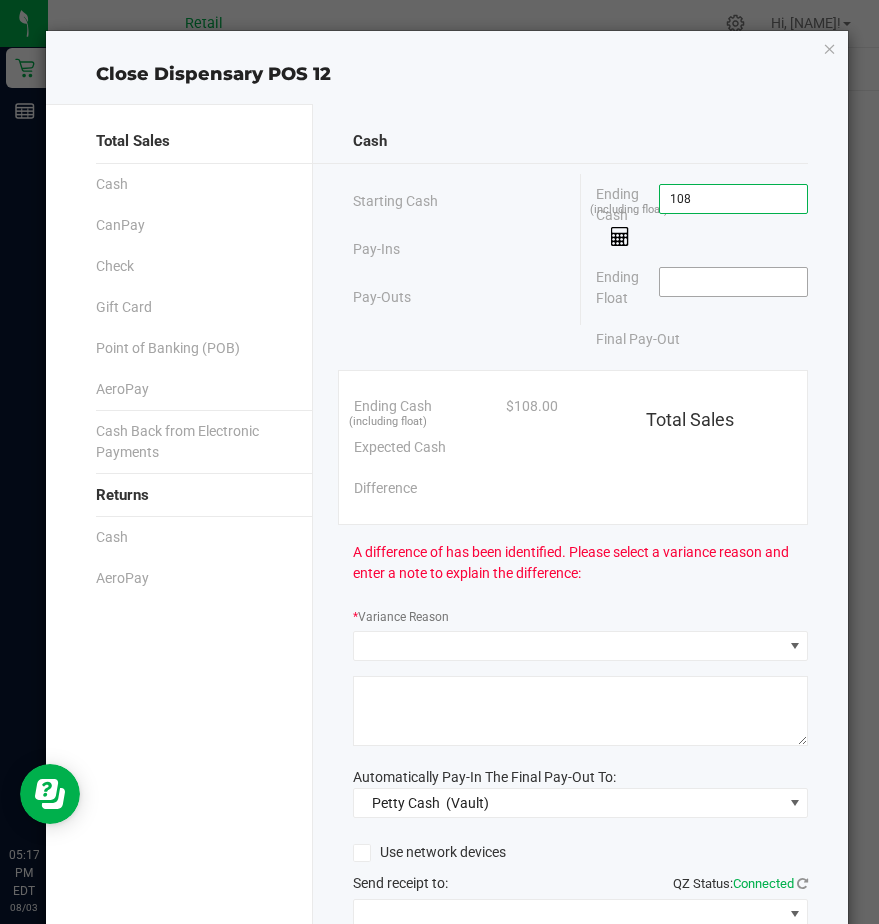 type on "$108.00" 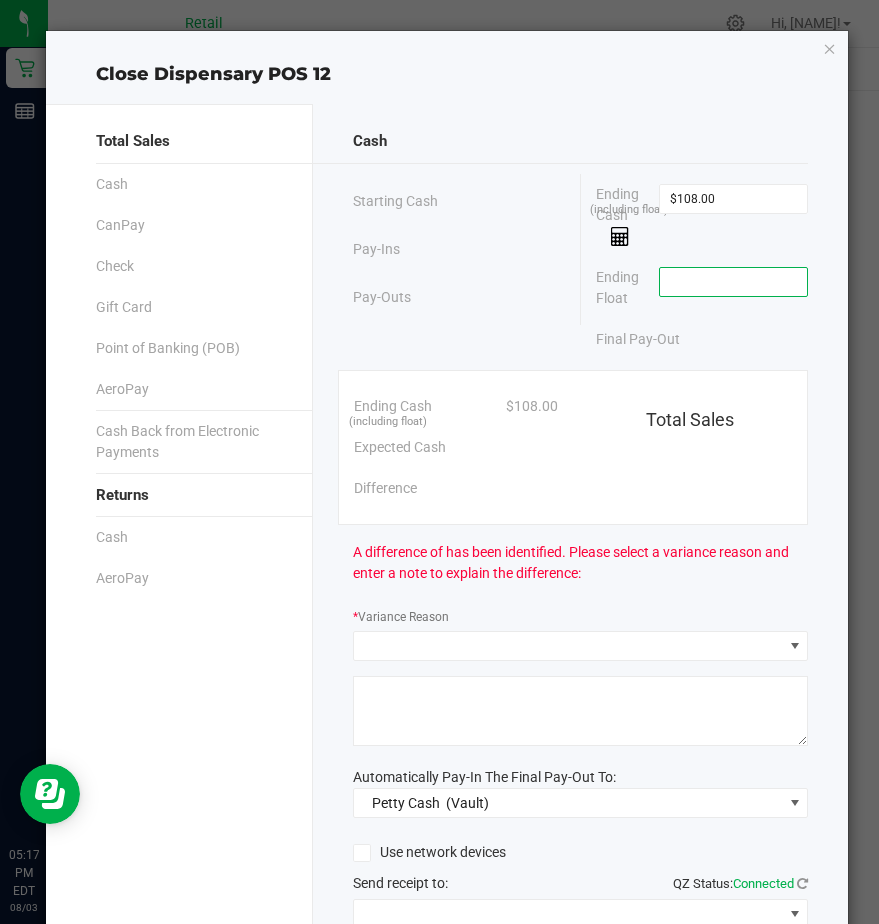 click at bounding box center (733, 282) 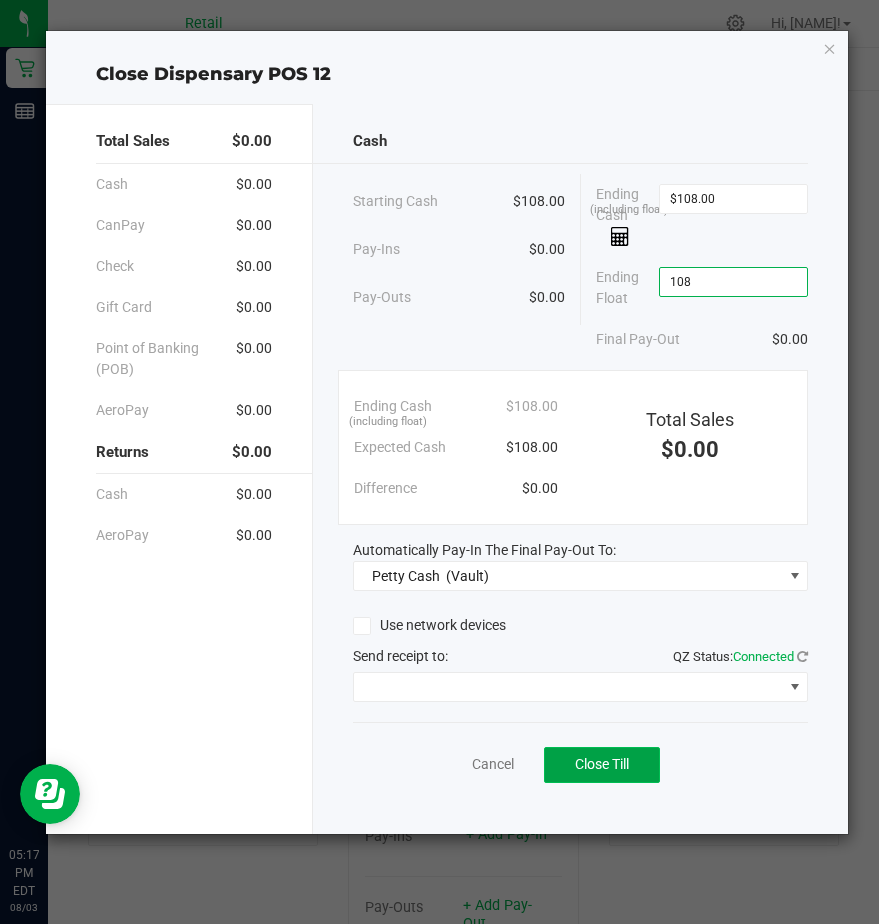 type on "$108.00" 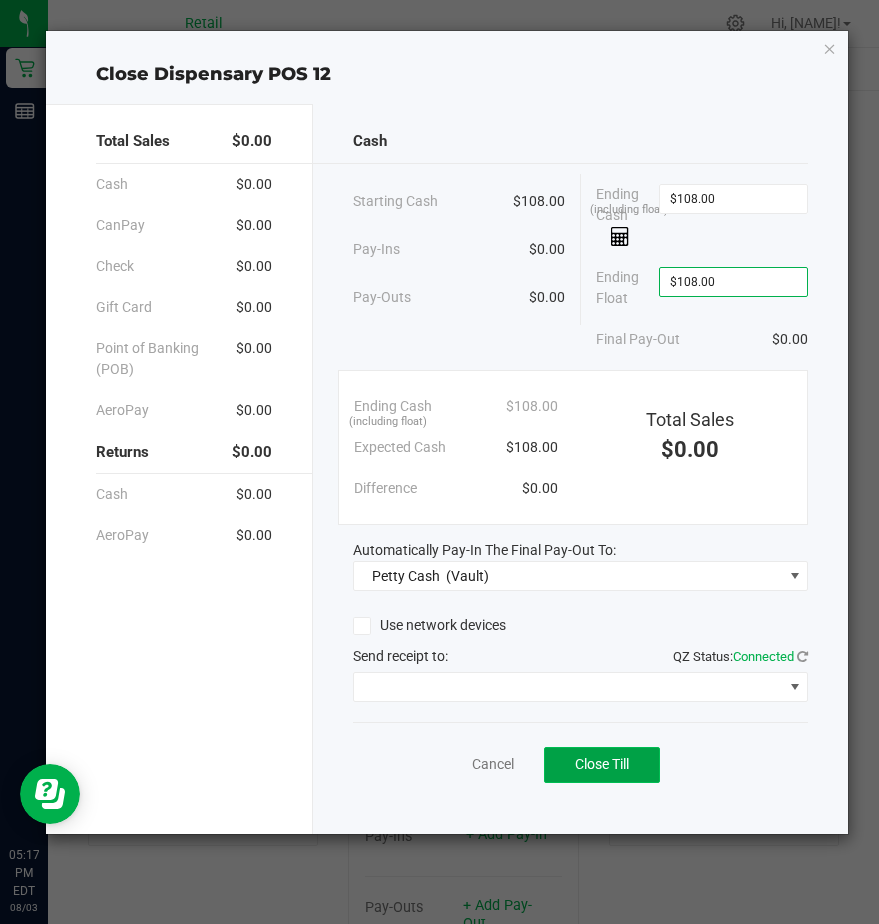 click on "Close Till" 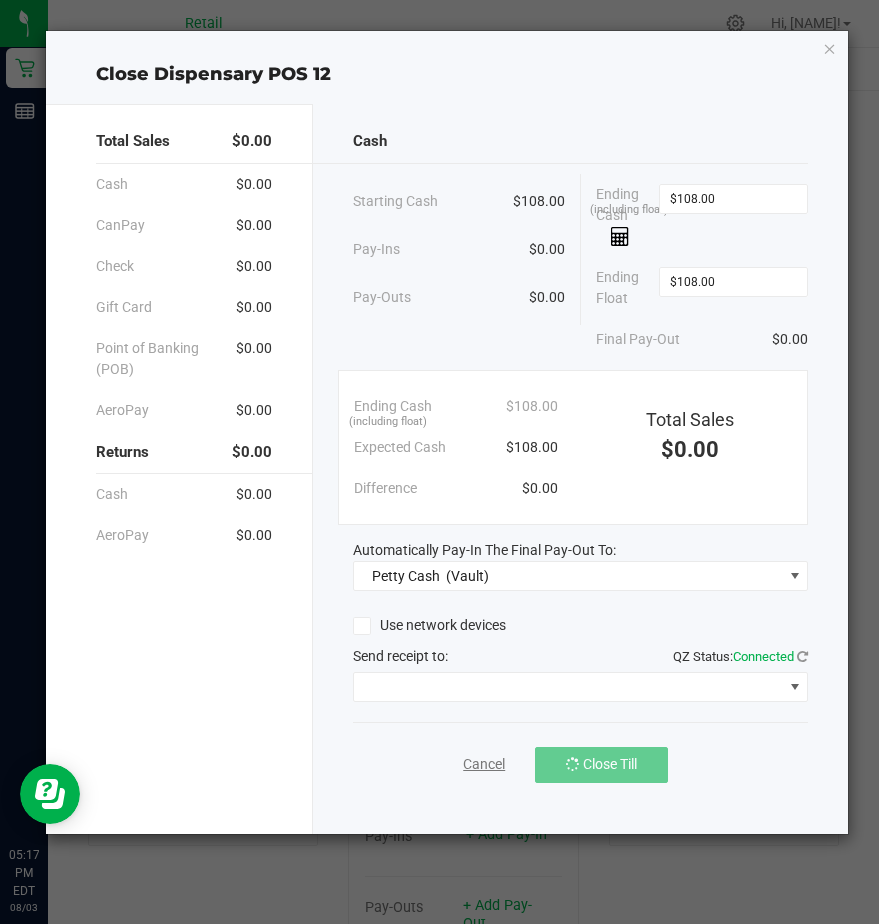 click on "Cancel" 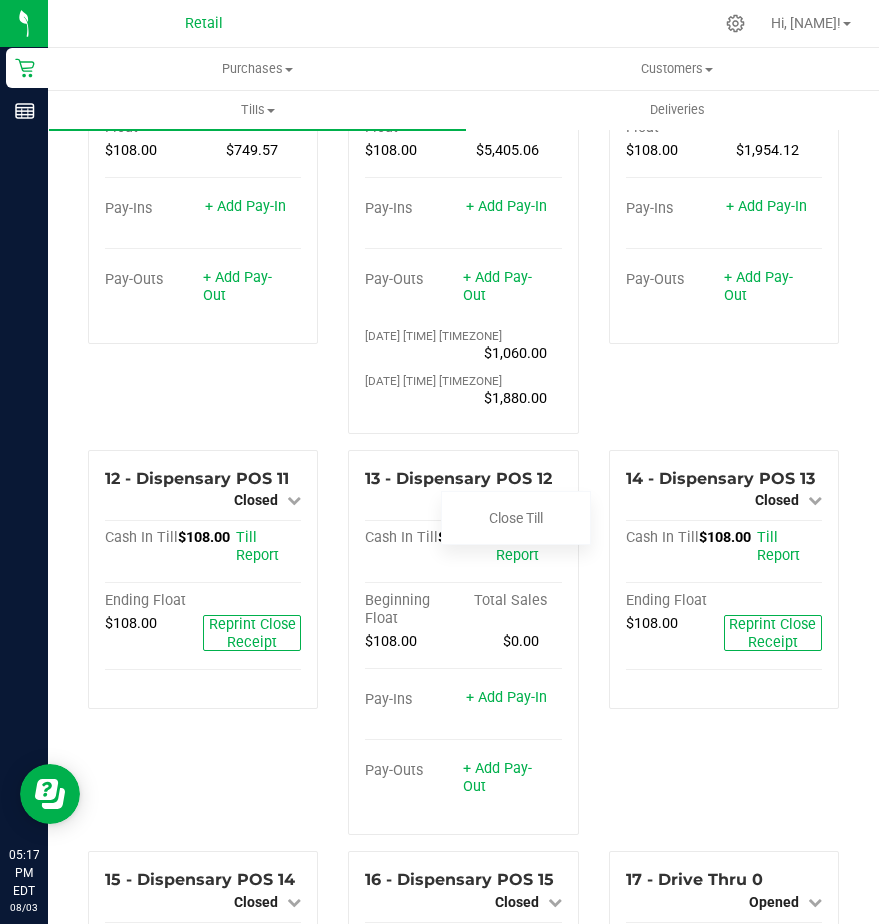 scroll, scrollTop: 1300, scrollLeft: 0, axis: vertical 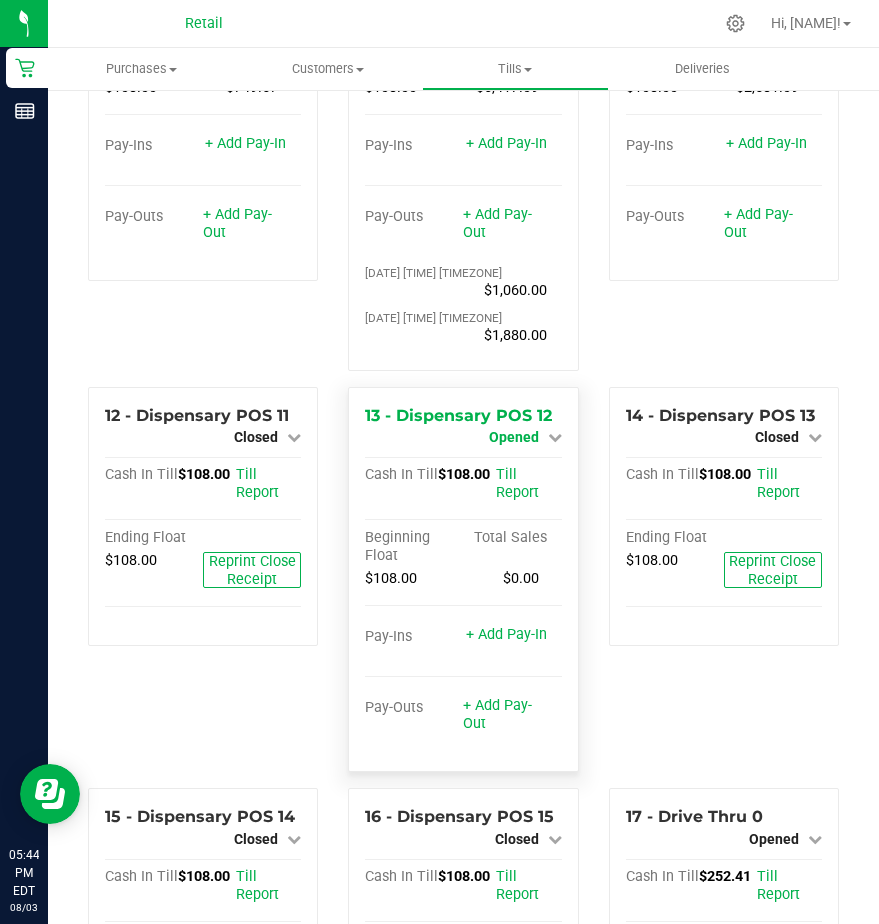 click on "Opened" at bounding box center (514, 437) 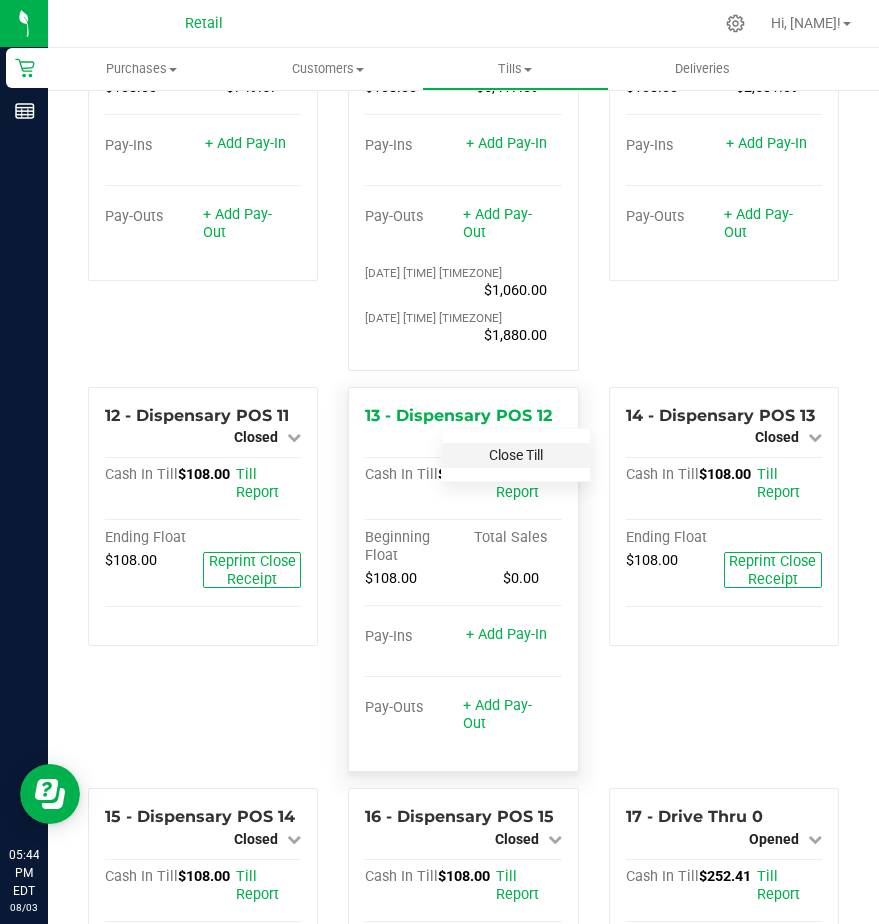 click on "Close Till" at bounding box center (516, 455) 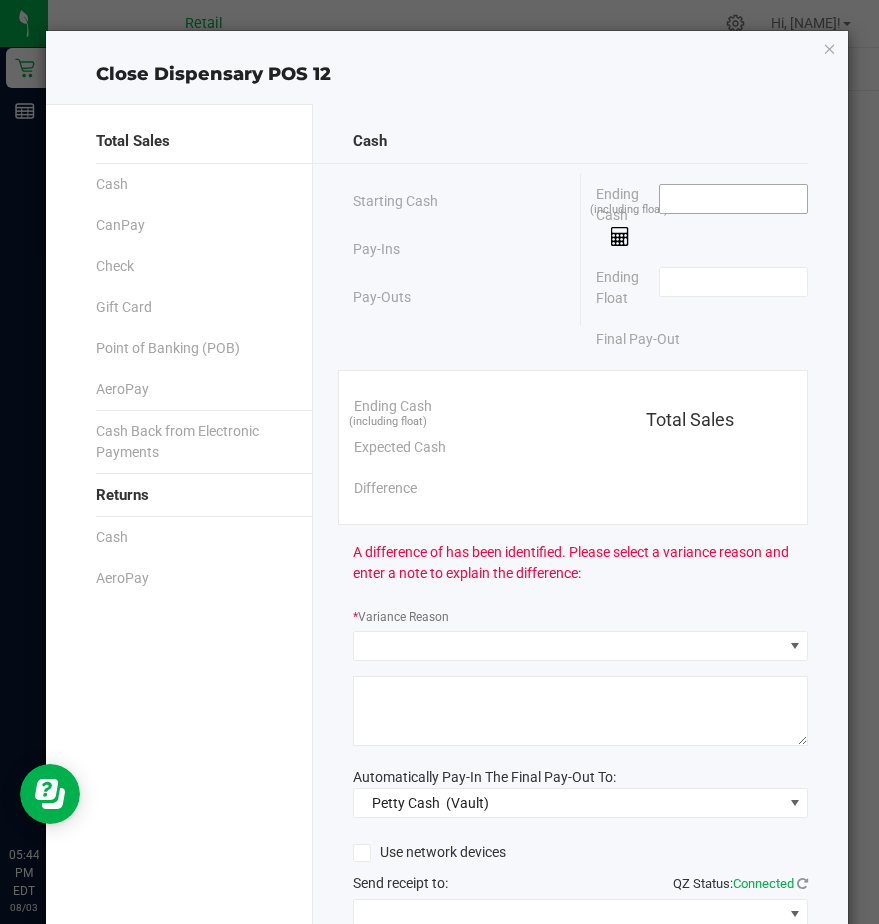 click at bounding box center (733, 199) 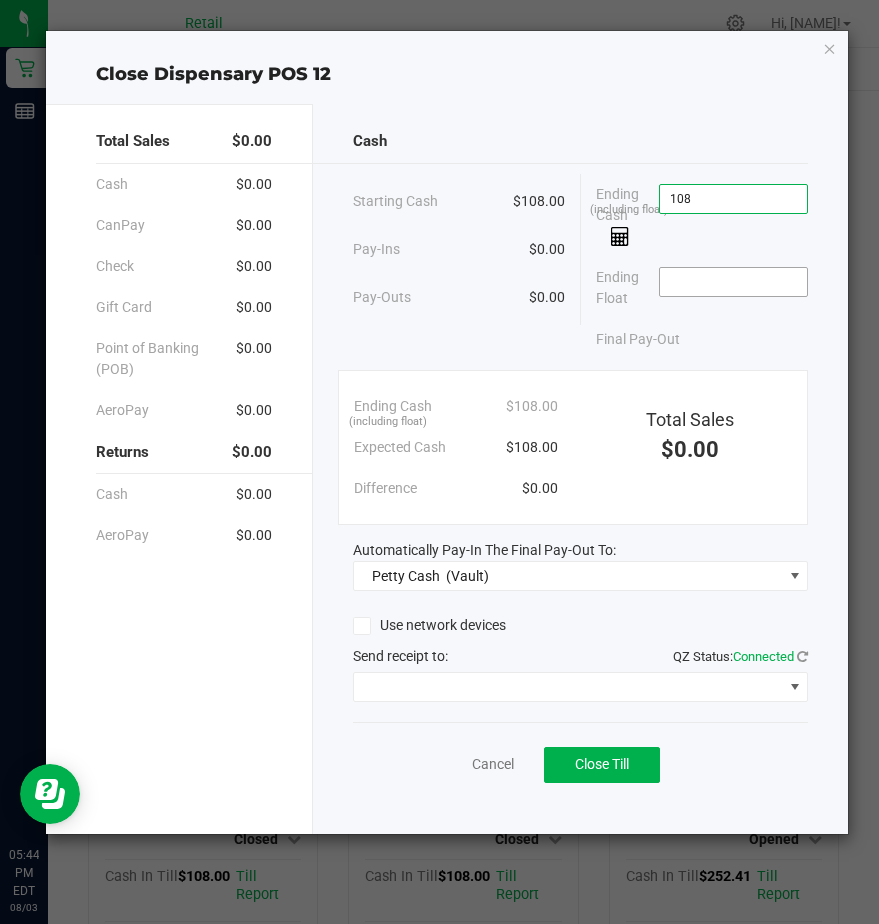 type on "$108.00" 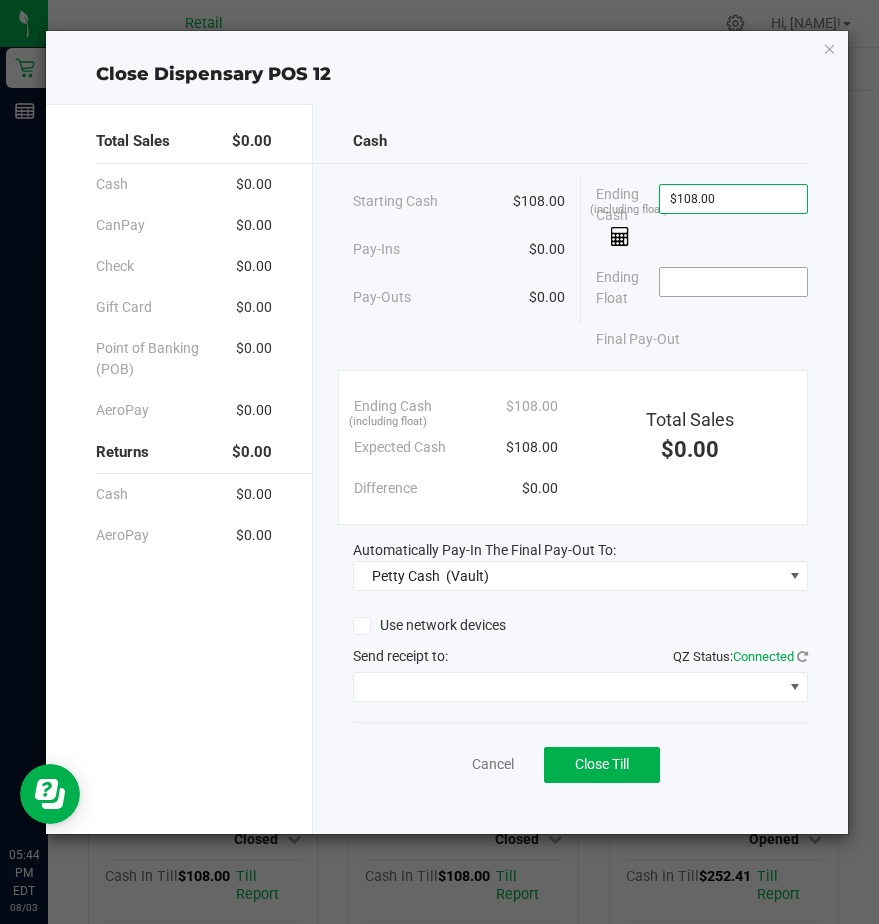 click at bounding box center [733, 282] 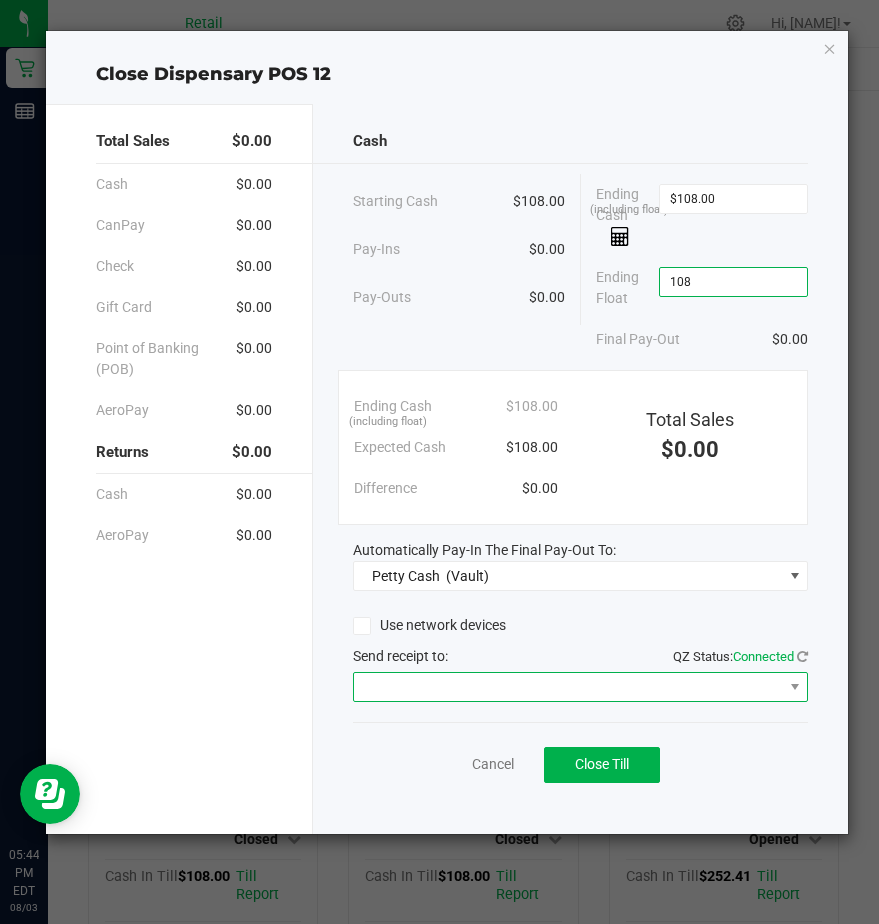 type on "$108.00" 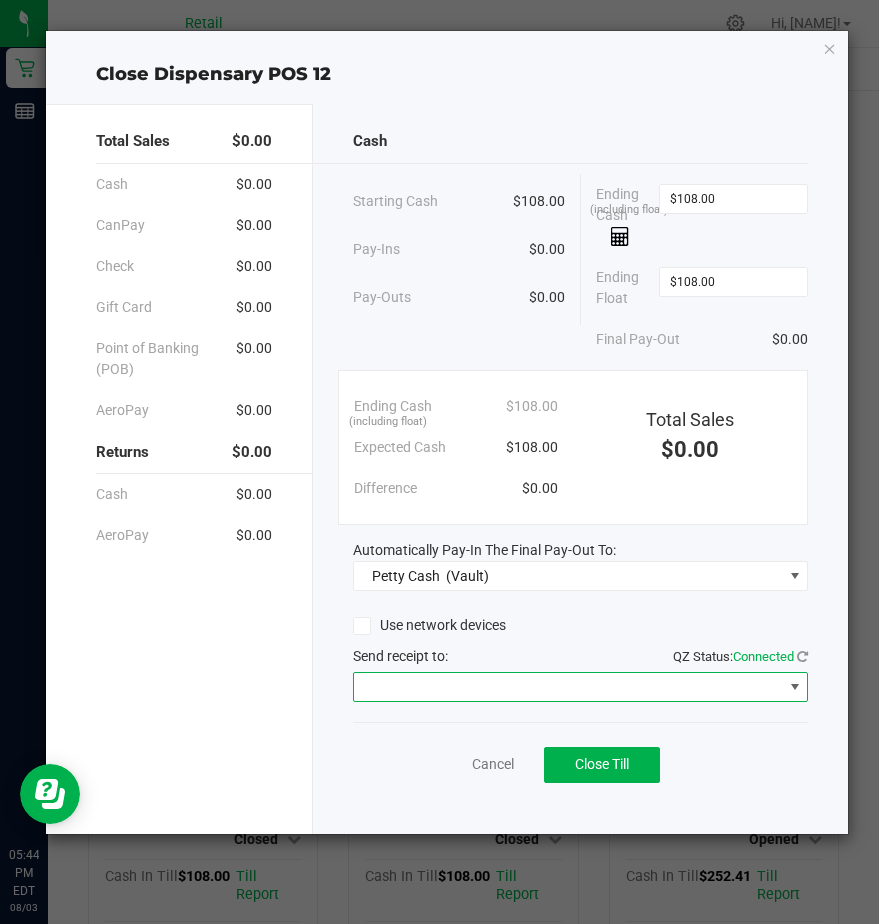 click at bounding box center (568, 687) 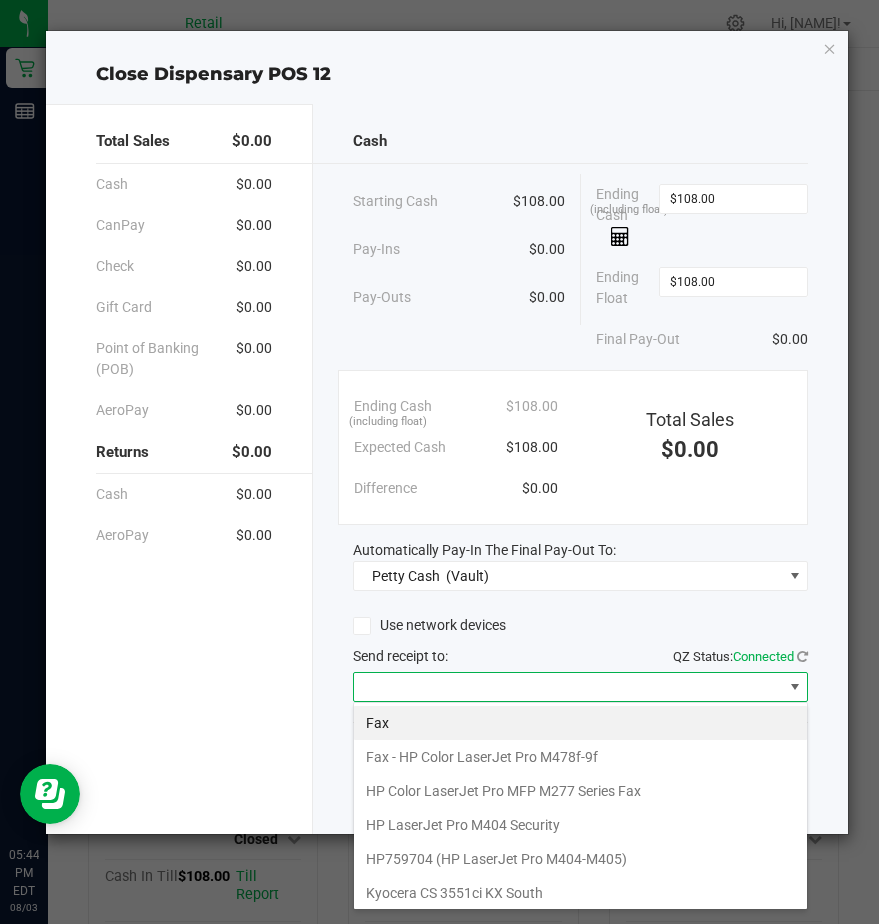 scroll, scrollTop: 99970, scrollLeft: 99545, axis: both 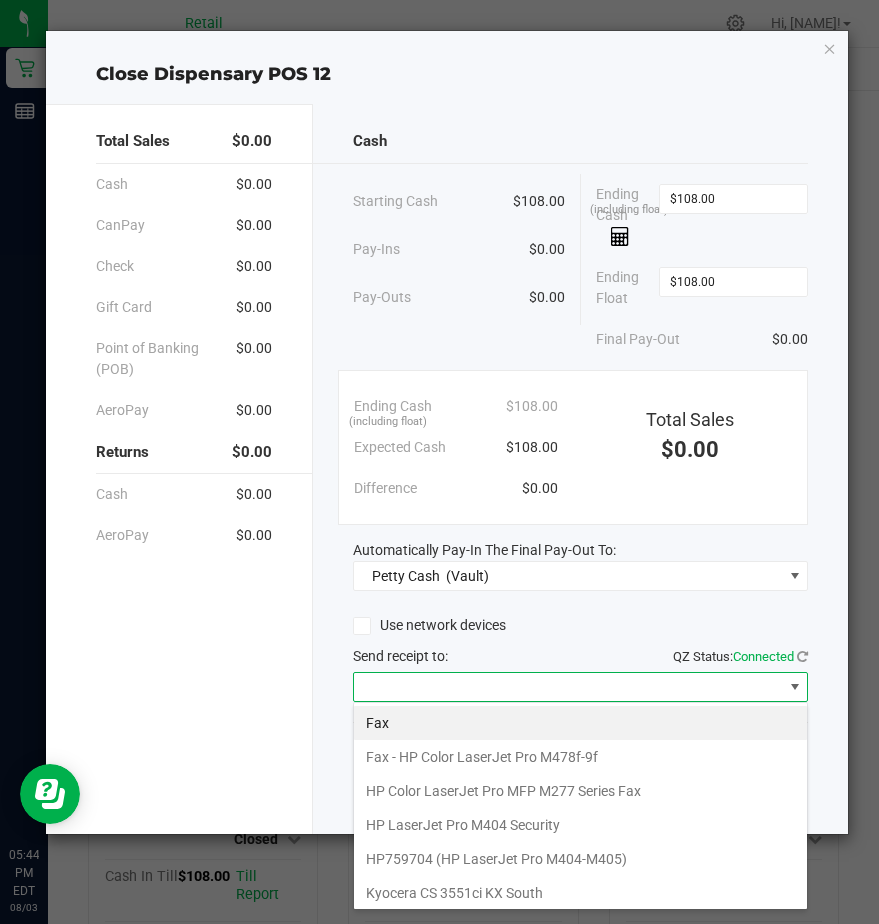 click on "Use network devices" 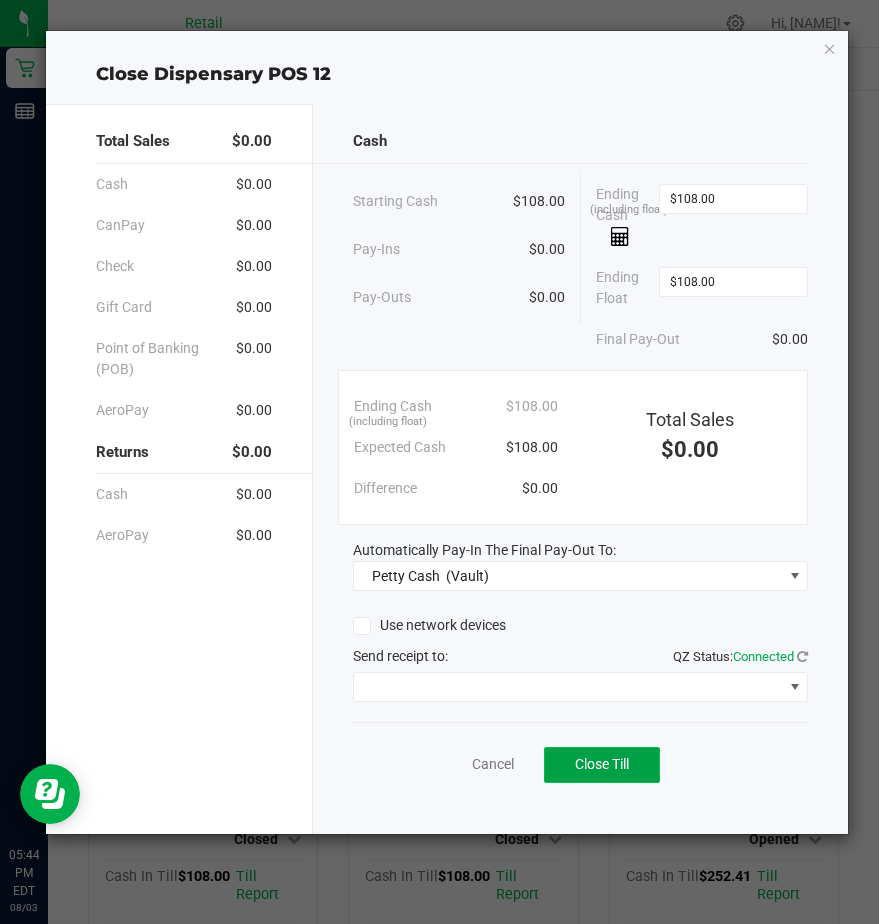 click on "Close Till" 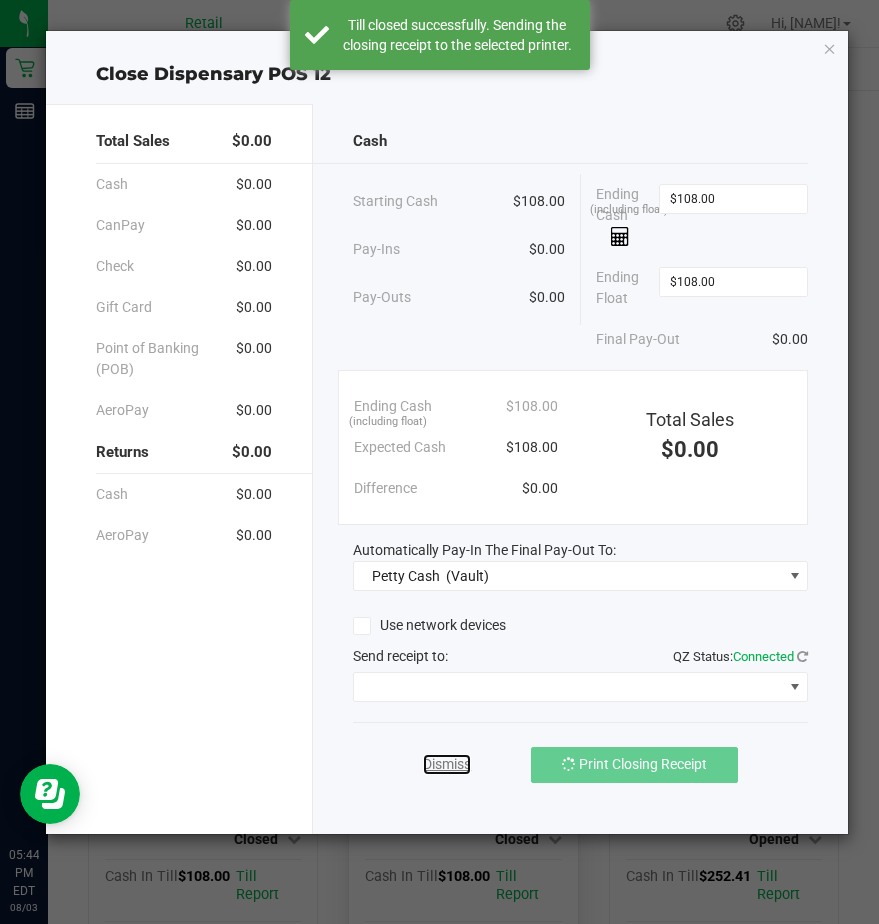 click on "Dismiss" 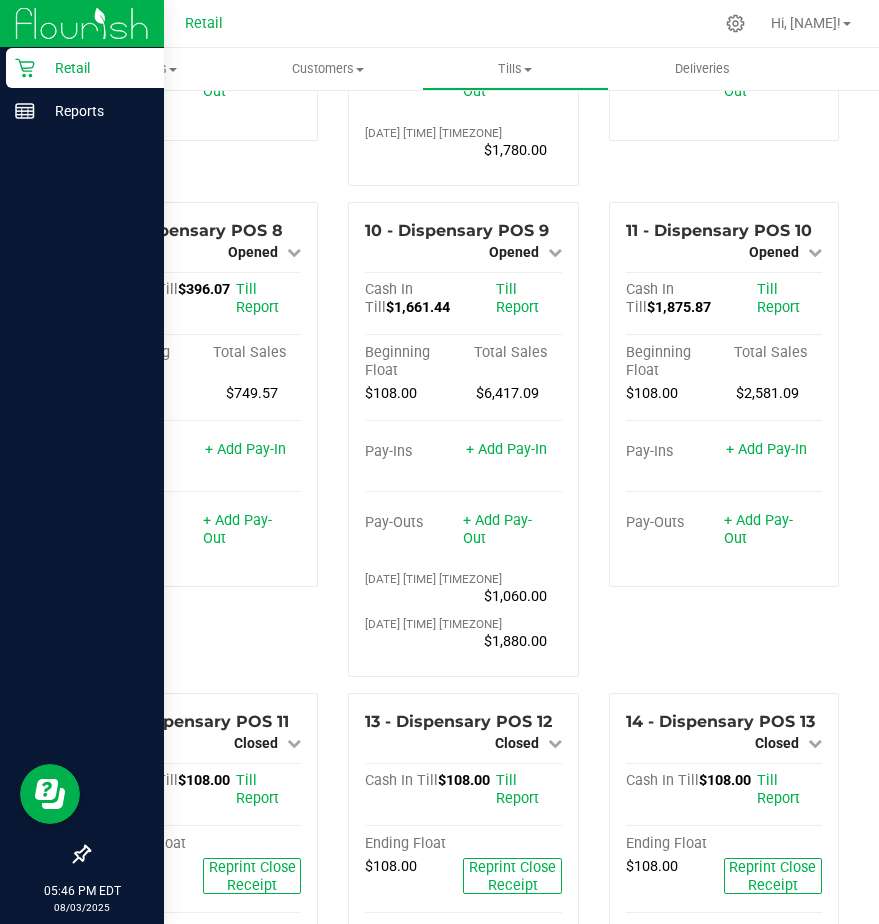 scroll, scrollTop: 1100, scrollLeft: 0, axis: vertical 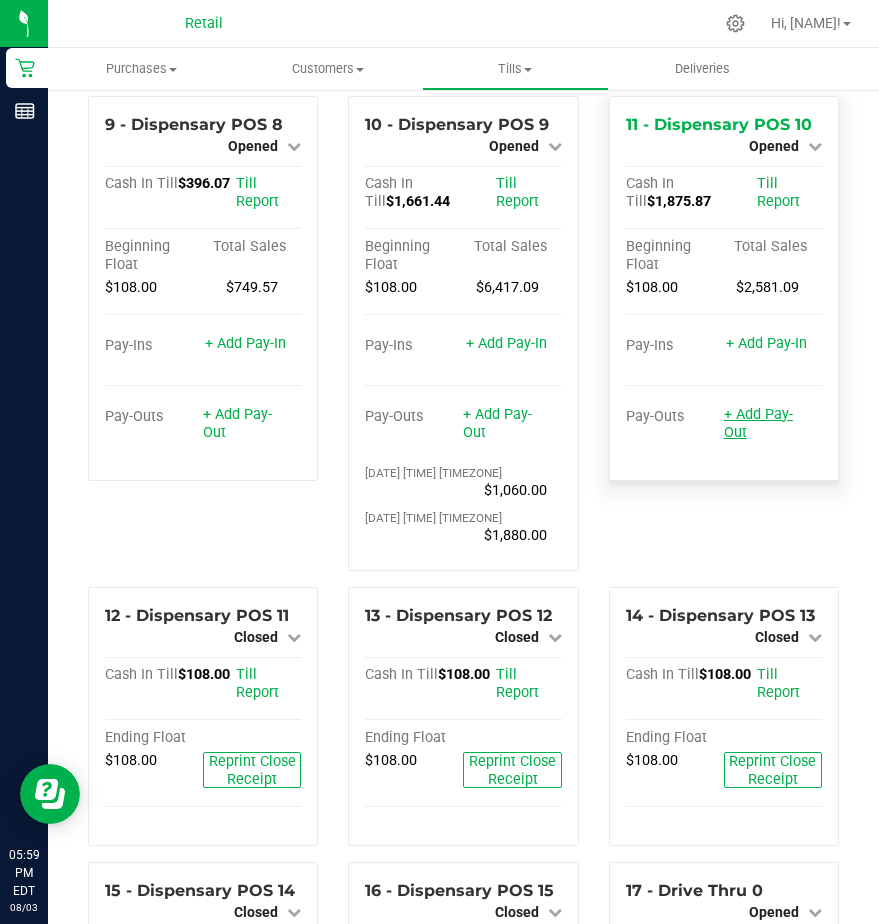 click on "+ Add Pay-Out" at bounding box center (758, 423) 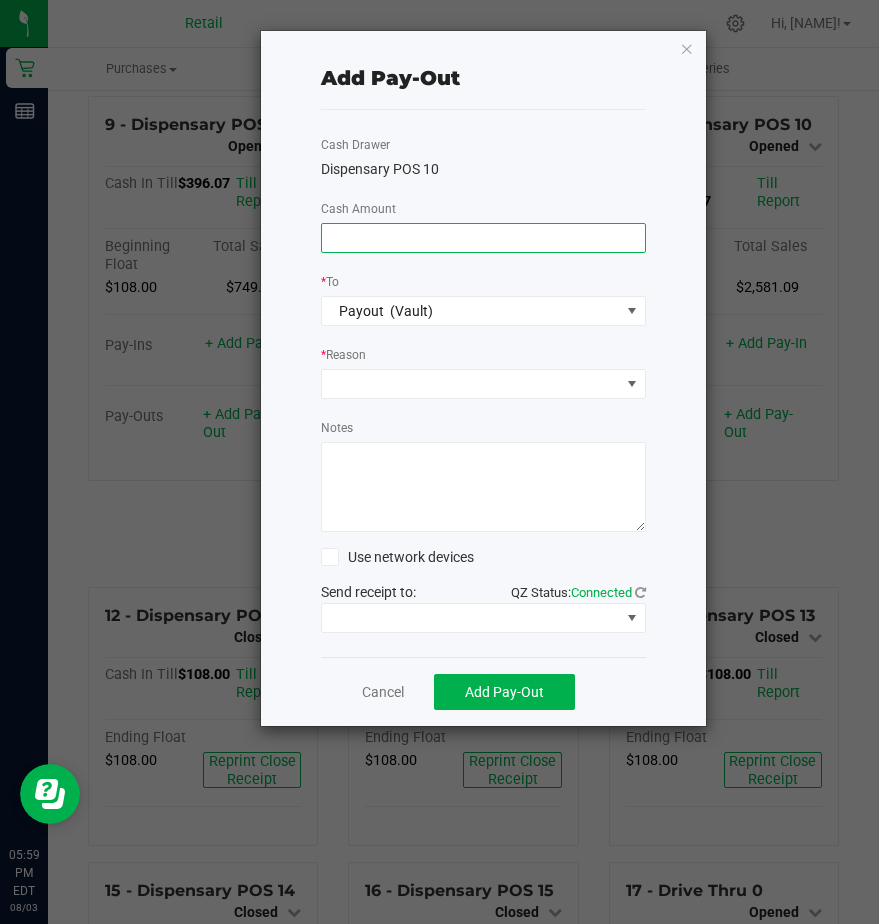click at bounding box center [483, 238] 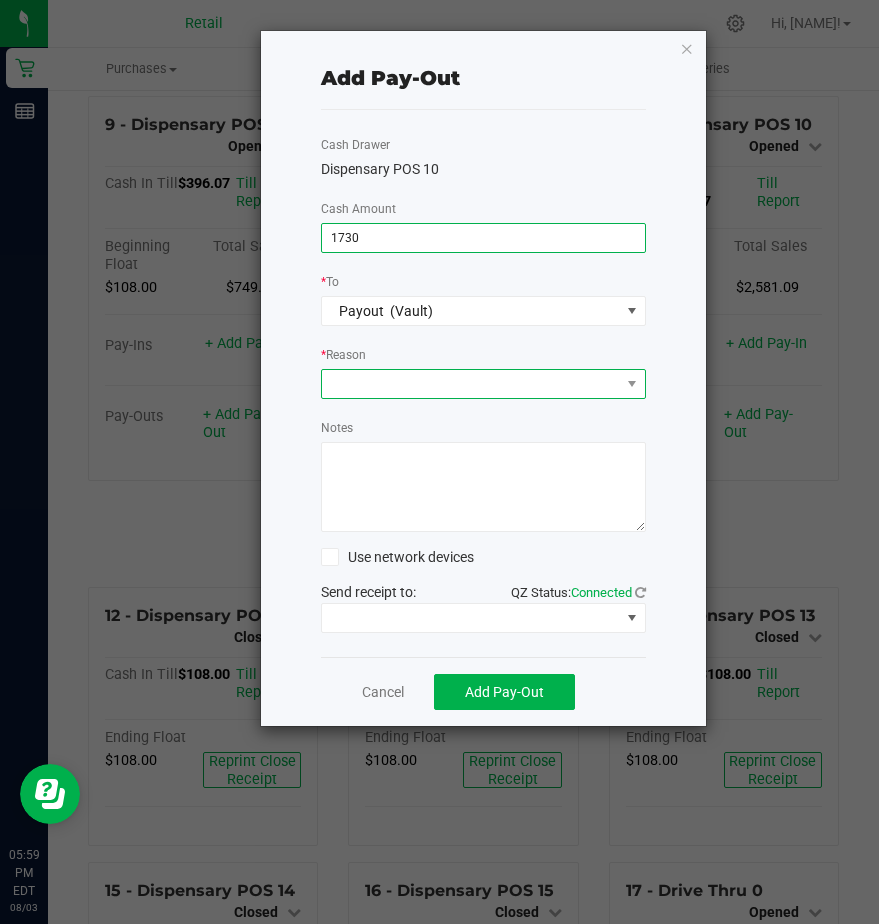 type on "$1,730.00" 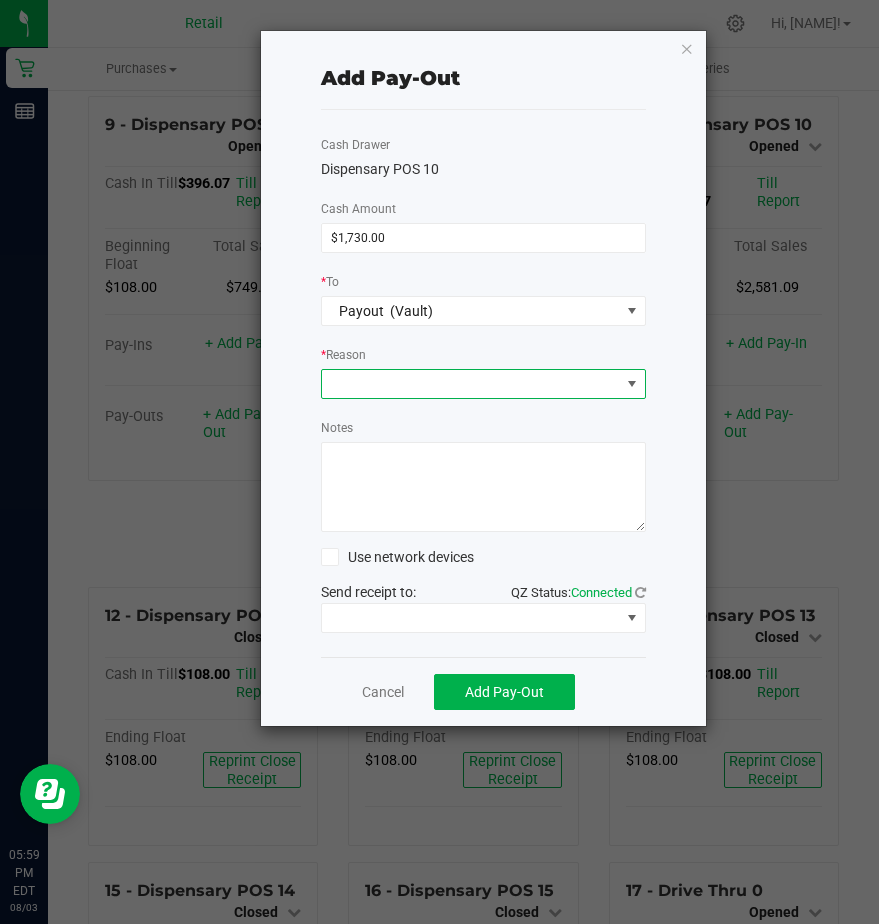 click at bounding box center [471, 384] 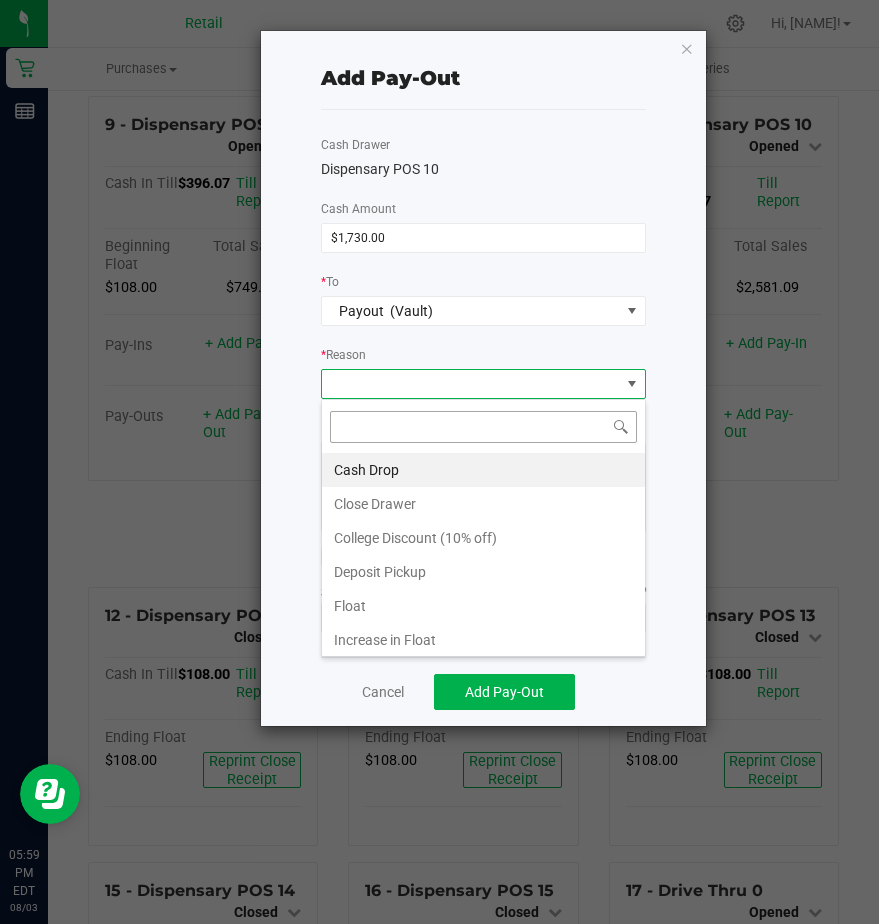 scroll, scrollTop: 99970, scrollLeft: 99675, axis: both 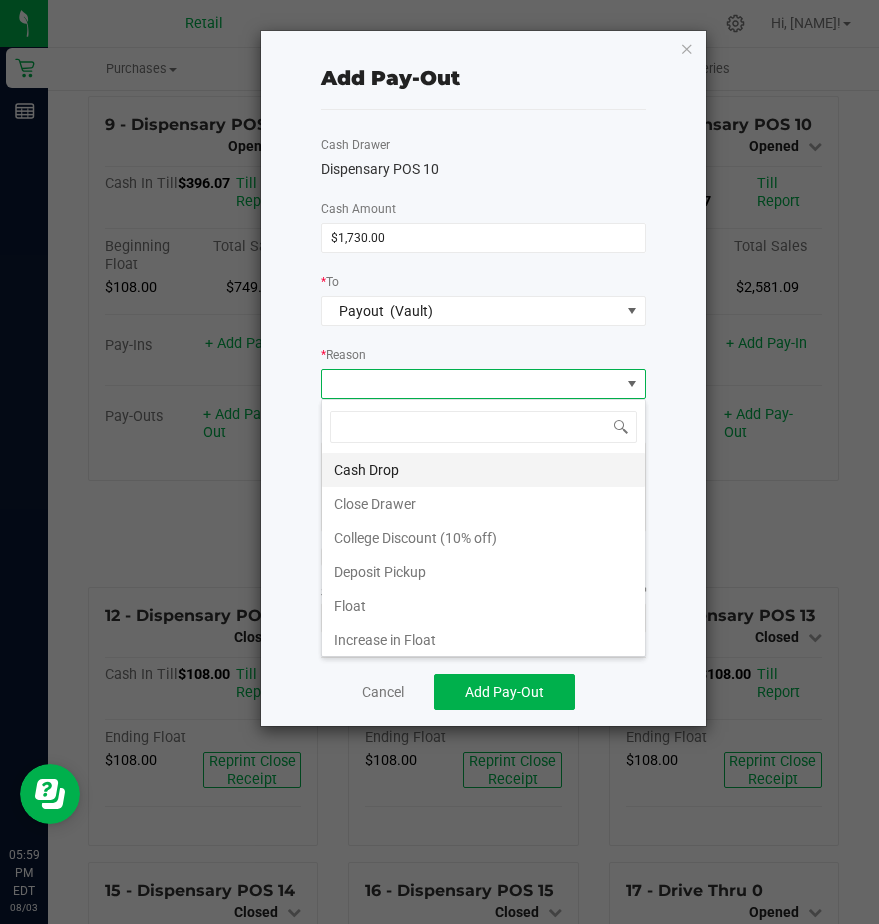 click on "Cash Drop" at bounding box center [483, 470] 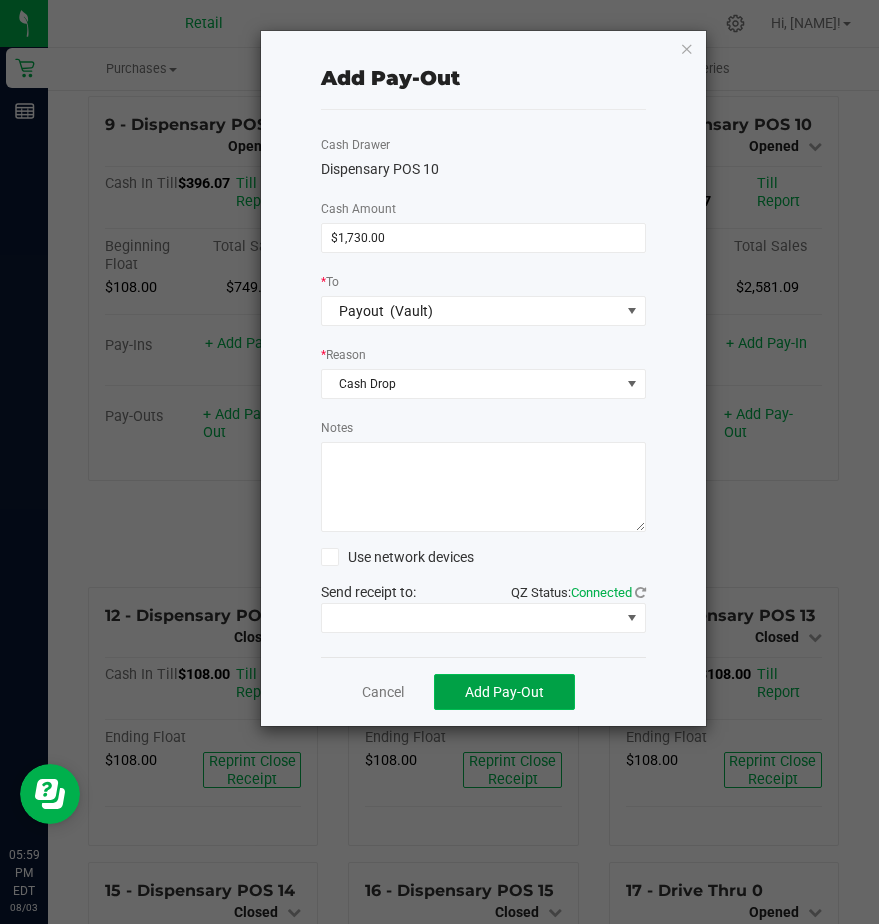 click on "Add Pay-Out" 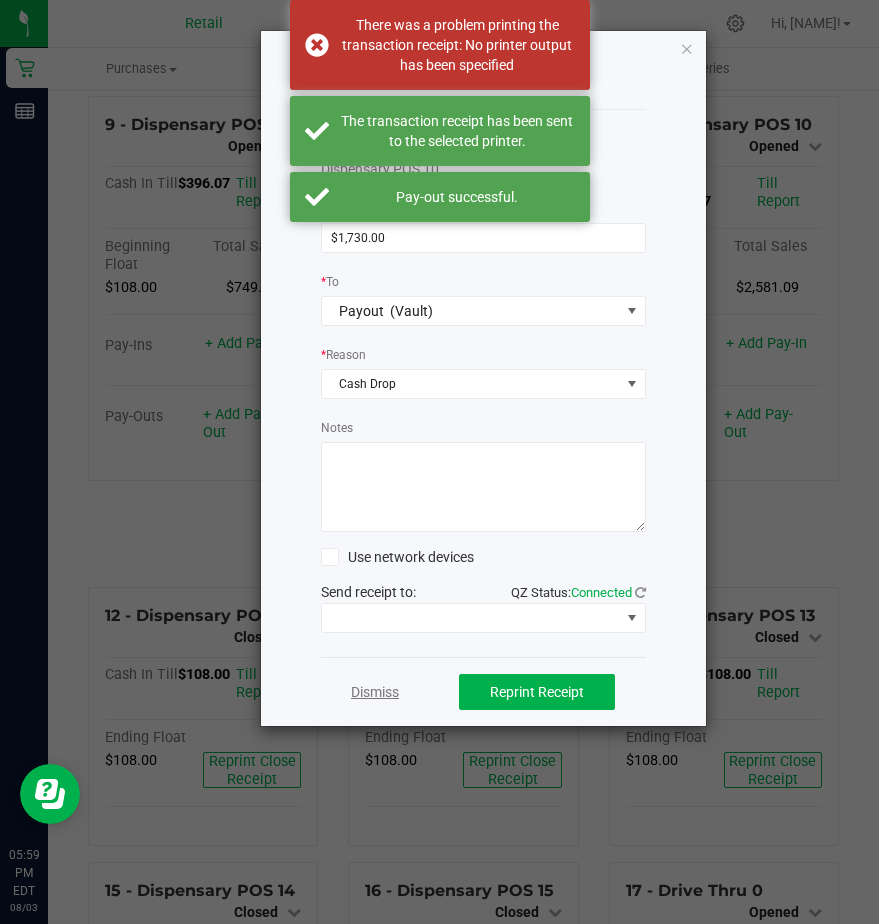 click on "Dismiss" 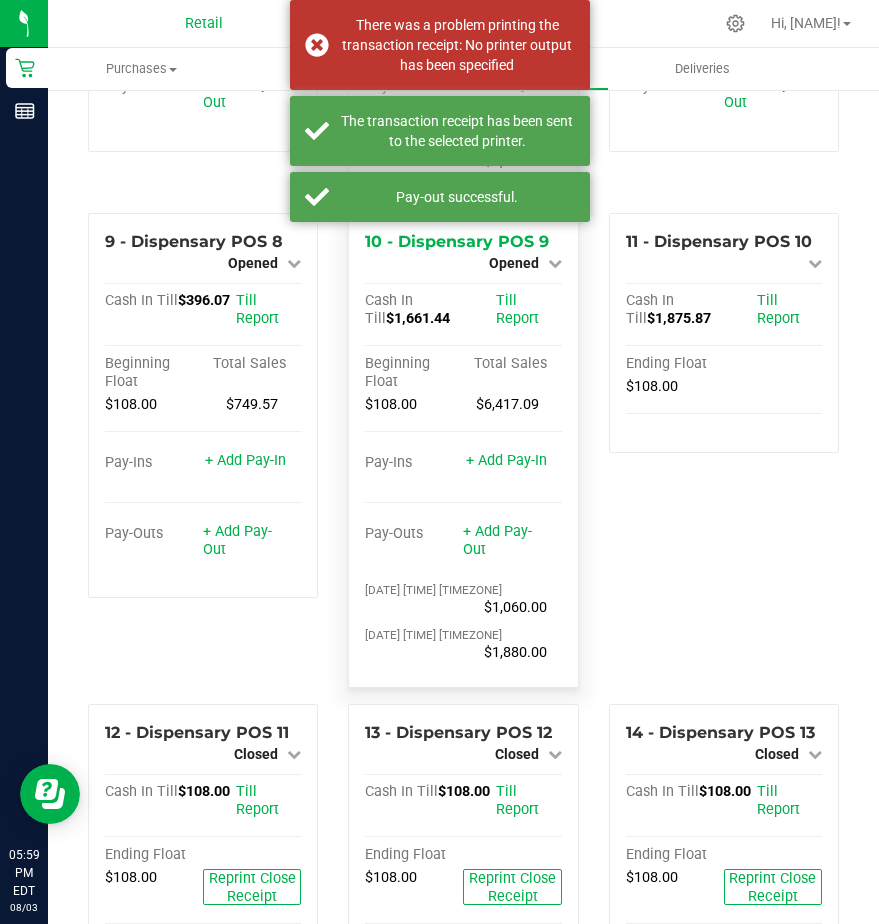 scroll, scrollTop: 600, scrollLeft: 0, axis: vertical 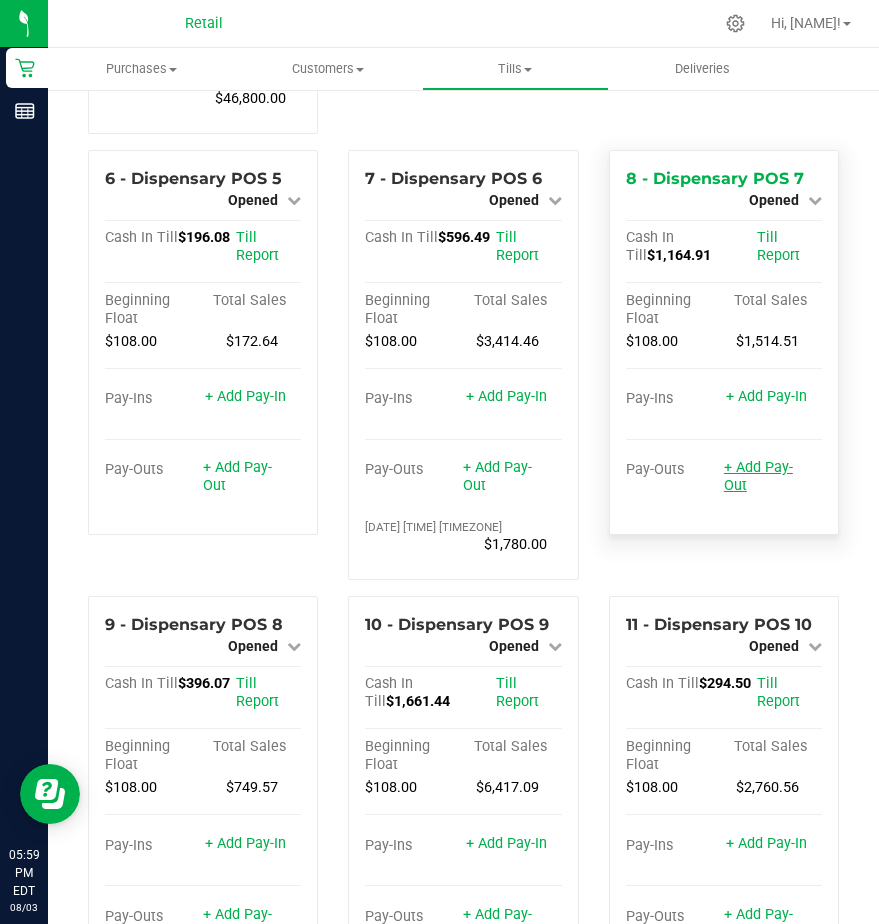 click on "+ Add Pay-Out" at bounding box center (758, 476) 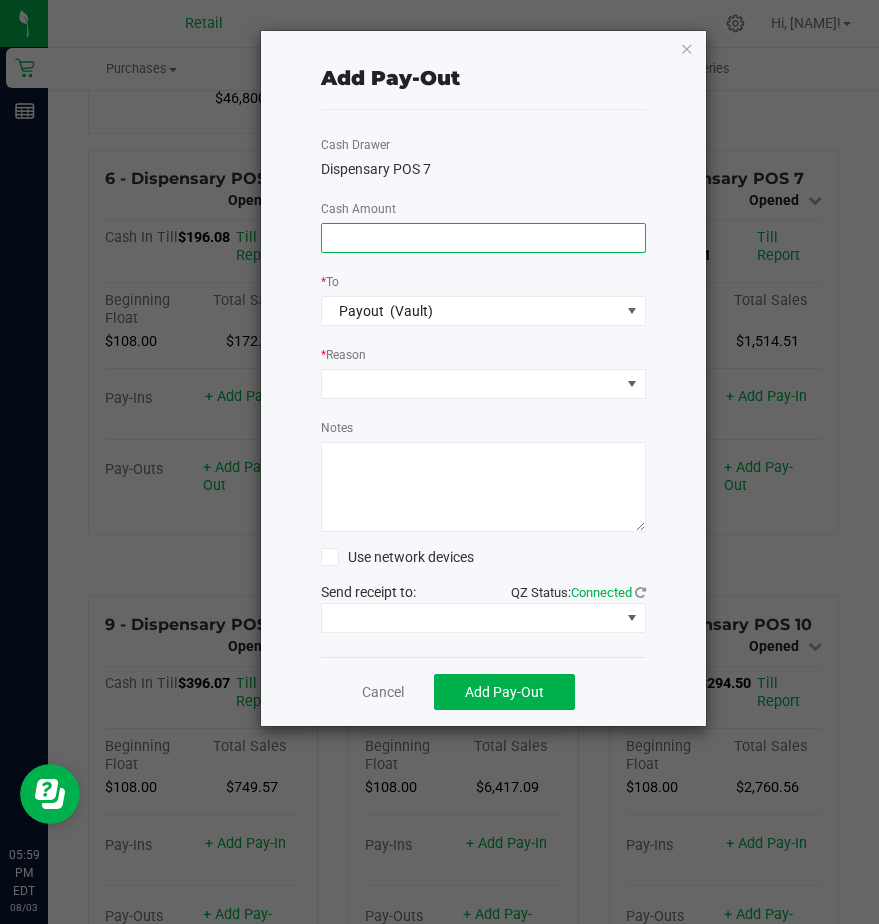 click at bounding box center [483, 238] 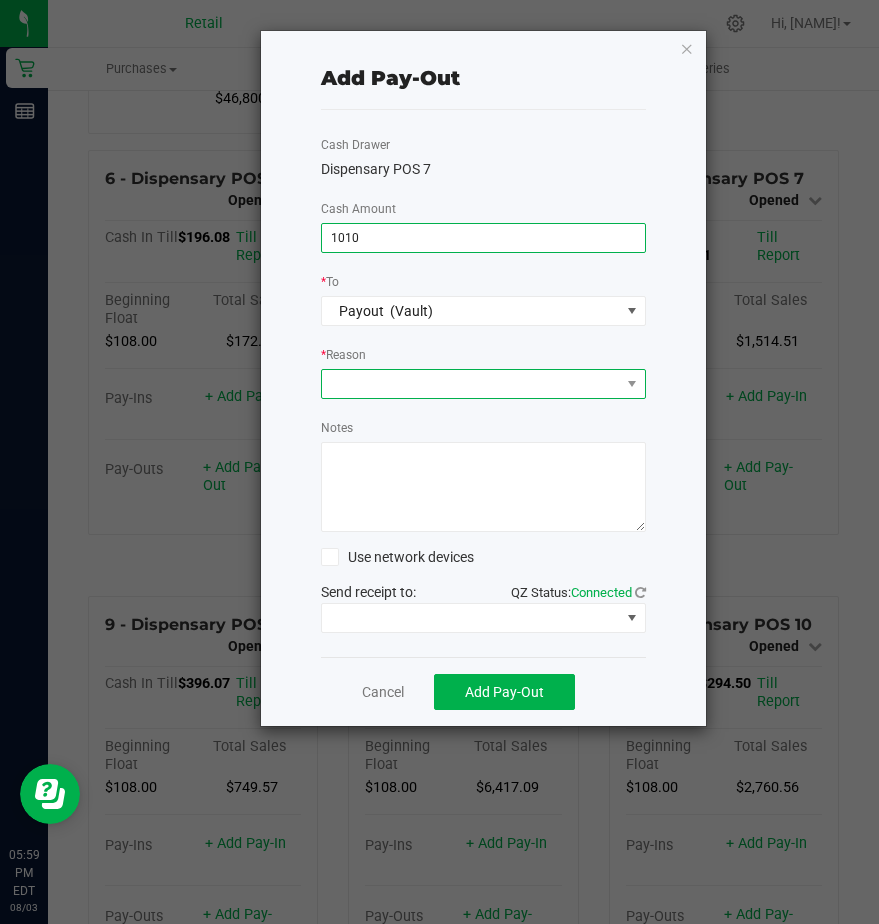 type on "$1,010.00" 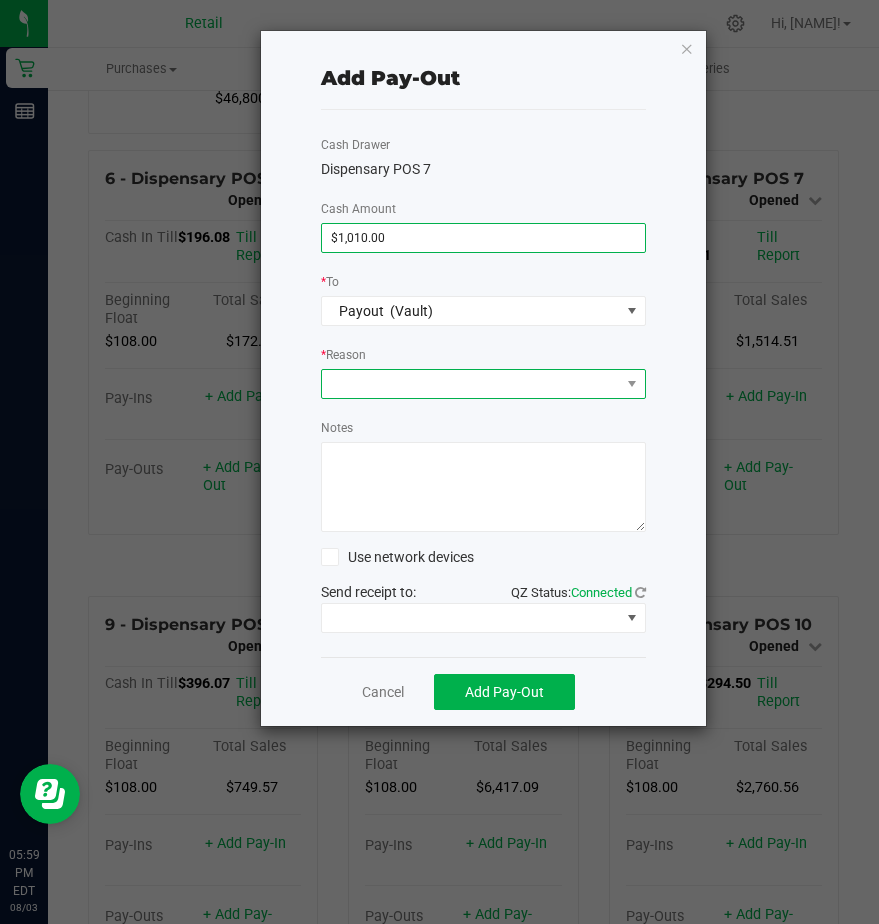 click at bounding box center [471, 384] 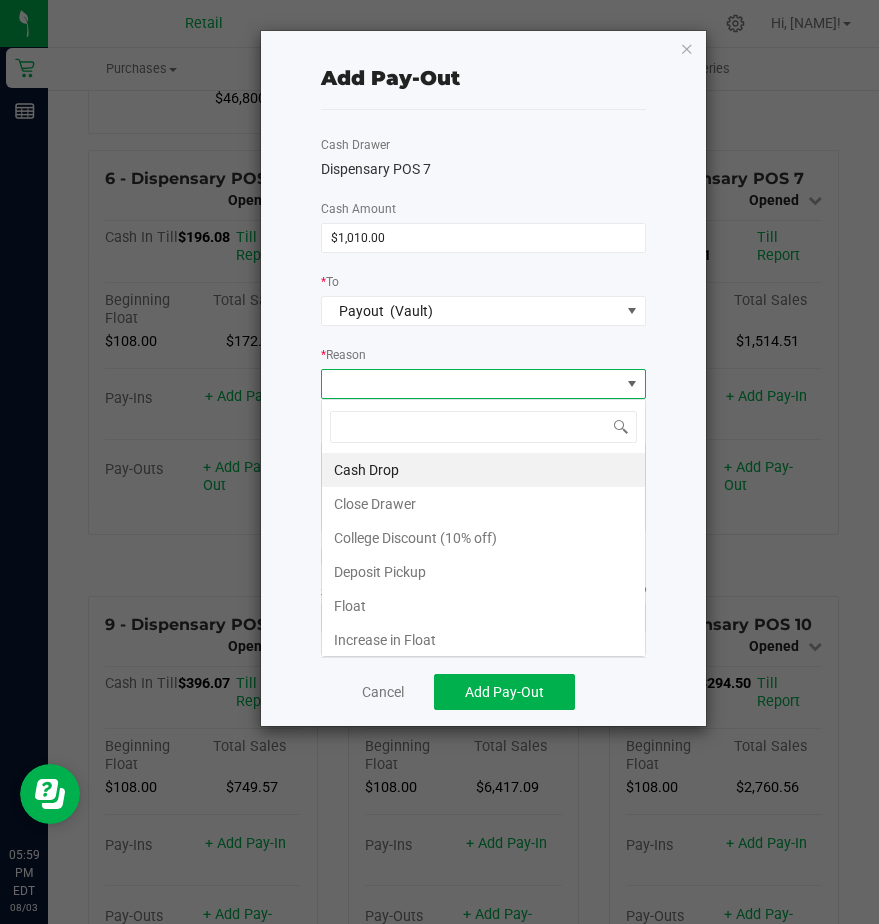 scroll, scrollTop: 99970, scrollLeft: 99675, axis: both 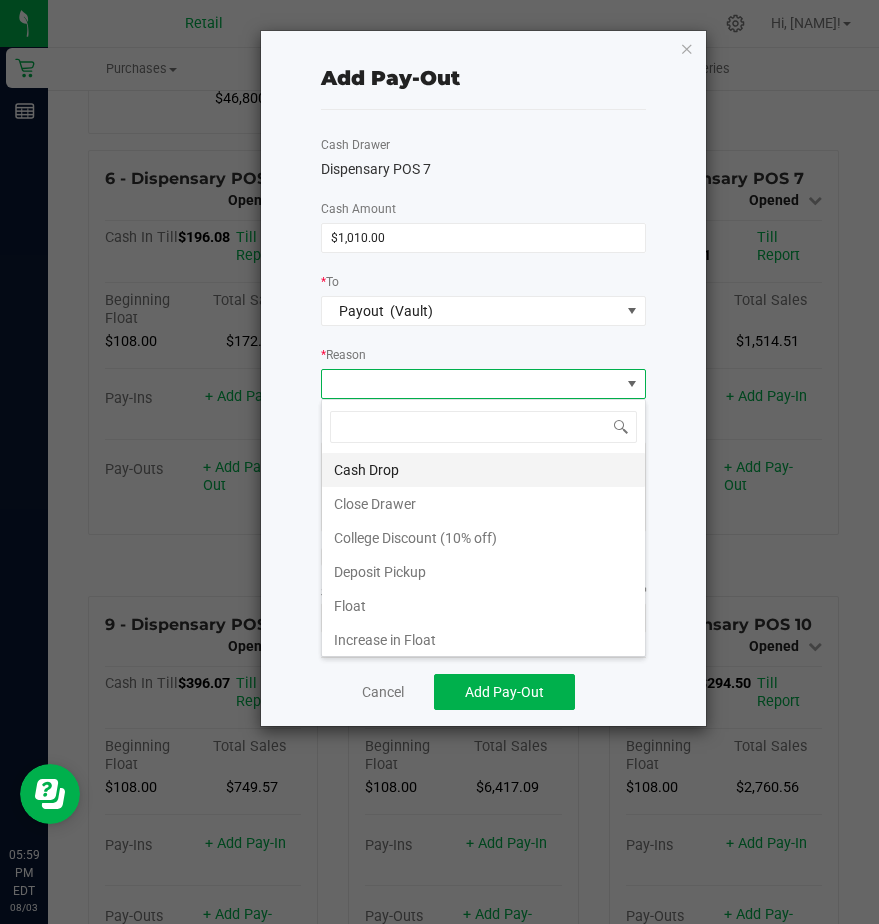 click on "Cash Drop" at bounding box center (483, 470) 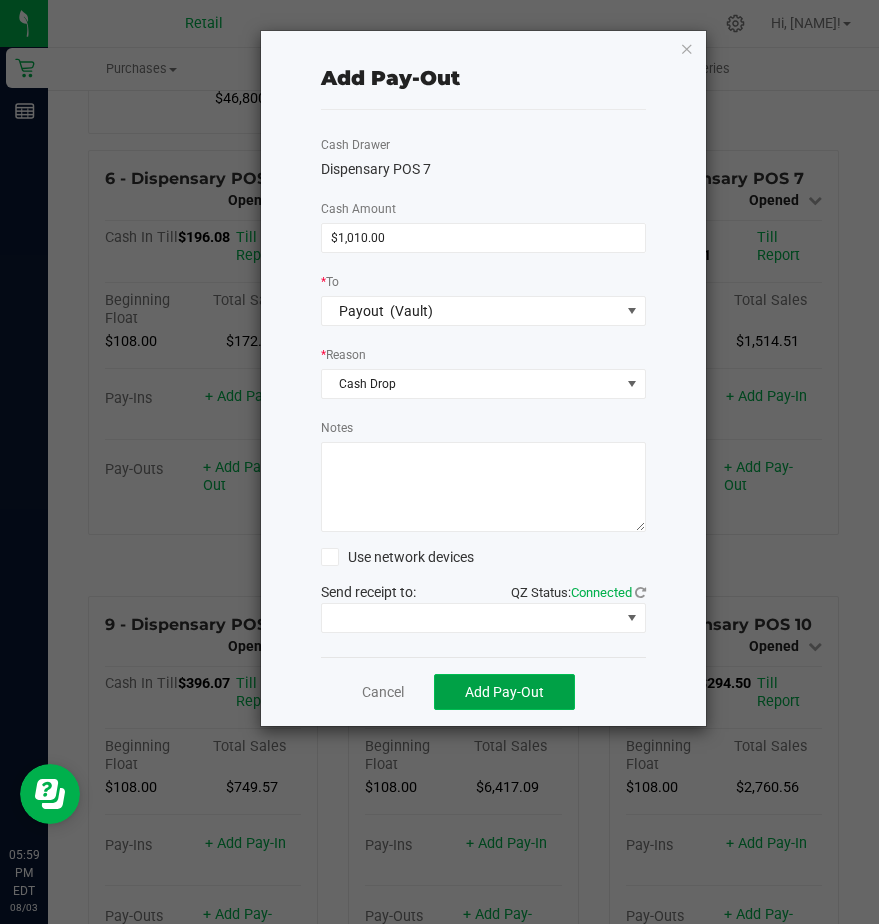 click on "Add Pay-Out" 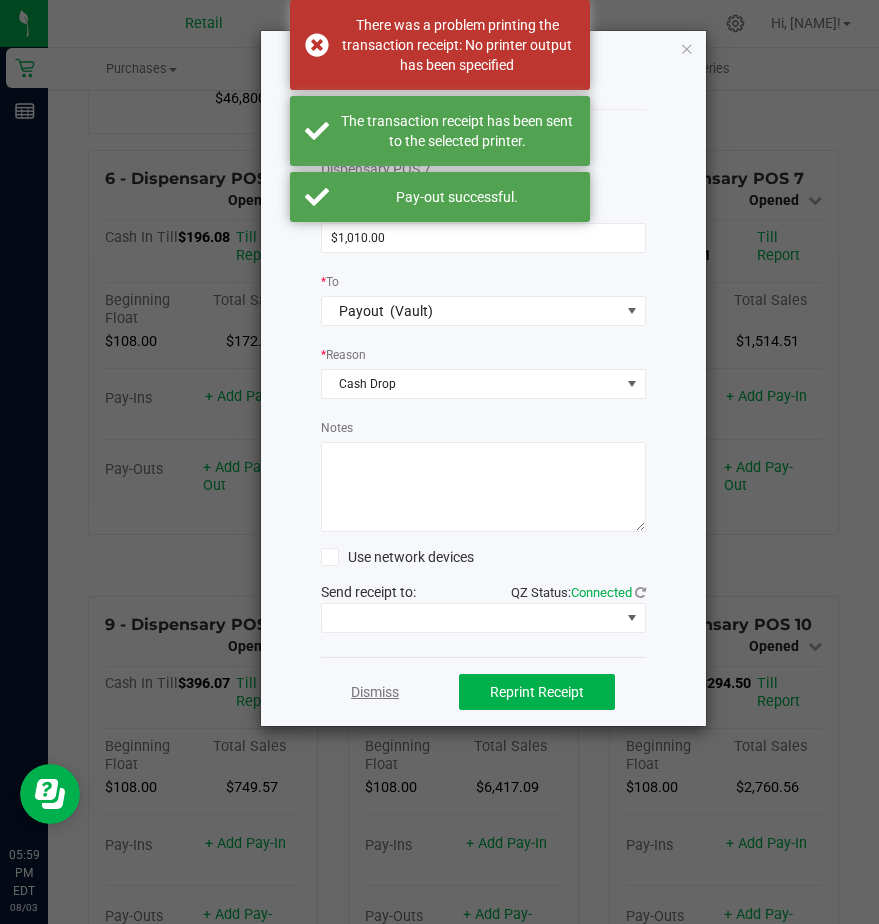click on "Dismiss" 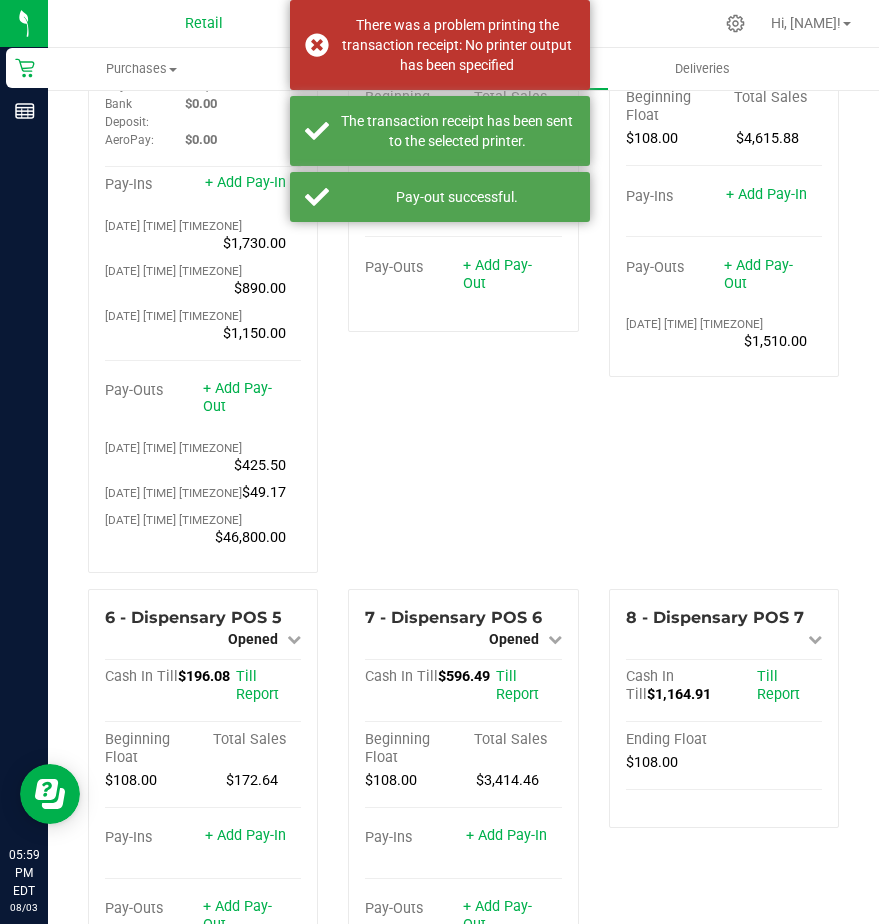 scroll, scrollTop: 0, scrollLeft: 0, axis: both 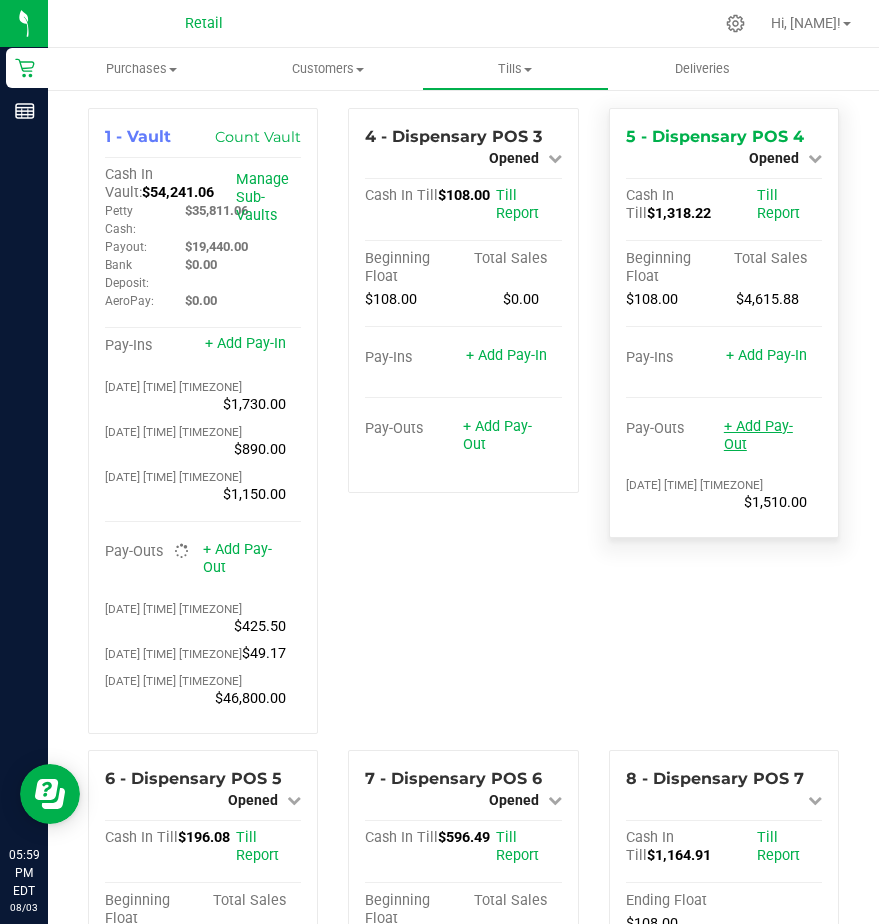 click on "+ Add Pay-Out" at bounding box center (758, 435) 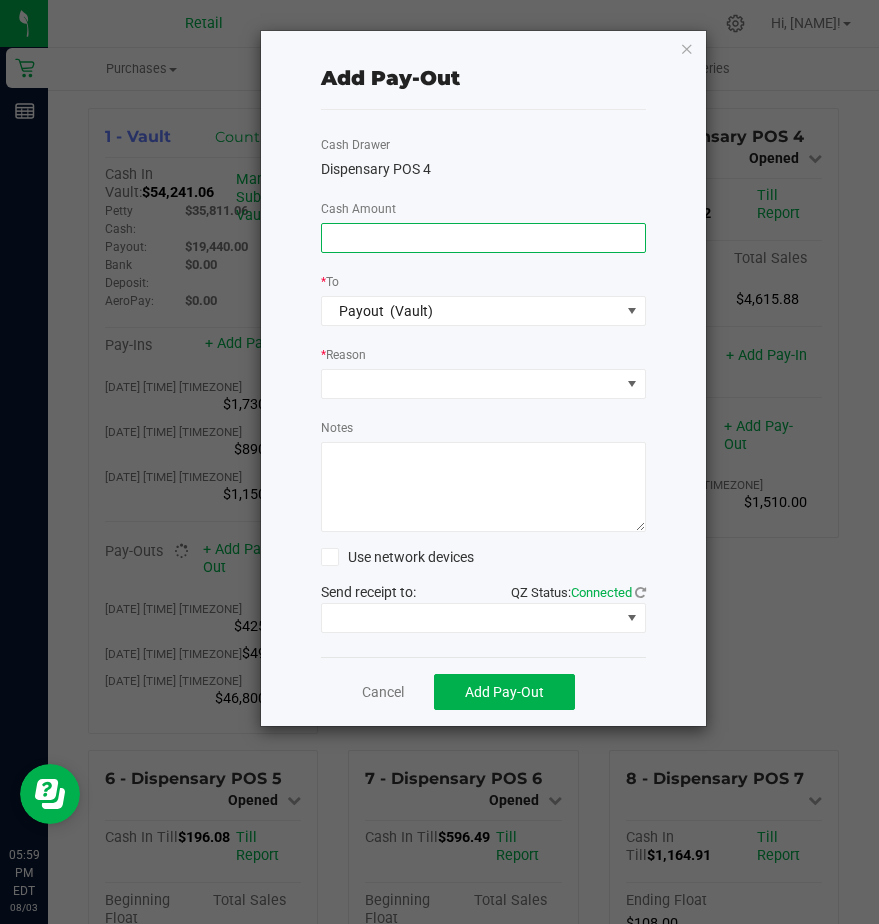click at bounding box center [483, 238] 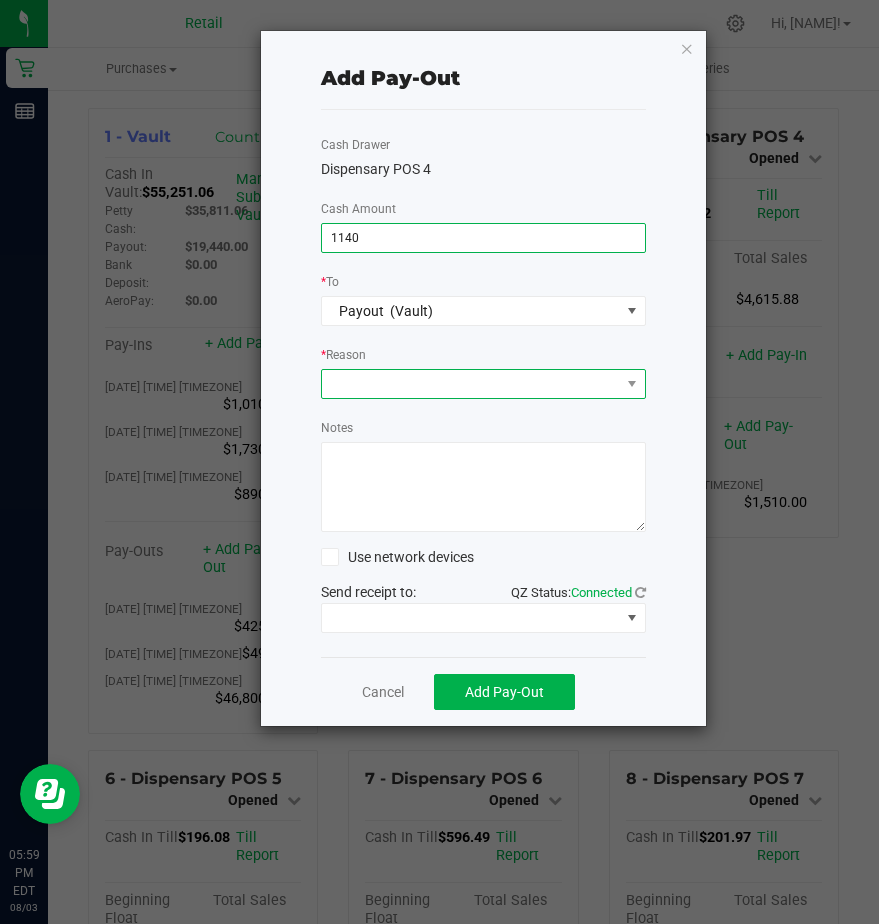 type on "$1,140.00" 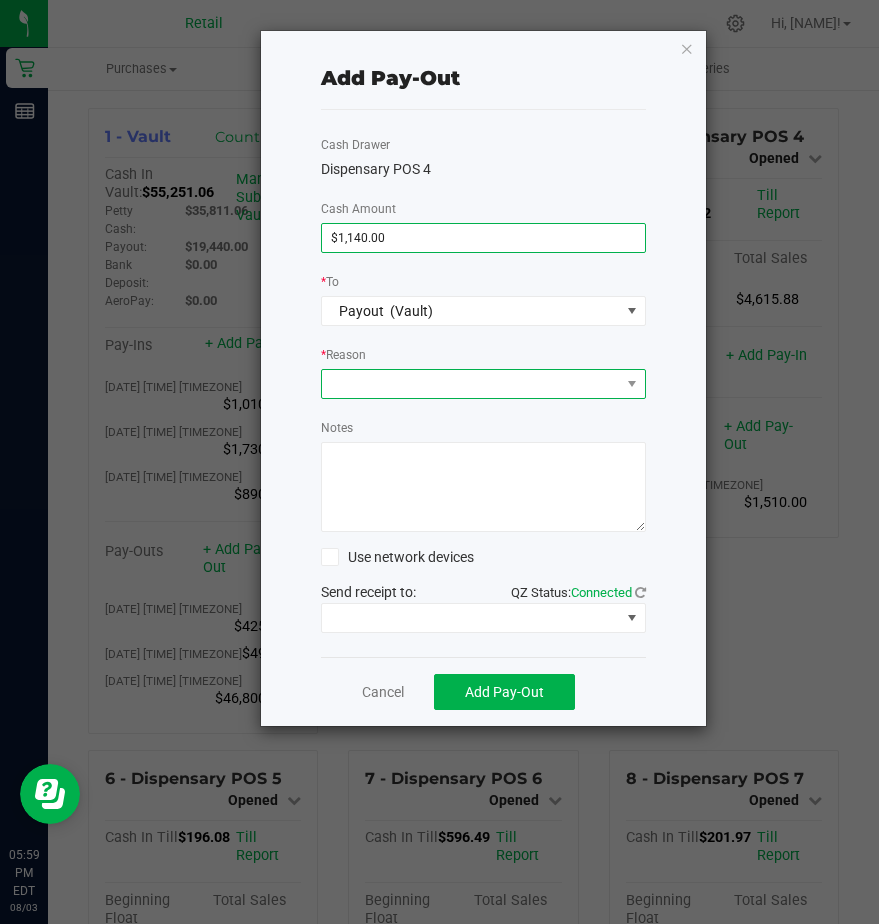 click at bounding box center (471, 384) 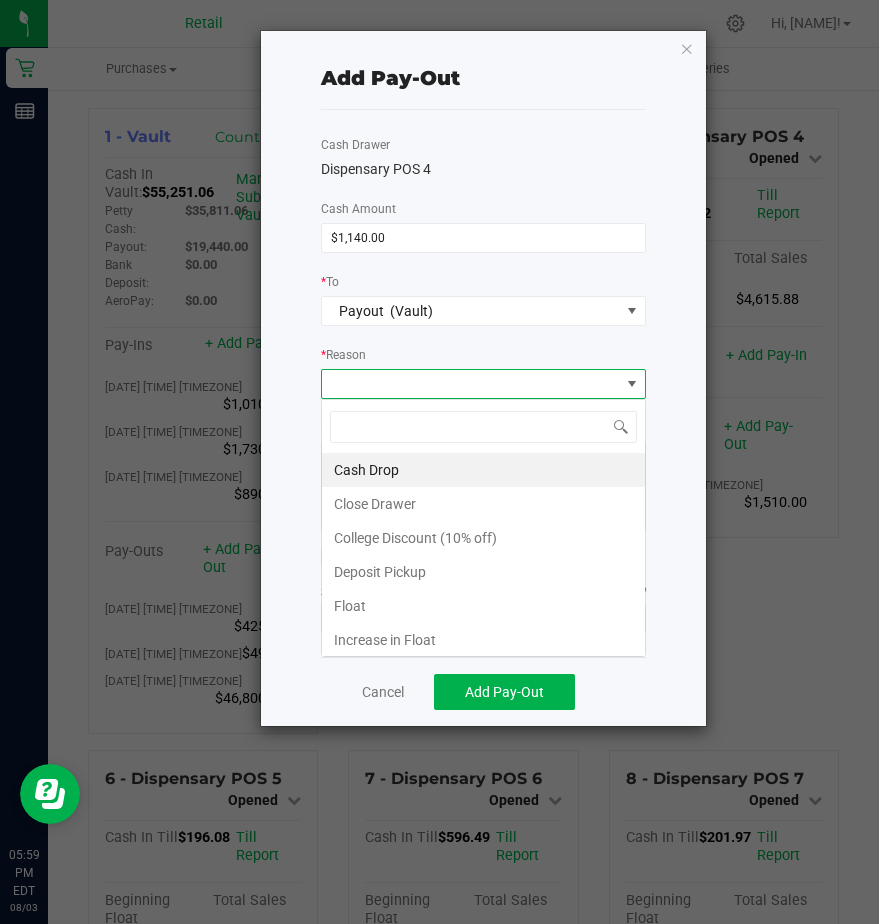 scroll, scrollTop: 99970, scrollLeft: 99675, axis: both 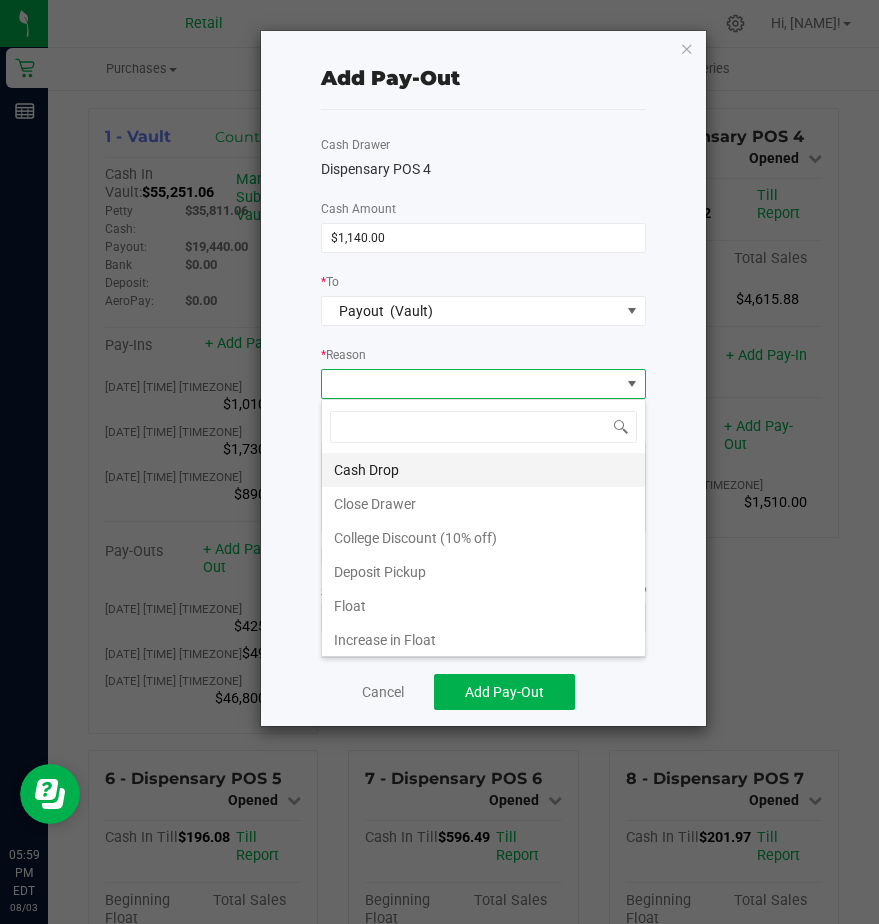 click on "Cash Drop" at bounding box center [483, 470] 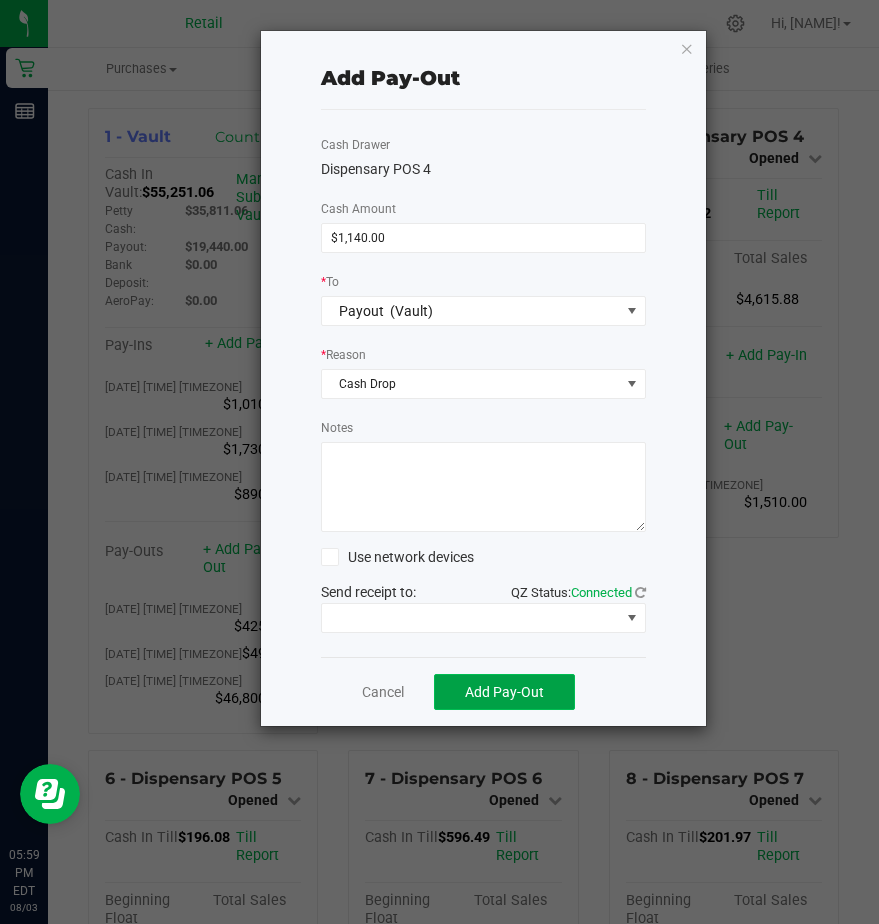 click on "Add Pay-Out" 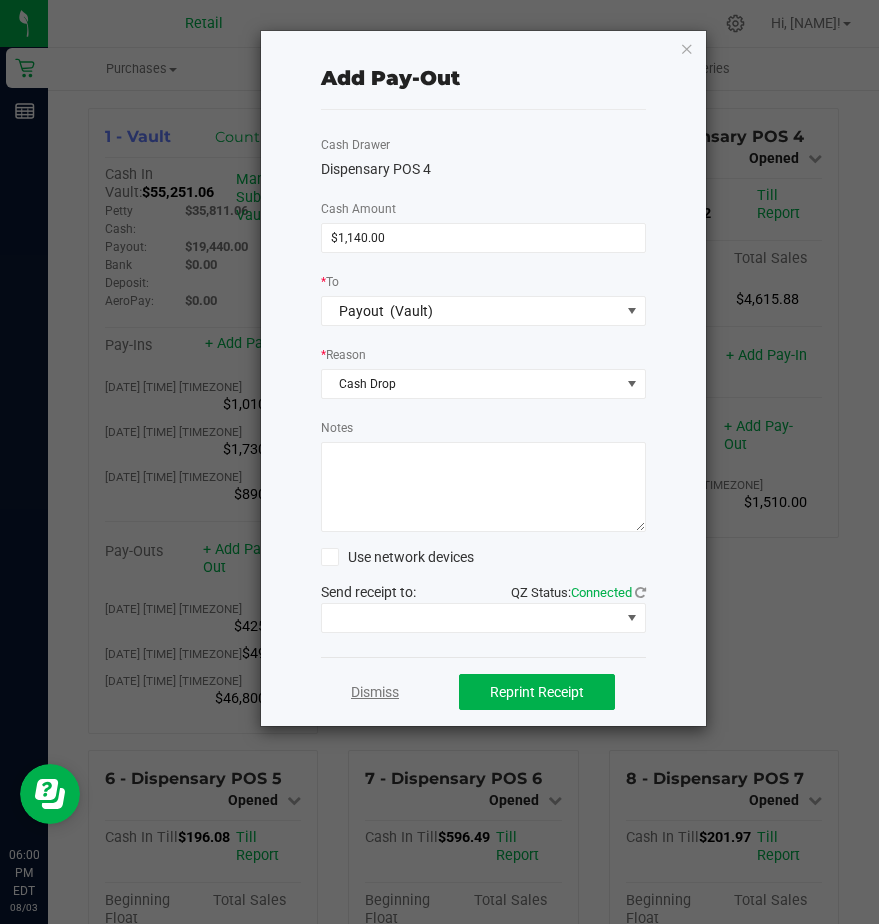 click on "Dismiss" 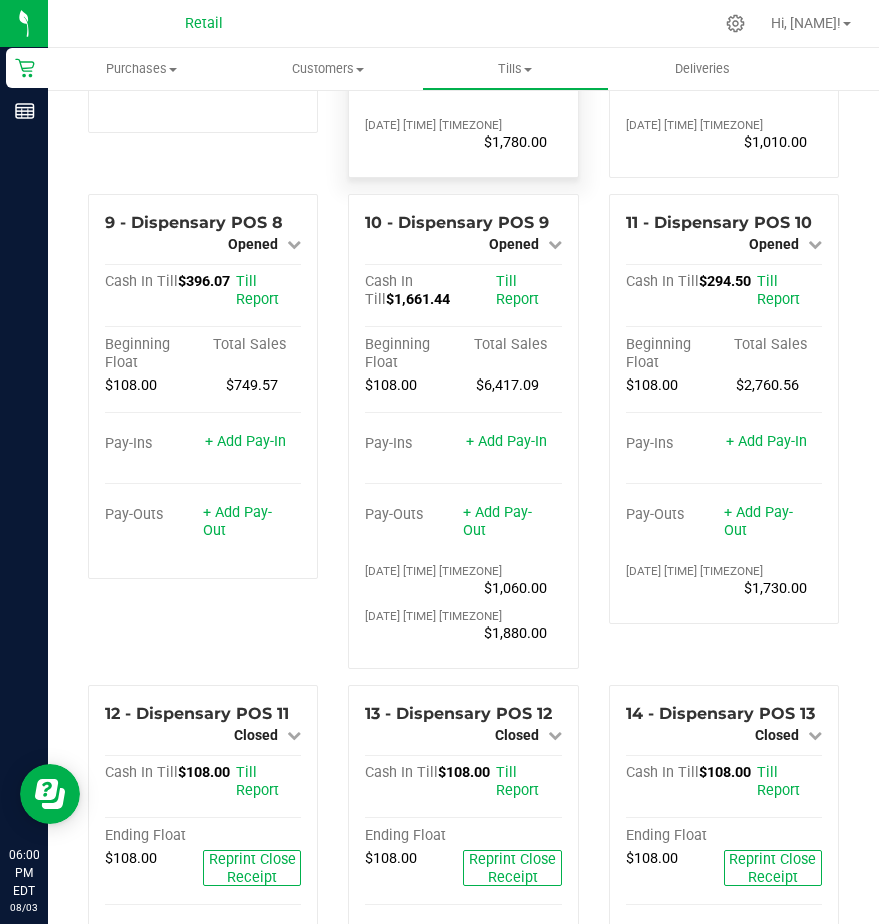 scroll, scrollTop: 1100, scrollLeft: 0, axis: vertical 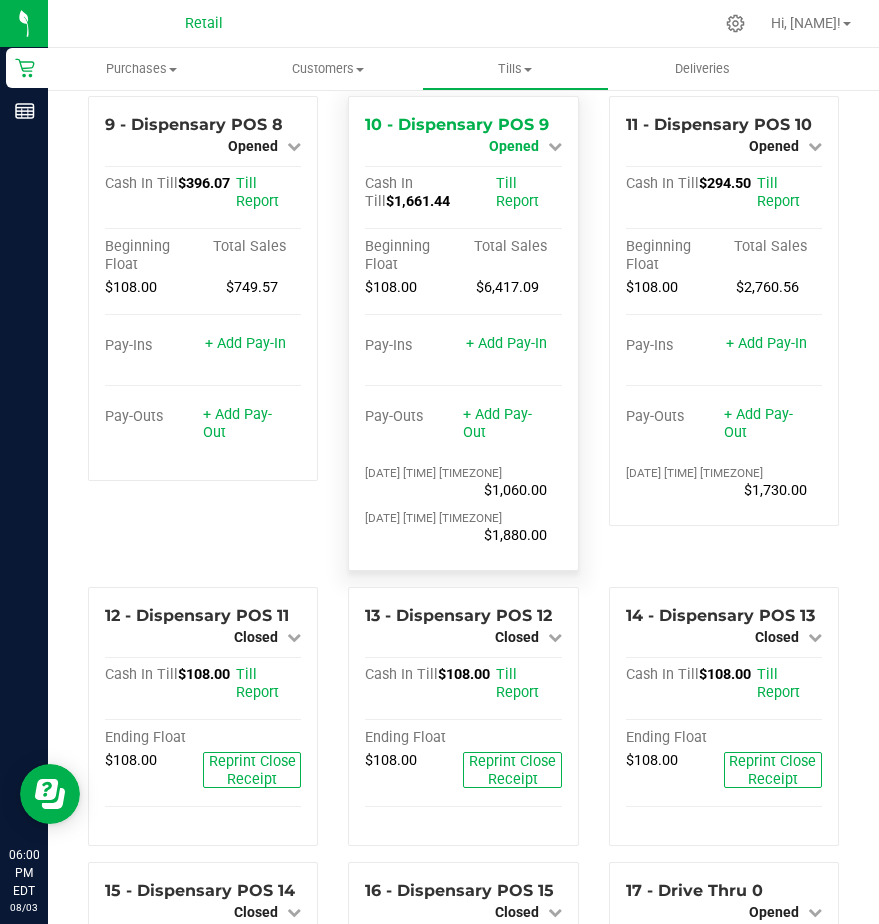 click on "Opened" at bounding box center [514, 146] 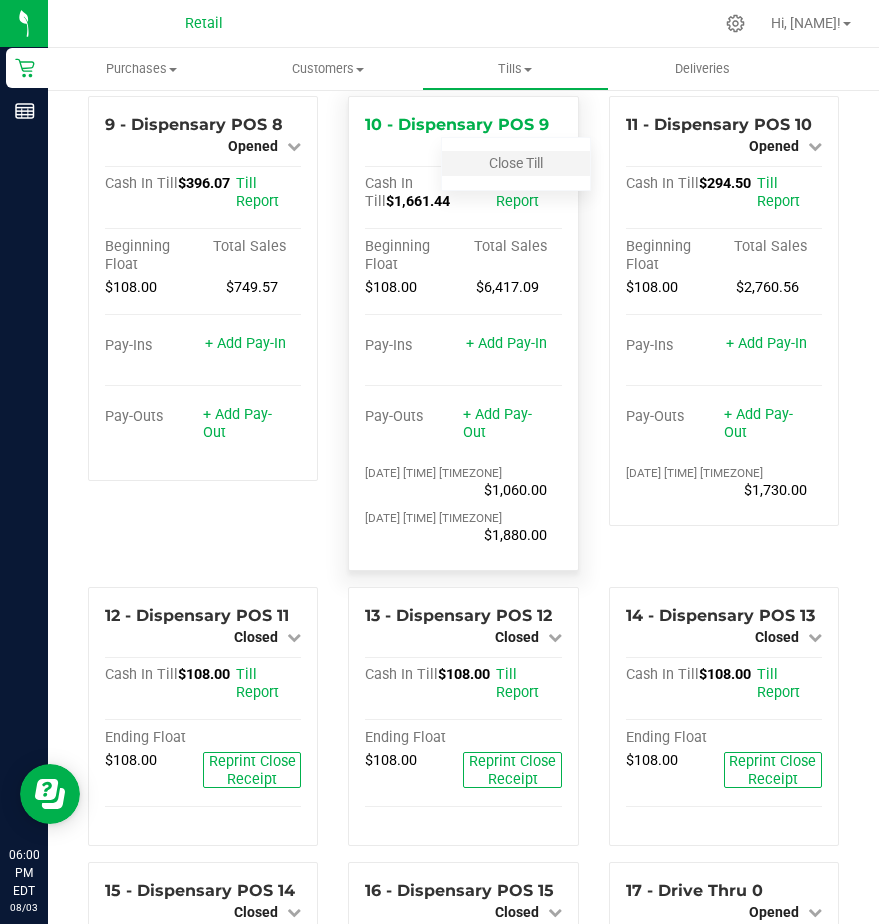click on "Close Till" at bounding box center [516, 163] 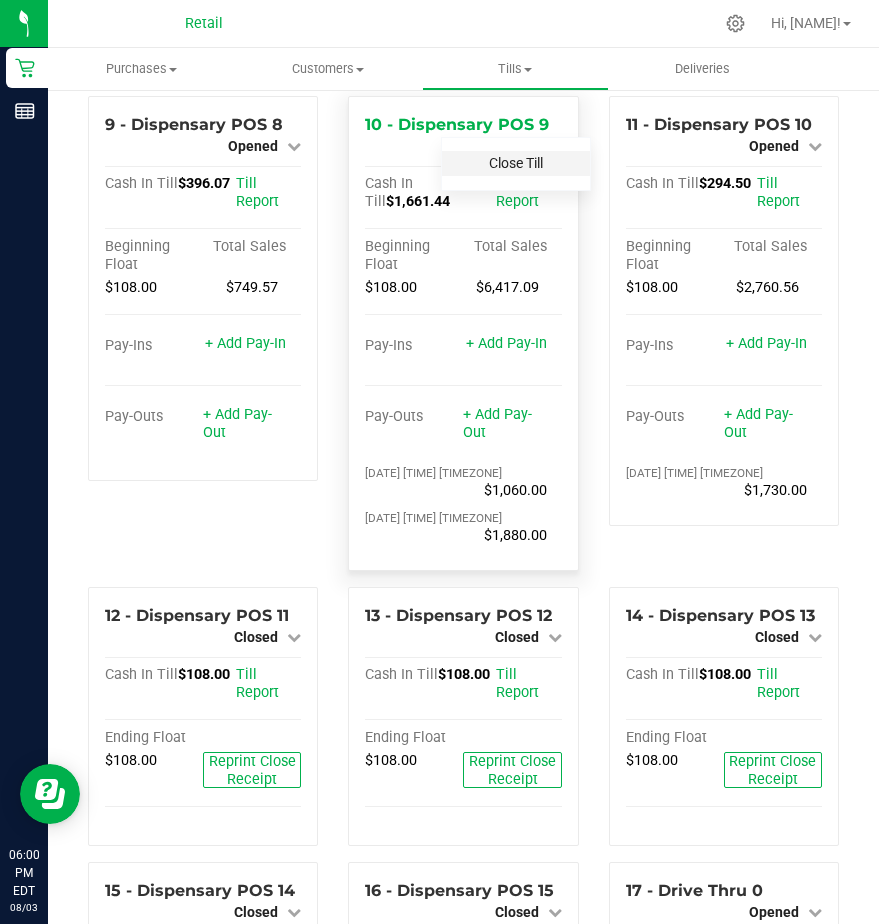 click on "Close Till" at bounding box center (516, 163) 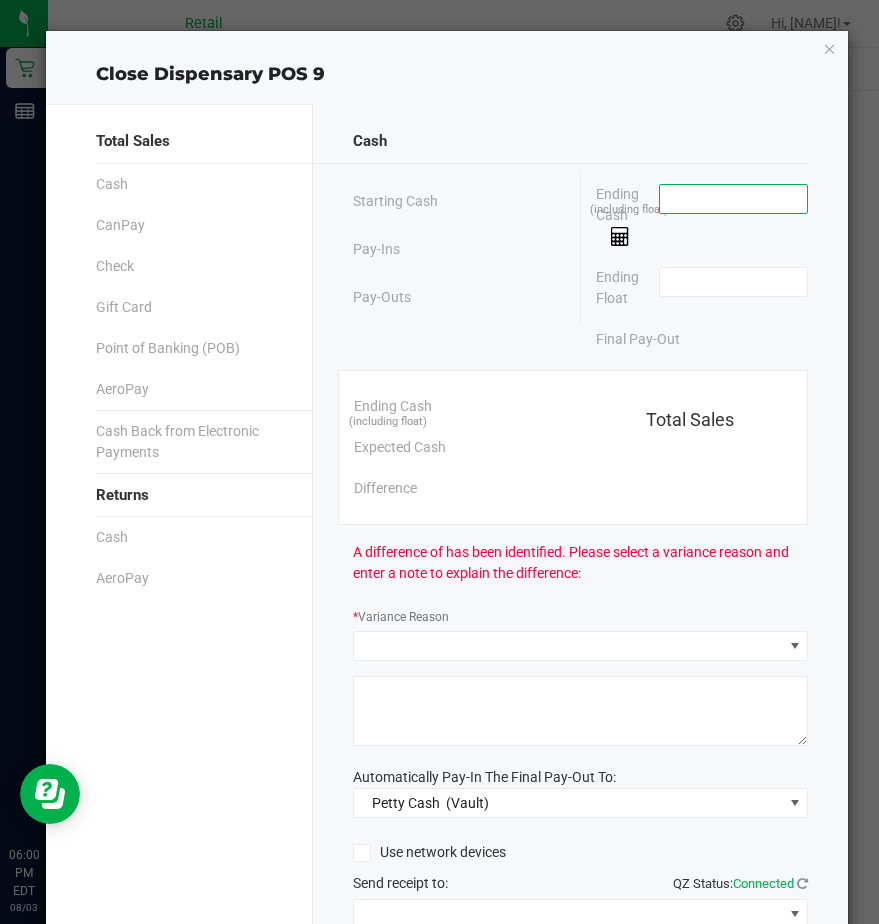 click at bounding box center [733, 199] 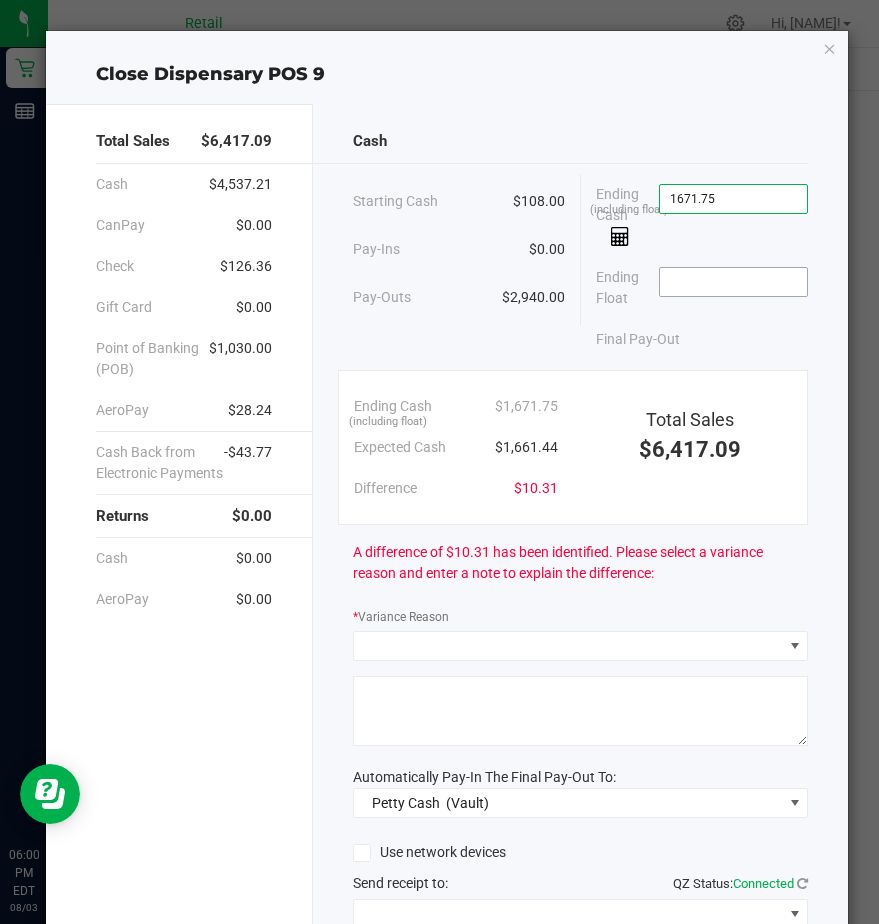 type on "$1,671.75" 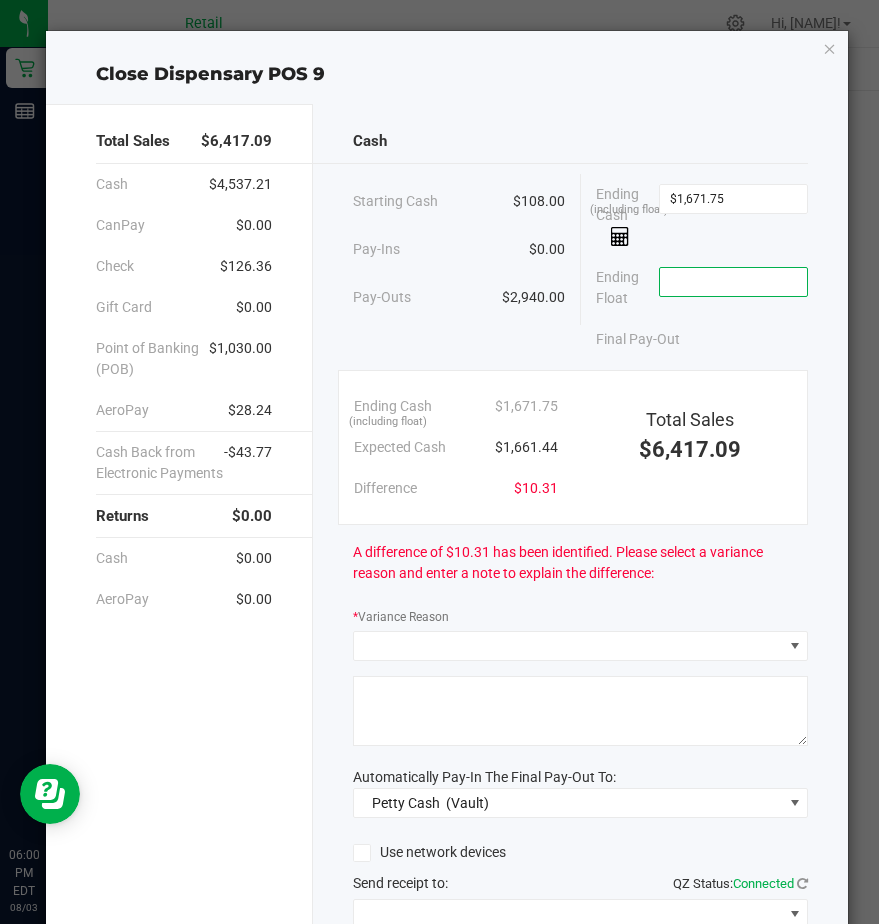 click at bounding box center (733, 282) 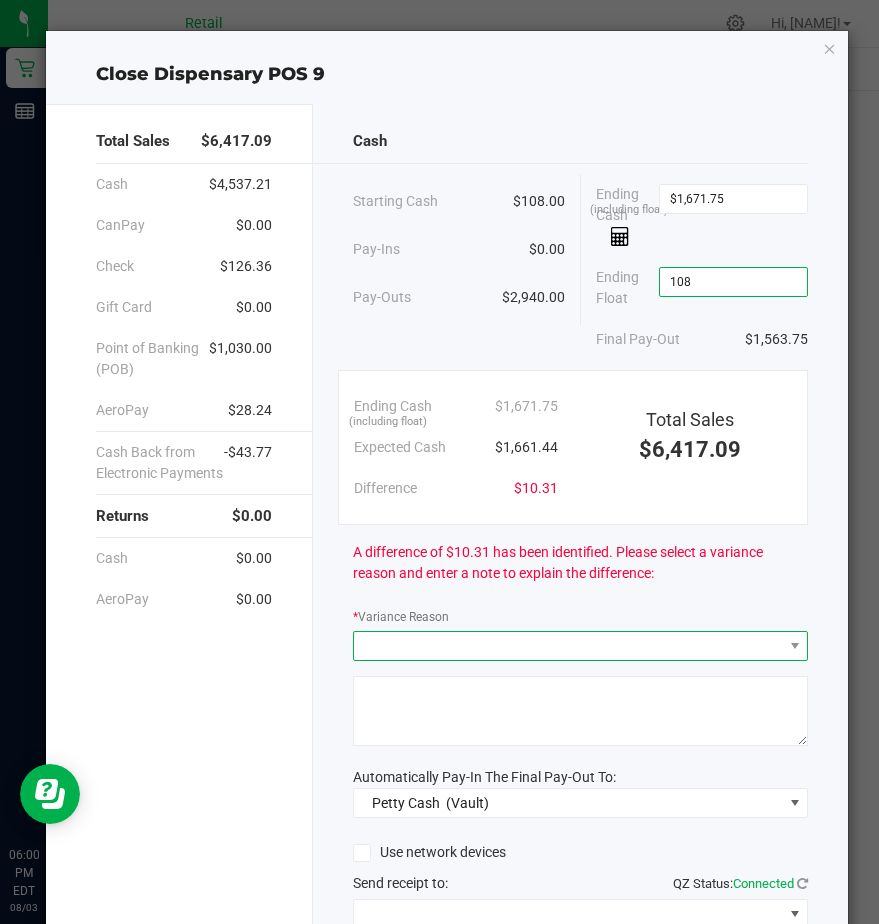 type on "$108.00" 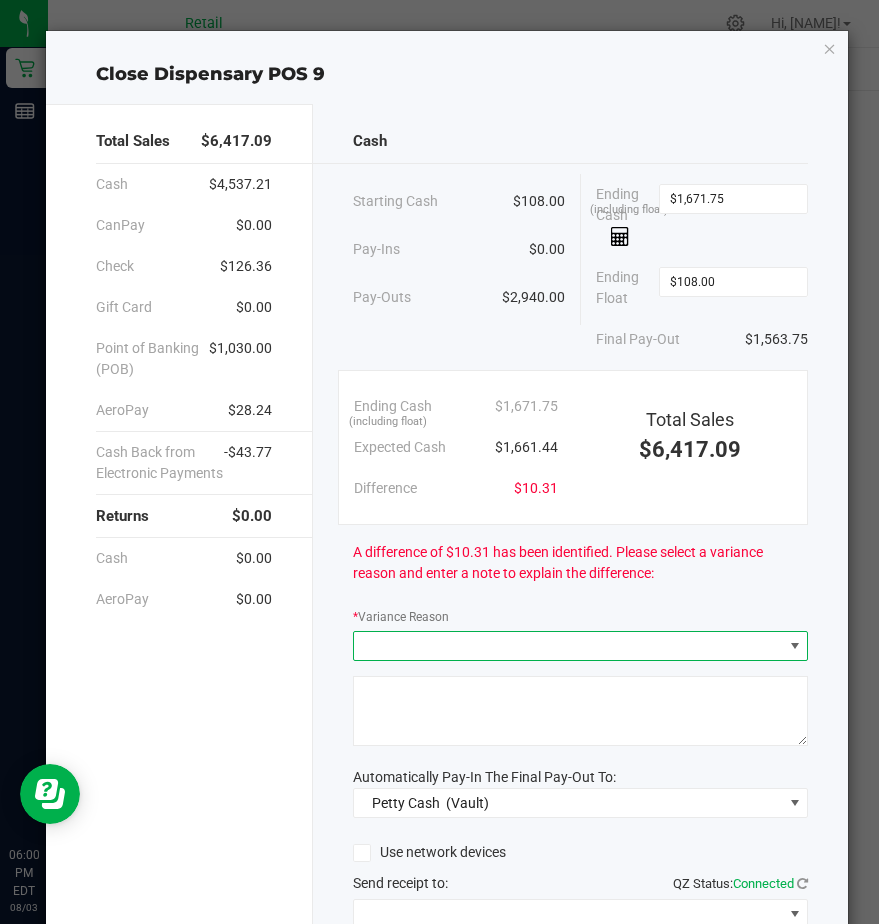 click at bounding box center [568, 646] 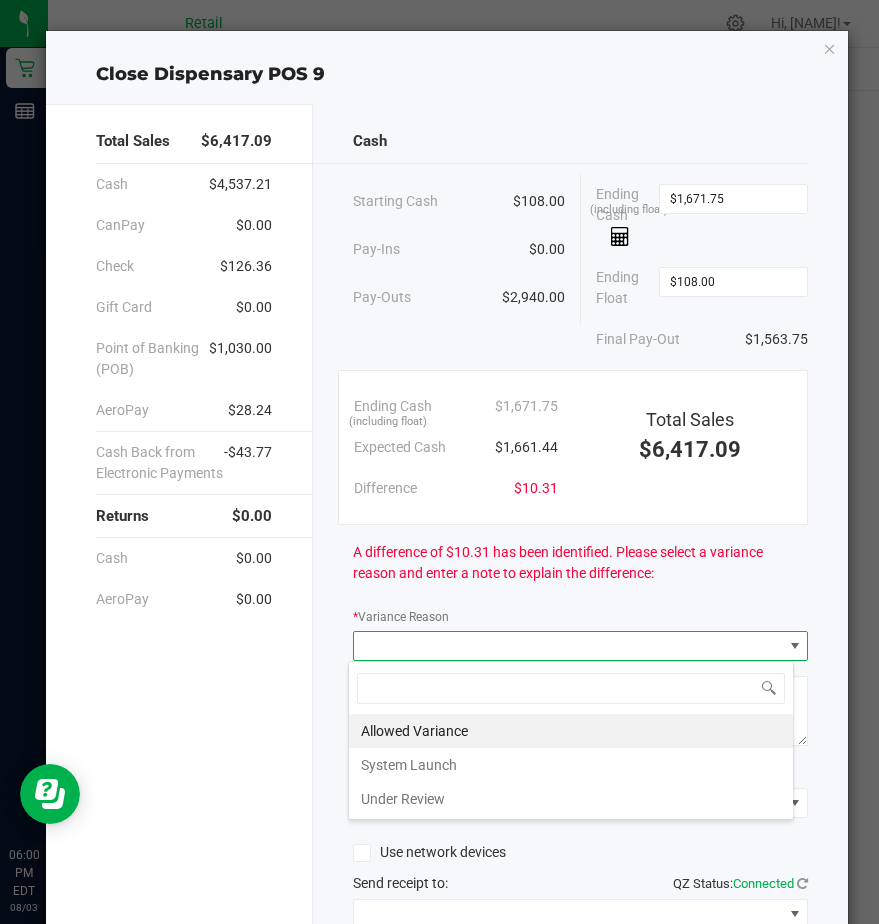 scroll, scrollTop: 99970, scrollLeft: 99554, axis: both 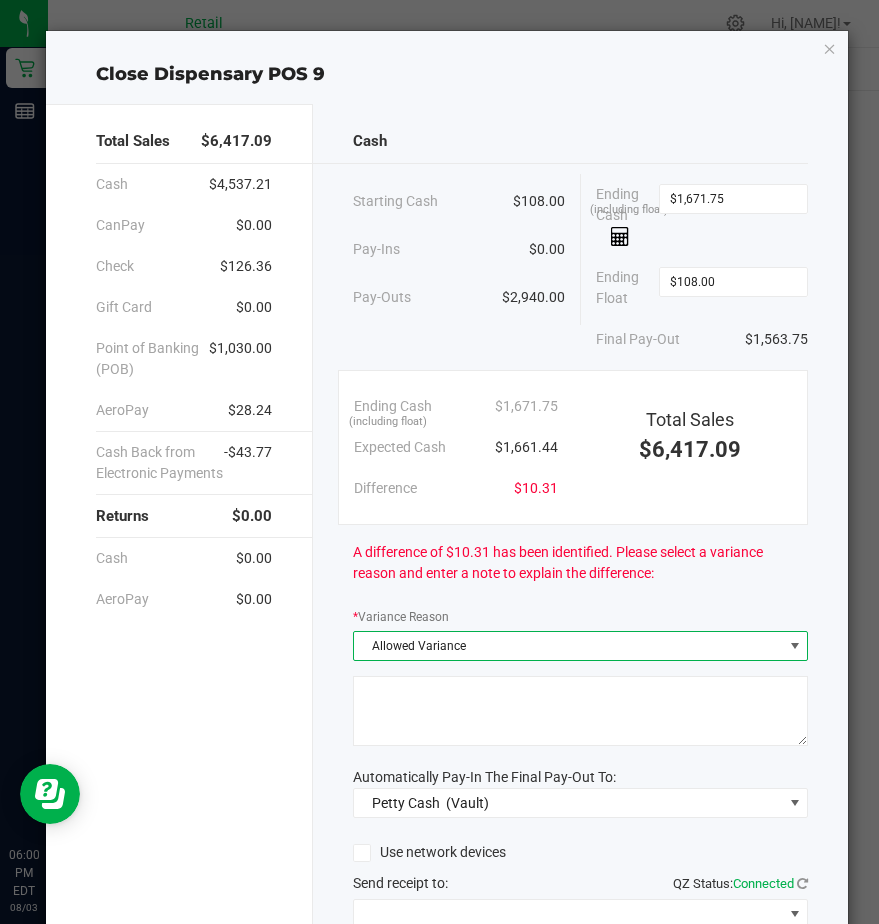 click 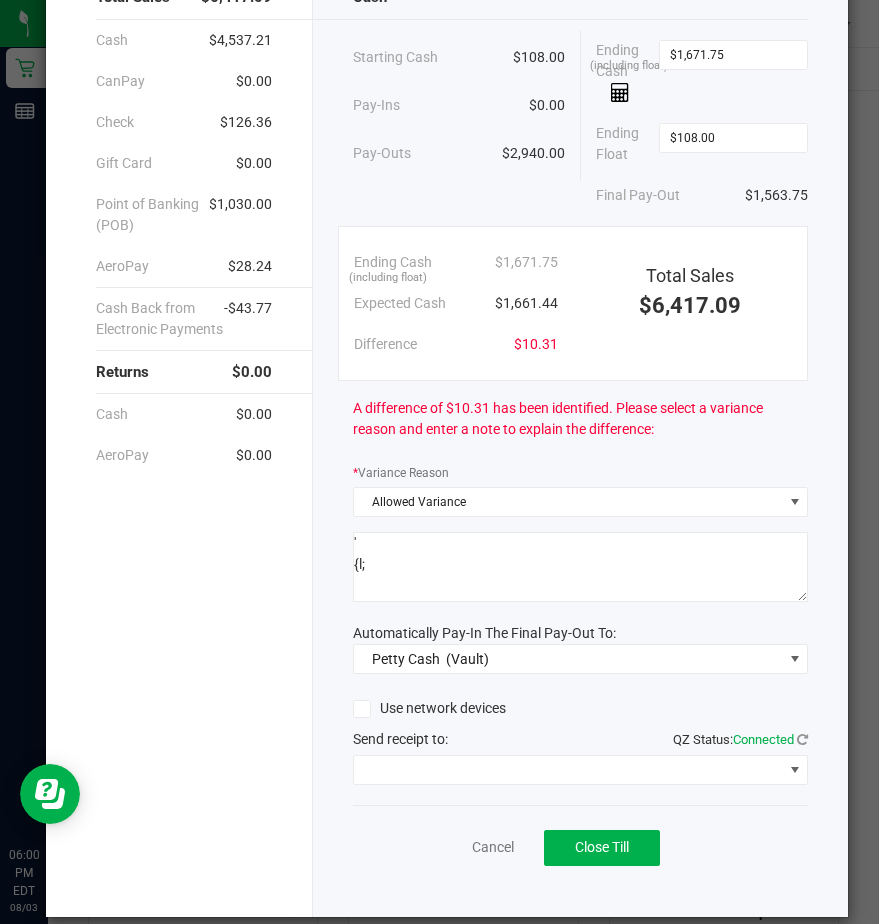 scroll, scrollTop: 168, scrollLeft: 0, axis: vertical 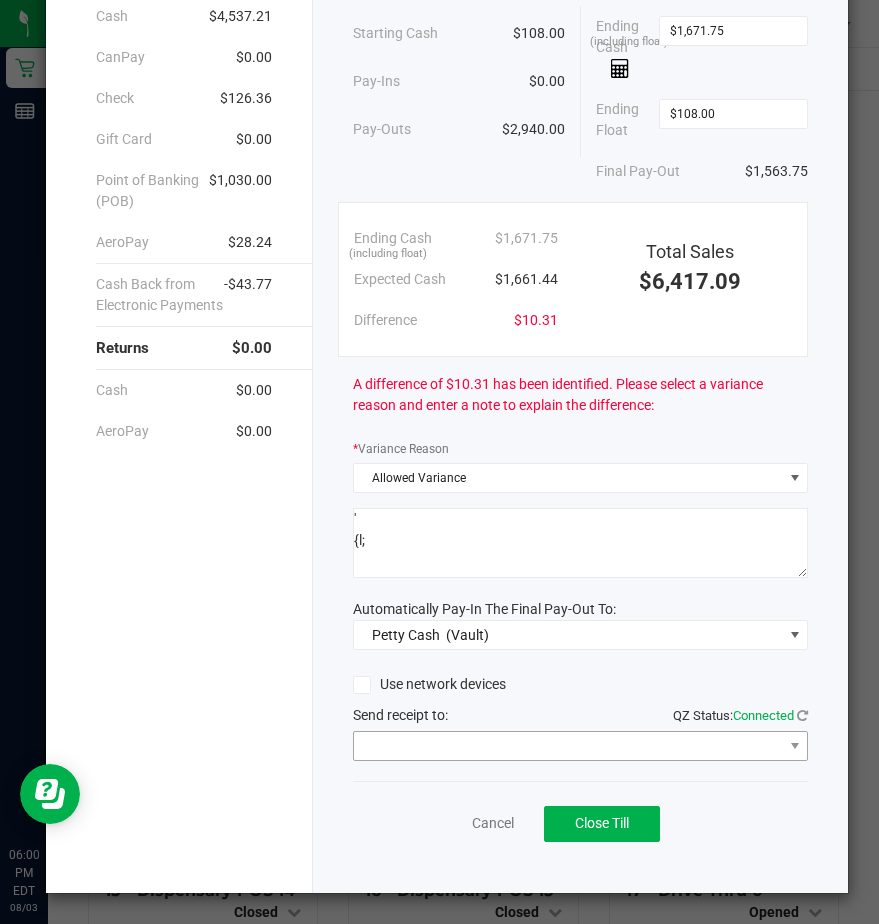 type on "'
{l;" 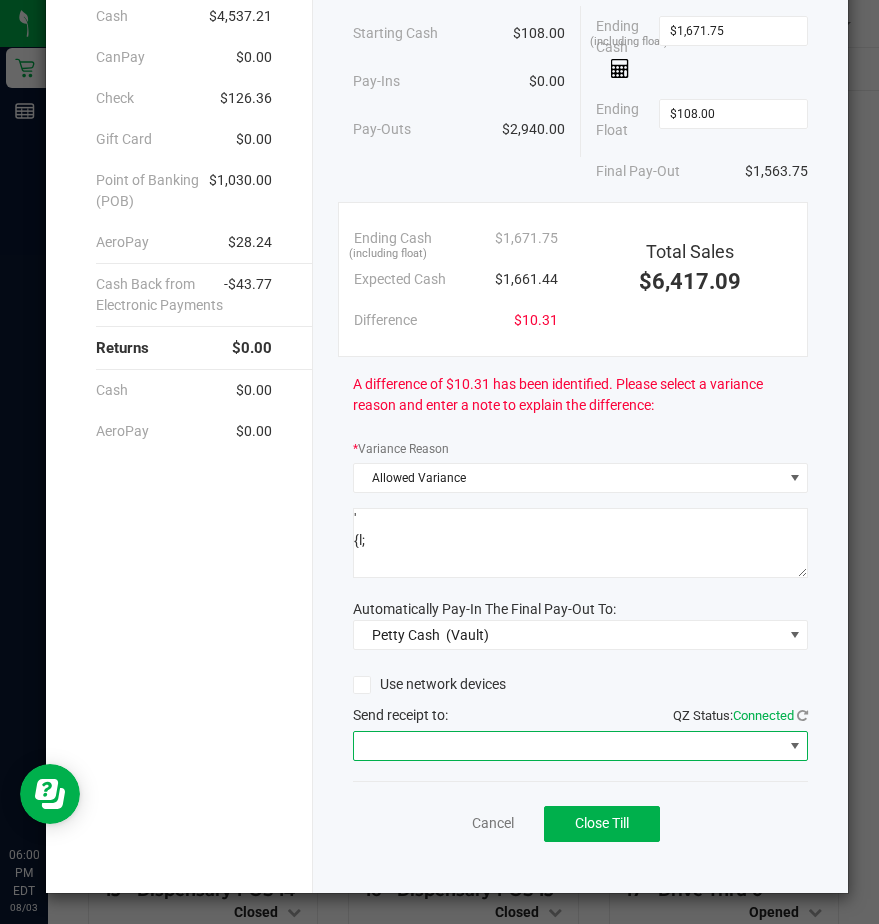 click at bounding box center (568, 746) 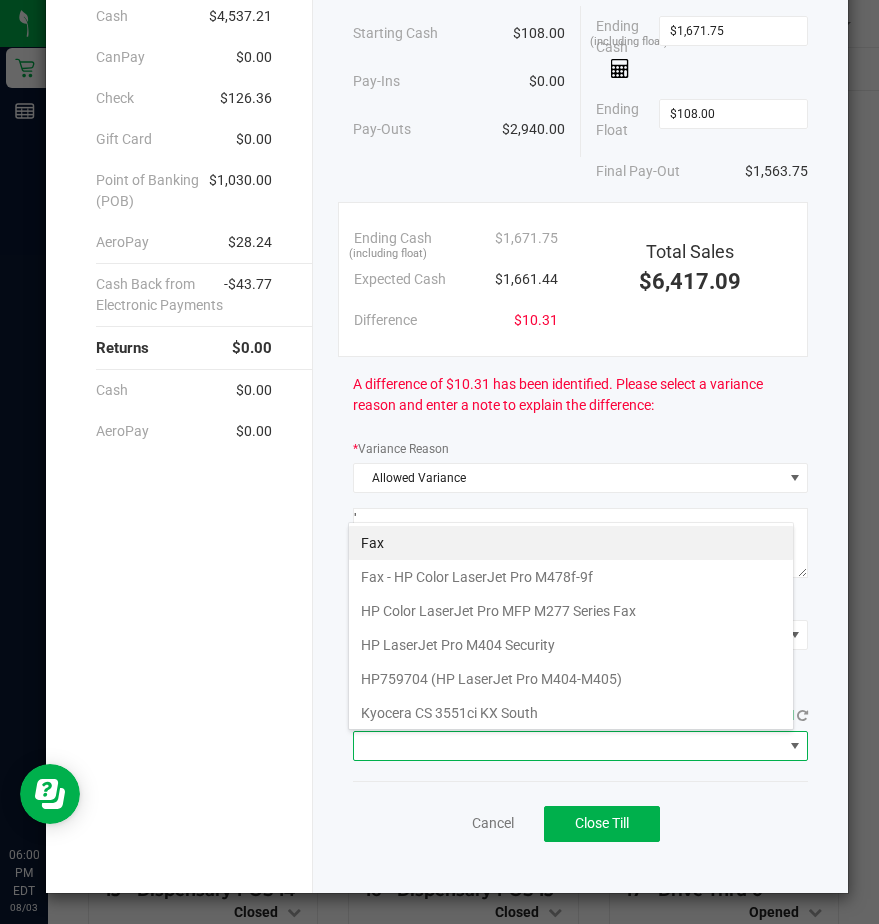 scroll, scrollTop: 99970, scrollLeft: 99554, axis: both 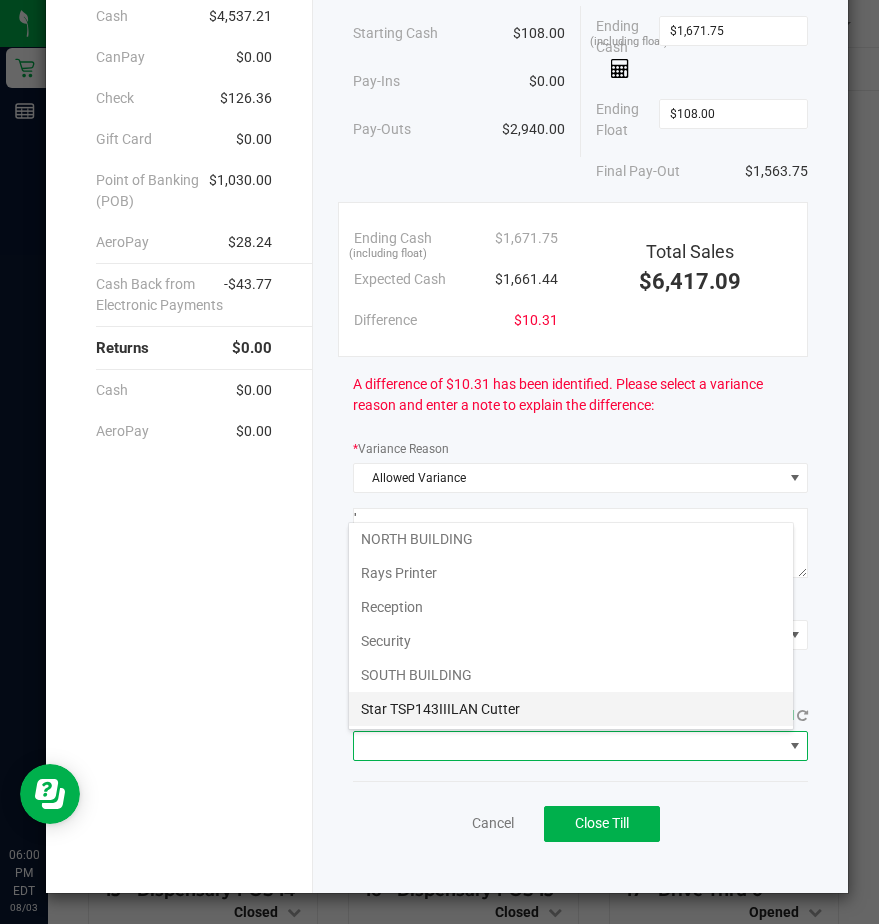 click on "Star TSP143IIILAN Cutter" at bounding box center [571, 709] 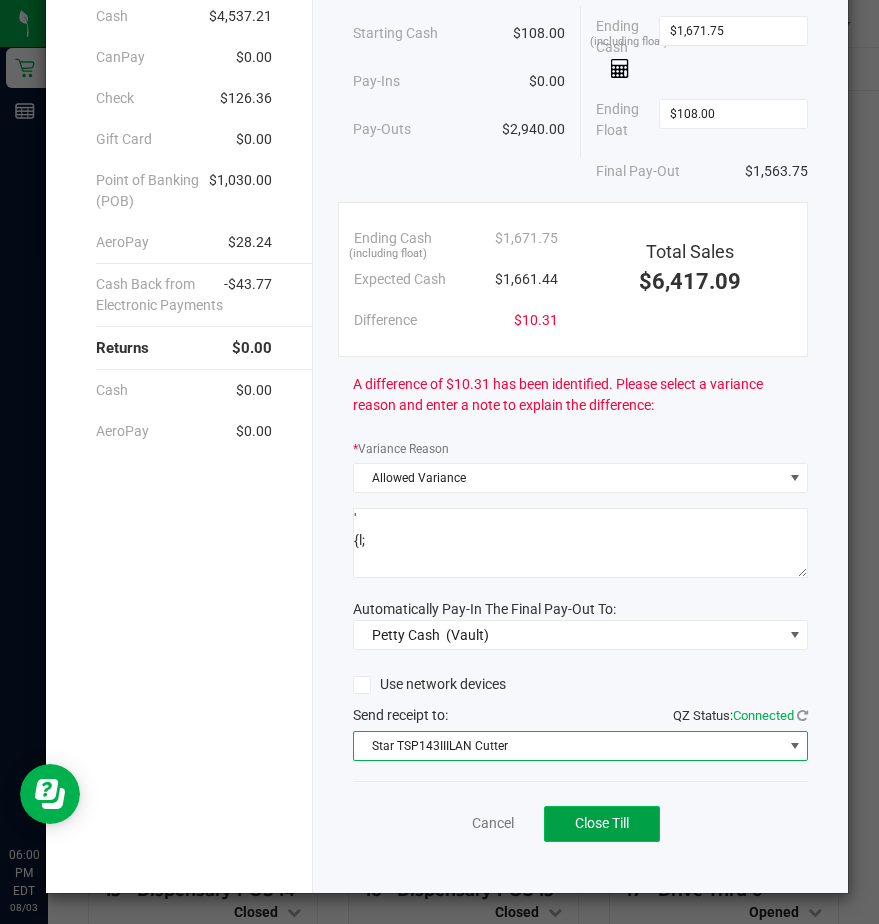click on "Close Till" 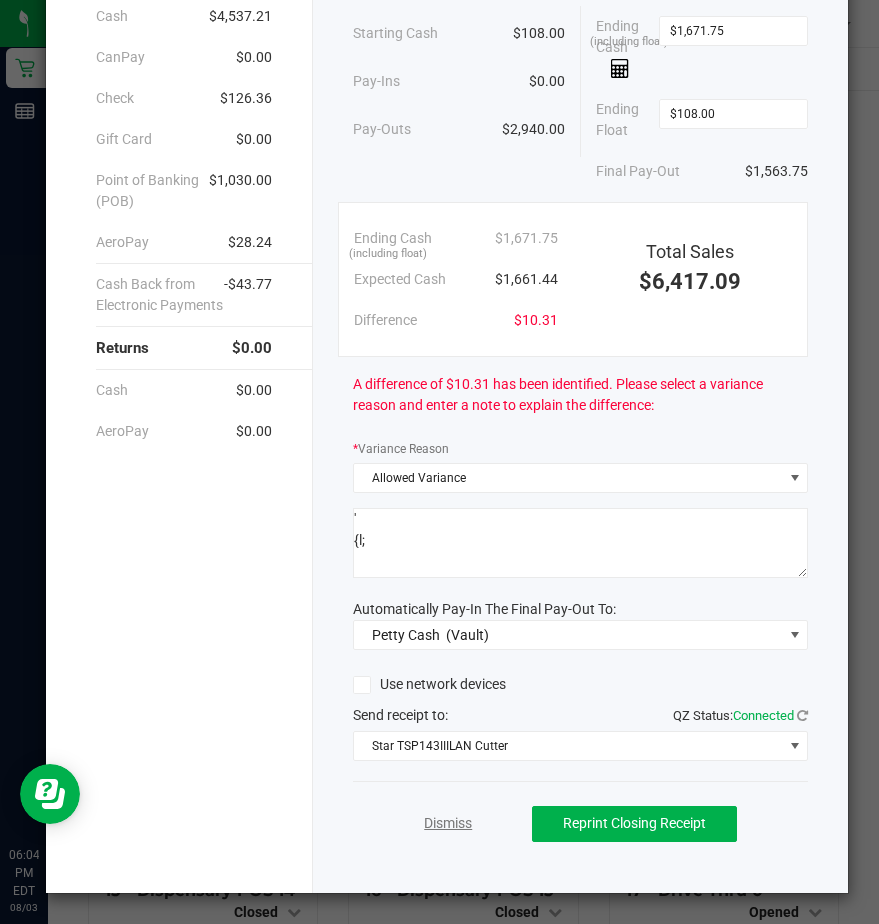click on "Dismiss" 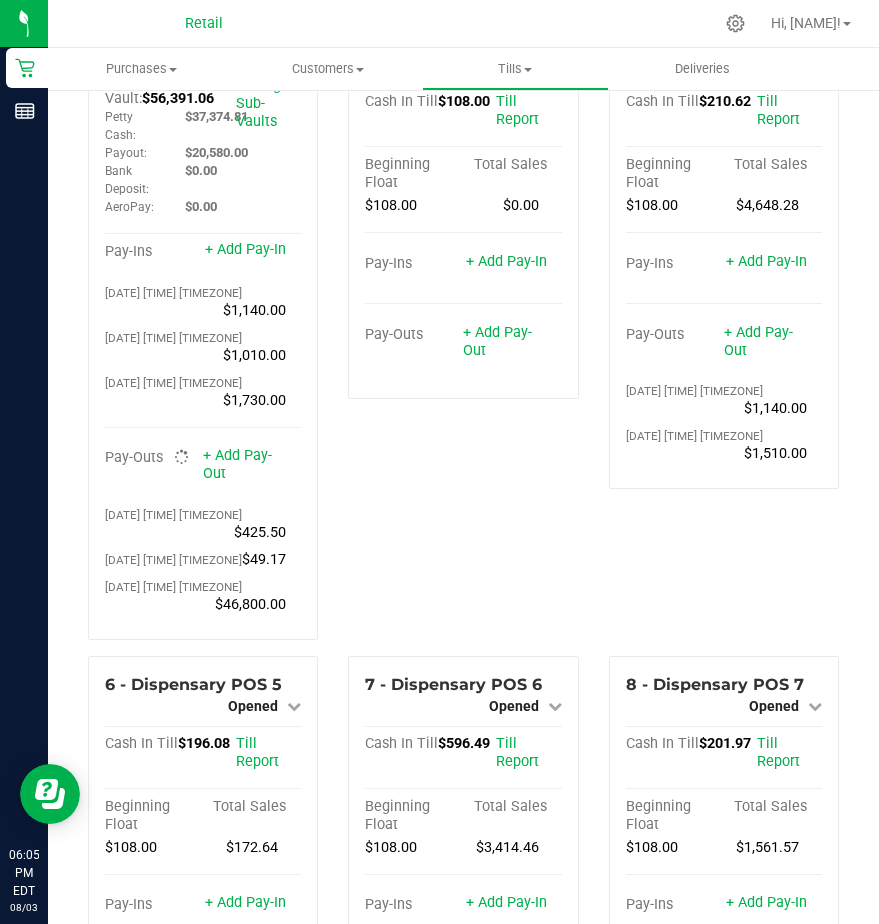 scroll, scrollTop: 0, scrollLeft: 0, axis: both 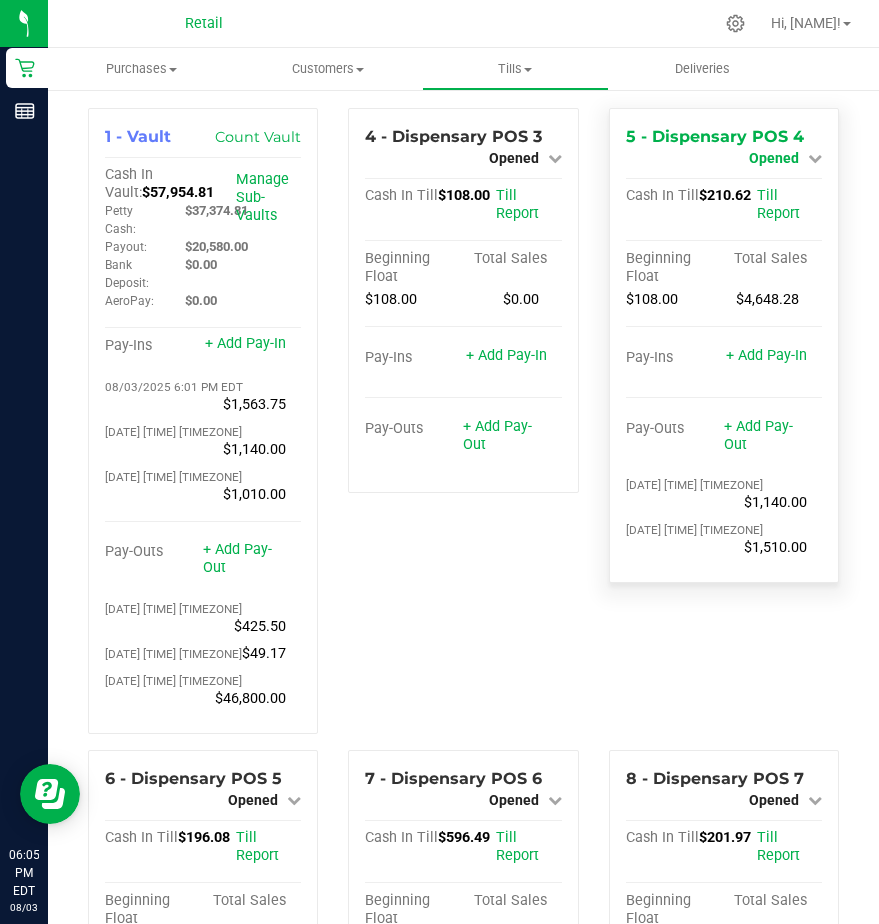 click on "Opened" at bounding box center [774, 158] 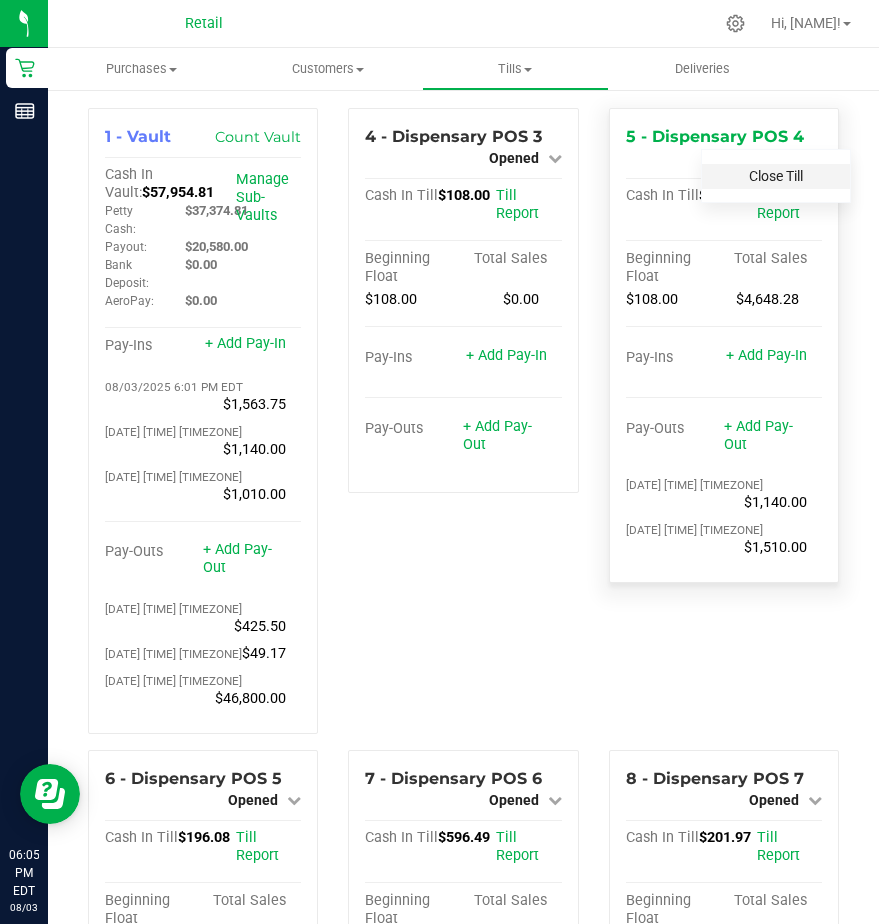click on "Close Till" at bounding box center (776, 176) 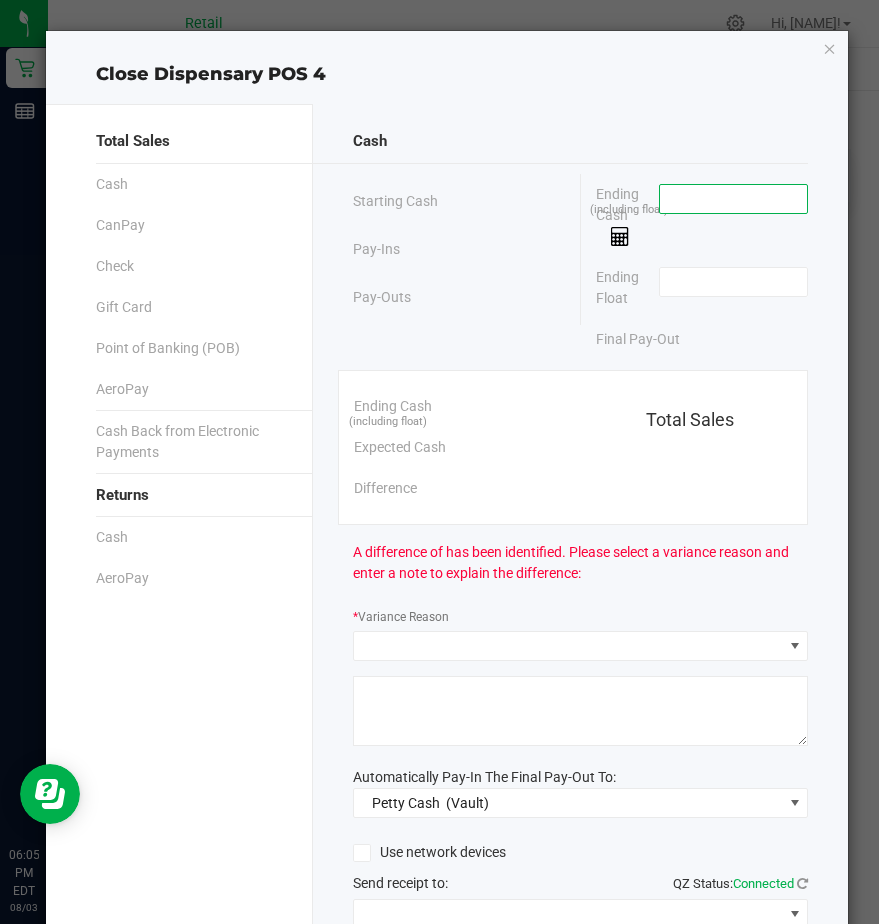 click at bounding box center [733, 199] 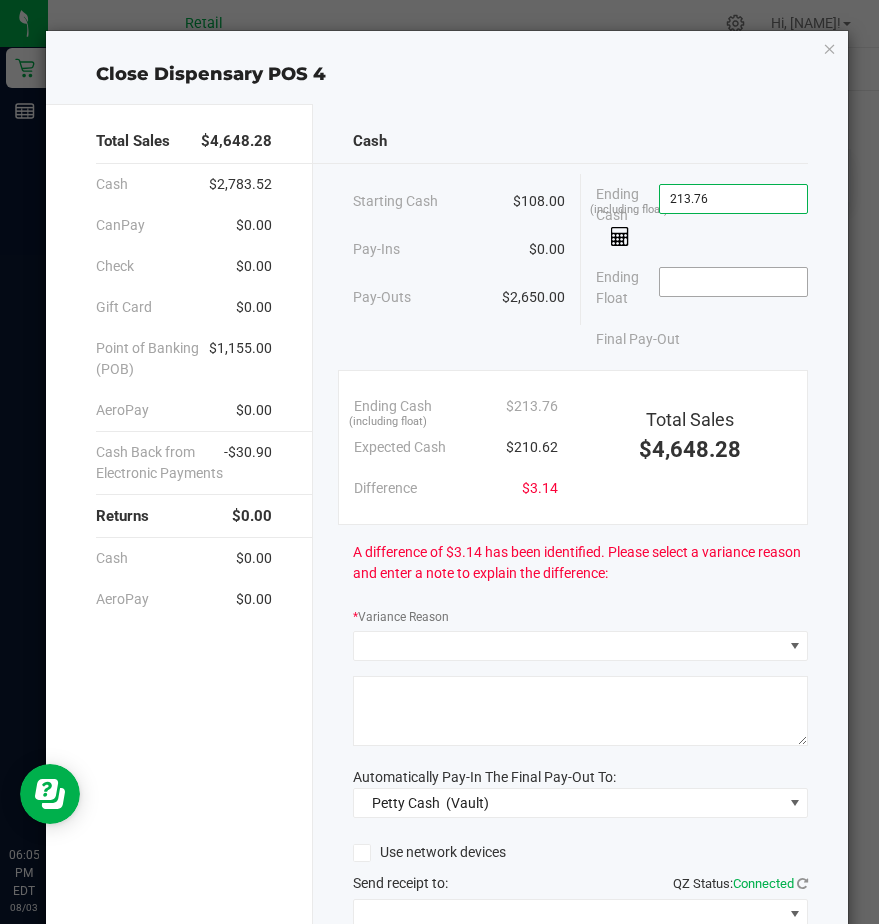 type on "$213.76" 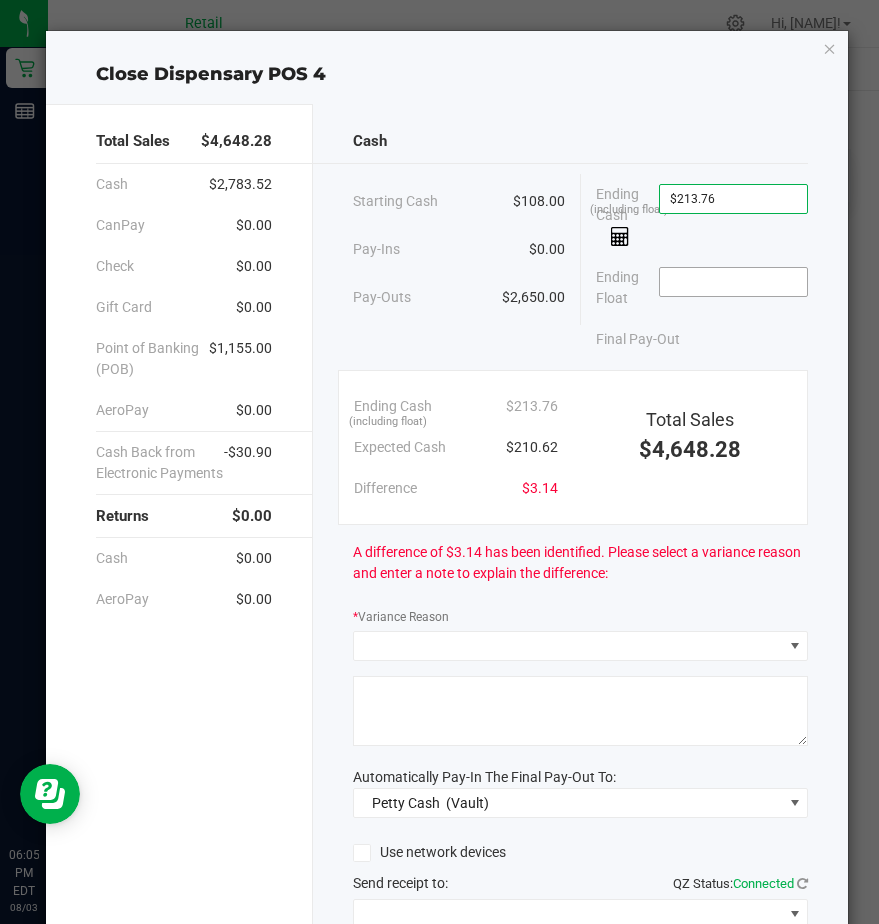 click at bounding box center [733, 282] 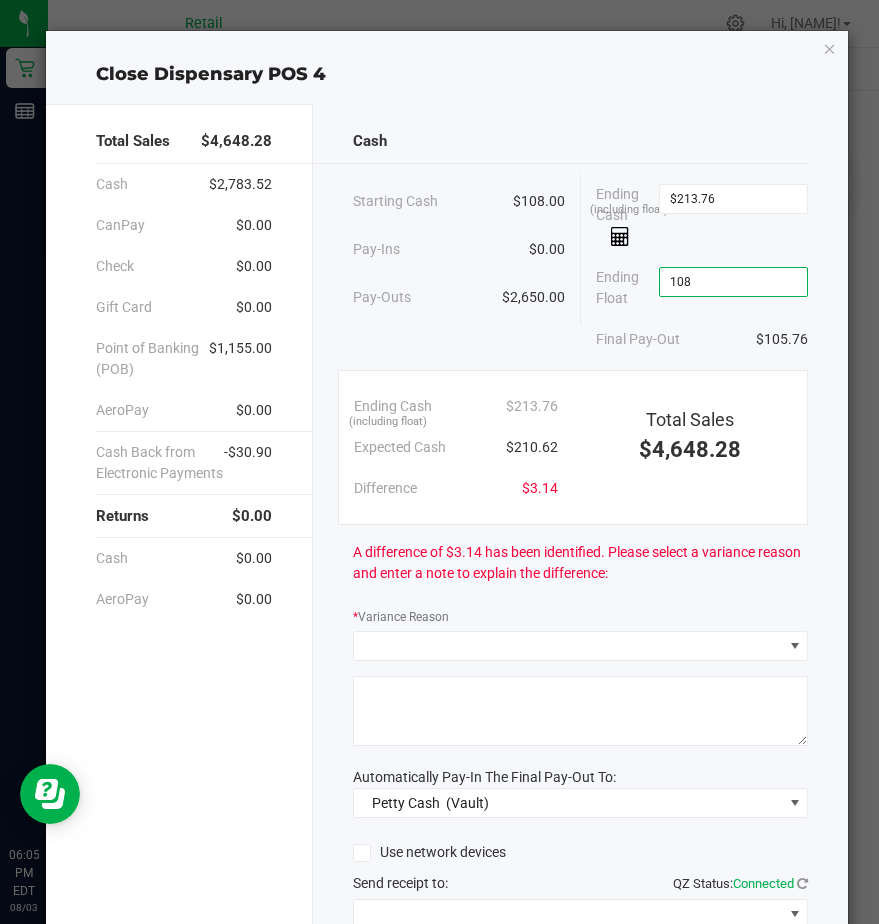 type on "$108.00" 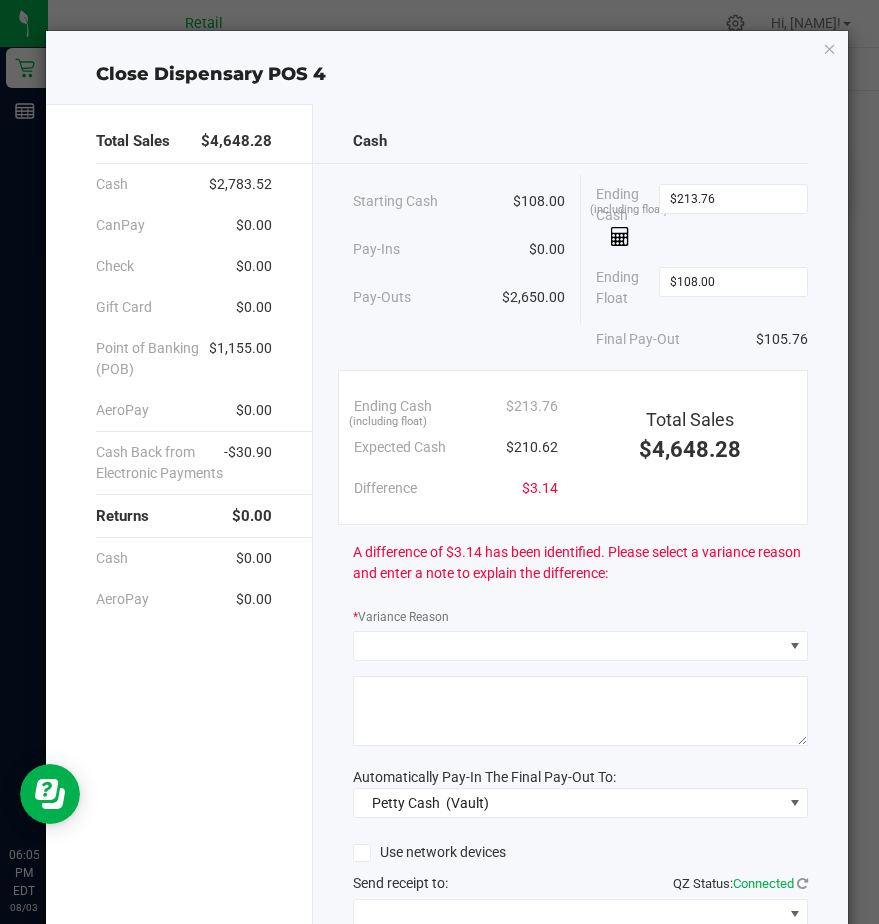 click on "Cash   Starting Cash   $108.00   Pay-Ins   $0.00   Pay-Outs   $2,650.00   Ending Cash  (including float) $213.76  Ending Float  $108.00  Final Pay-Out   $105.76   Ending Cash  (including float)  $213.76   Expected Cash   $210.62   Difference   $3.14   Total Sales   $4,648.28   A difference of $3.14 has been identified. Please select a variance reason and enter a note to explain the difference:  *  Variance Reason                Automatically Pay-In The Final Pay-Out To:  Petty Cash    (Vault)  Use network devices   Send receipt to:   QZ Status:   Connected   Cancel   Close Till" 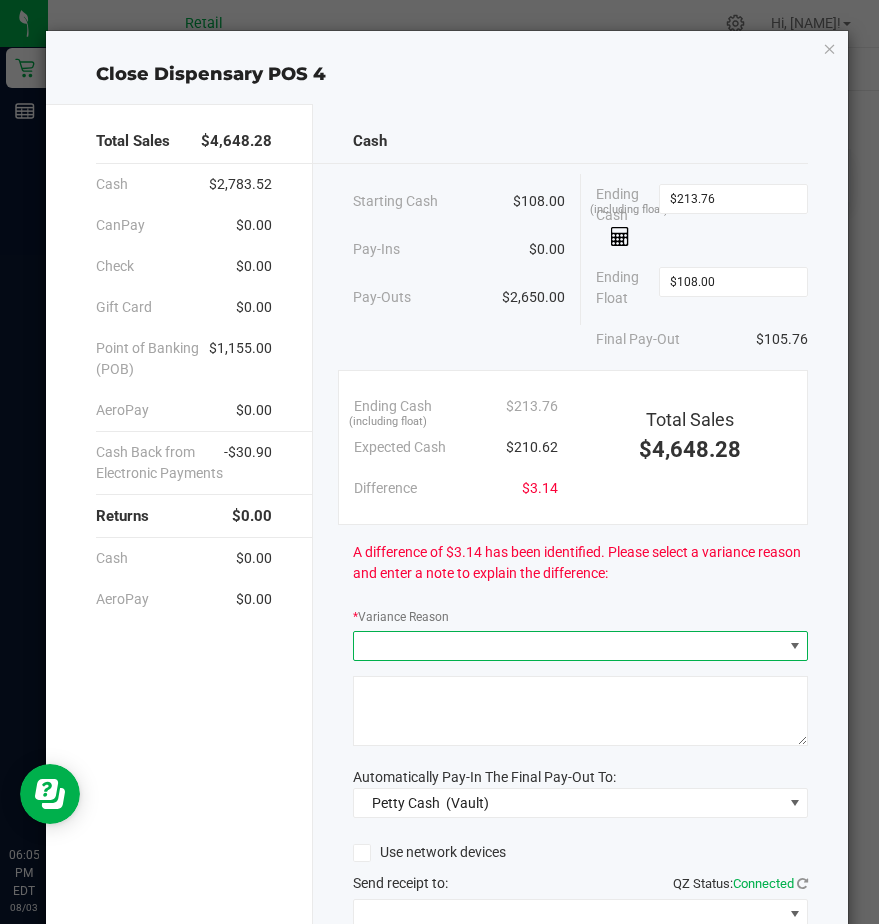 click at bounding box center (568, 646) 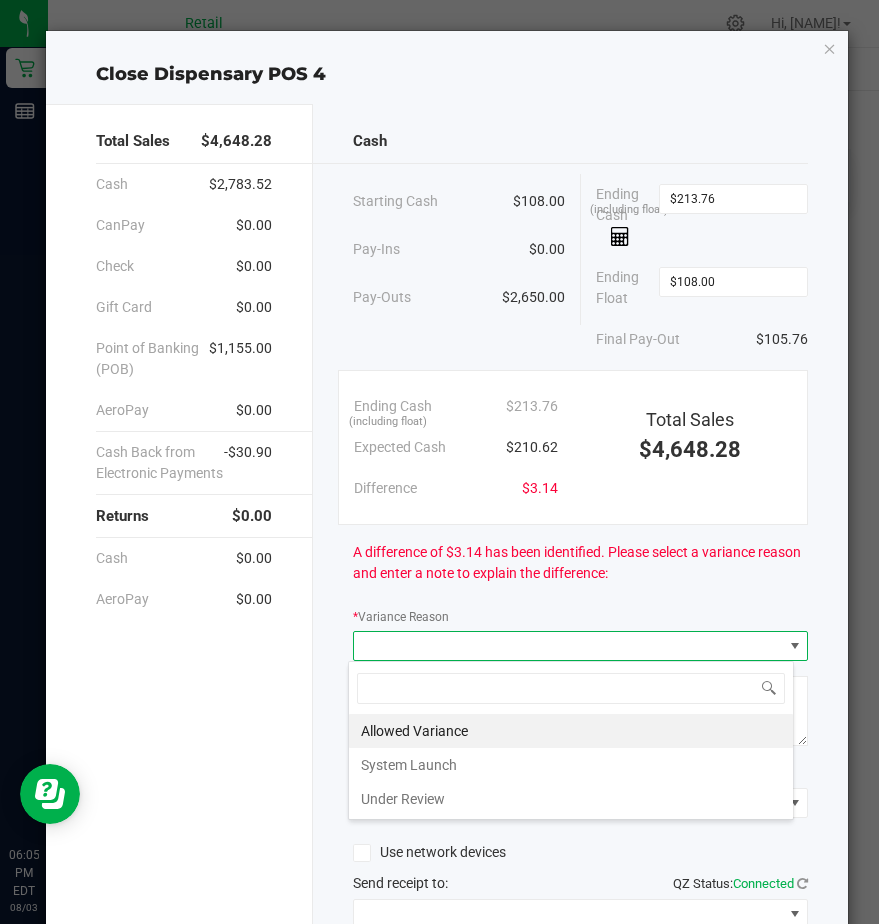 scroll, scrollTop: 99970, scrollLeft: 99554, axis: both 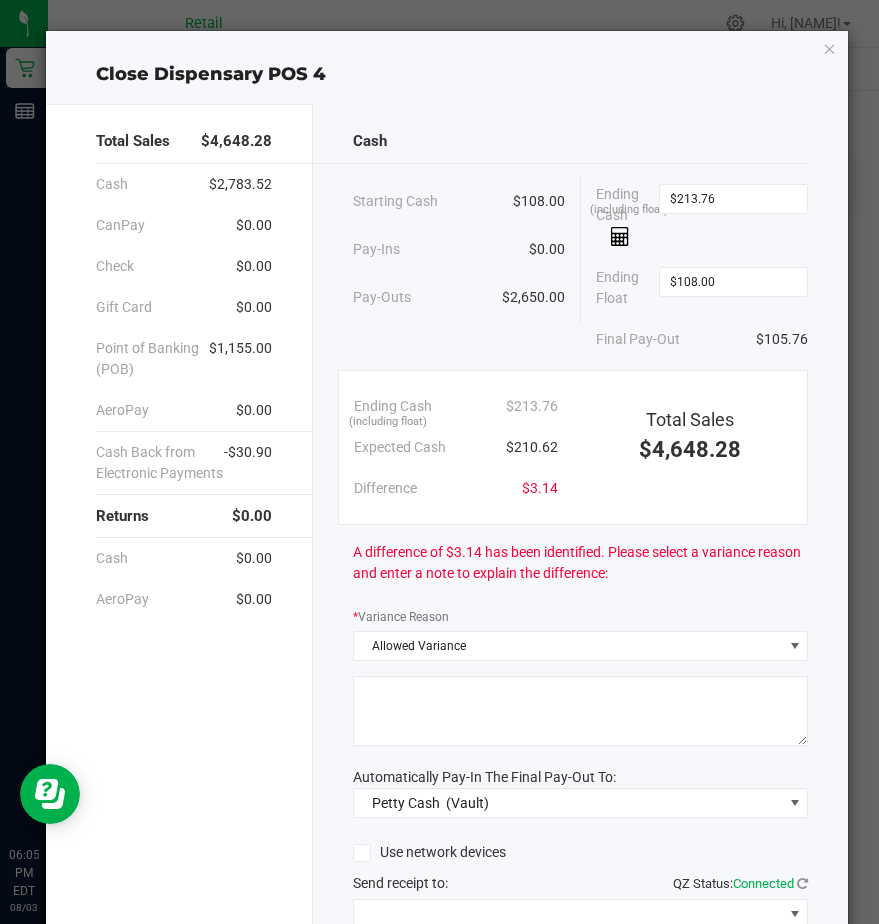 click 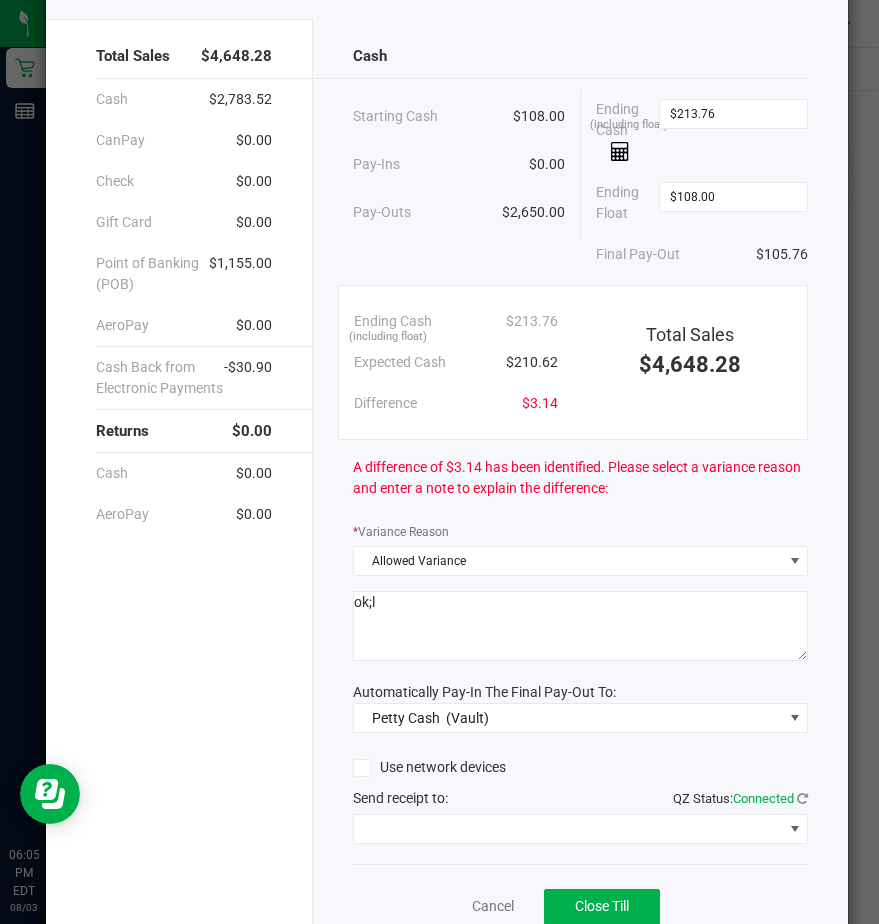scroll, scrollTop: 168, scrollLeft: 0, axis: vertical 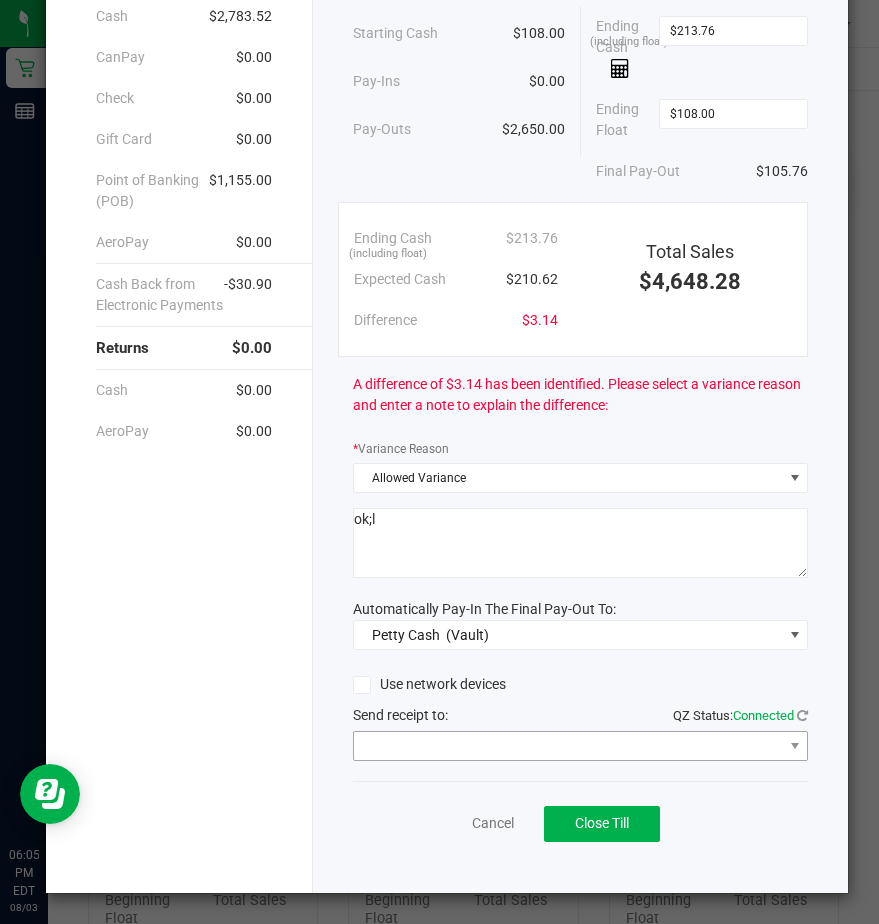 type on "ok;l" 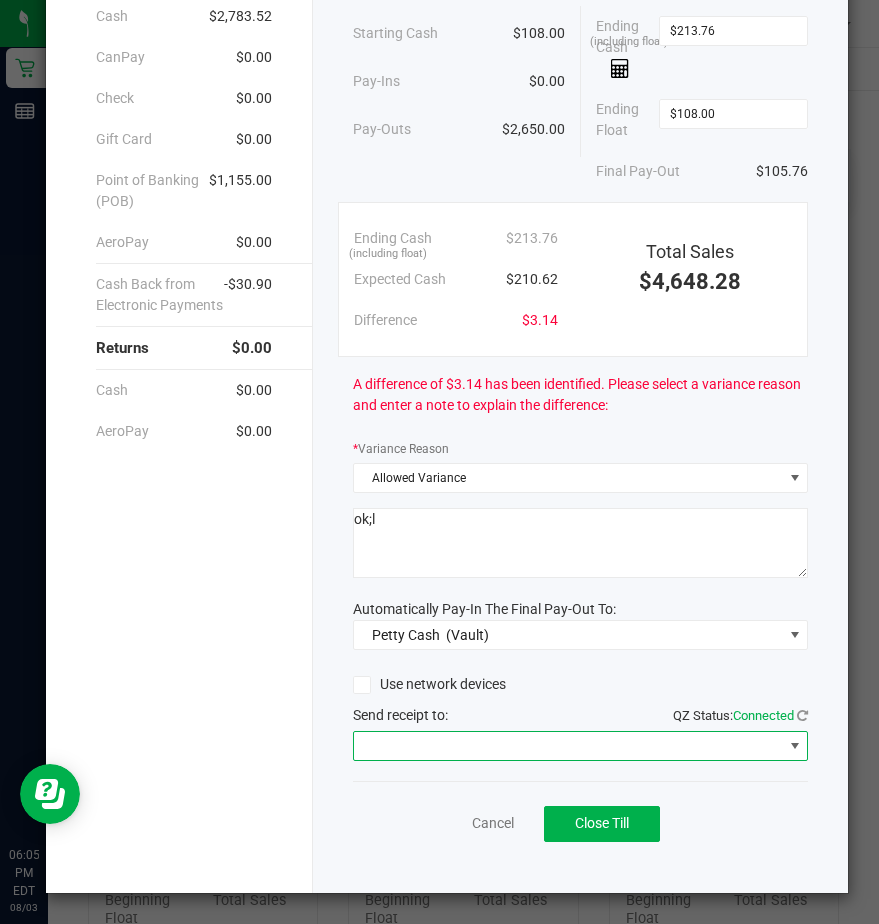 click at bounding box center (568, 746) 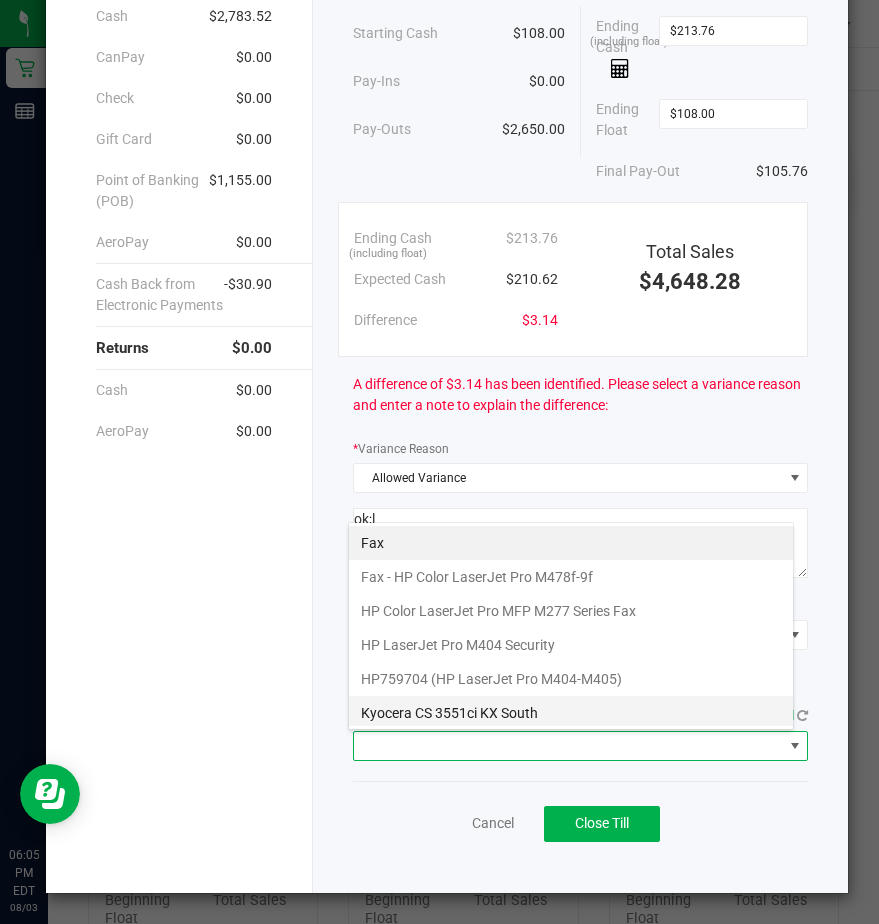 scroll, scrollTop: 99970, scrollLeft: 99554, axis: both 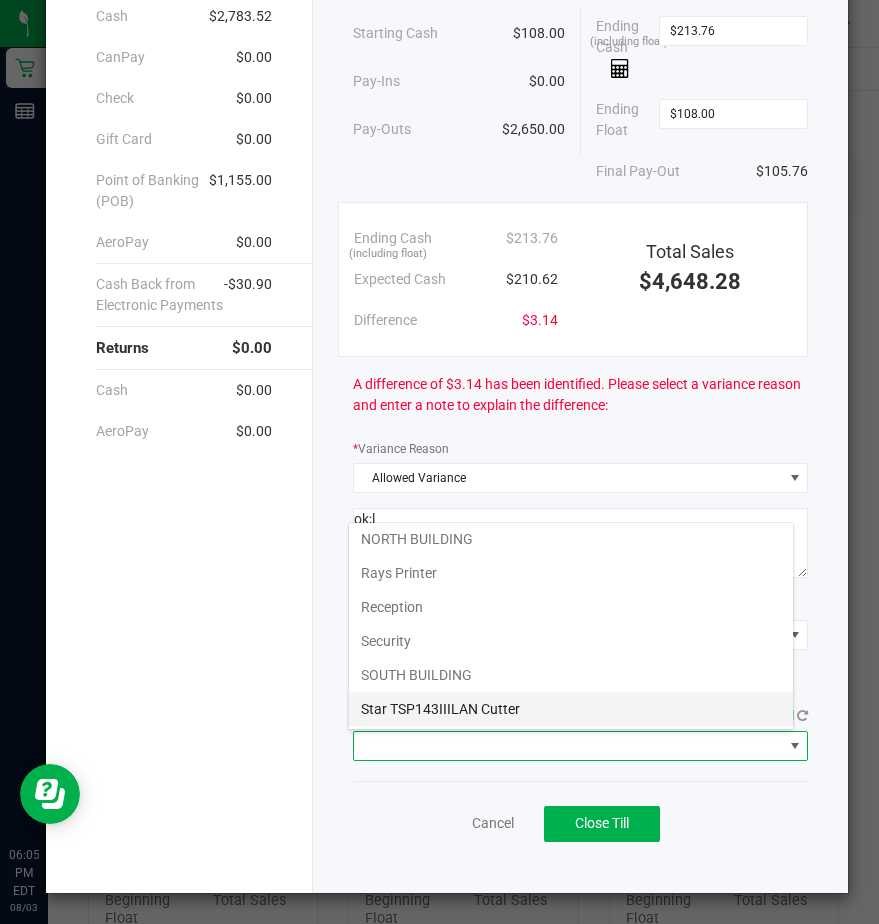 click on "Star TSP143IIILAN Cutter" at bounding box center [571, 709] 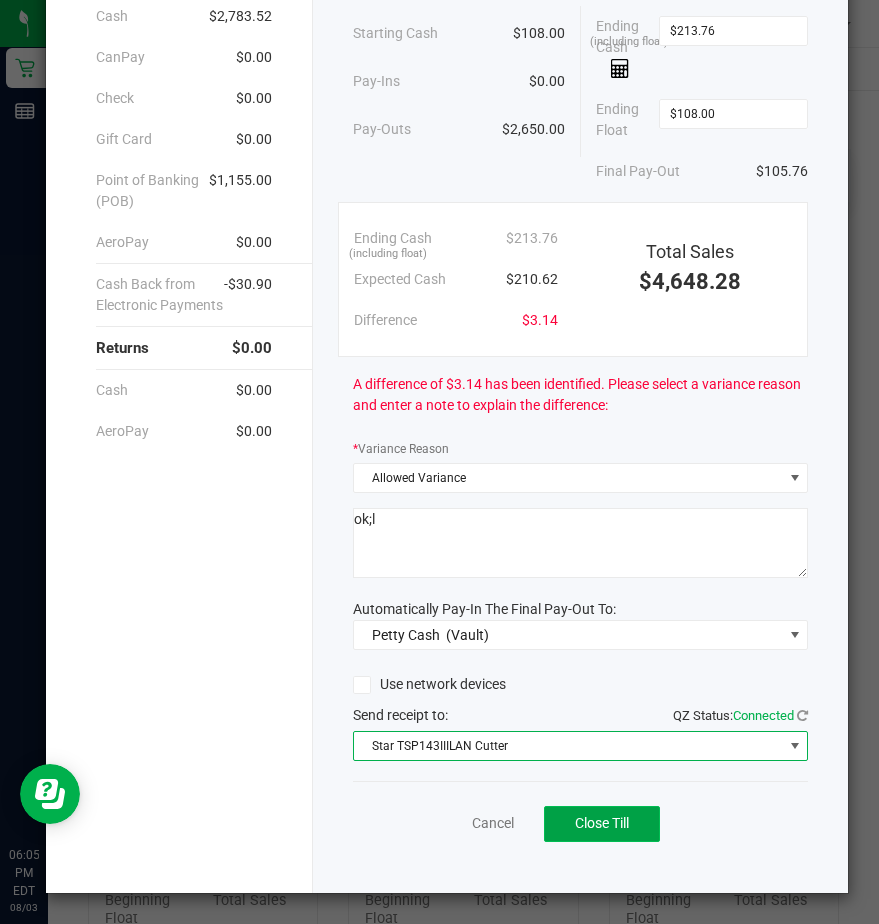 click on "Close Till" 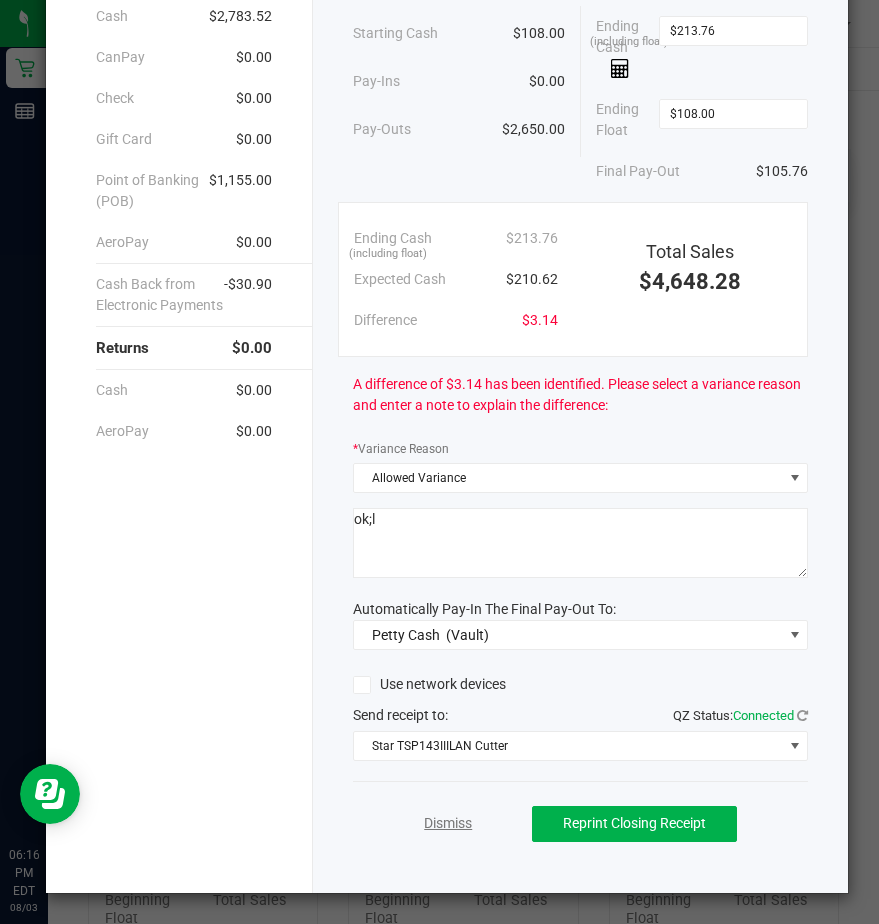 click on "Dismiss" 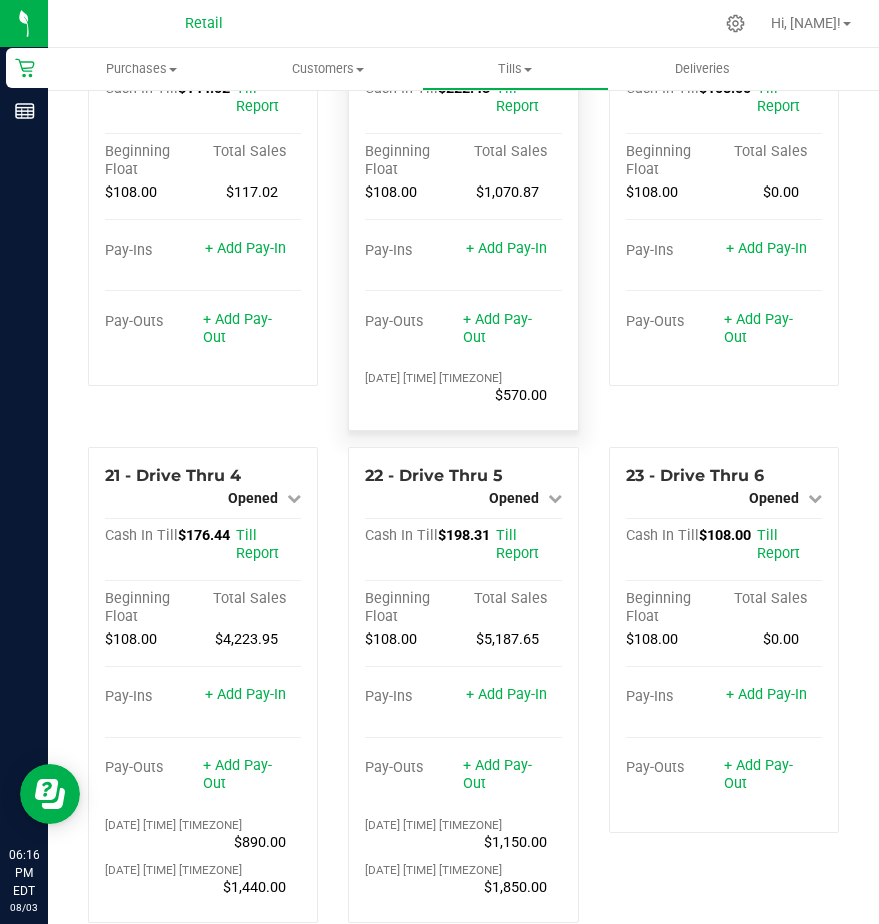 scroll, scrollTop: 2500, scrollLeft: 0, axis: vertical 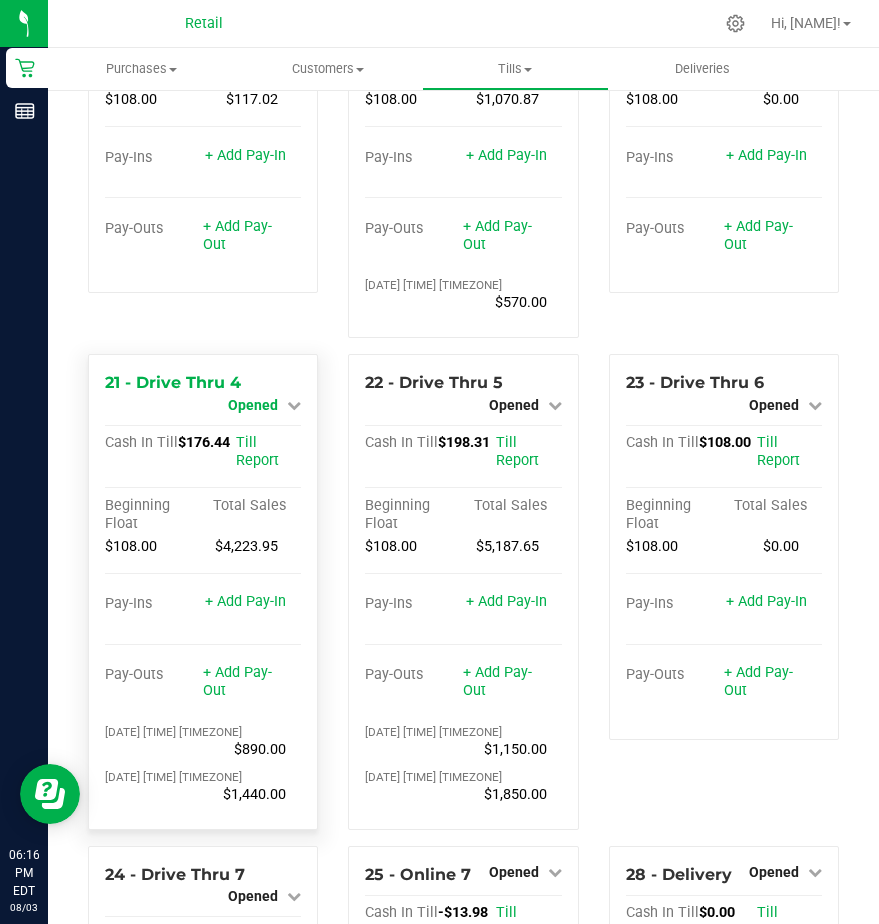 click on "Opened" at bounding box center [253, 405] 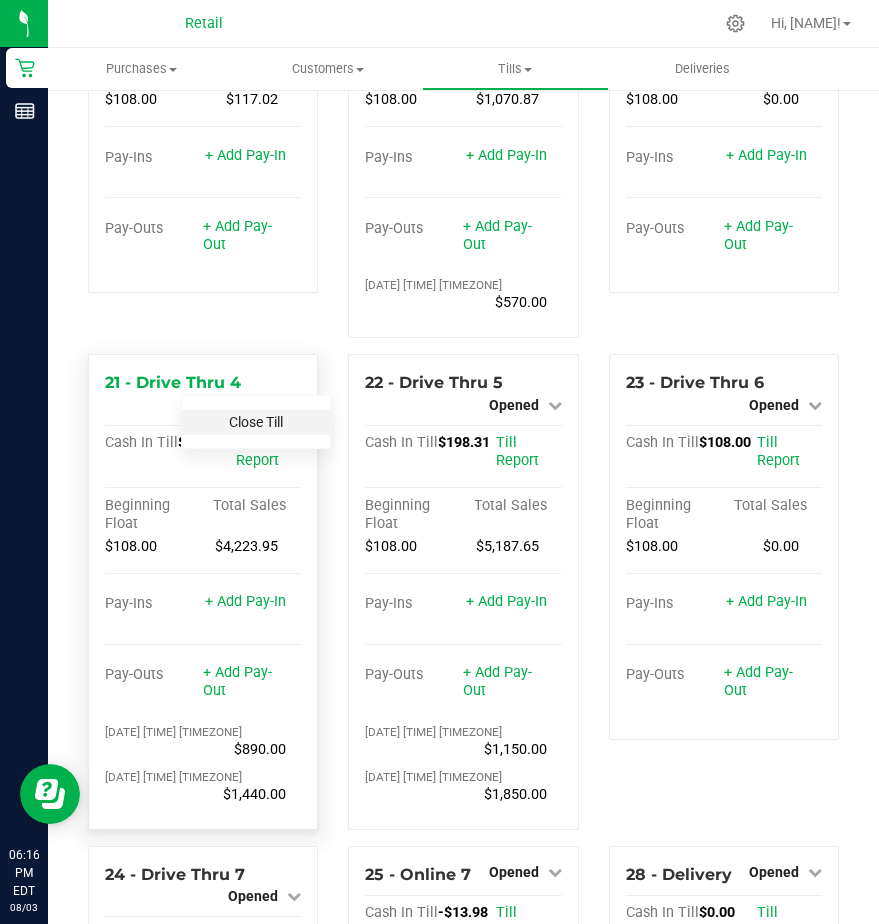 click on "Close Till" at bounding box center [256, 422] 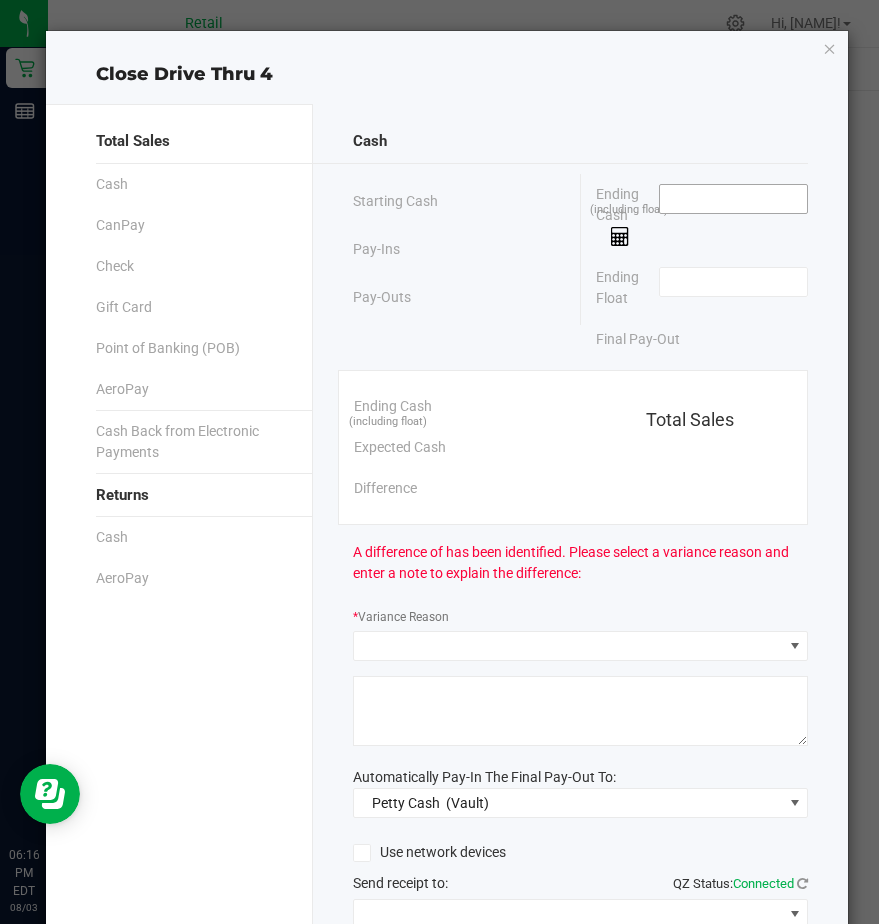 click at bounding box center (733, 199) 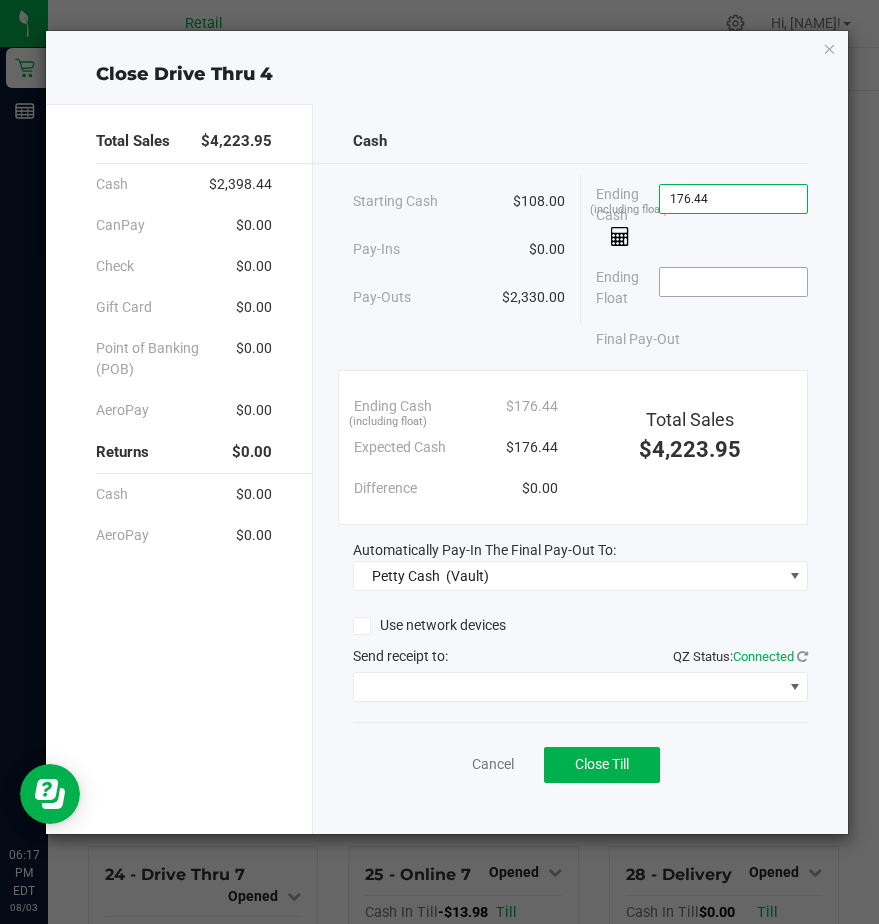 type on "$176.44" 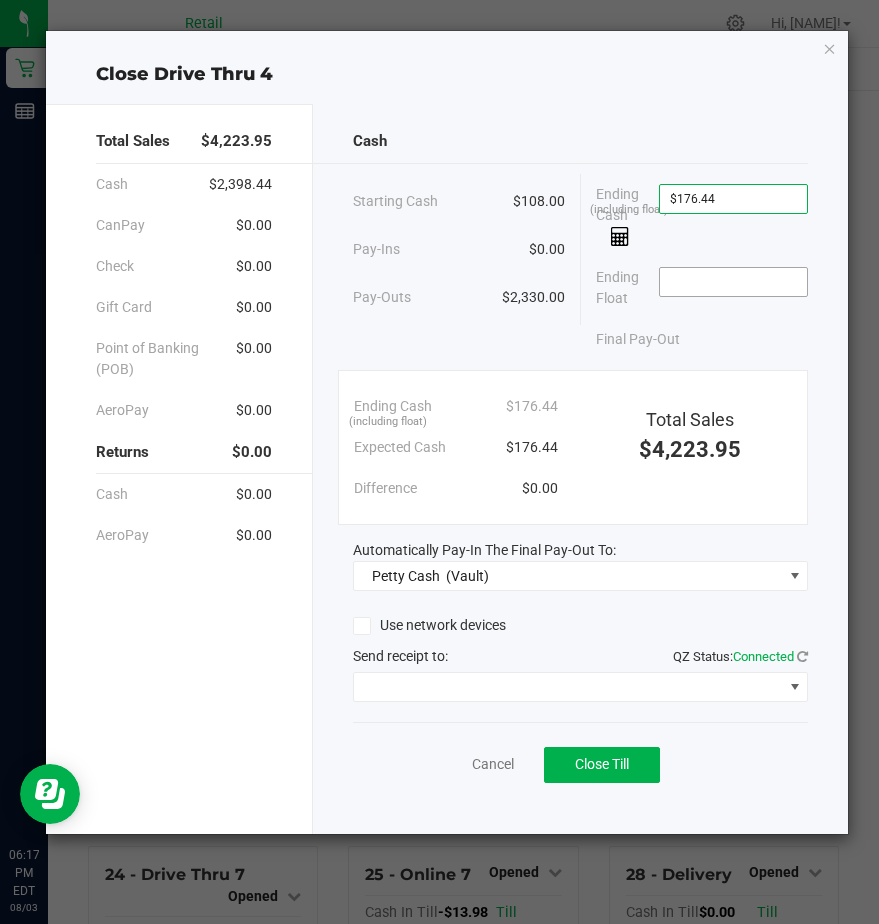 click at bounding box center [733, 282] 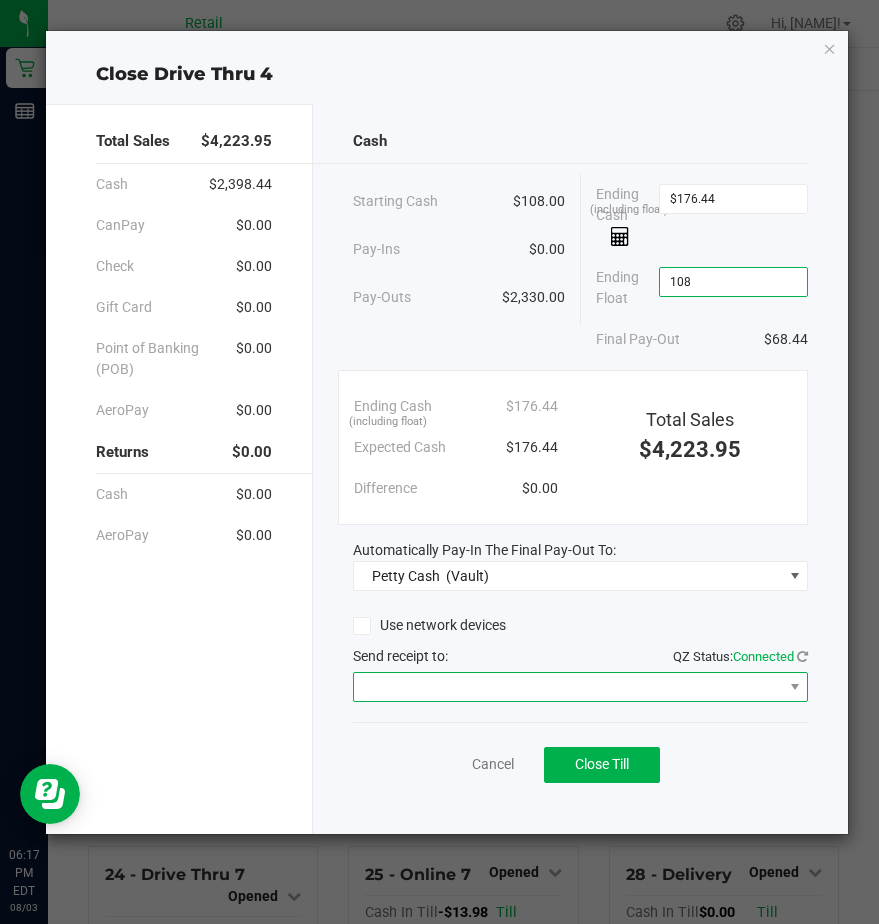 type on "$108.00" 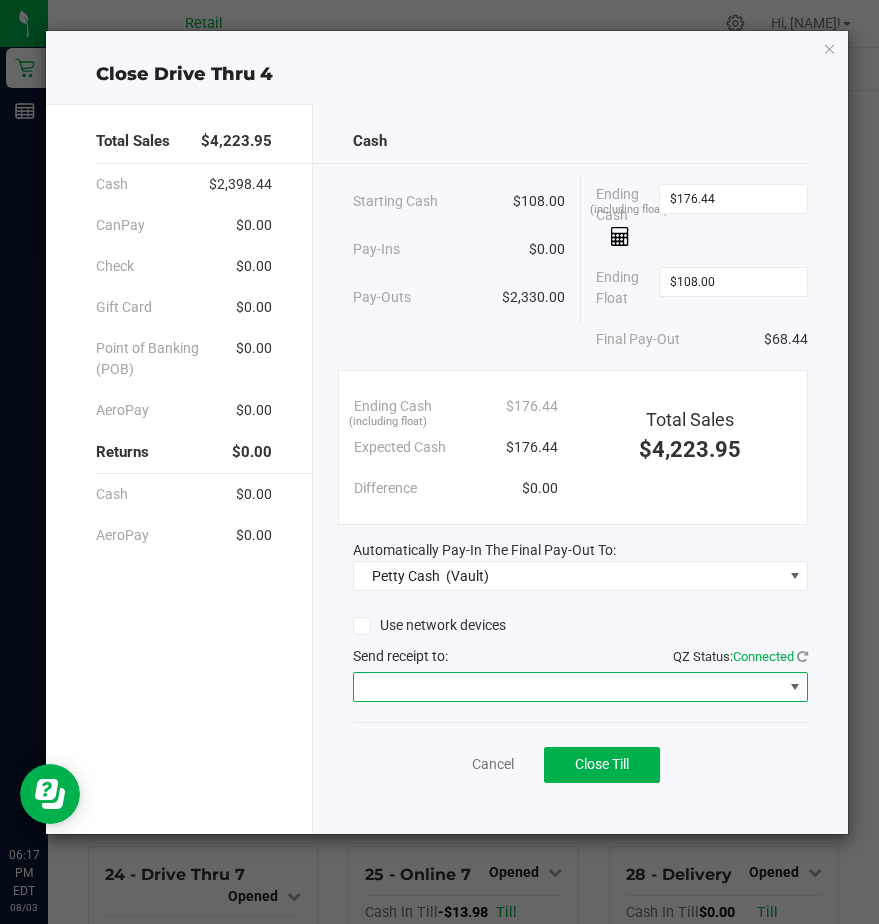 click at bounding box center [568, 687] 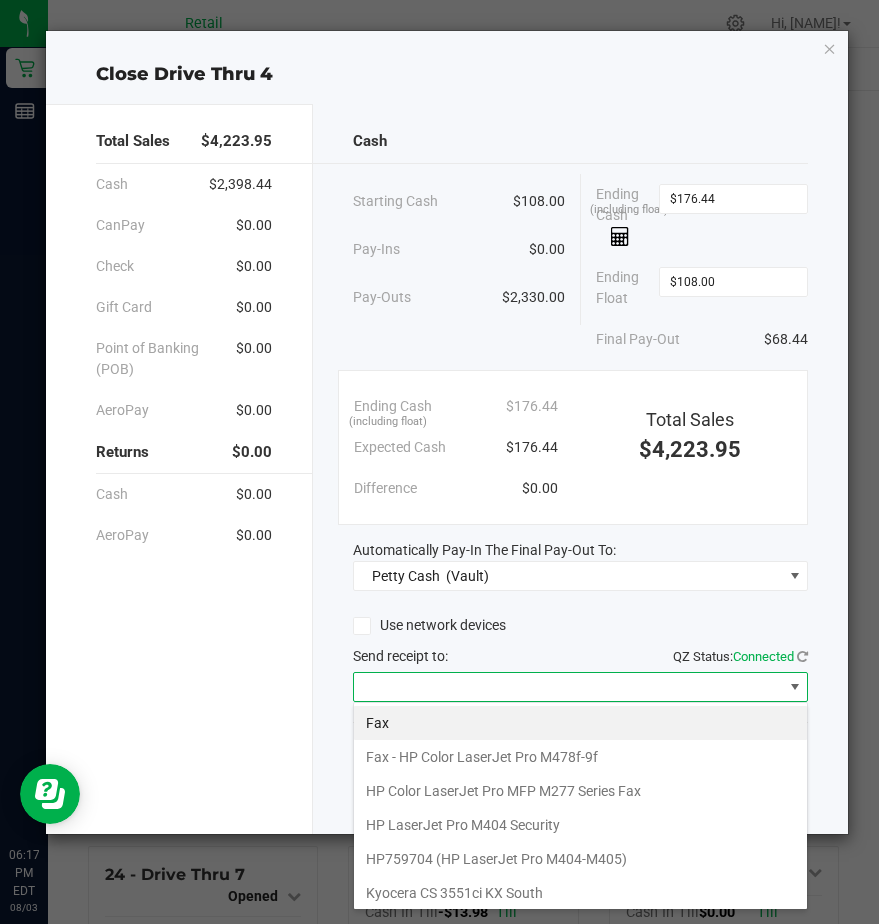 scroll, scrollTop: 99970, scrollLeft: 99545, axis: both 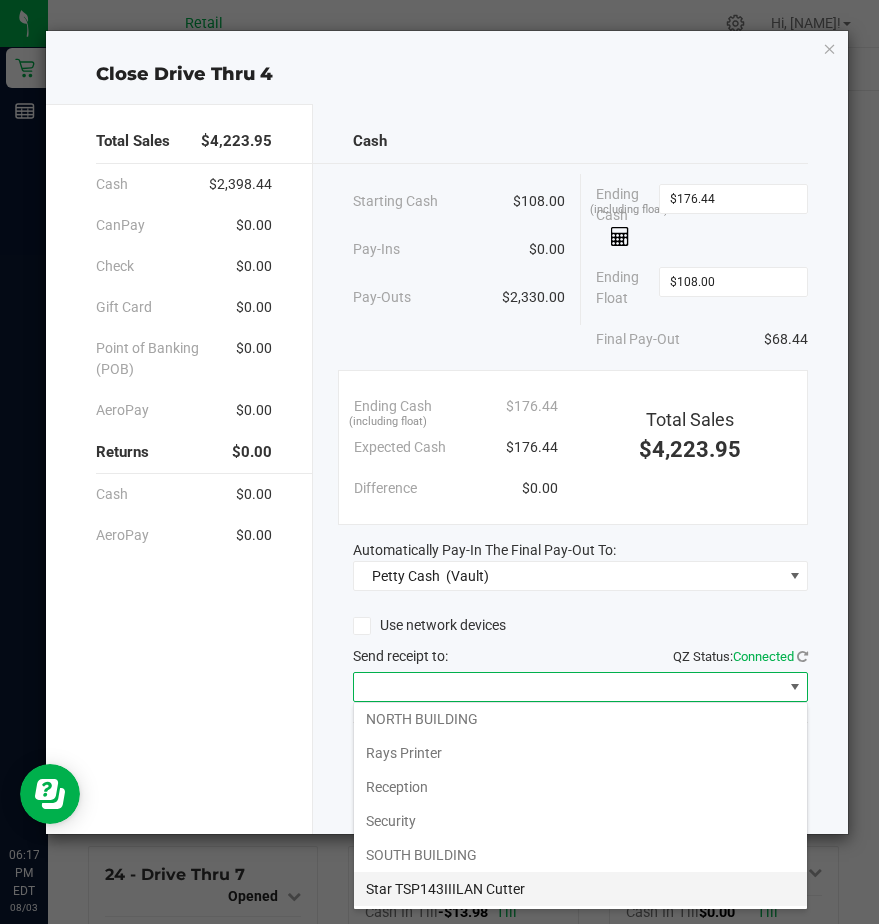 click on "Star TSP143IIILAN Cutter" at bounding box center (580, 889) 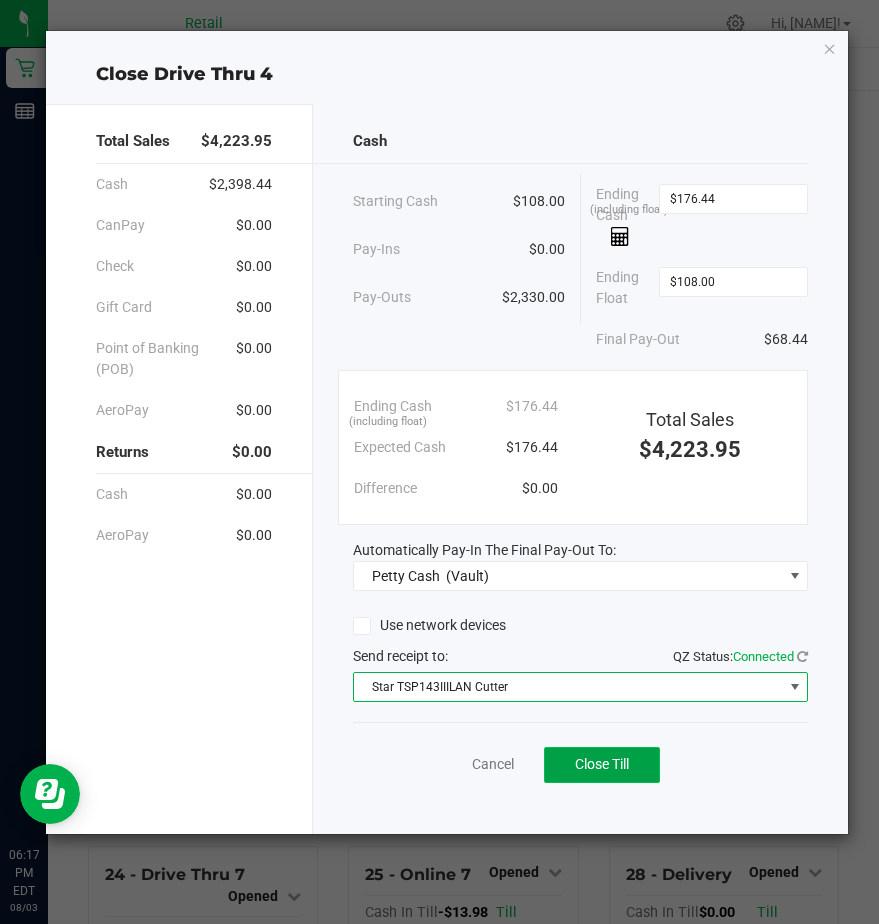 click on "Close Till" 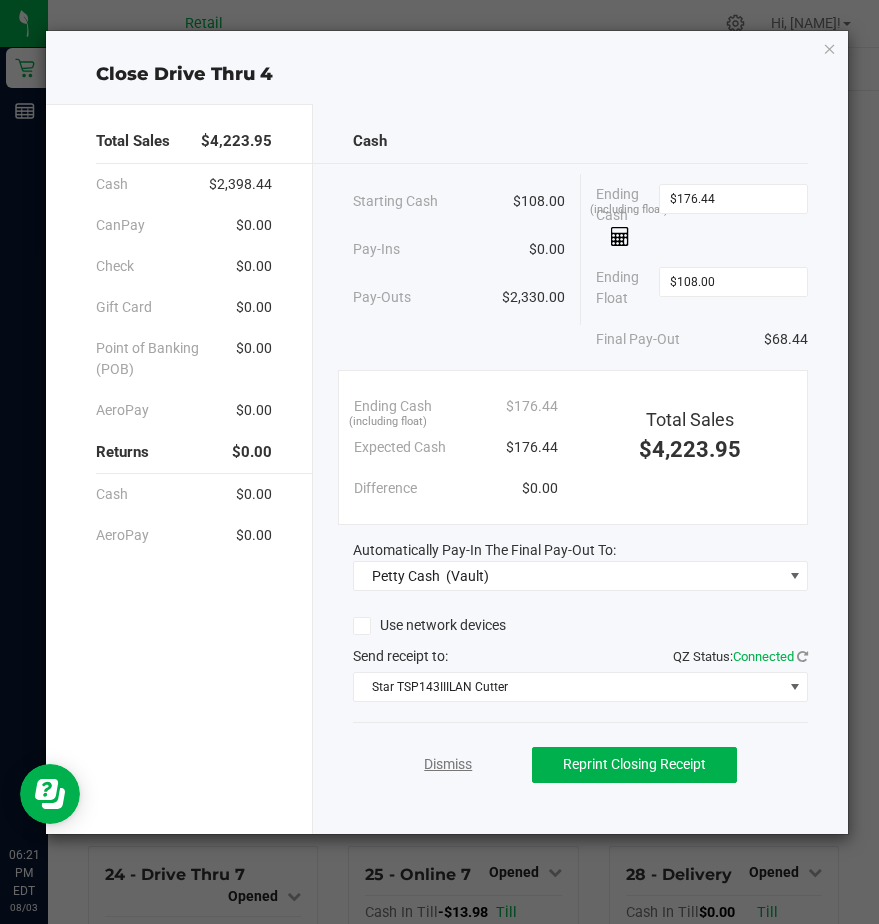 click on "Dismiss" 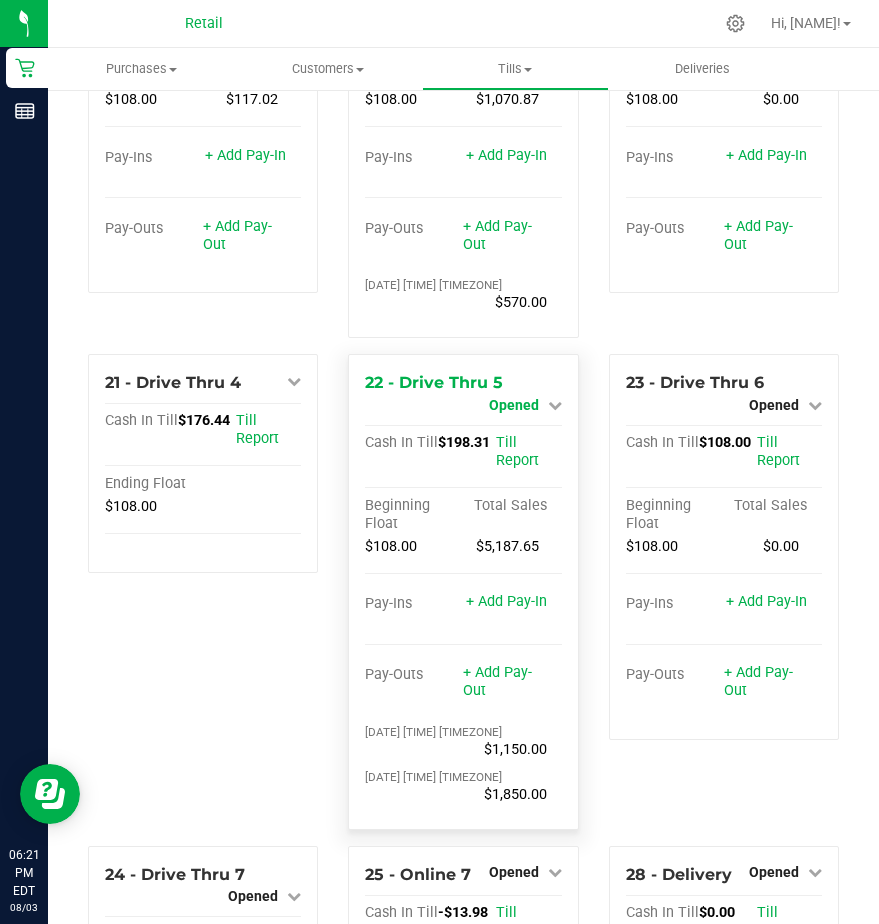 click on "Opened" at bounding box center [525, 405] 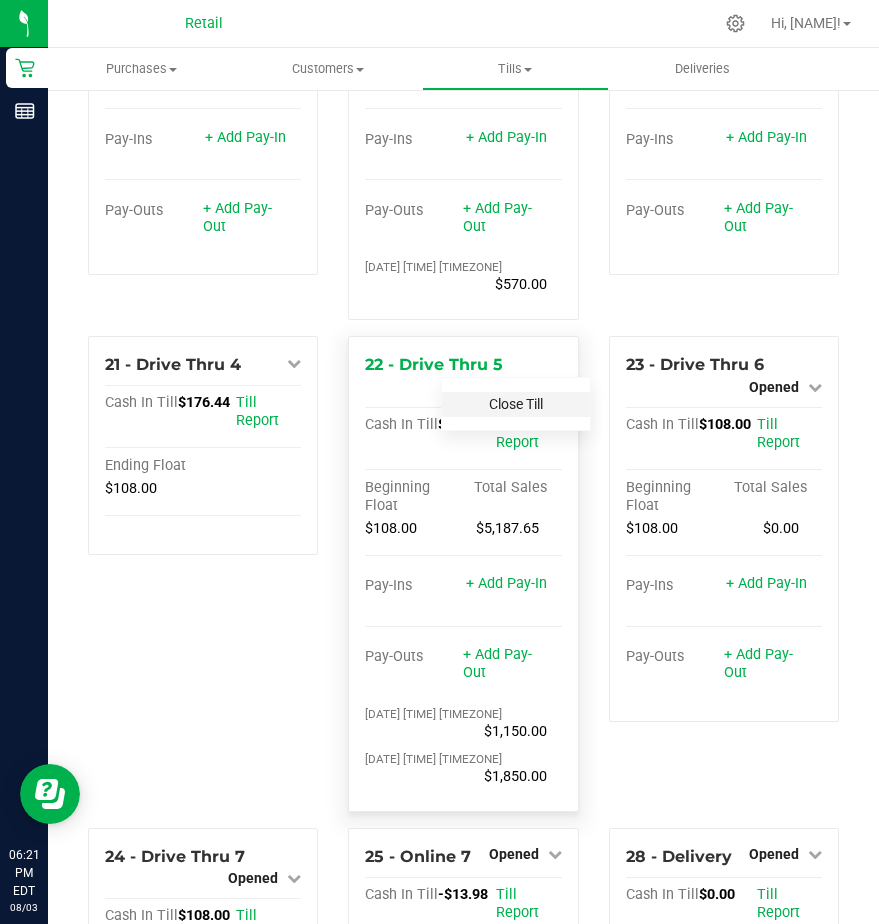 click on "Close Till" at bounding box center (516, 404) 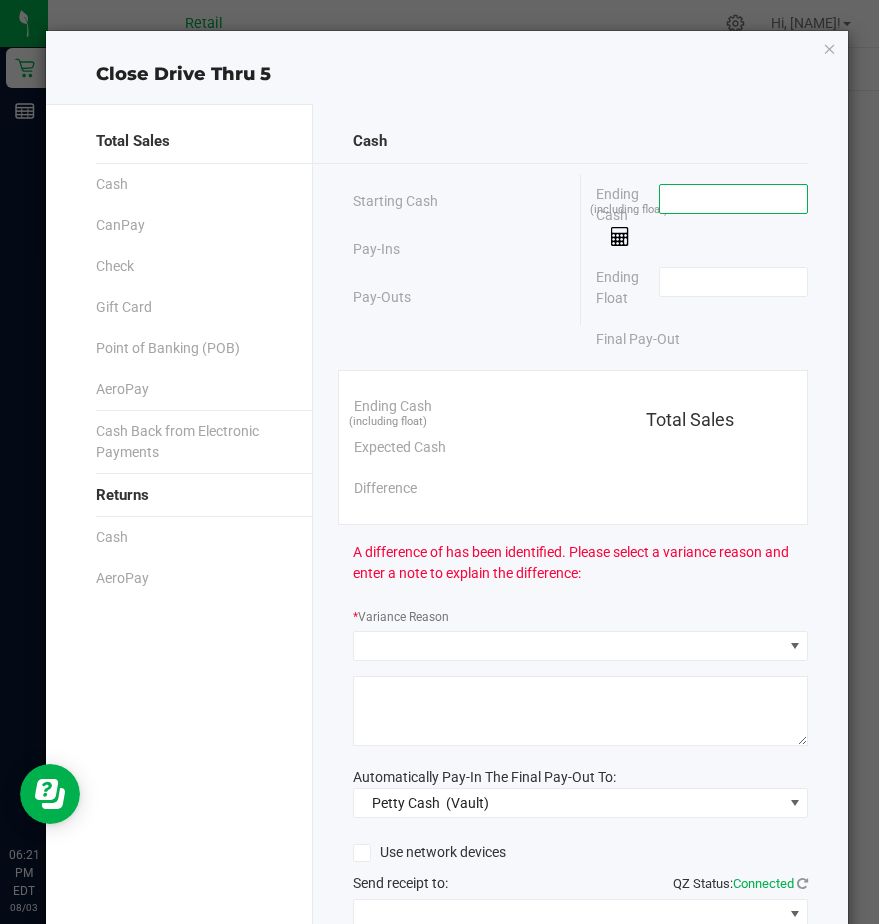click at bounding box center [733, 199] 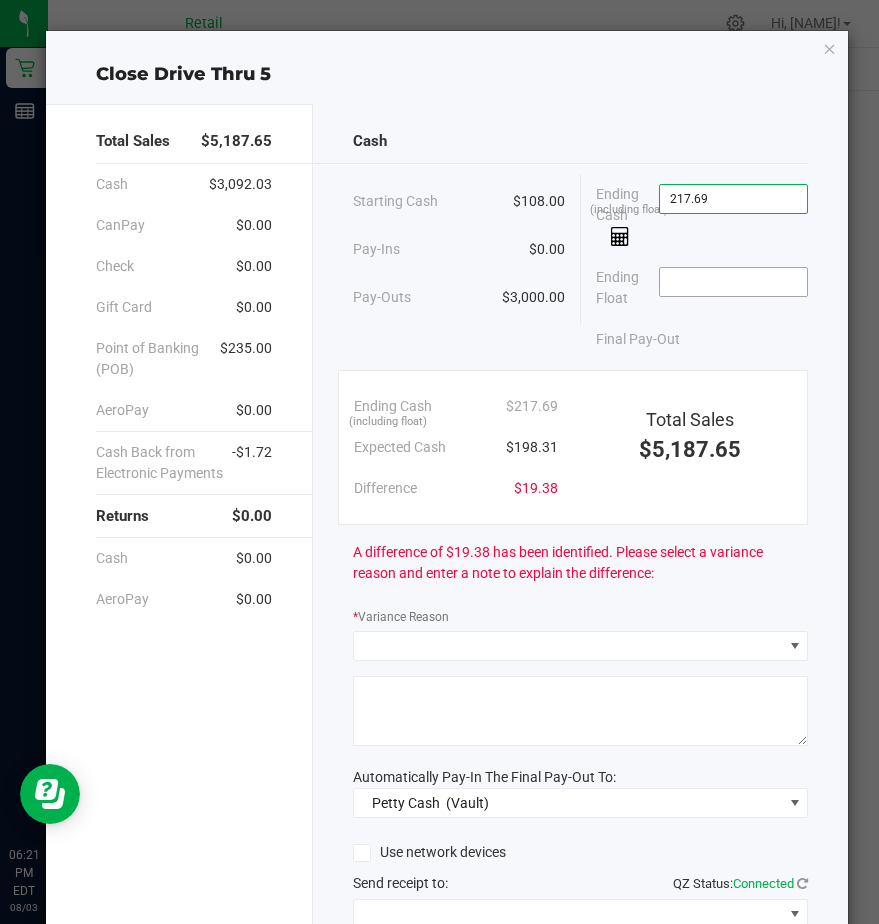type on "$217.69" 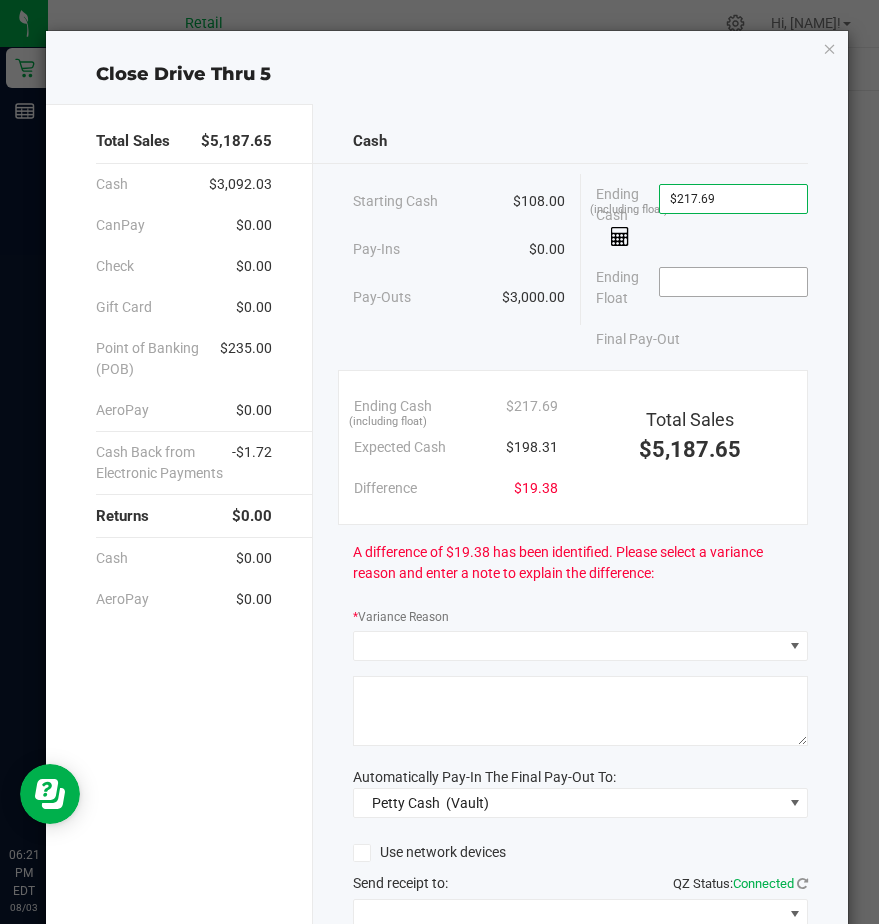 click at bounding box center (733, 282) 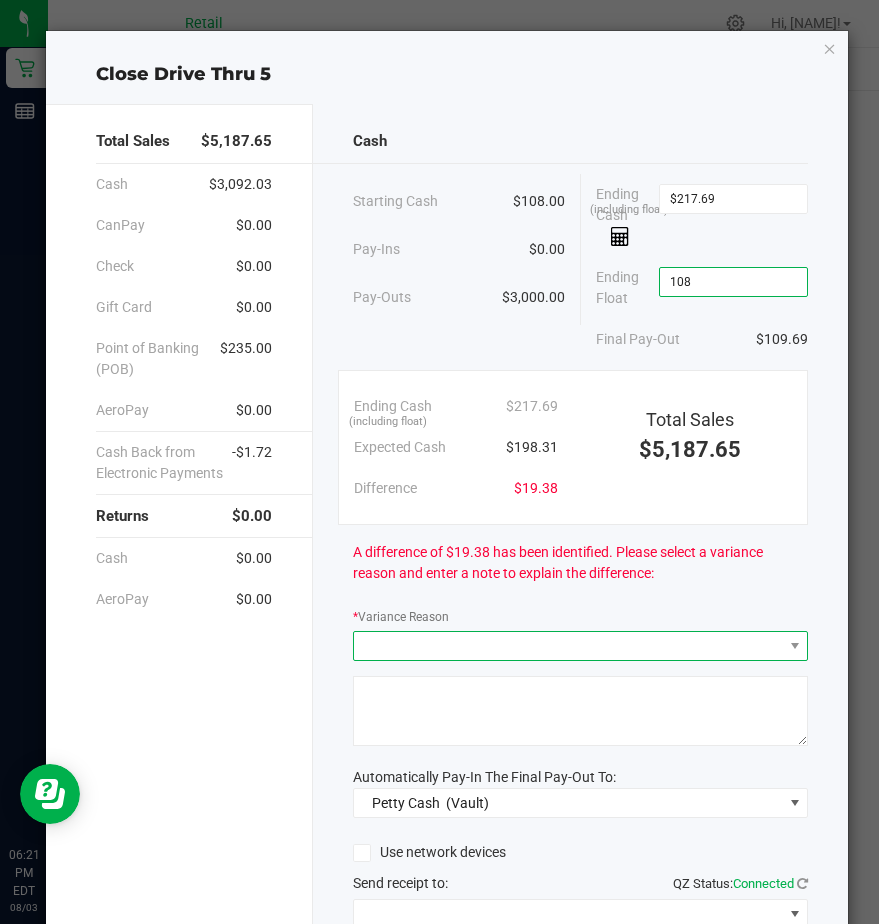 type on "$108.00" 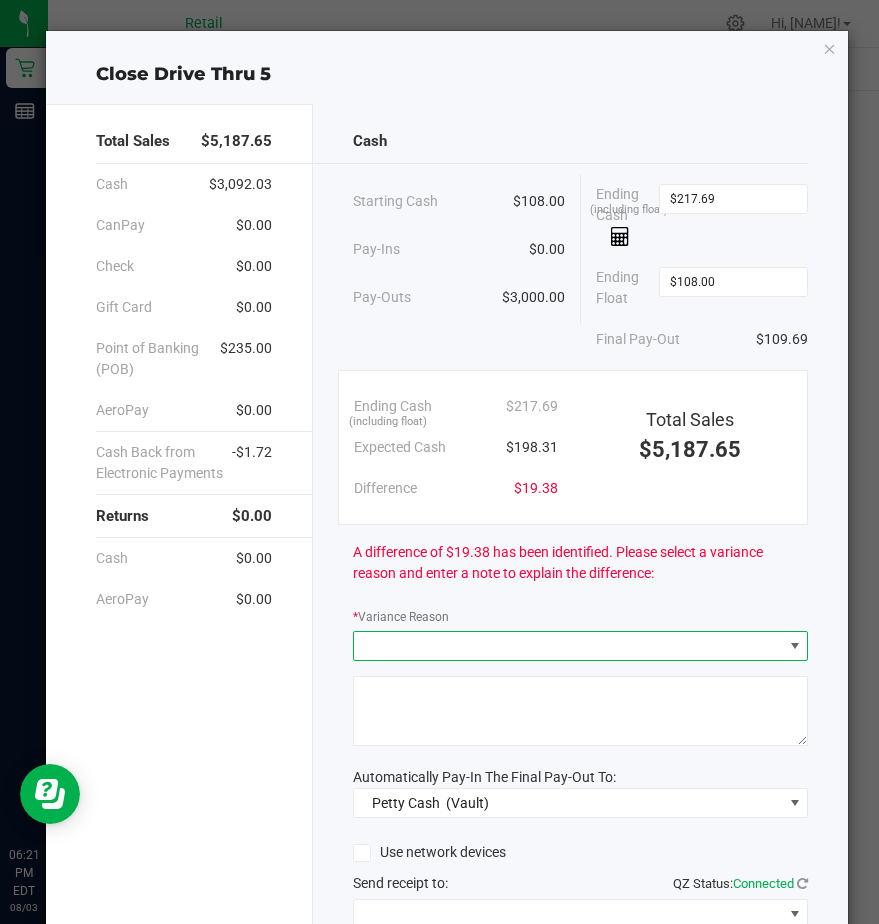 click at bounding box center [568, 646] 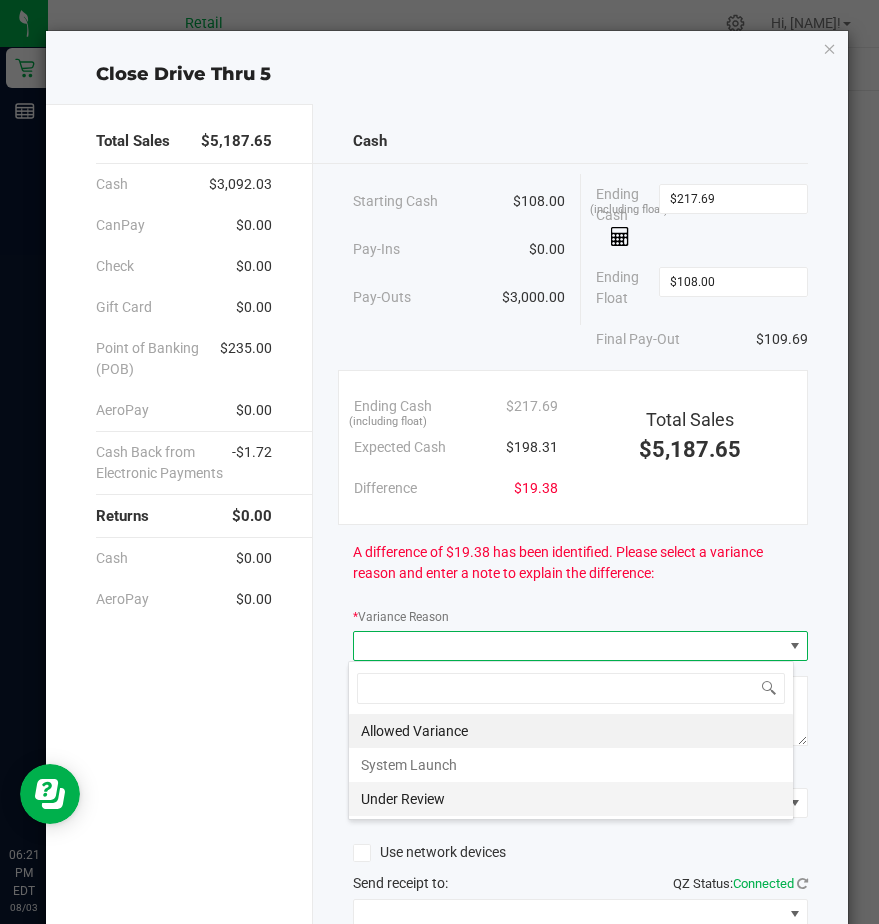 scroll, scrollTop: 99970, scrollLeft: 99554, axis: both 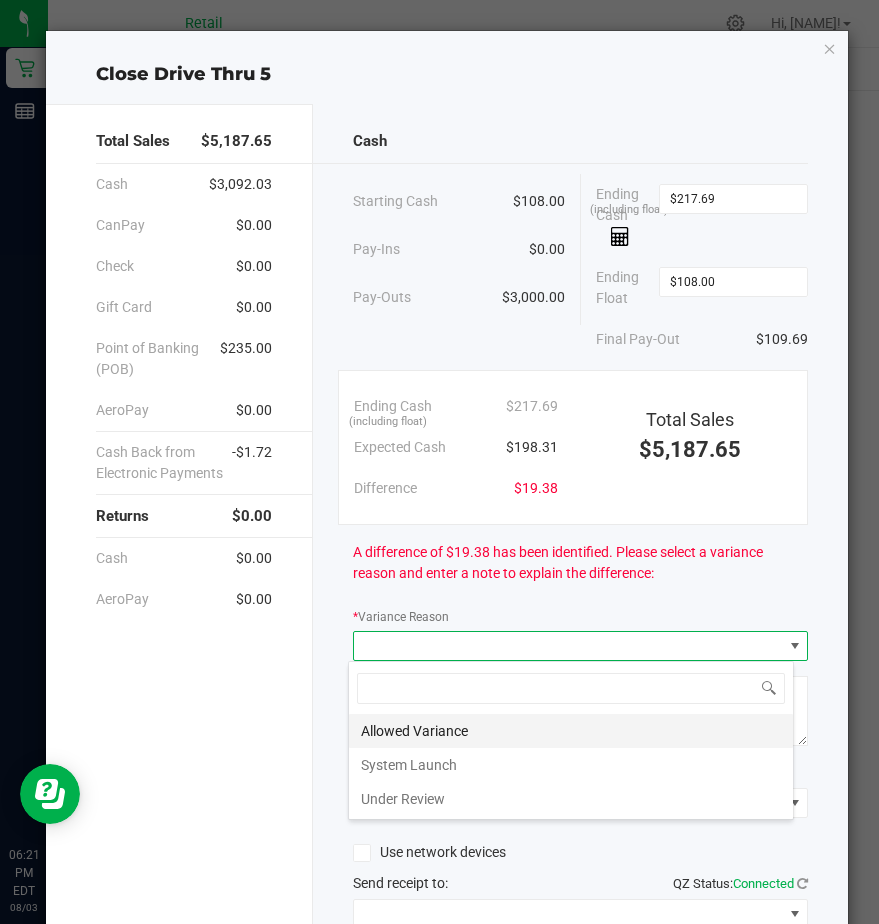 click on "Allowed Variance" at bounding box center [571, 731] 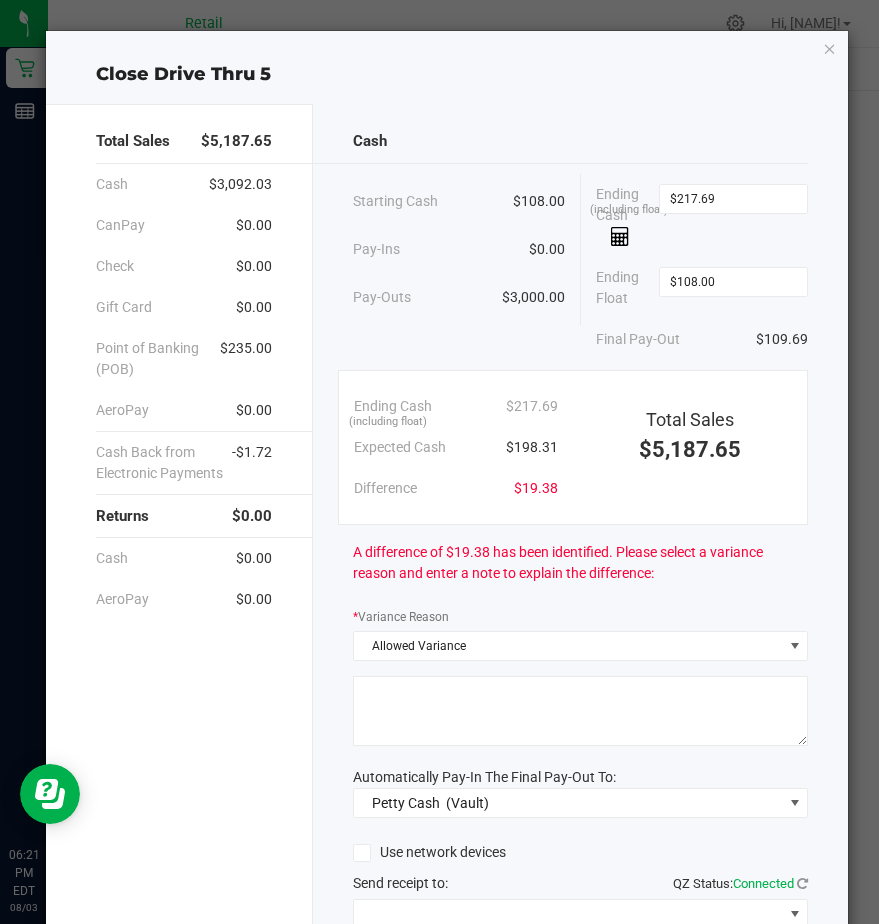 click 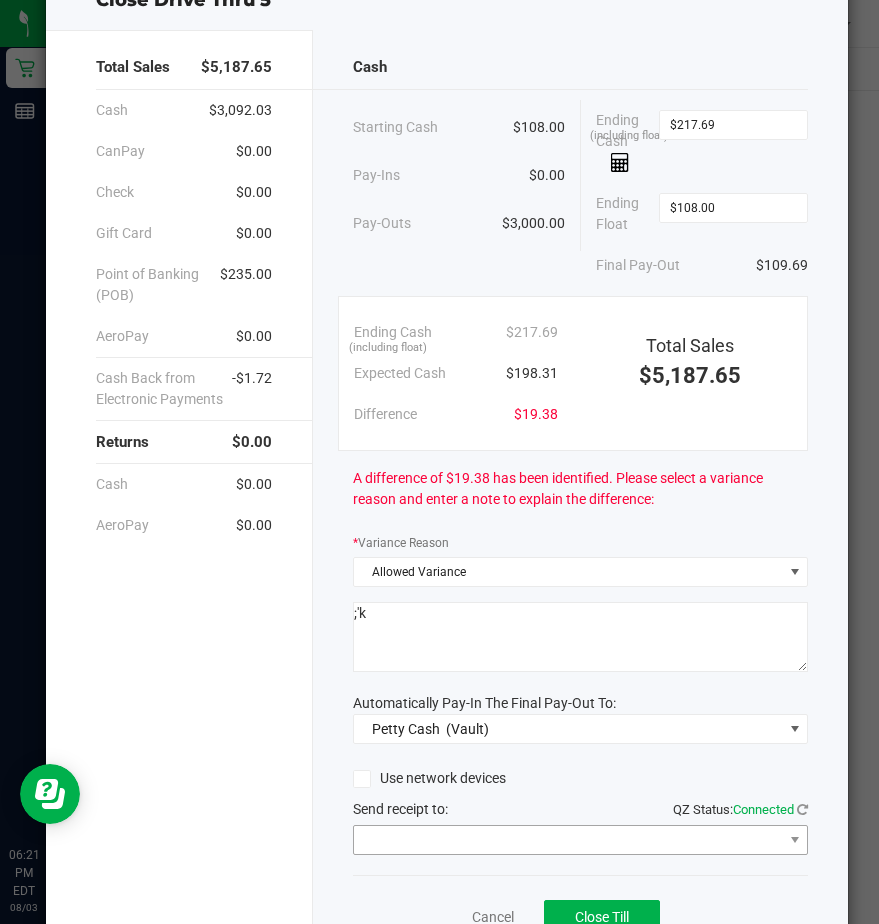 scroll, scrollTop: 168, scrollLeft: 0, axis: vertical 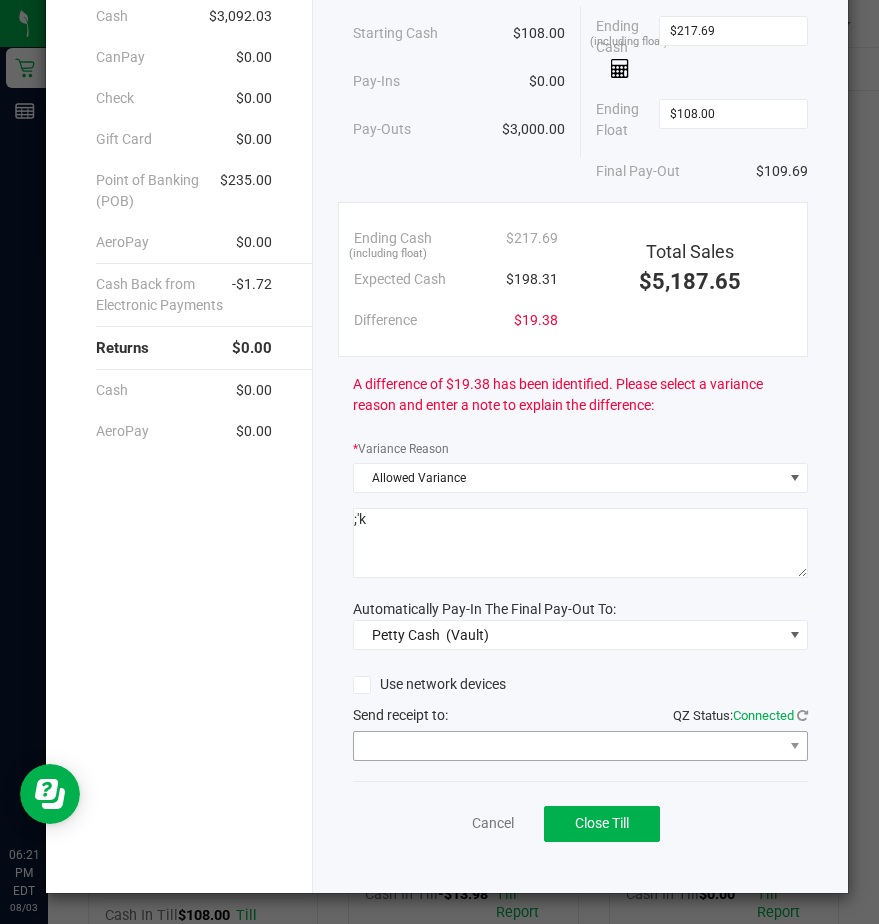 type on ";'k" 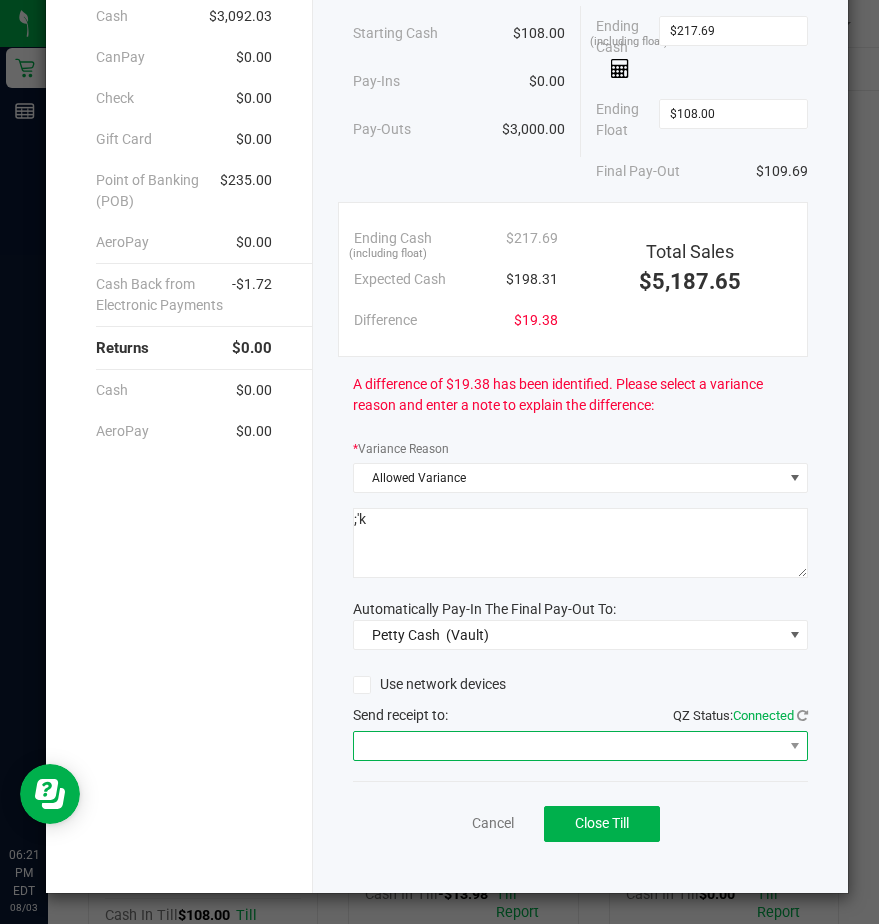 click at bounding box center [568, 746] 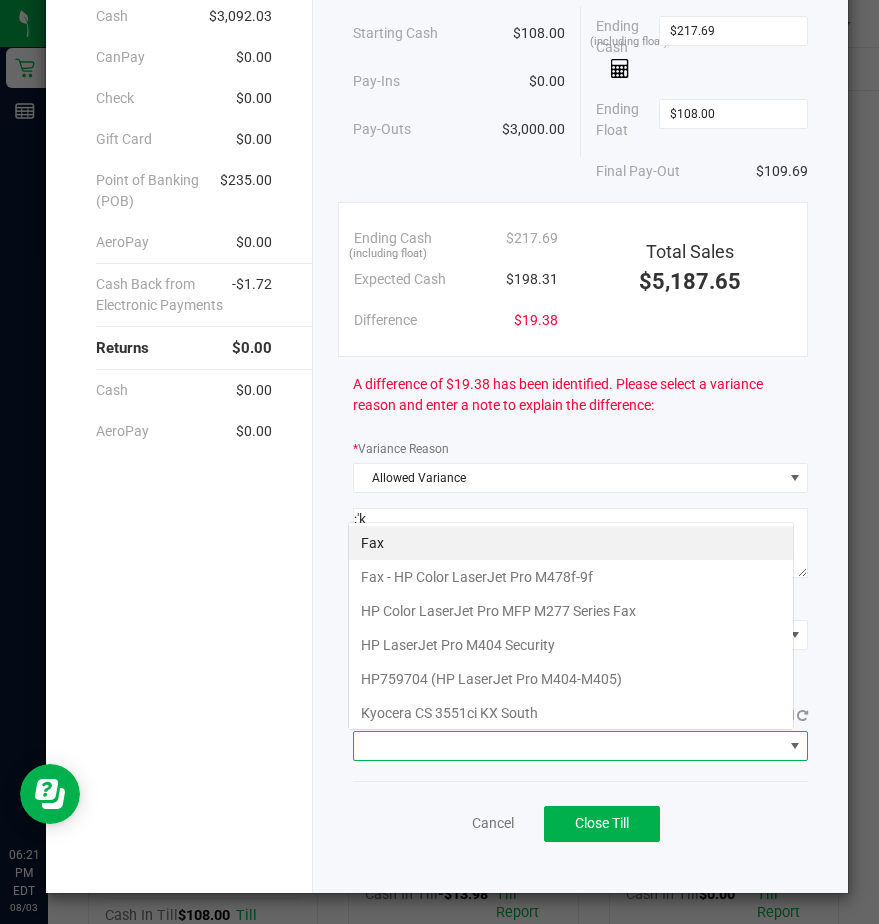scroll, scrollTop: 99970, scrollLeft: 99554, axis: both 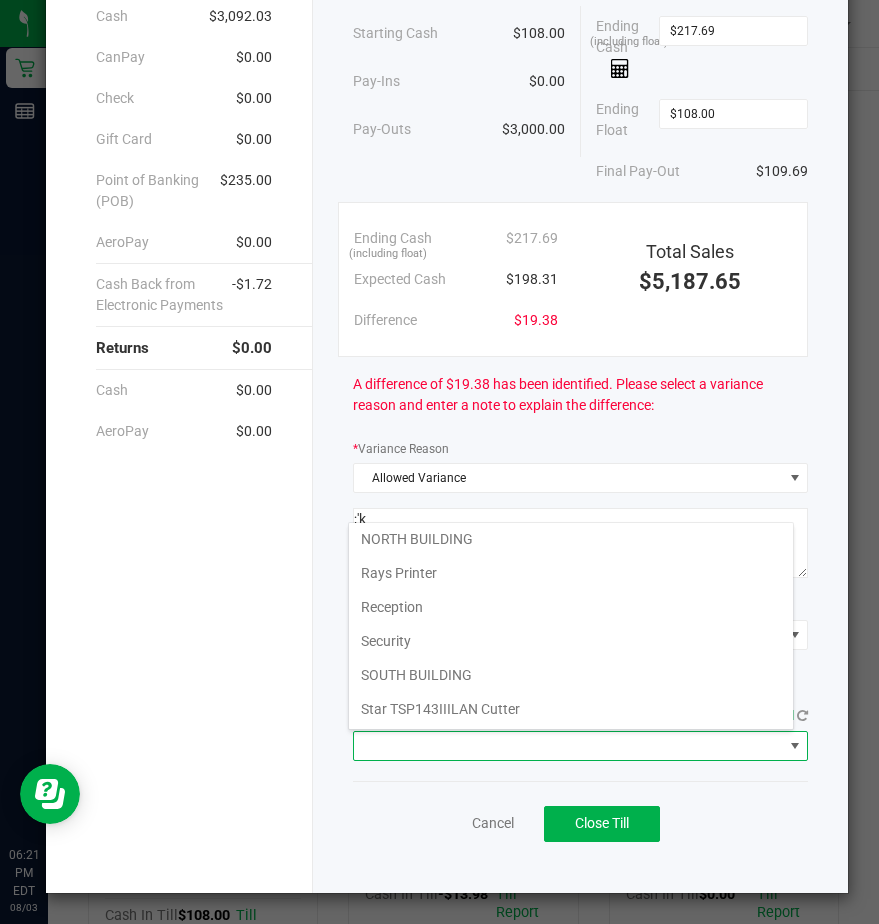 click on "Star TSP143IIILAN Cutter" at bounding box center (571, 709) 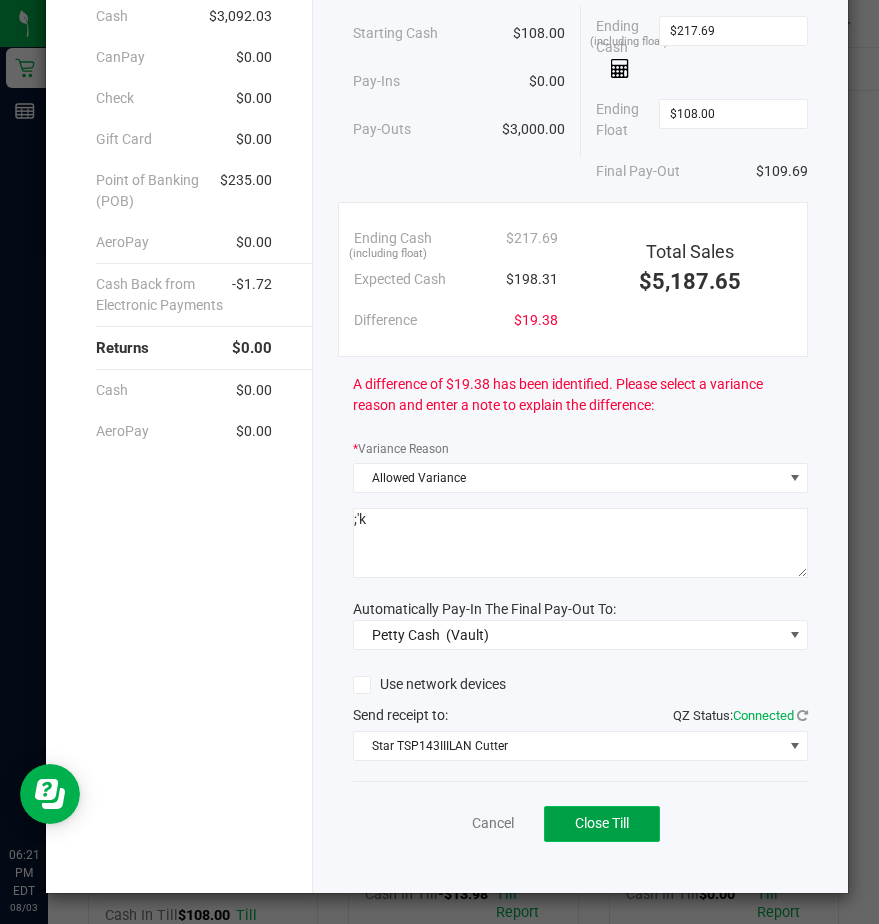 click on "Close Till" 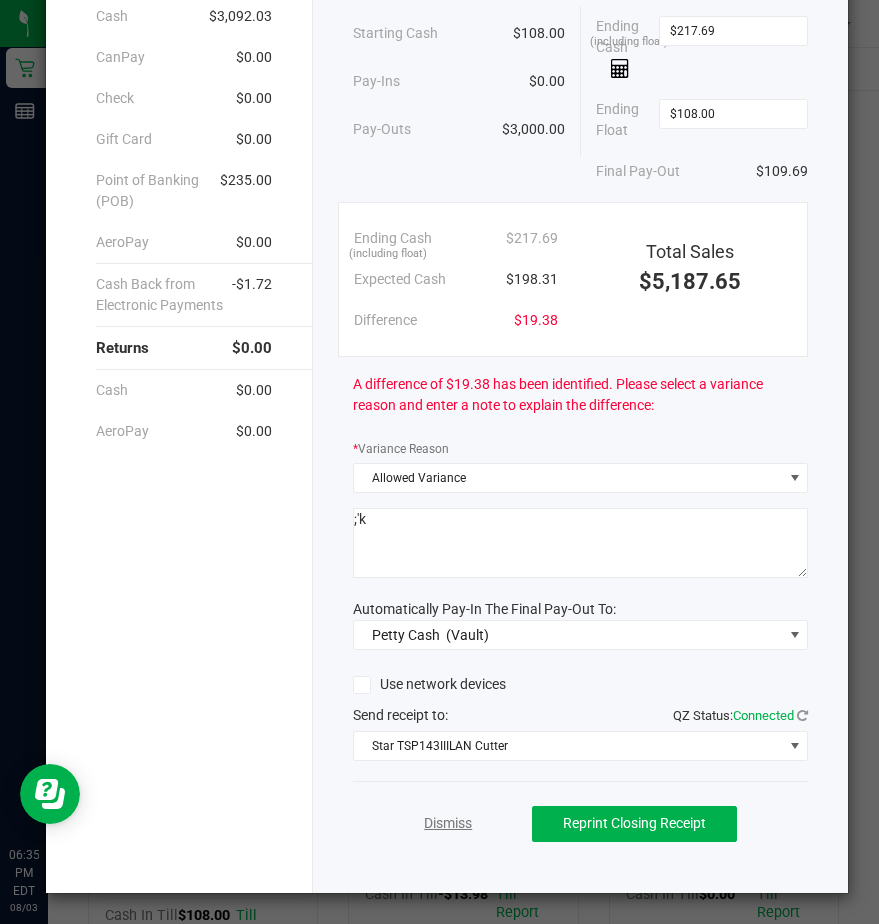 click on "Dismiss" 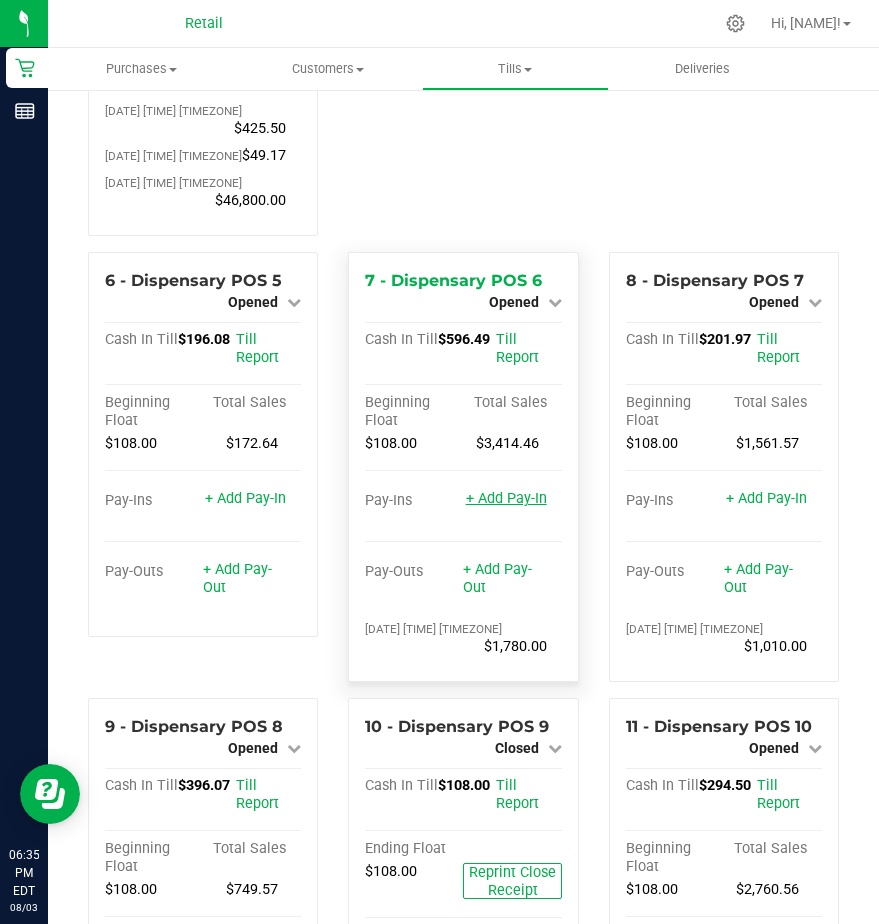 scroll, scrollTop: 600, scrollLeft: 0, axis: vertical 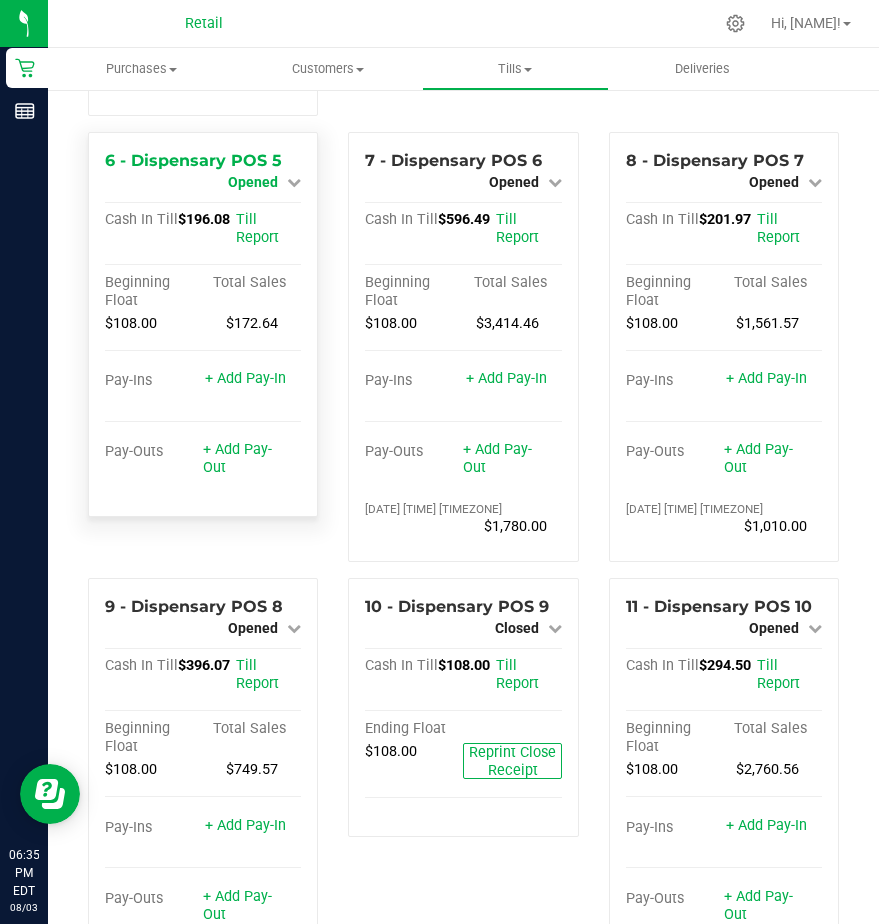 click on "Opened" at bounding box center (253, 182) 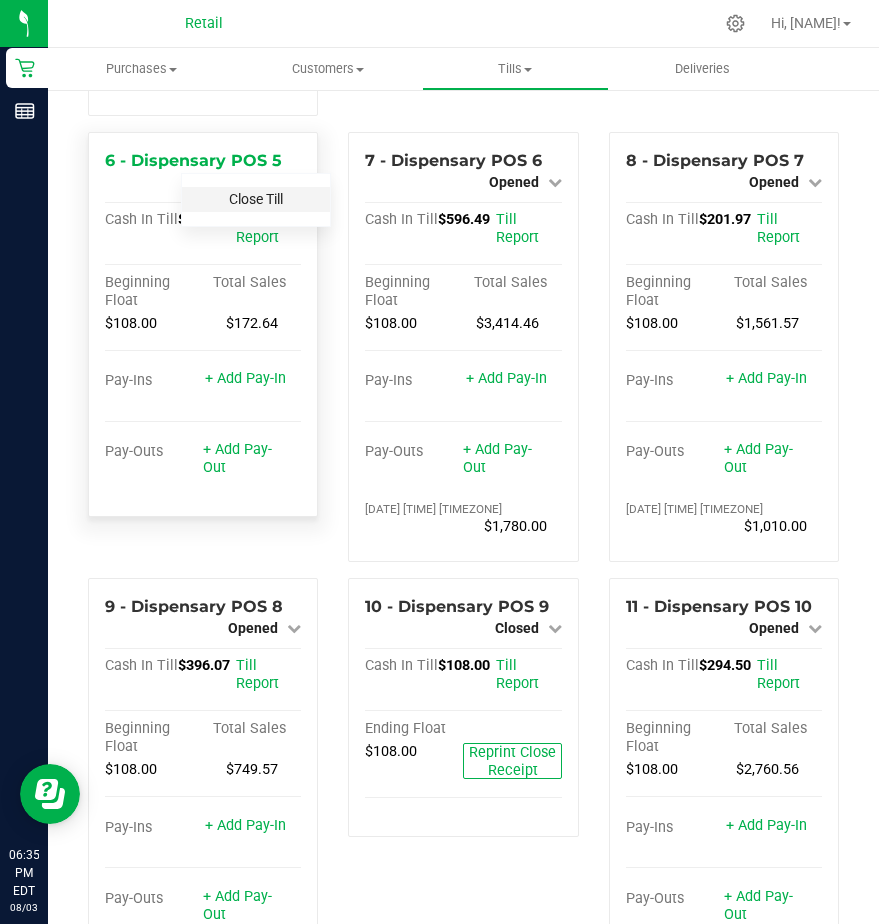 click on "Close Till" at bounding box center (256, 199) 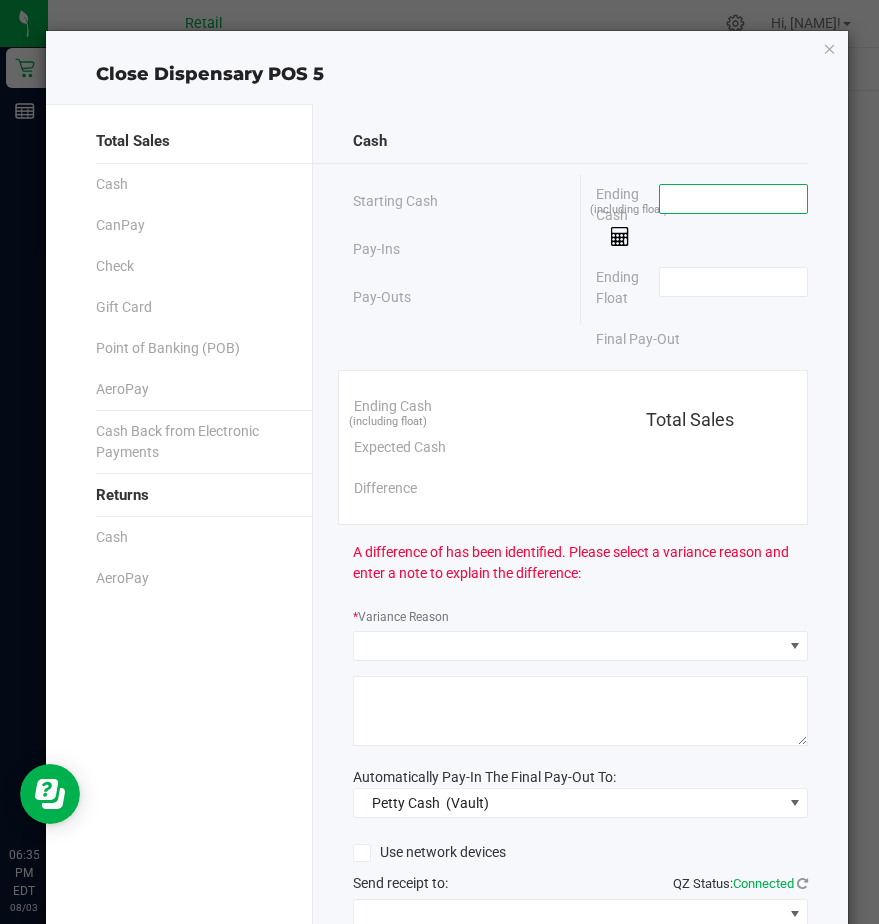 click at bounding box center (733, 199) 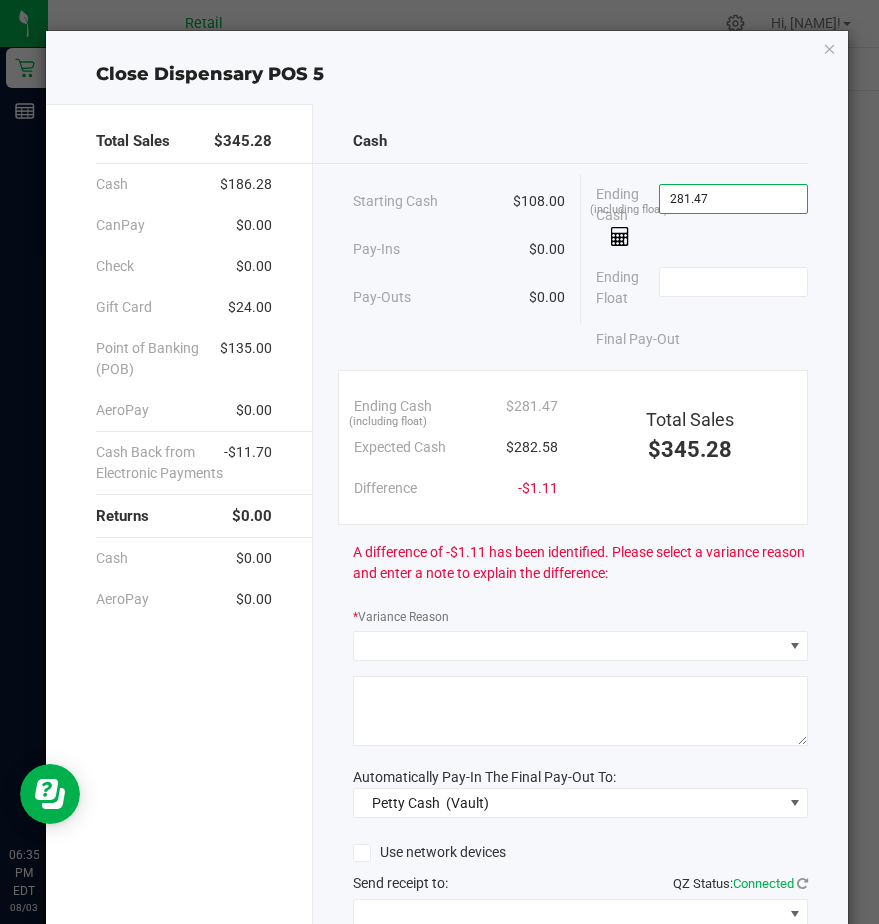 type on "$281.47" 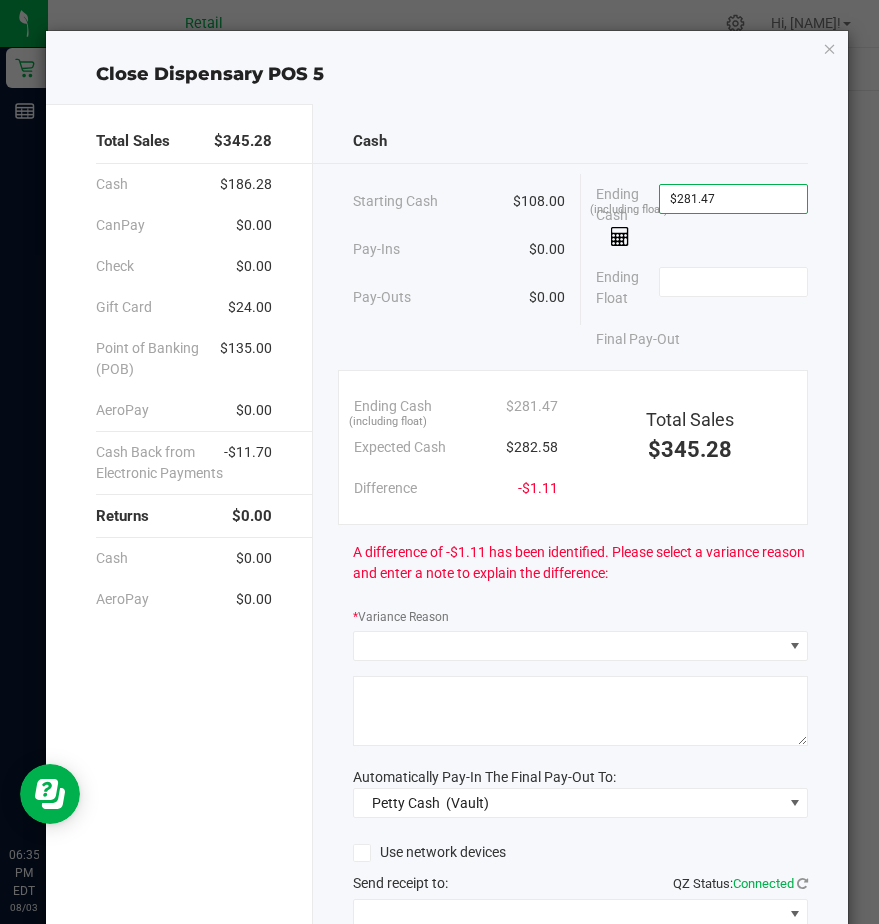 click 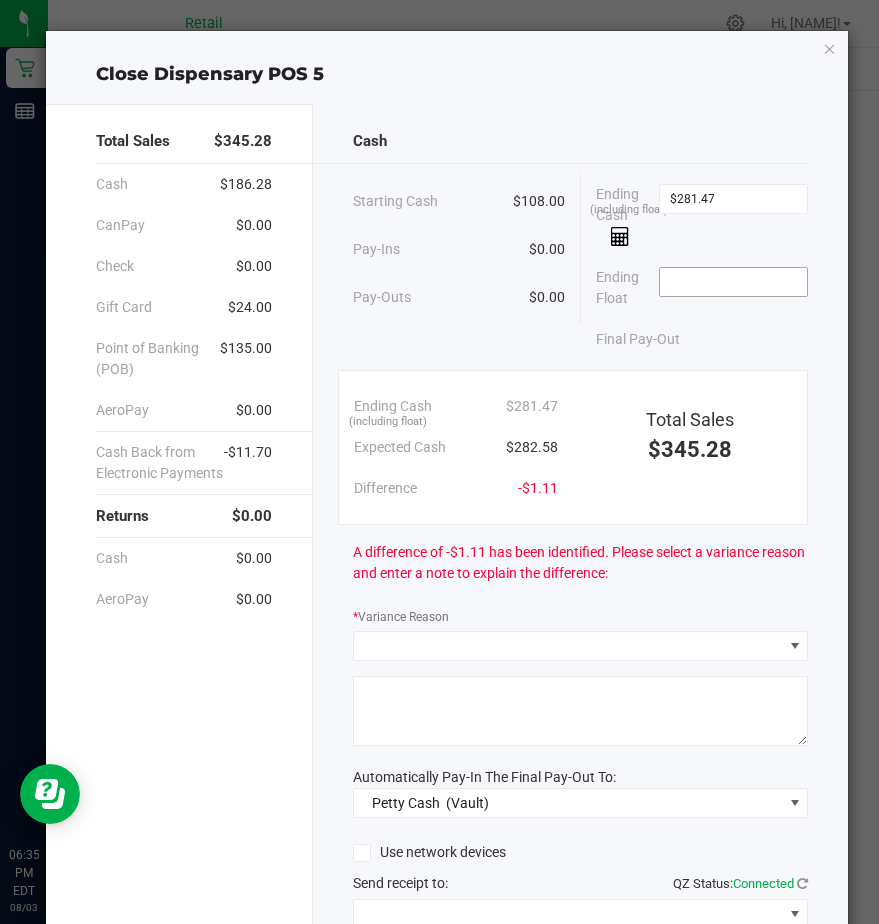 click at bounding box center (733, 282) 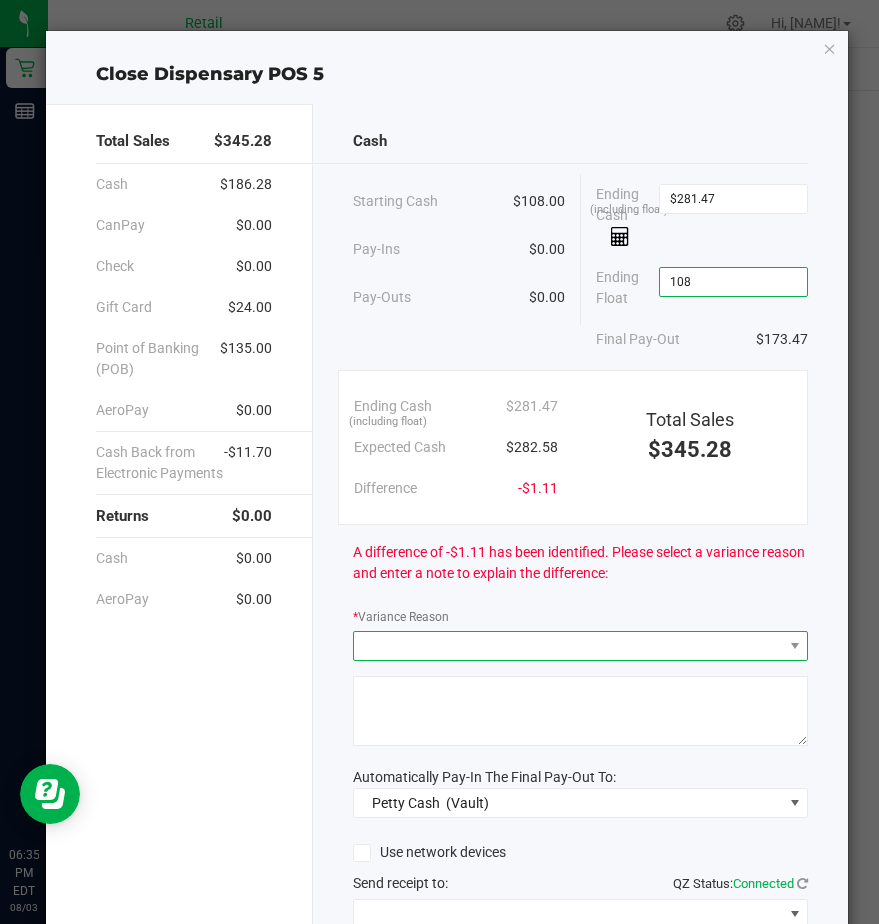 type on "$108.00" 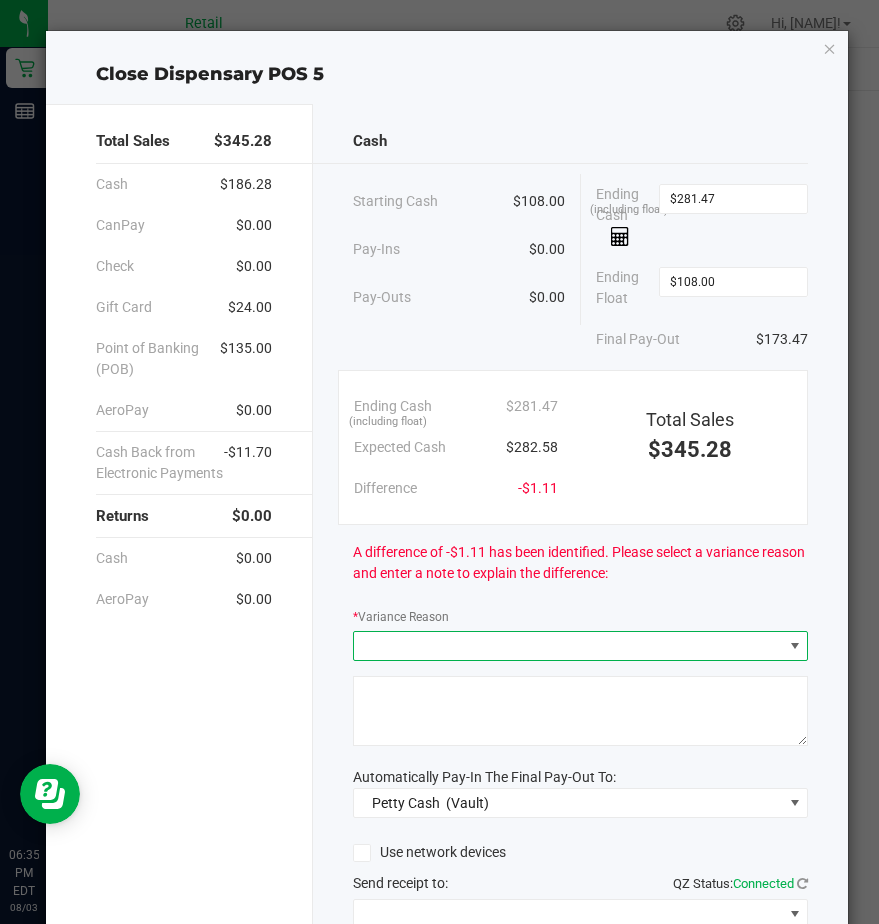 click at bounding box center (568, 646) 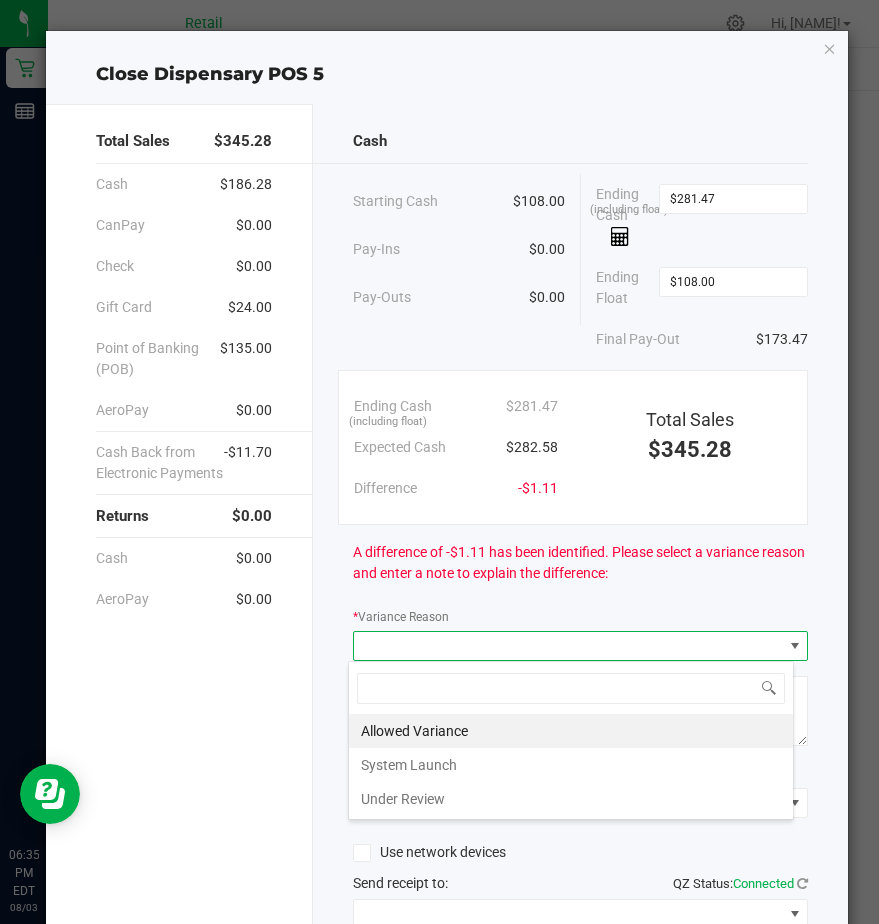 scroll, scrollTop: 99970, scrollLeft: 99554, axis: both 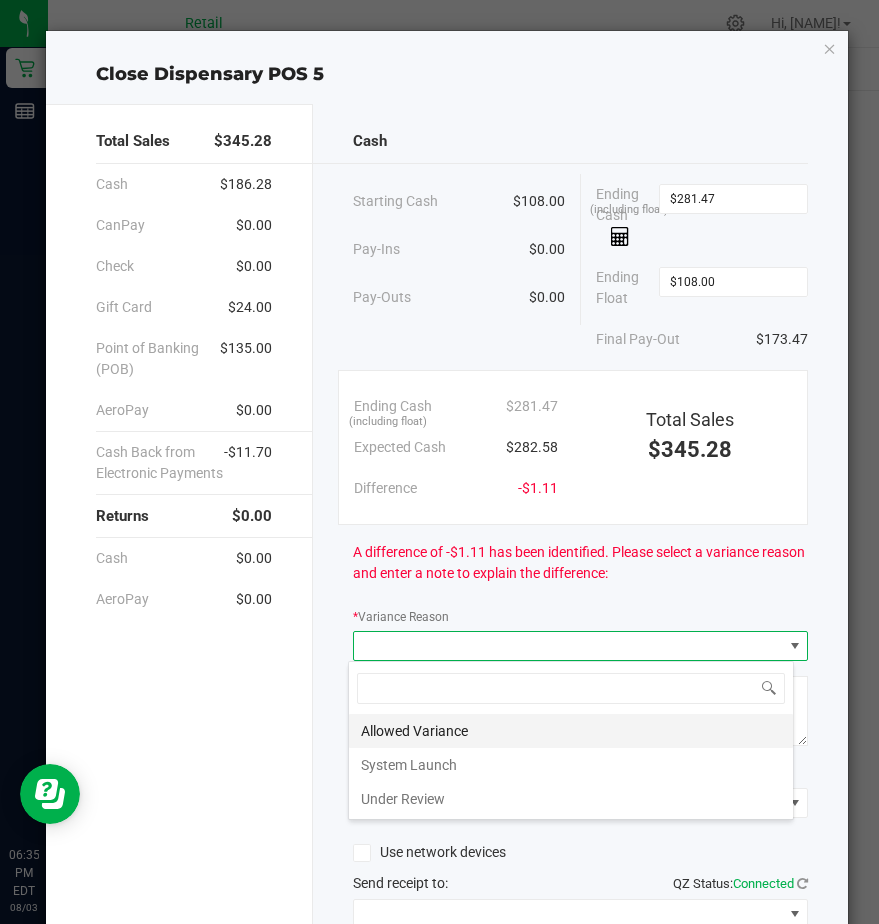 click on "Allowed Variance" at bounding box center [571, 731] 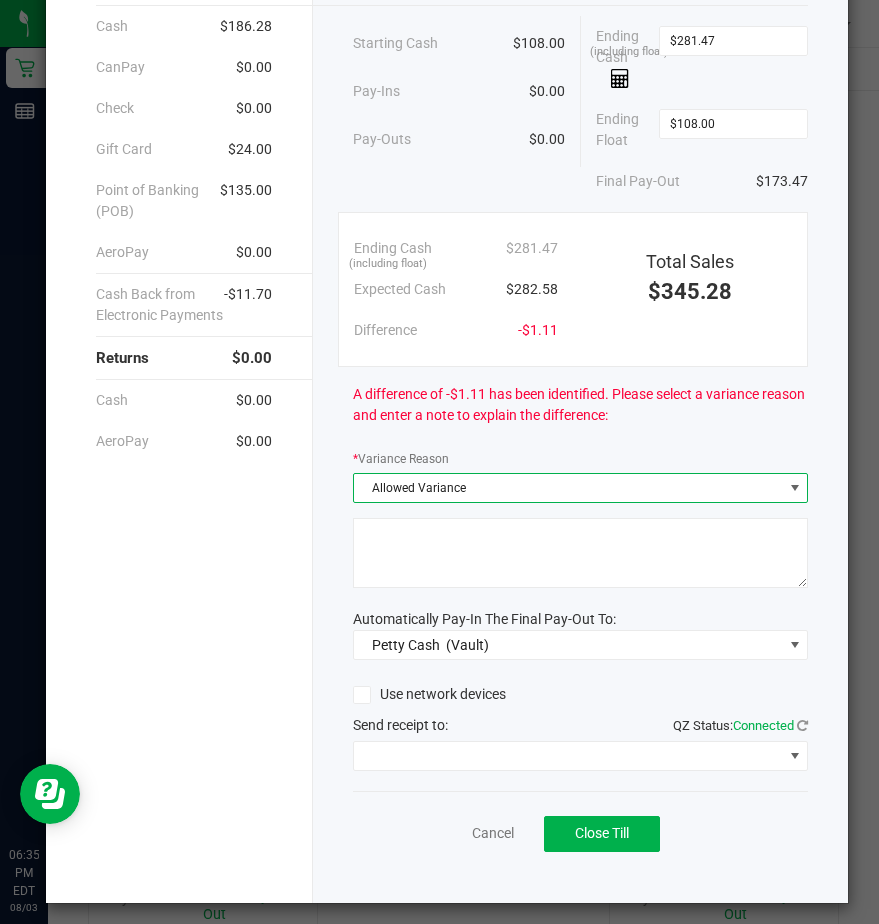 scroll, scrollTop: 168, scrollLeft: 0, axis: vertical 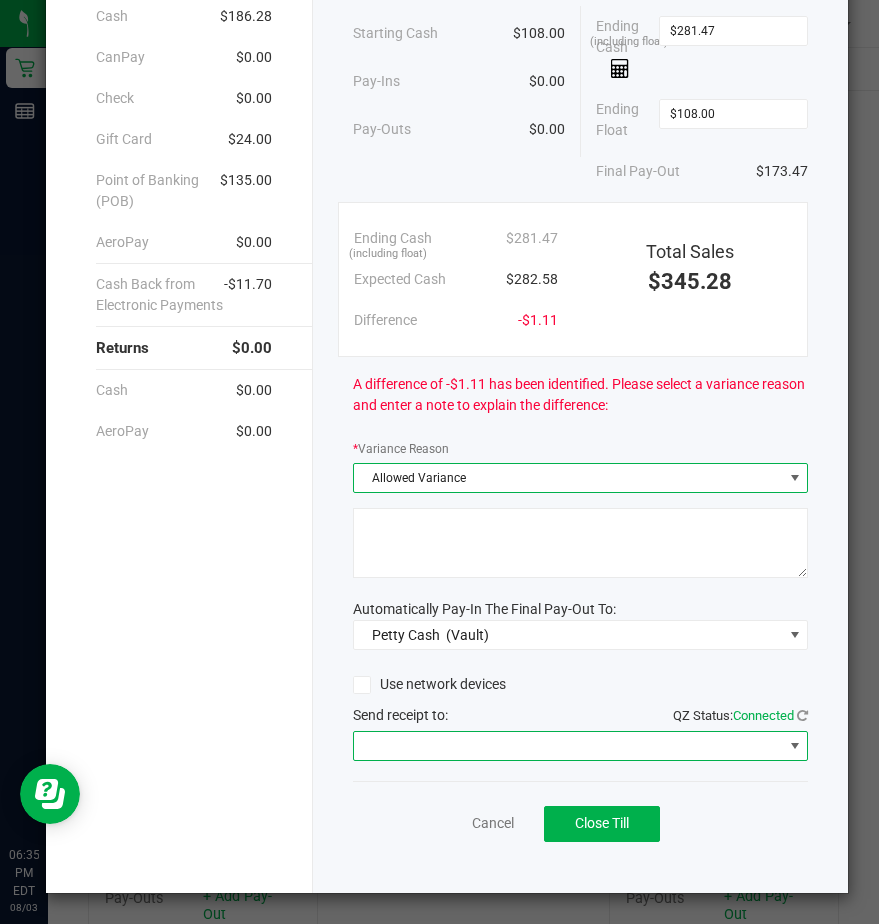 click at bounding box center [568, 746] 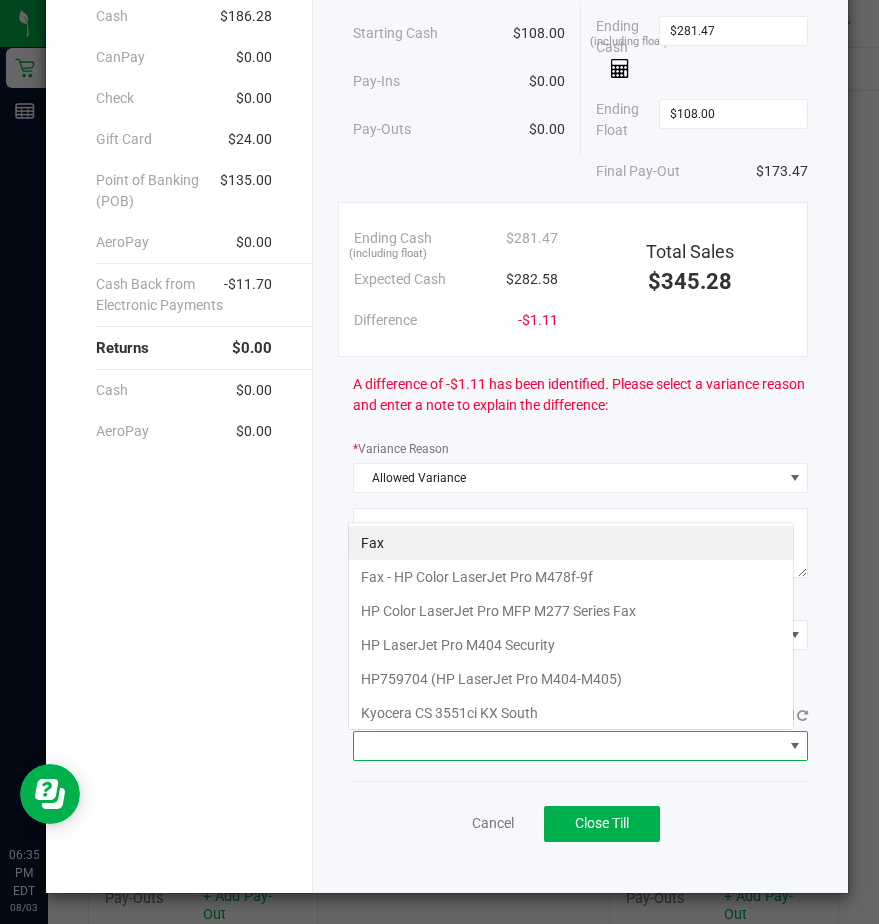 scroll, scrollTop: 99970, scrollLeft: 99554, axis: both 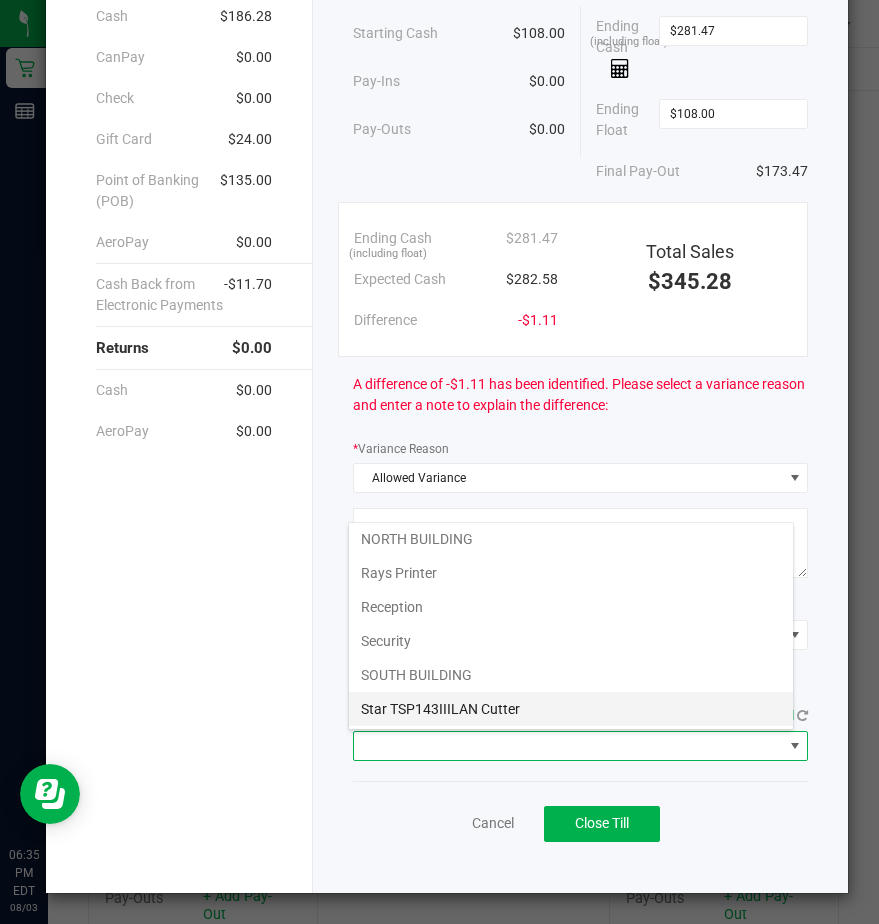 click on "Star TSP143IIILAN Cutter" at bounding box center (571, 709) 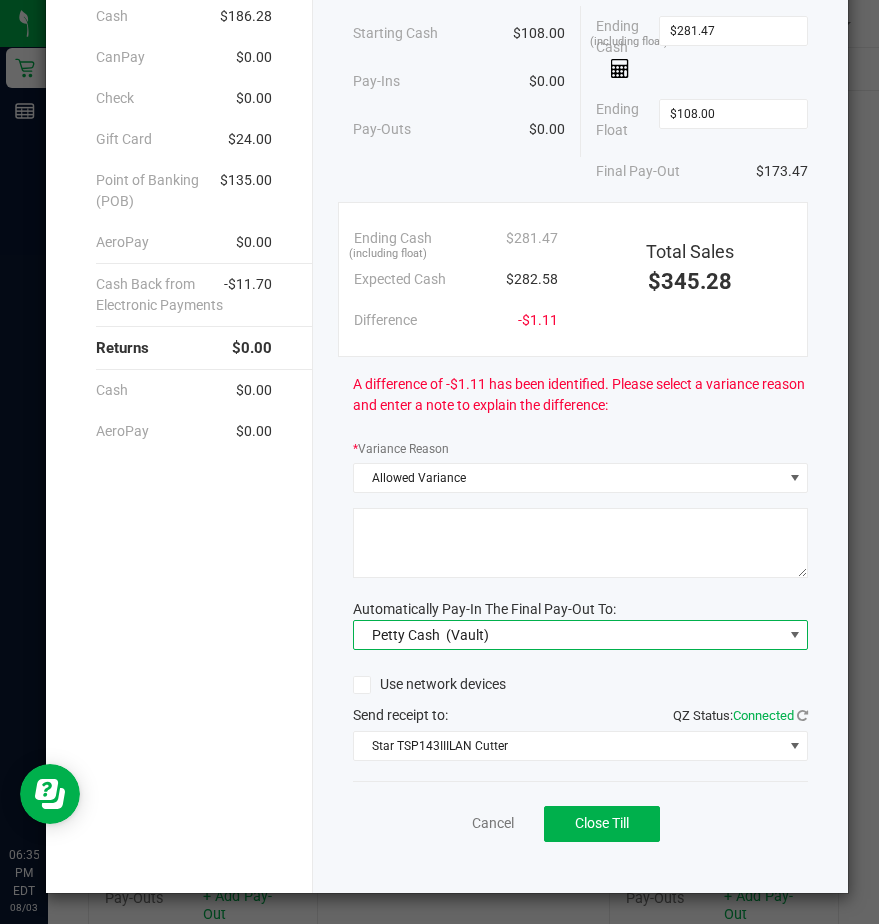click on "Petty Cash" at bounding box center [406, 635] 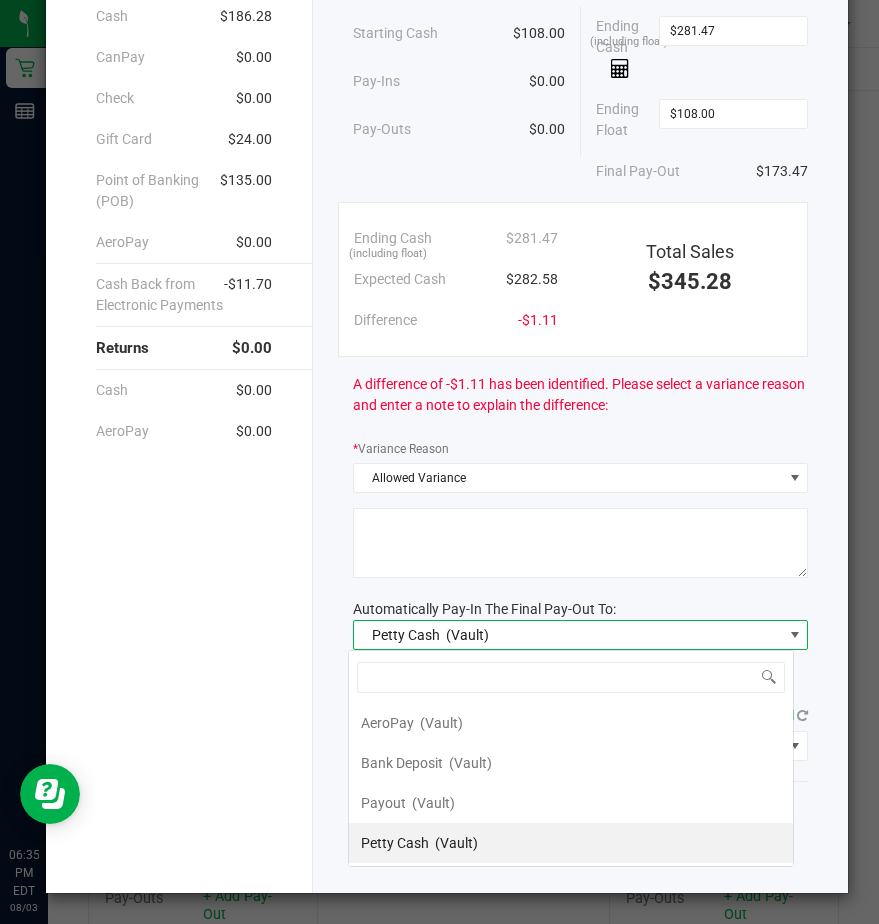 scroll, scrollTop: 99970, scrollLeft: 99554, axis: both 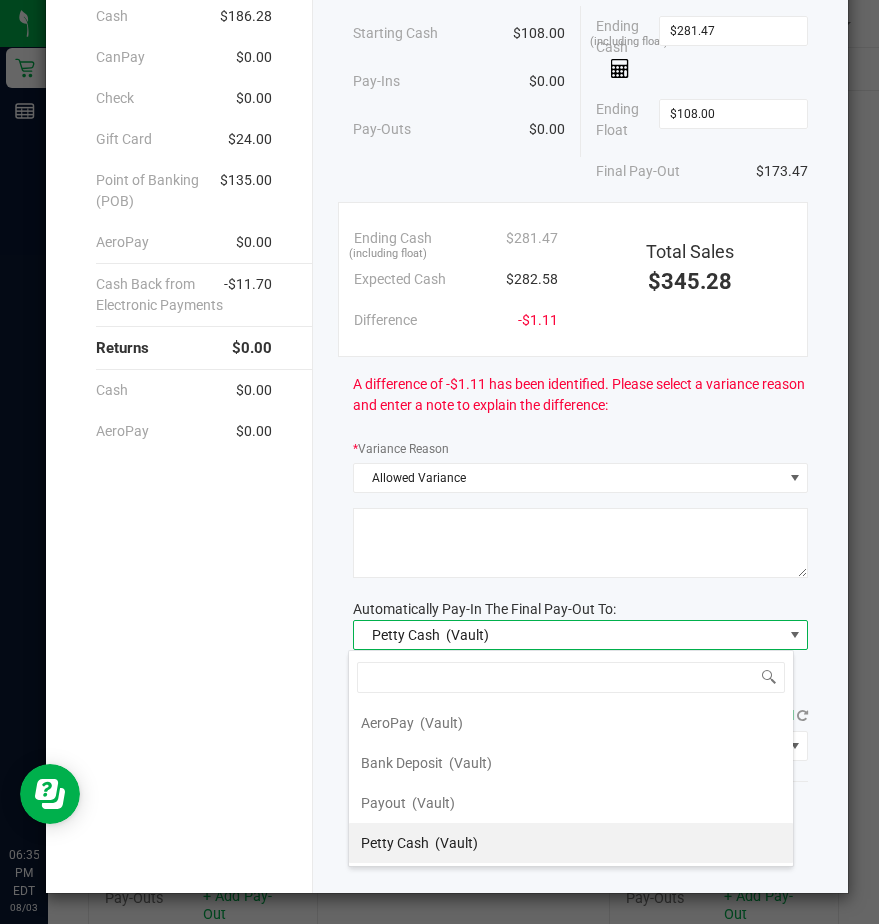 click on "Payout" at bounding box center [383, 803] 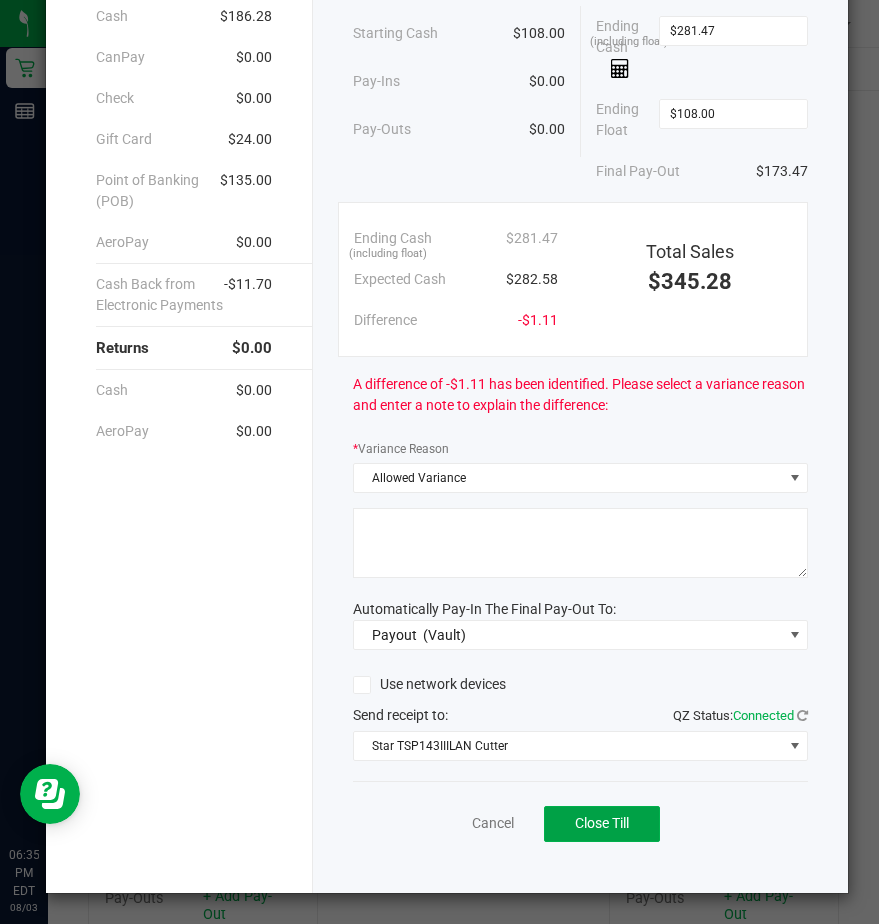 click on "Cancel   Close Till" 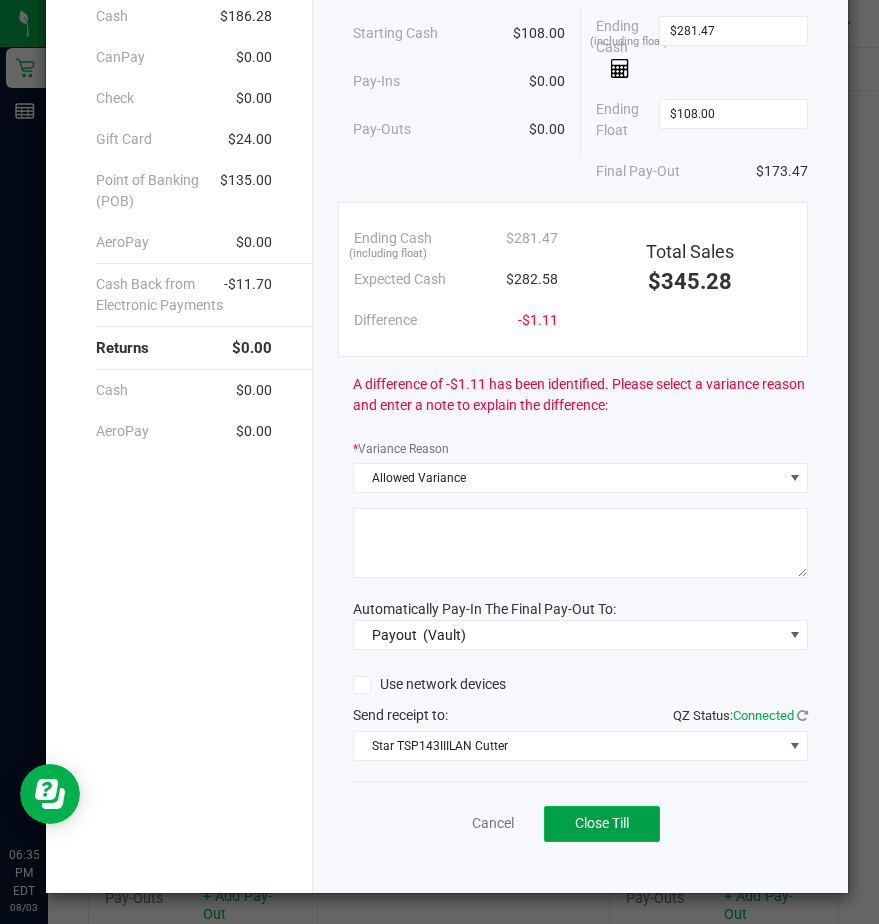 click on "Close Till" 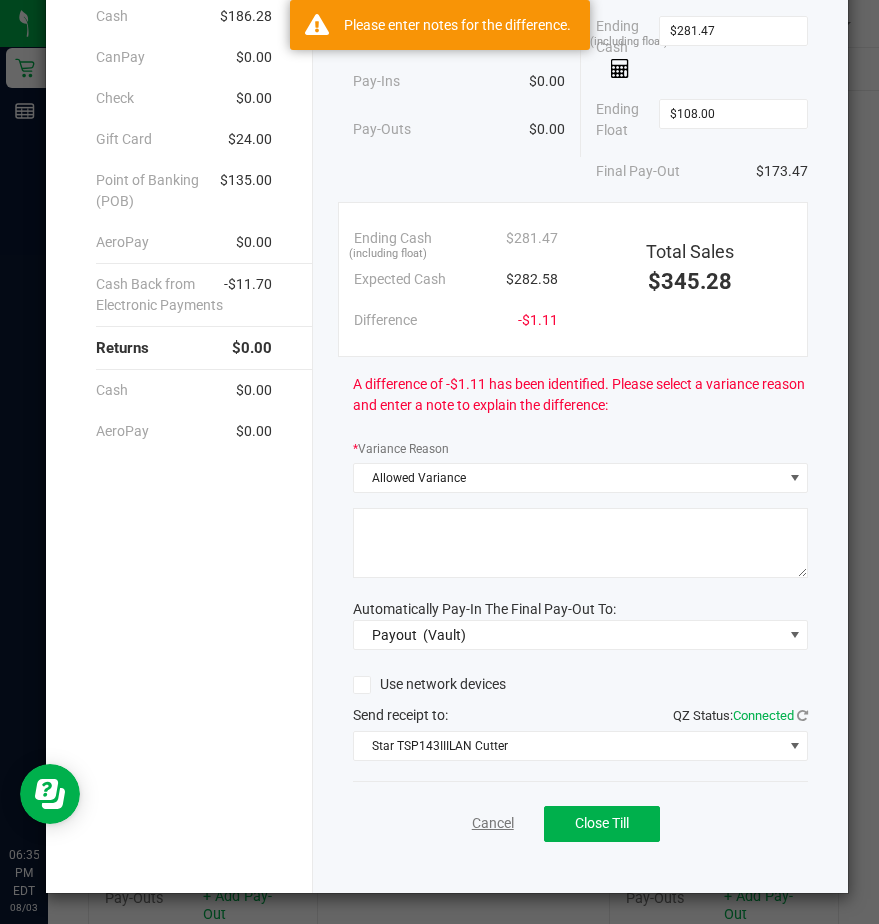 click on "Cancel" 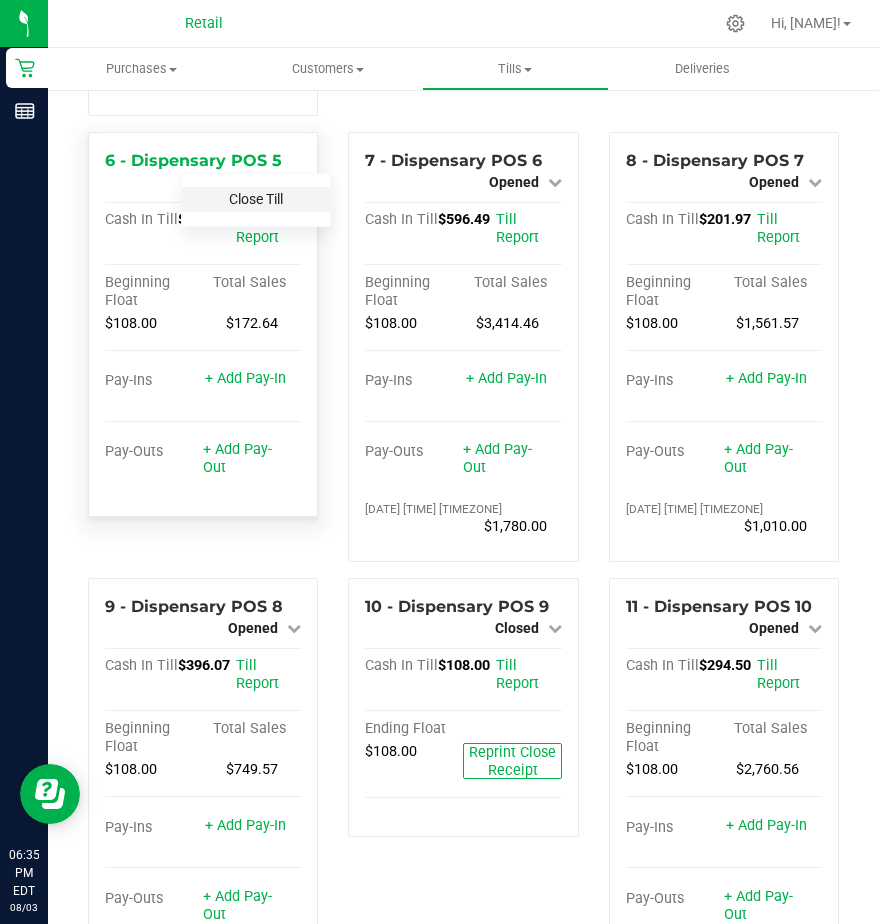 click on "Close Till" at bounding box center (256, 199) 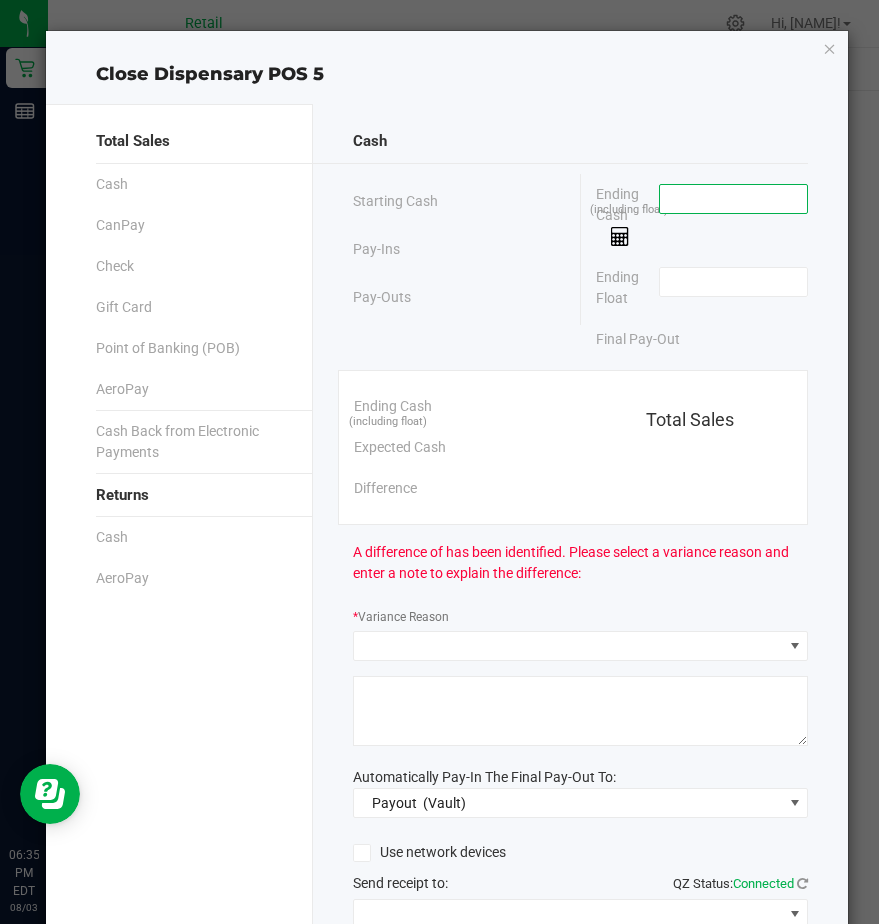 click at bounding box center (733, 199) 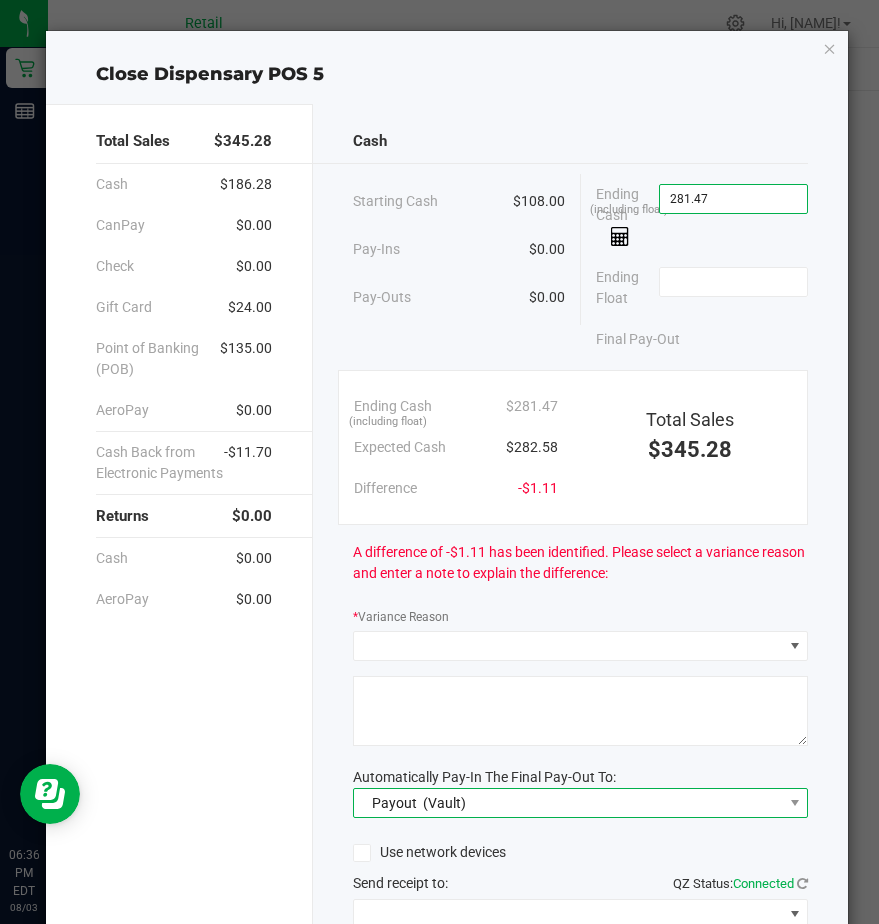 type on "$281.47" 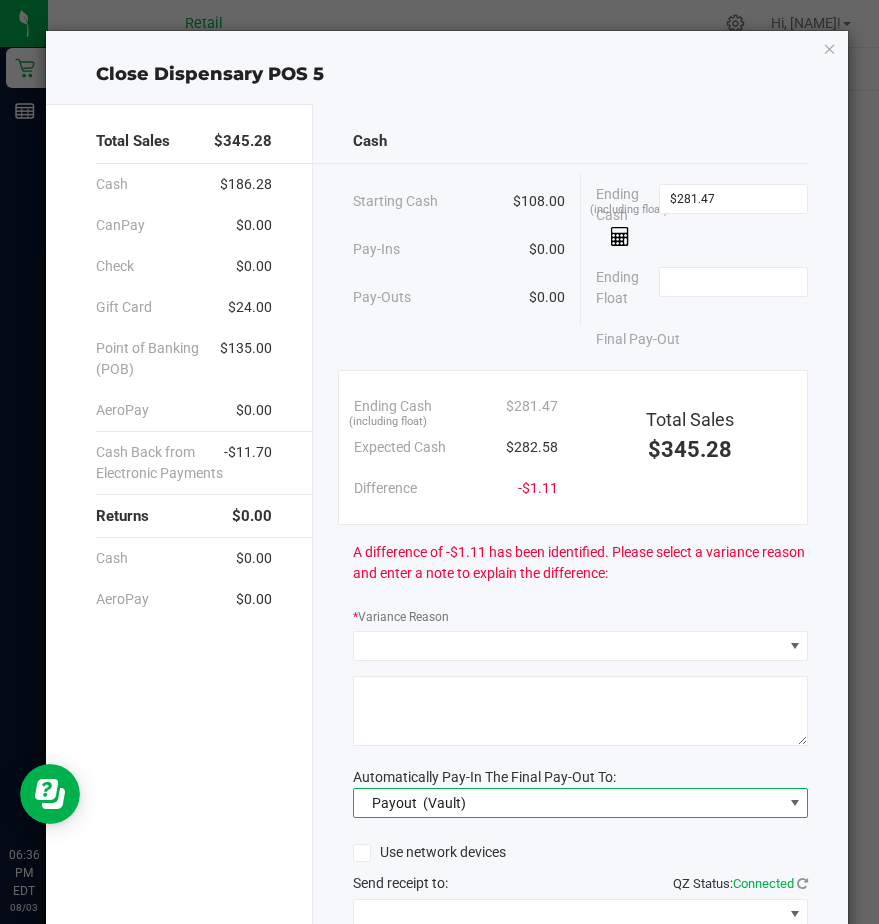 click on "Payout" at bounding box center [394, 803] 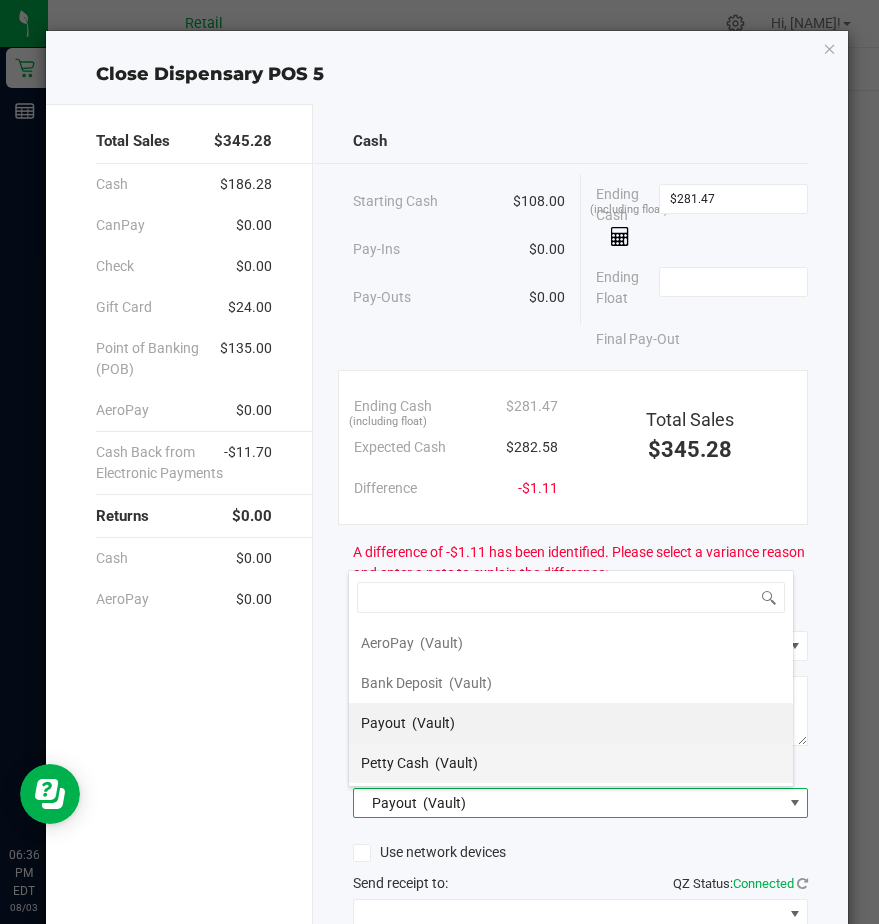 scroll, scrollTop: 99970, scrollLeft: 99554, axis: both 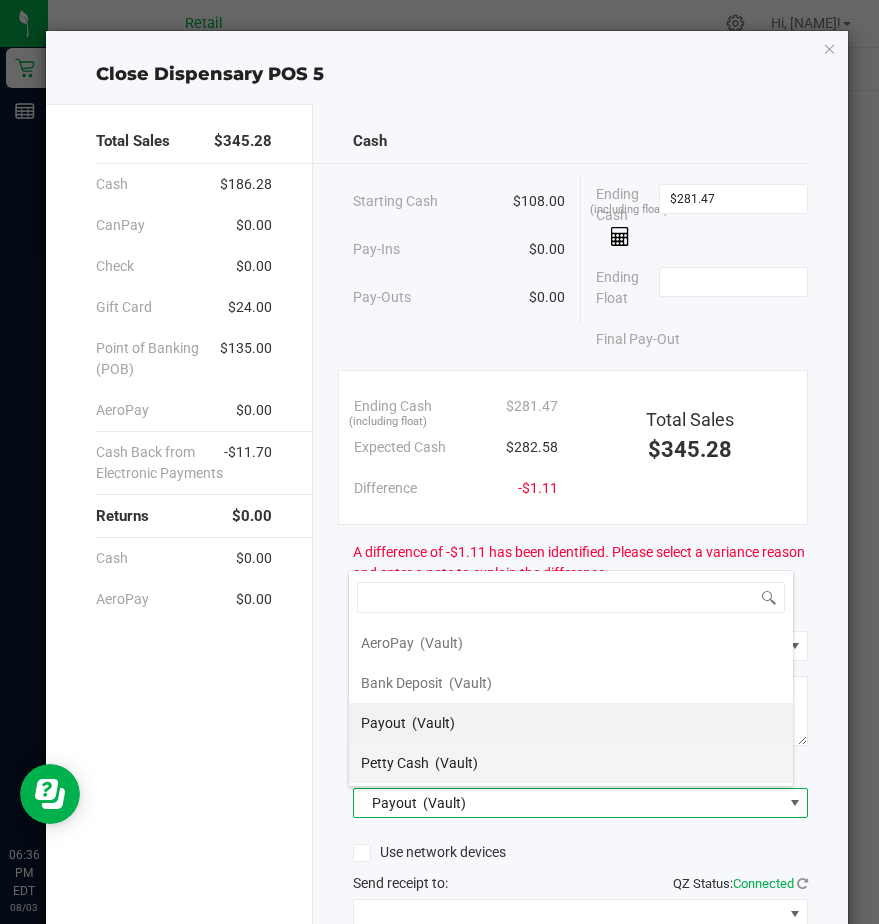 click on "Petty Cash" at bounding box center [395, 763] 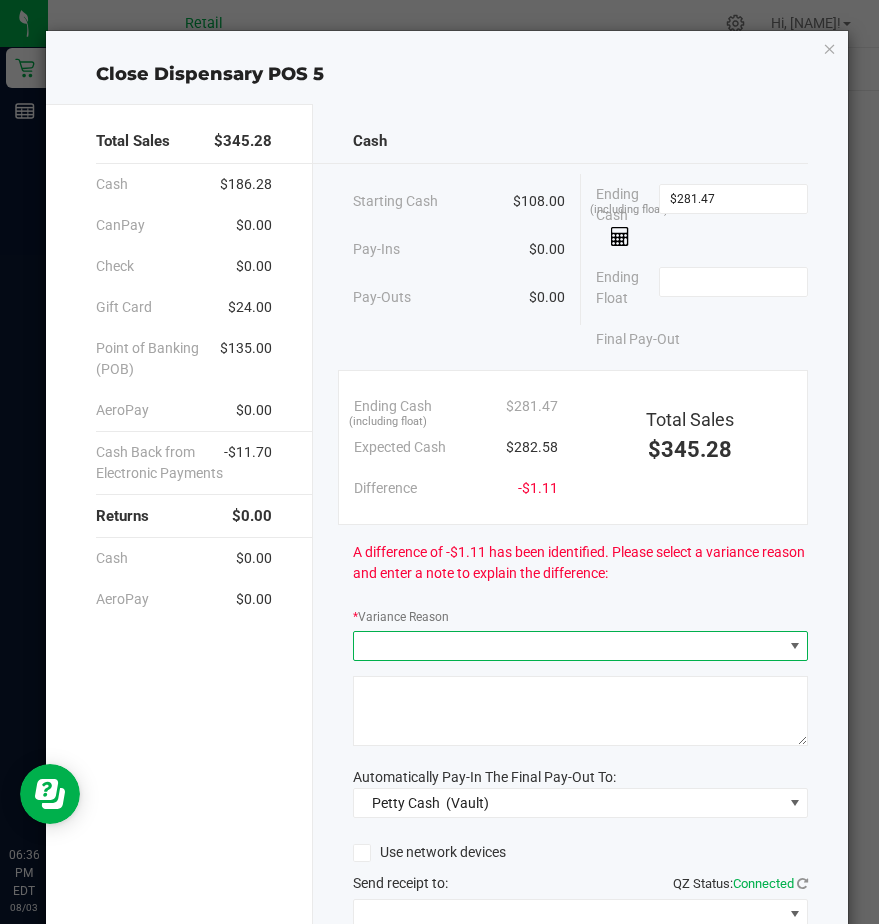 click at bounding box center (568, 646) 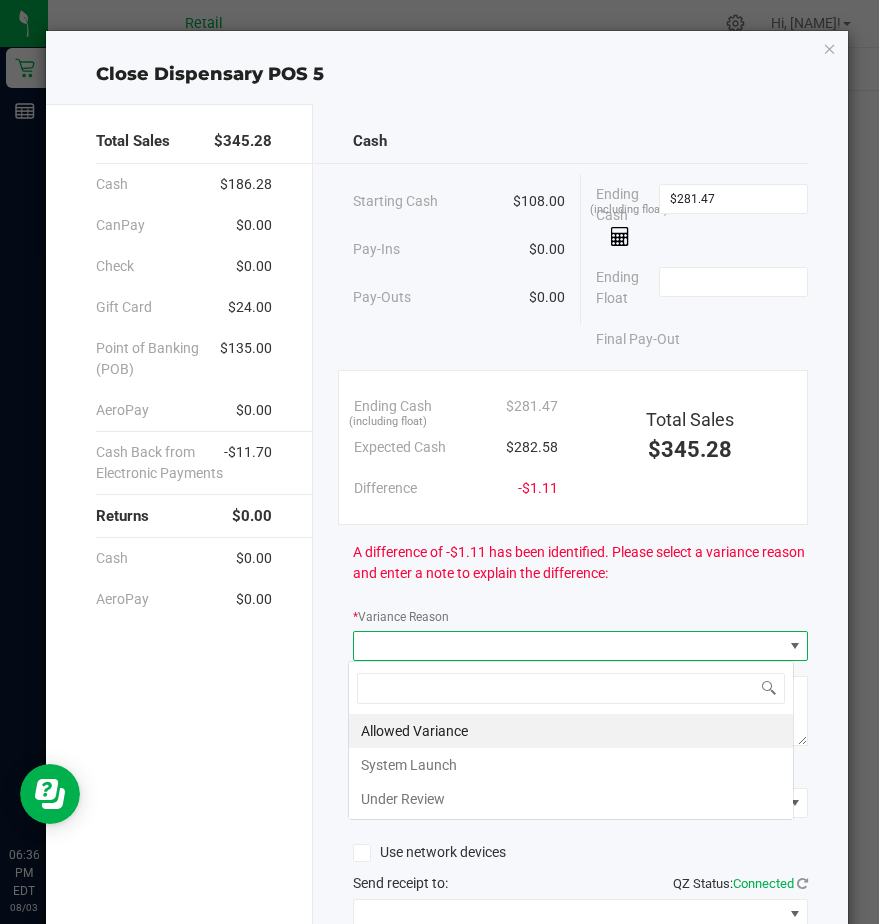 scroll, scrollTop: 99970, scrollLeft: 99554, axis: both 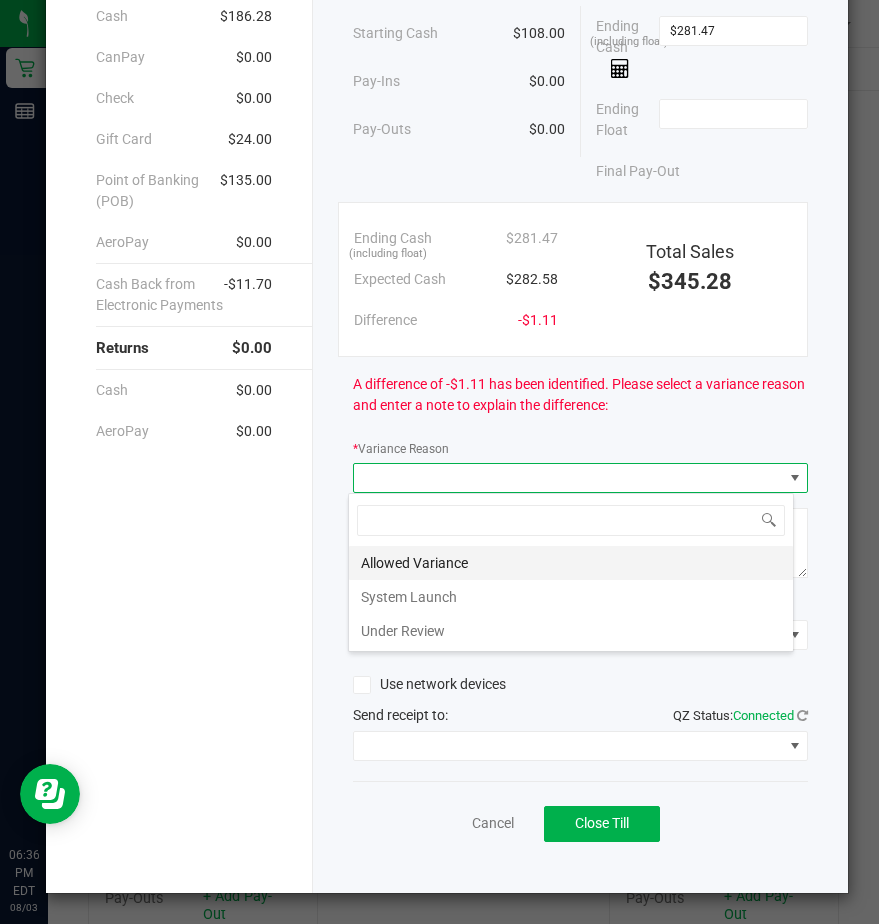 click on "Allowed Variance" at bounding box center (571, 563) 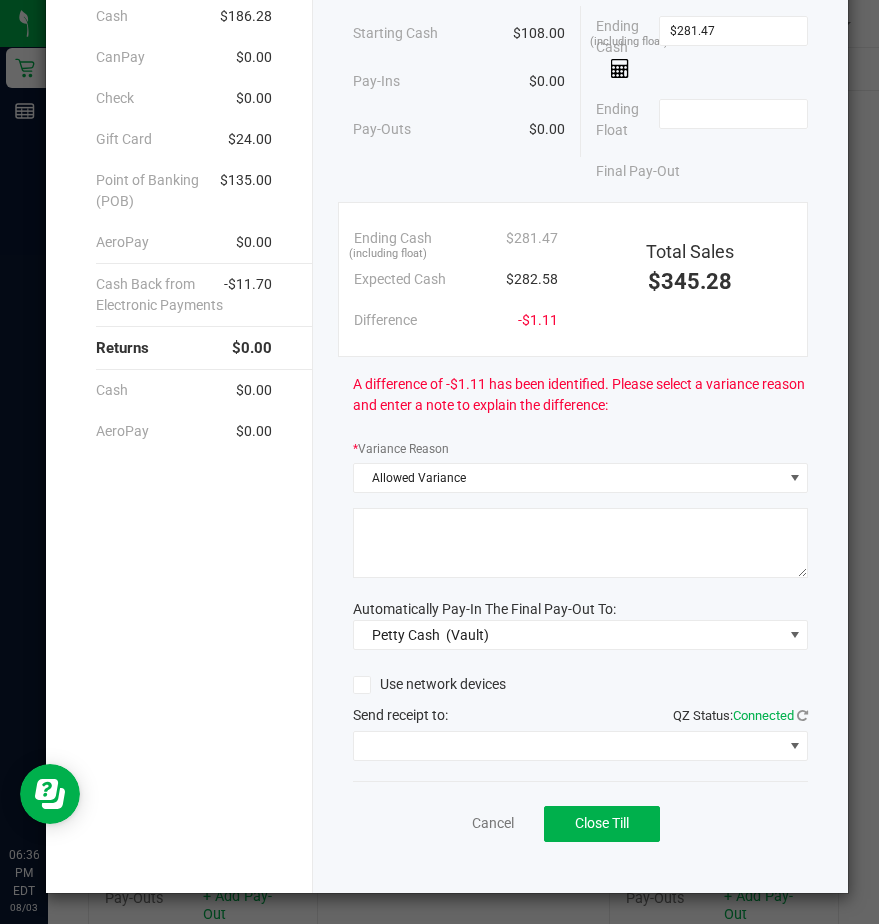 click 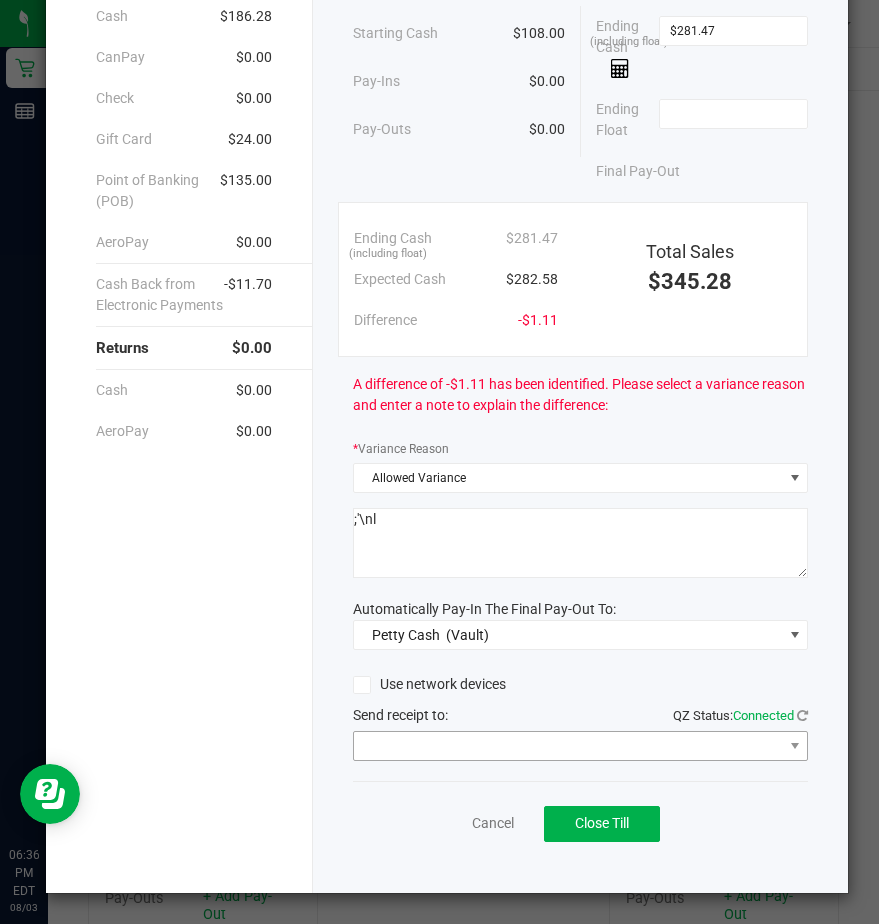 type on ";'
l" 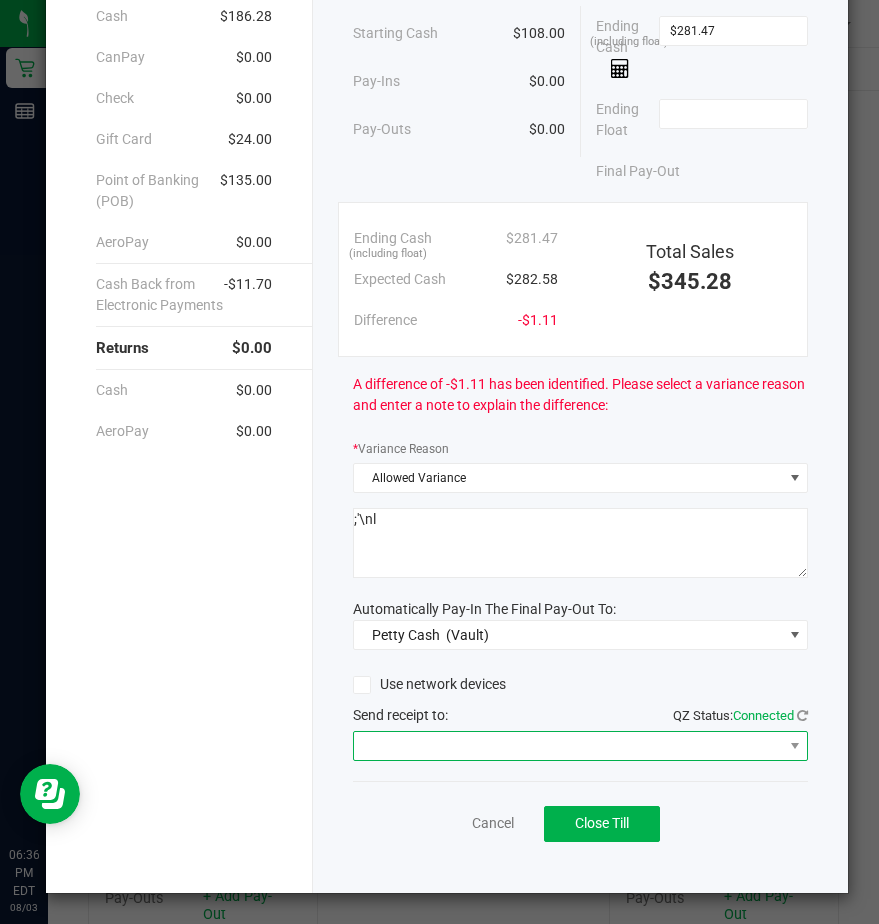 click at bounding box center [568, 746] 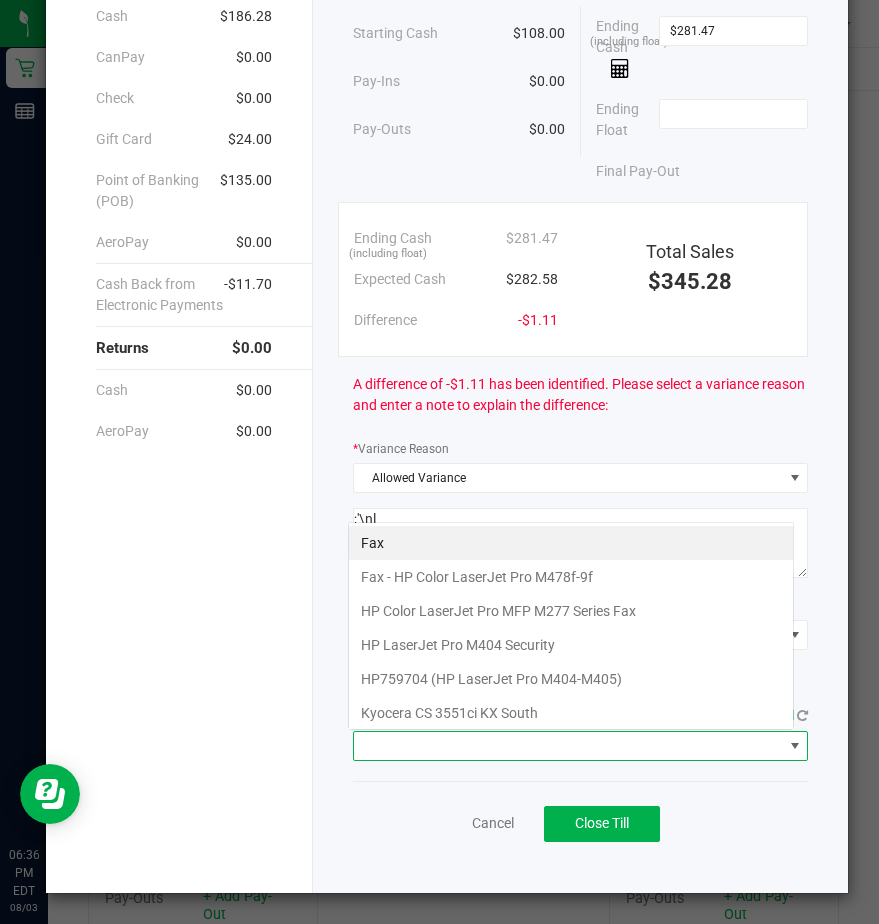 scroll, scrollTop: 99970, scrollLeft: 99554, axis: both 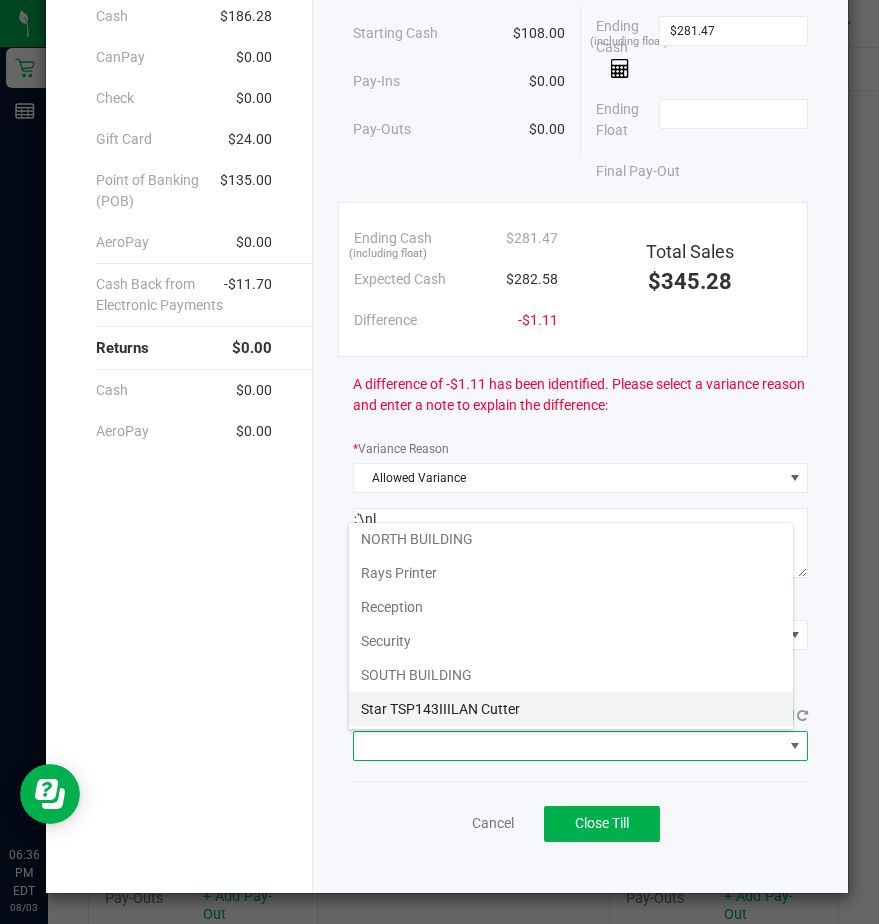 click on "Star TSP143IIILAN Cutter" at bounding box center (571, 709) 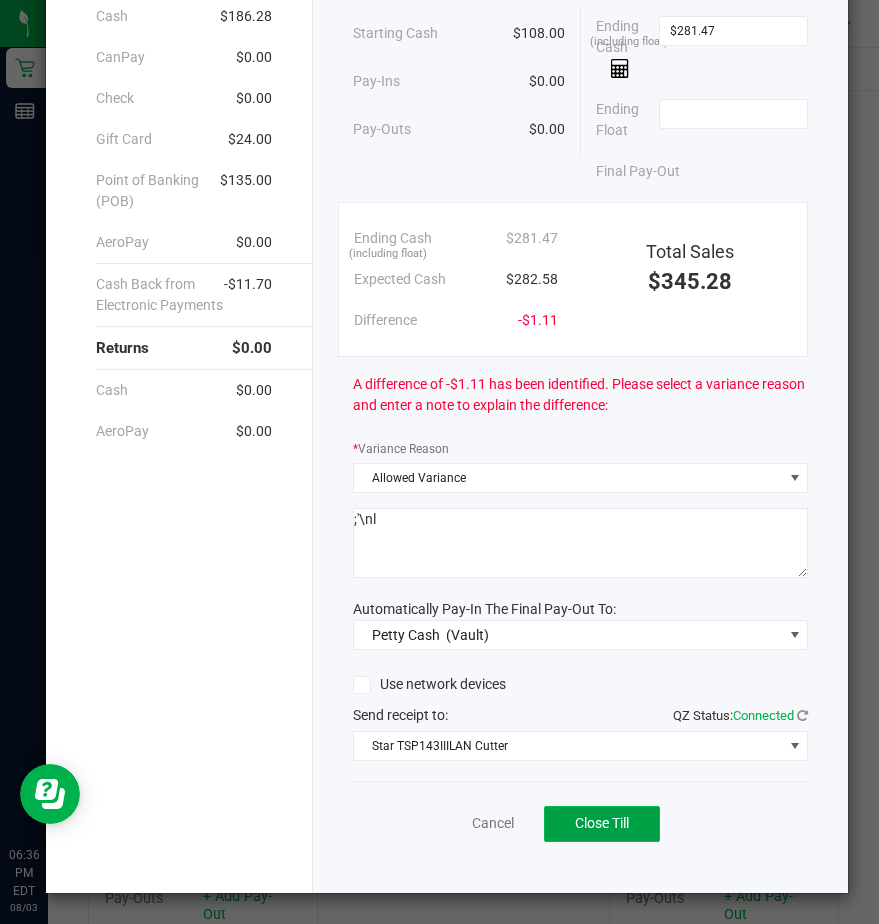 click on "Close Till" 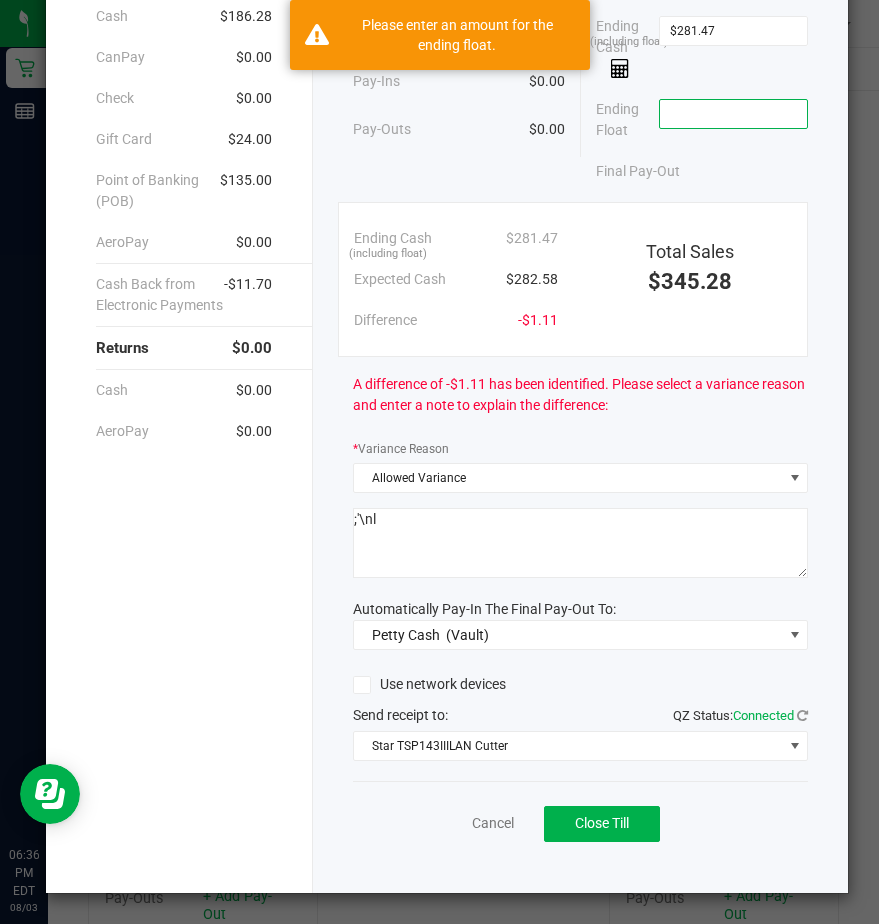 click at bounding box center [733, 114] 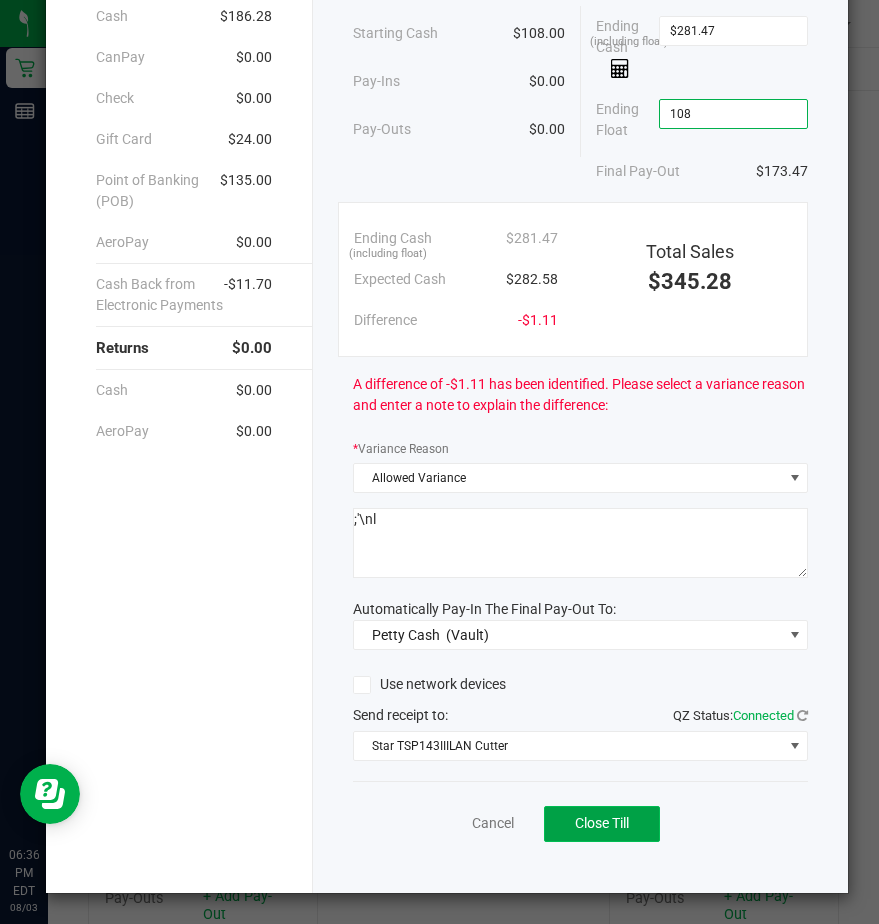 type on "$108.00" 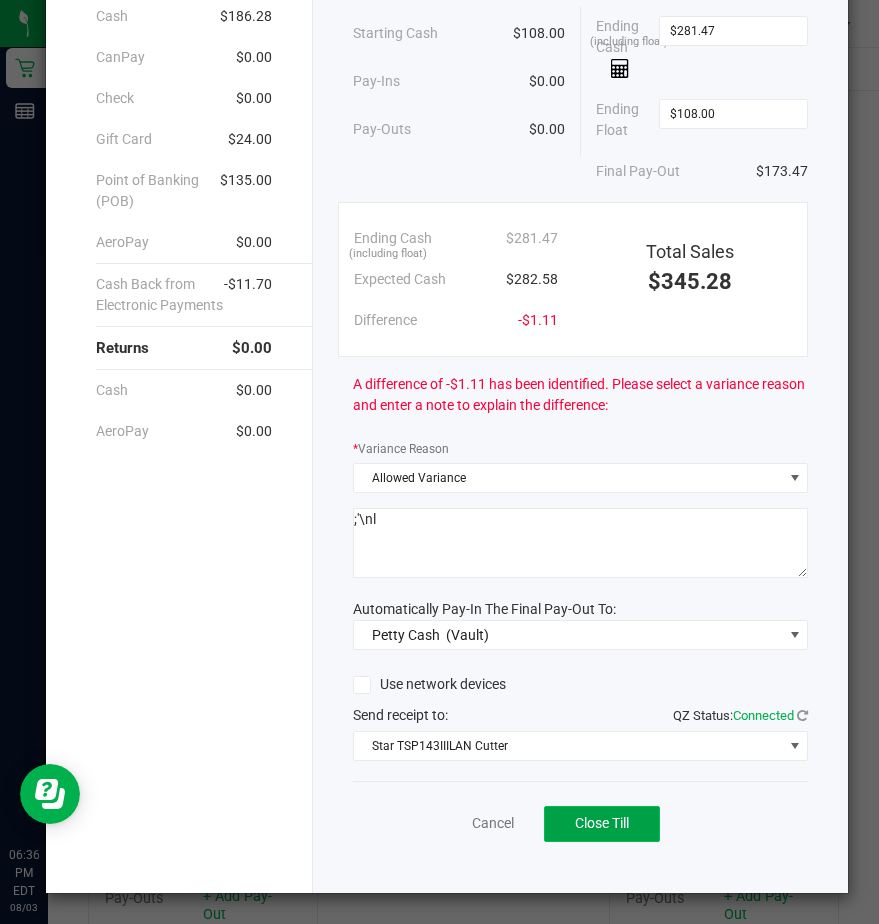 click on "Close Till" 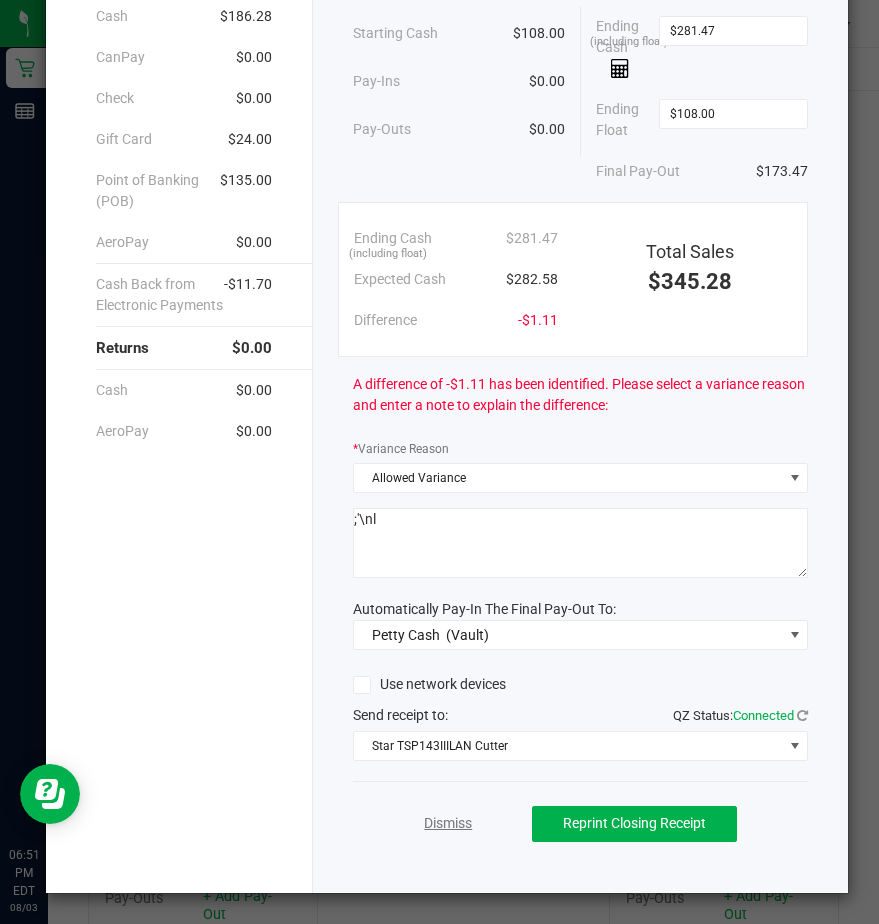 click on "Dismiss" 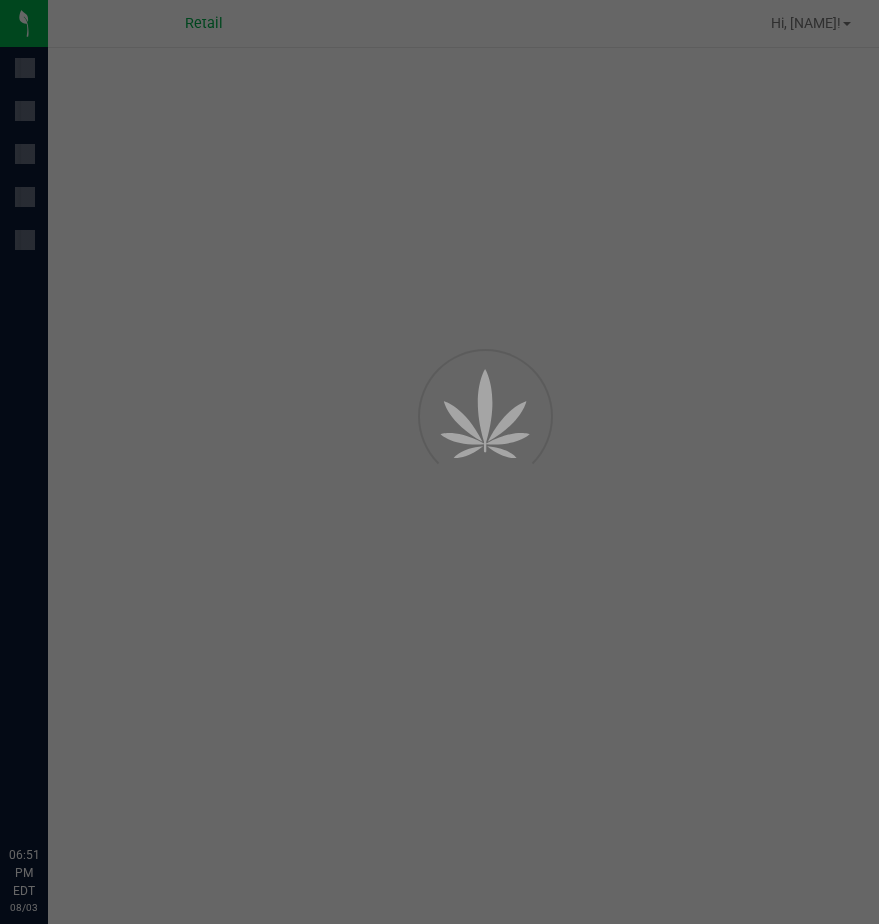 scroll, scrollTop: 0, scrollLeft: 0, axis: both 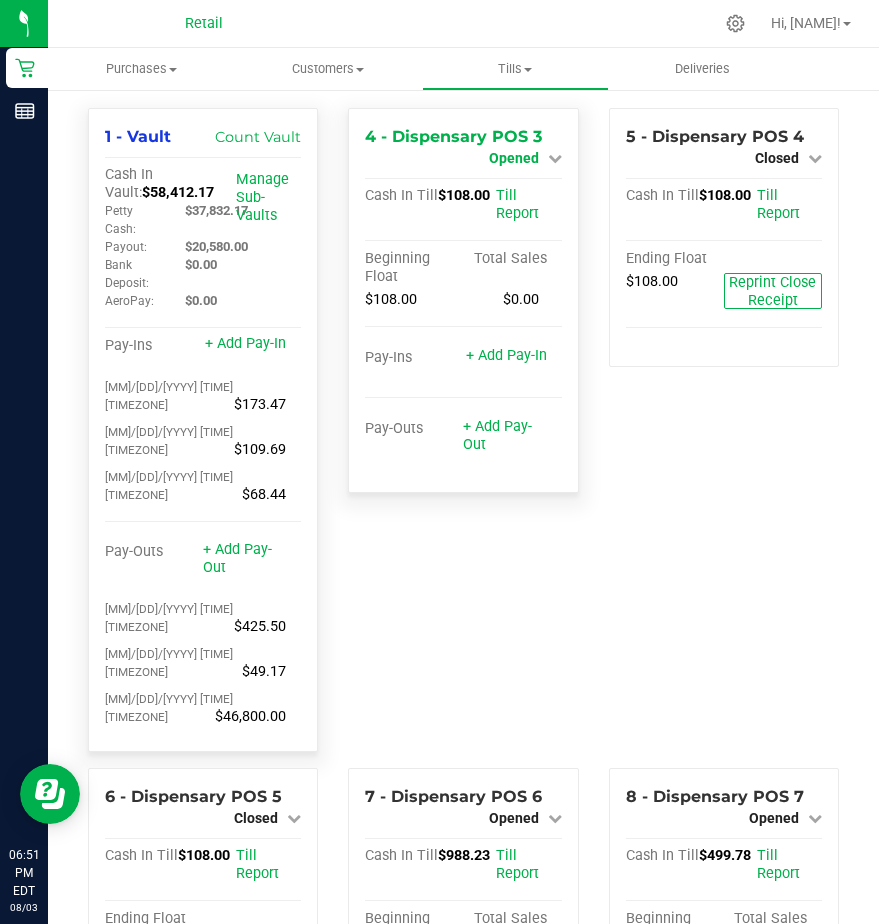 click on "Opened" at bounding box center (514, 158) 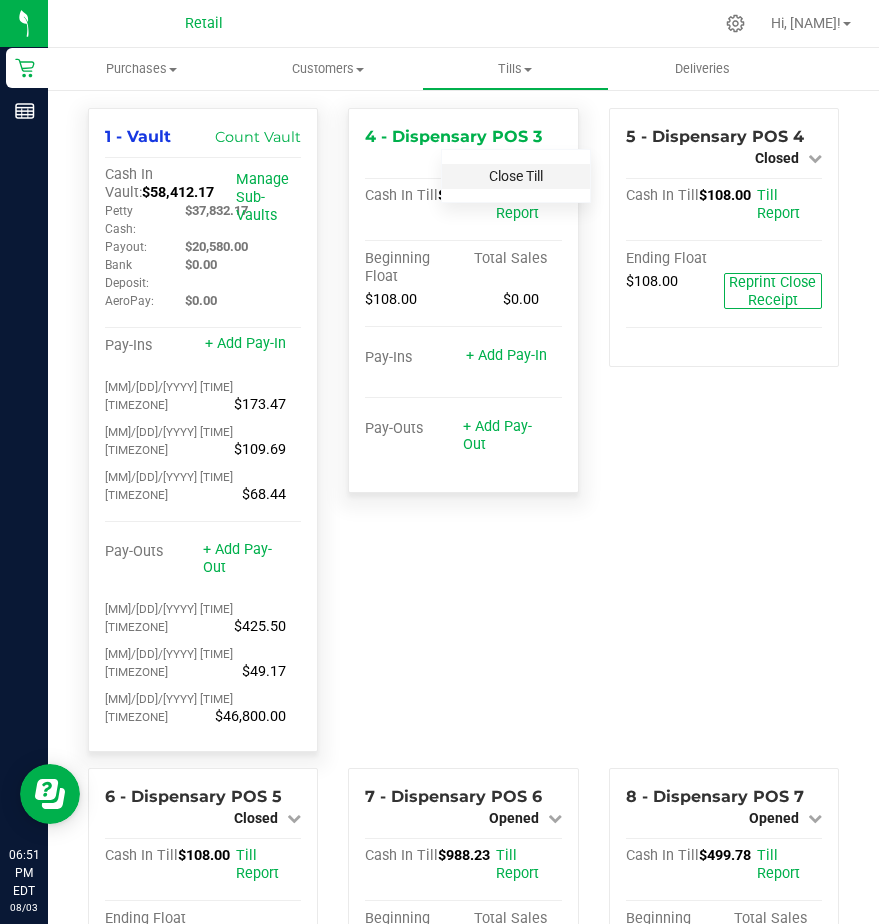click on "Close Till" at bounding box center [516, 176] 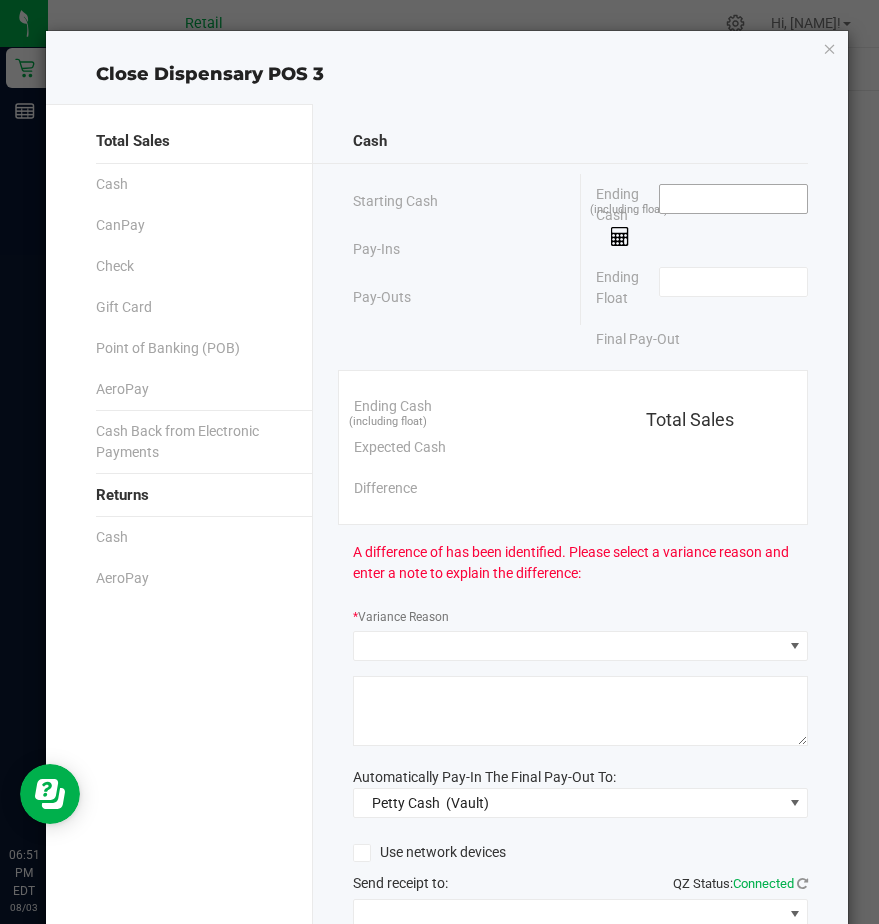 click at bounding box center (733, 199) 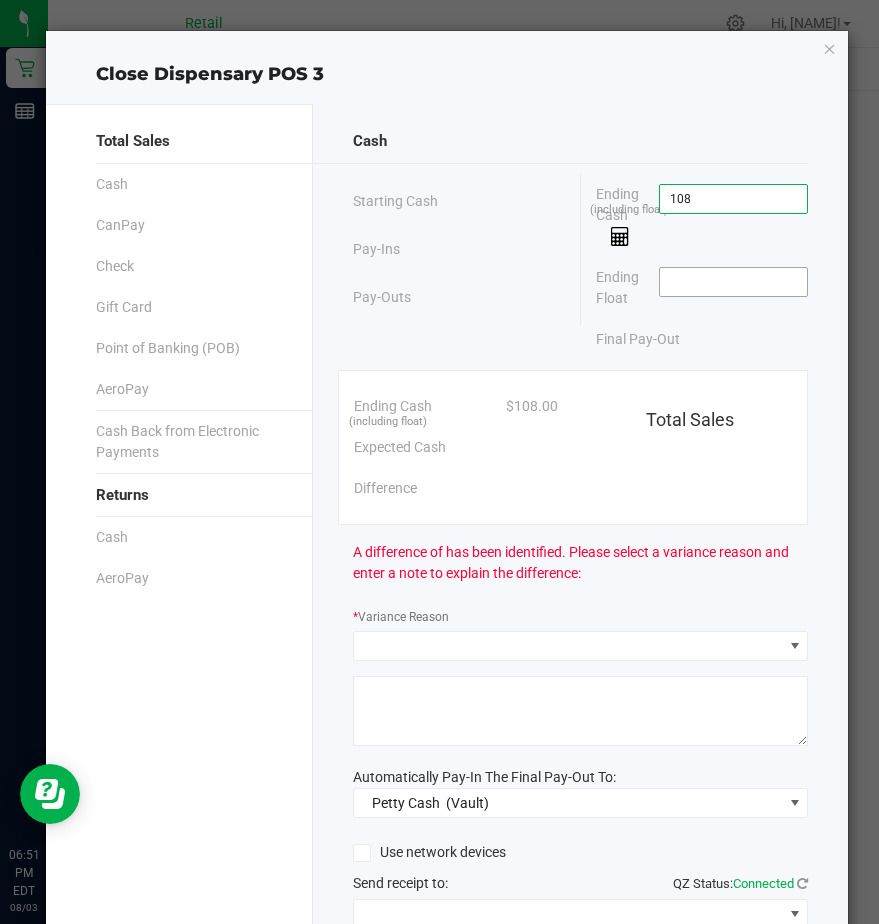 type on "$108.00" 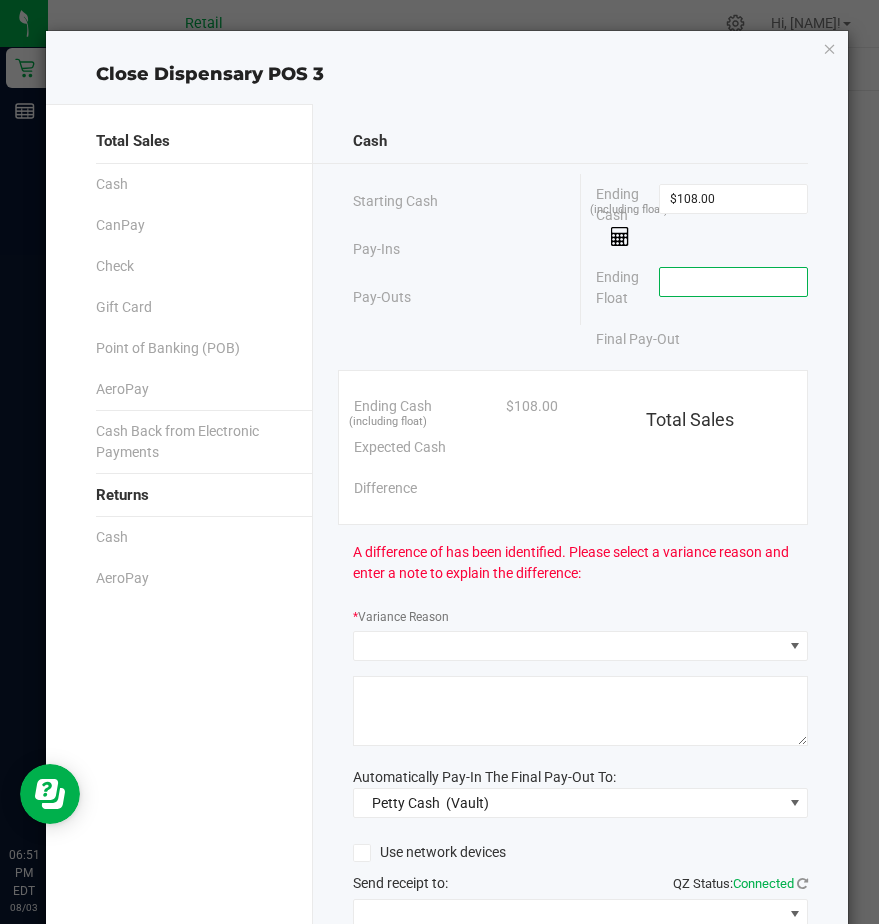 click at bounding box center [733, 282] 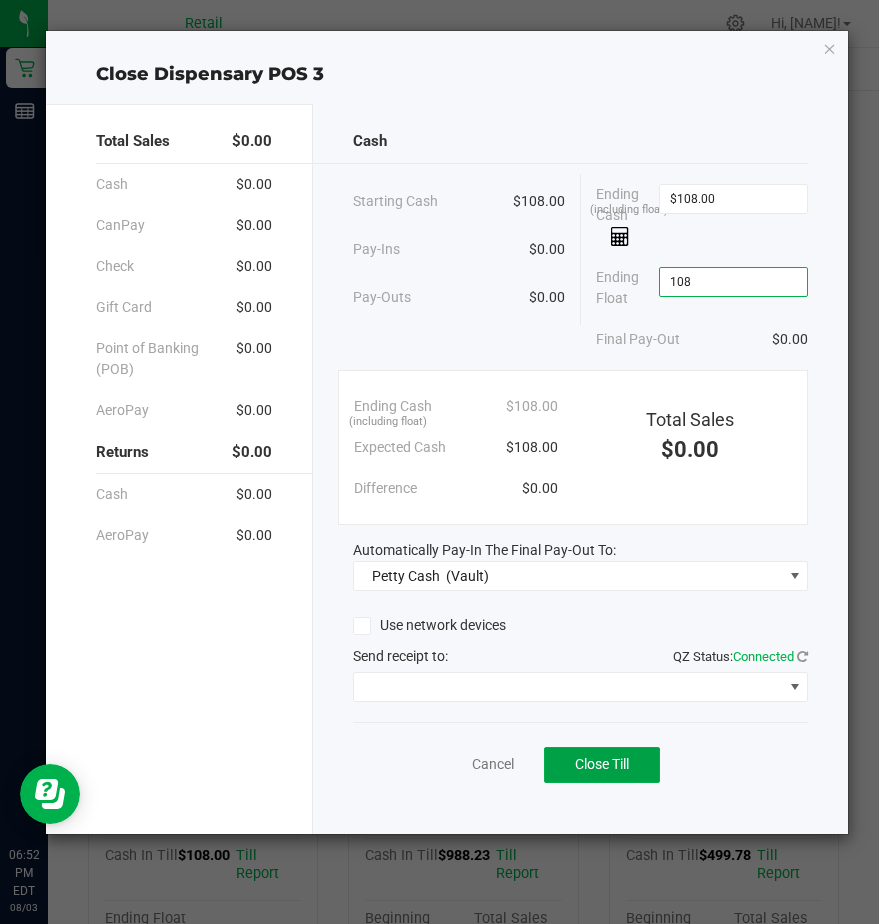 type on "$108.00" 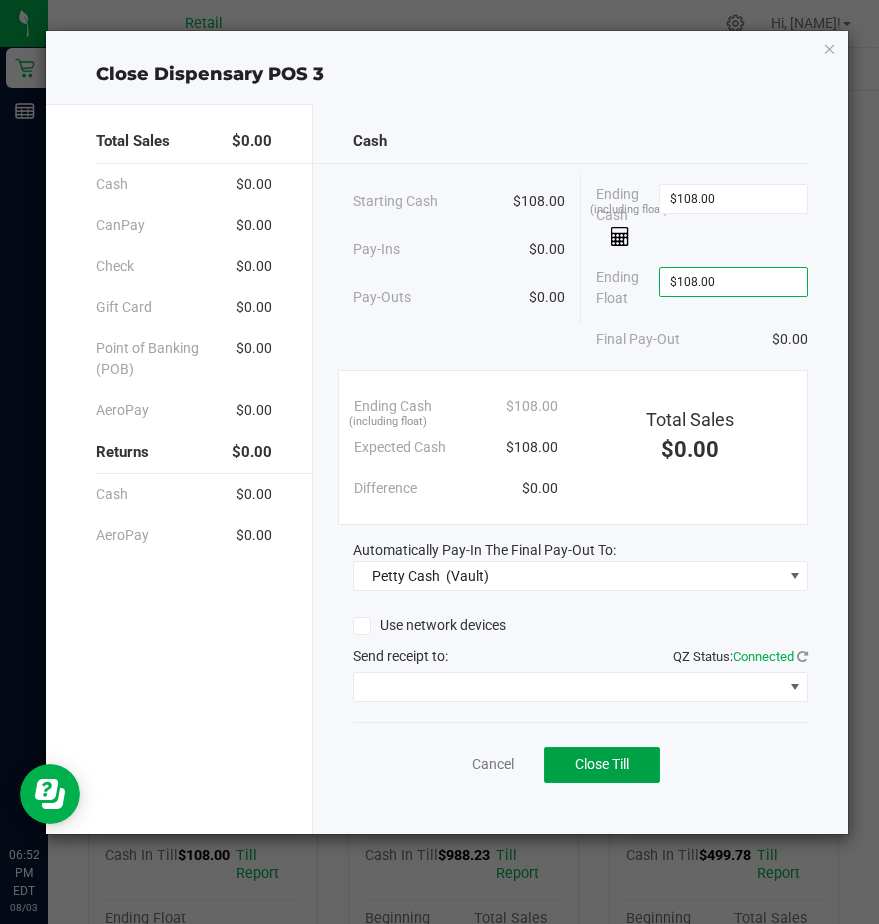 click on "Cancel   Close Till" 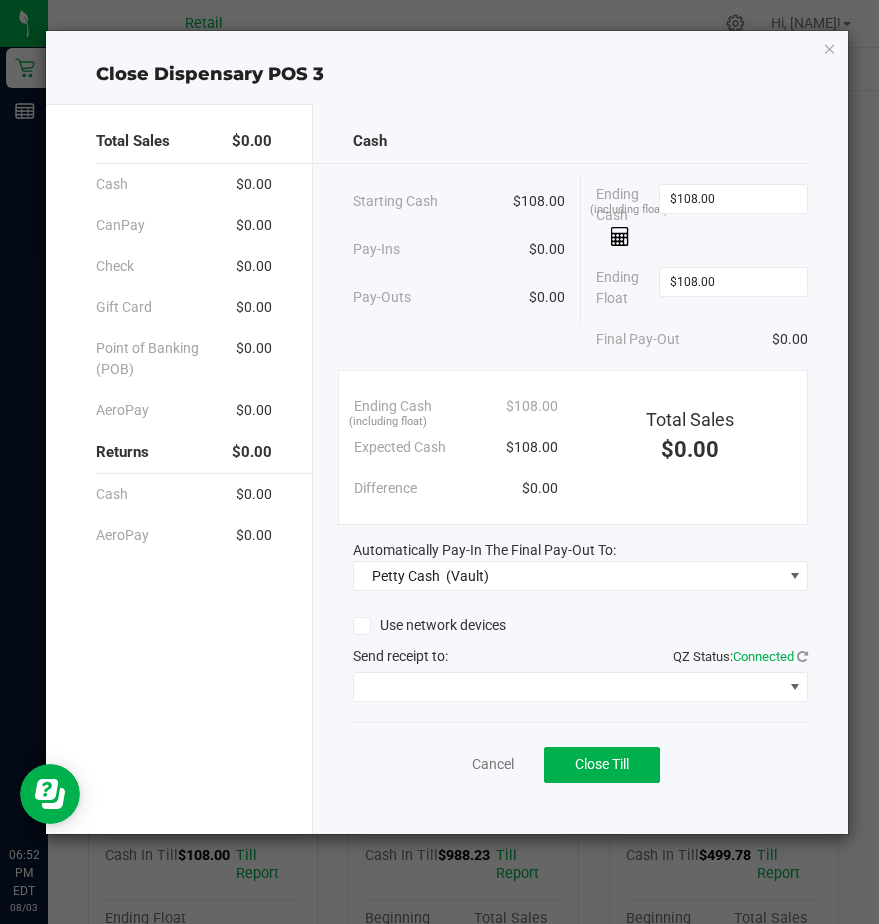 click on "Cancel   Close Till" 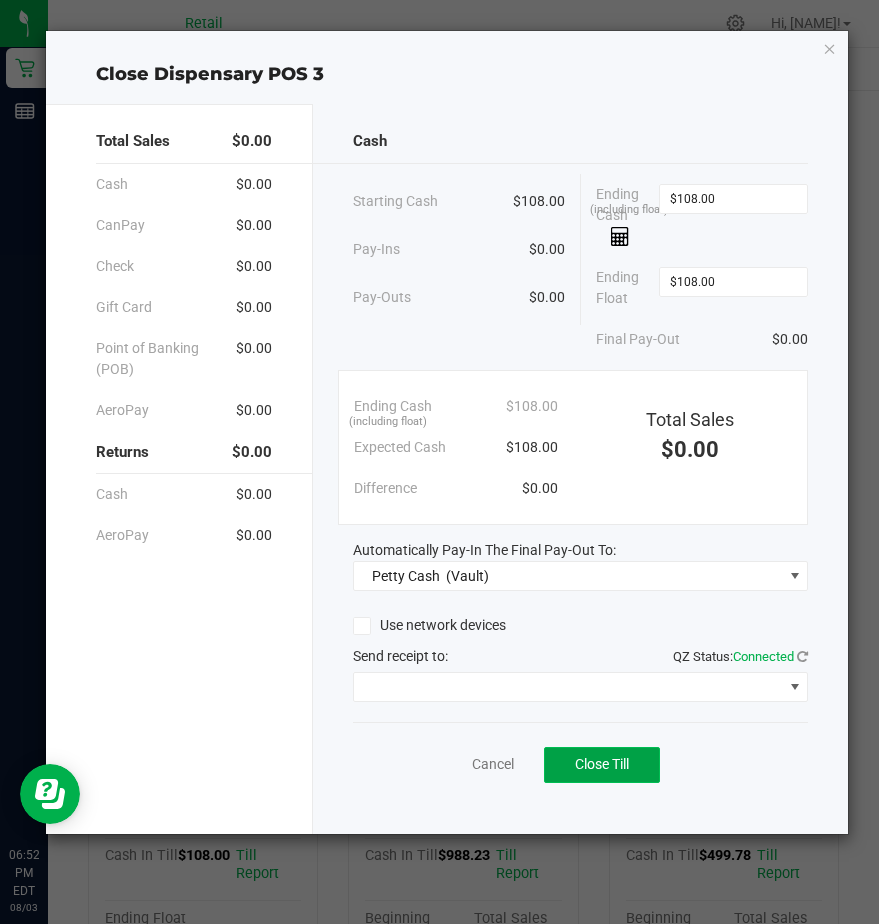click on "Close Till" 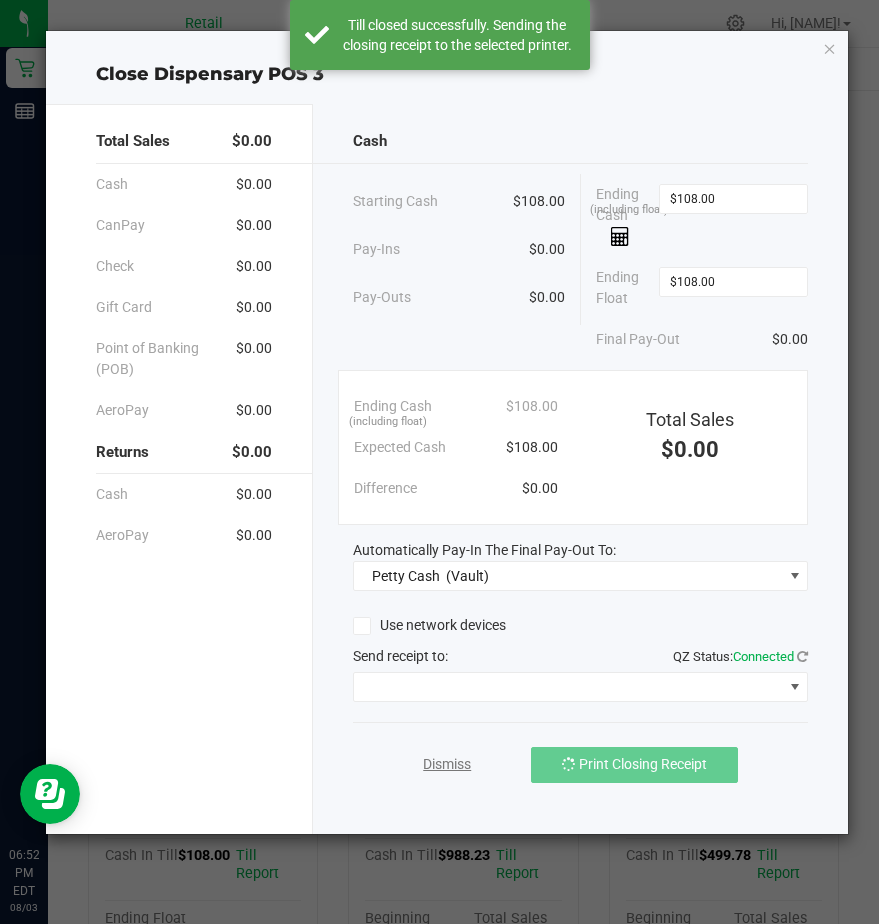 click on "Dismiss" 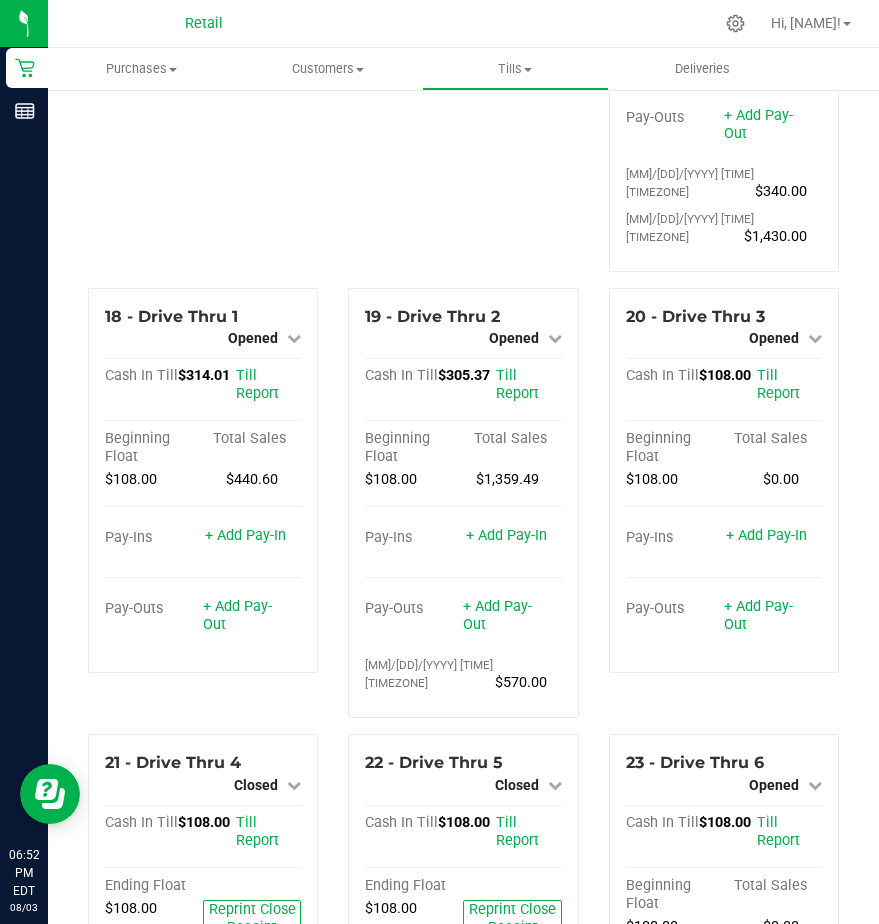 scroll, scrollTop: 2200, scrollLeft: 0, axis: vertical 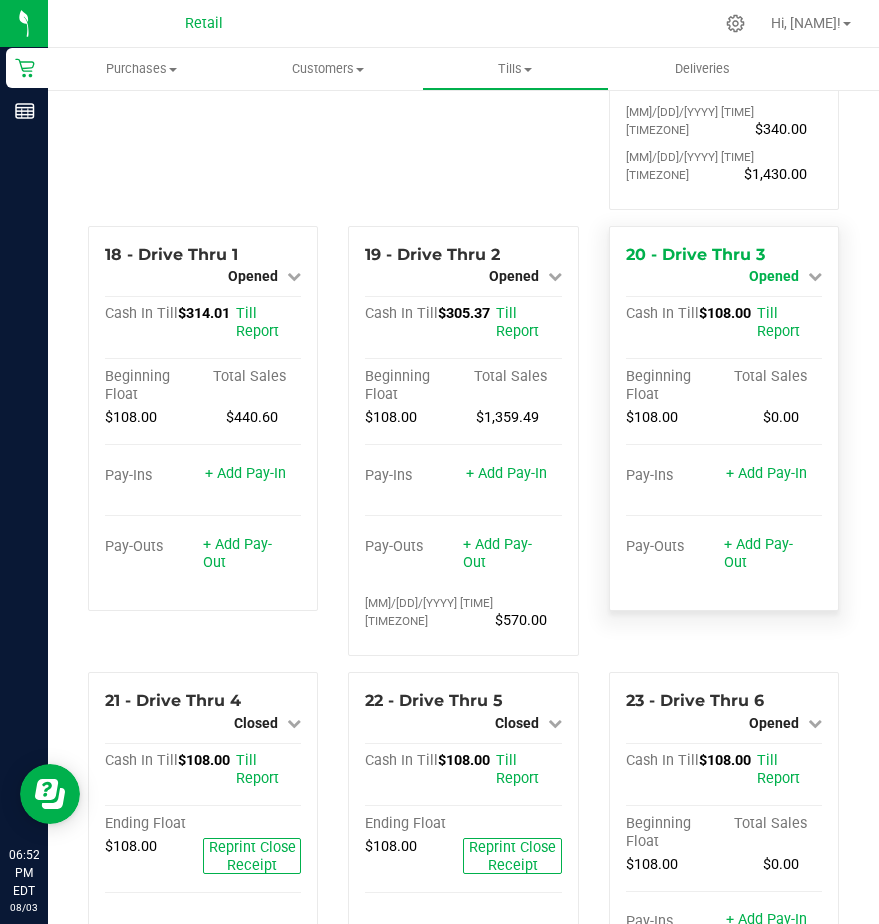 click on "Opened" at bounding box center [774, 276] 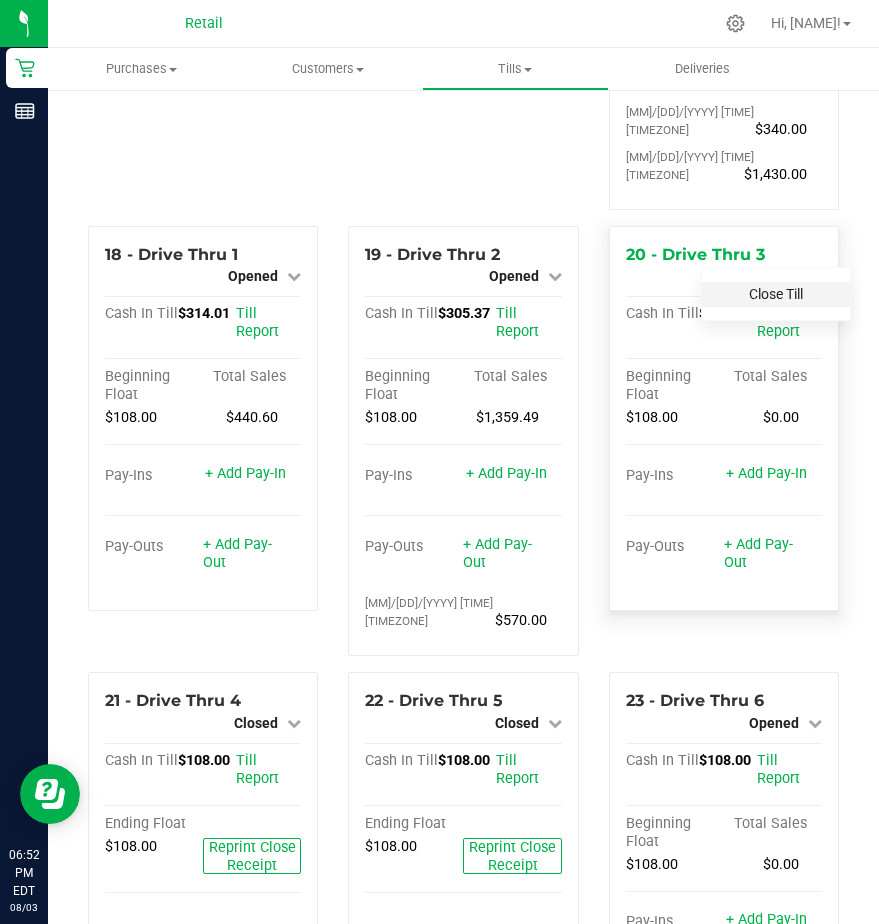 click on "Close Till" at bounding box center [776, 294] 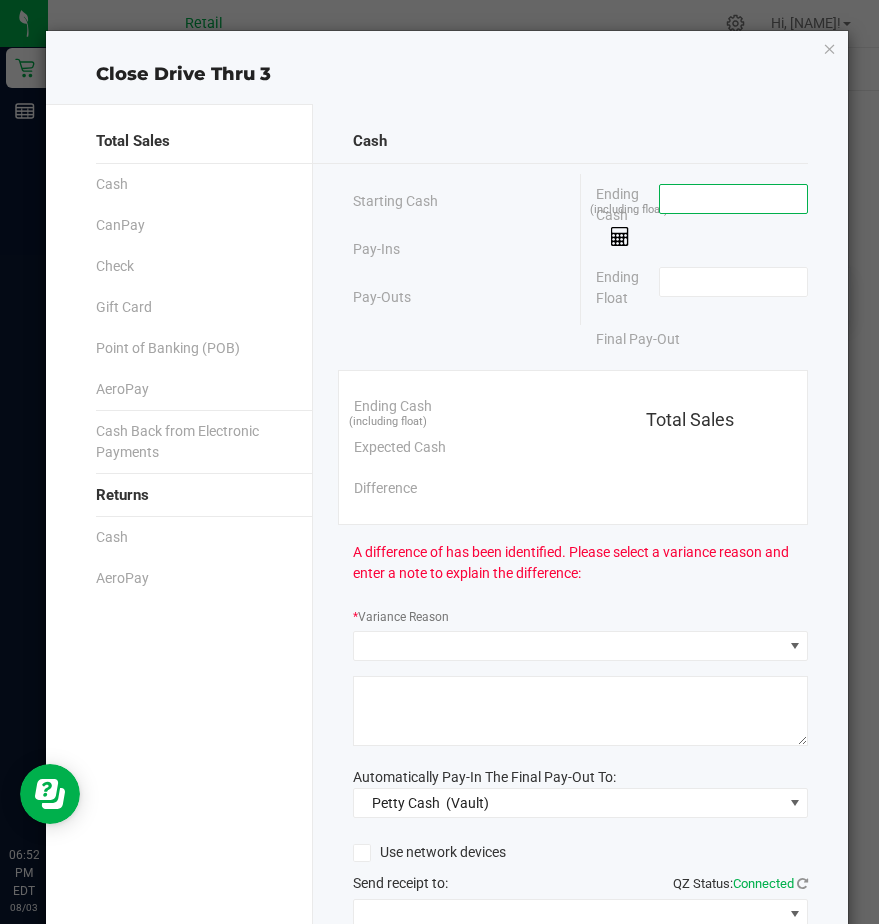 drag, startPoint x: 660, startPoint y: 187, endPoint x: 691, endPoint y: 217, distance: 43.13931 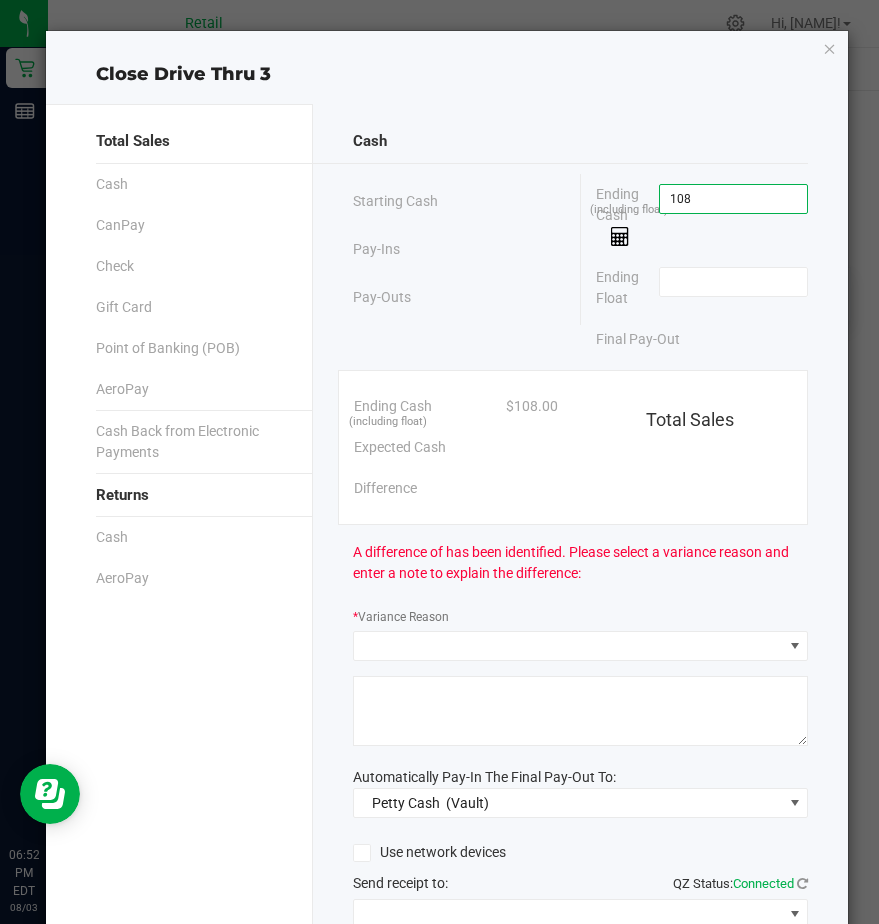 type on "$108.00" 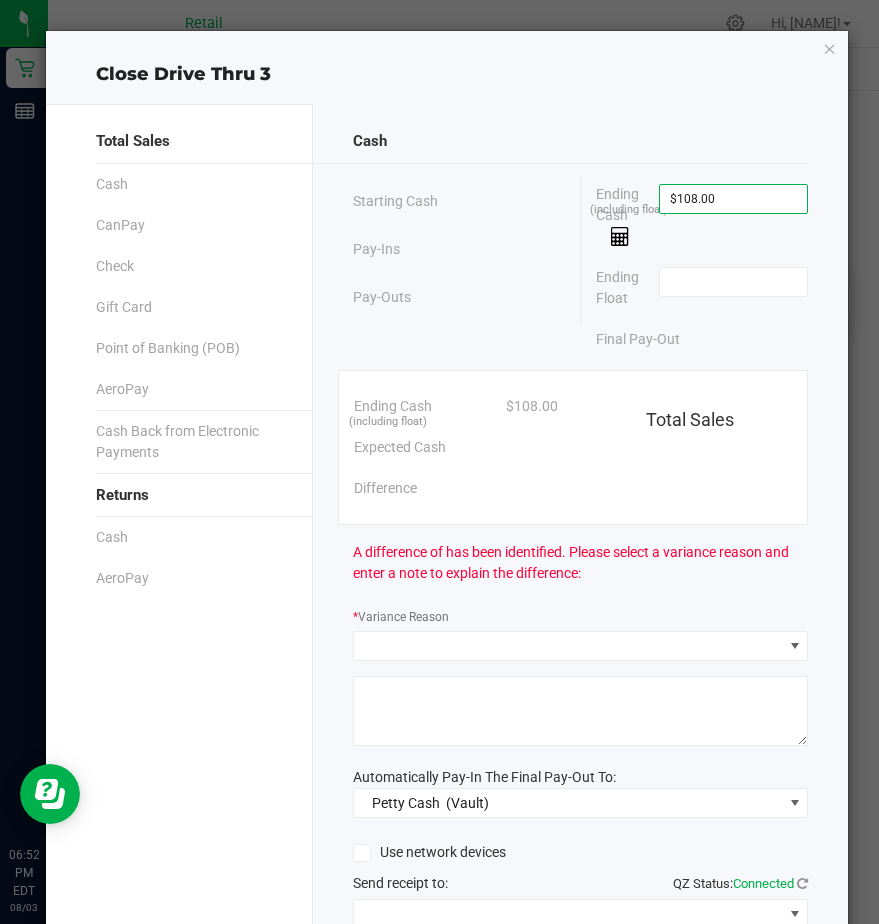 click 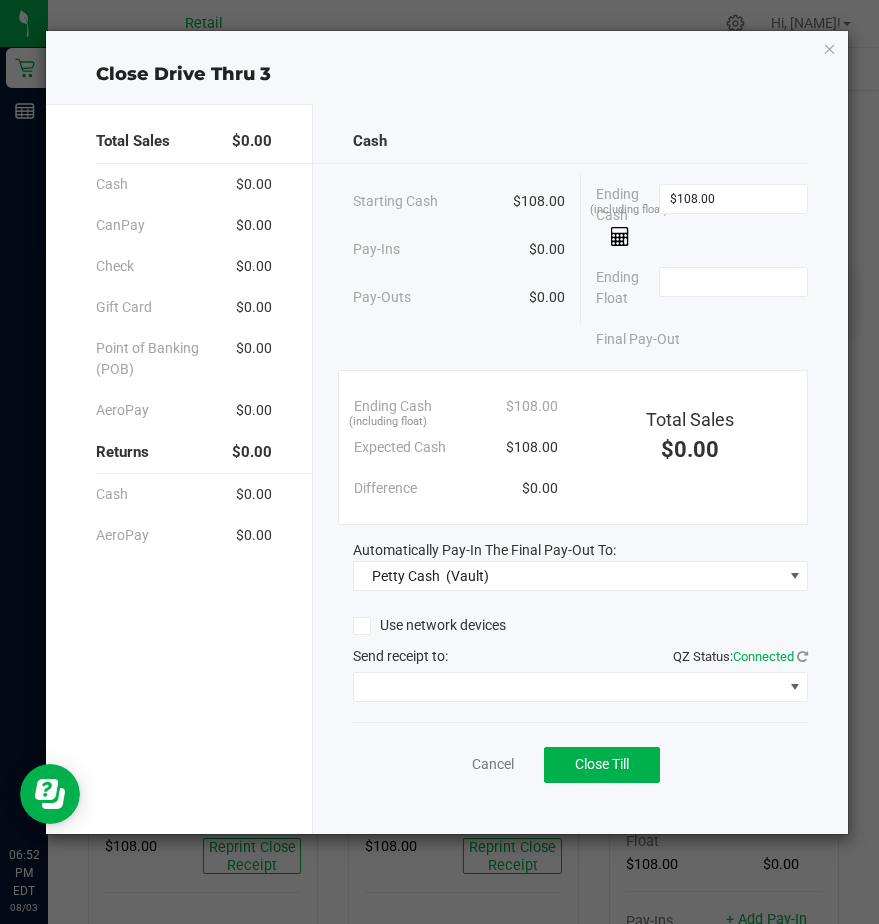 click on "Ending Float" 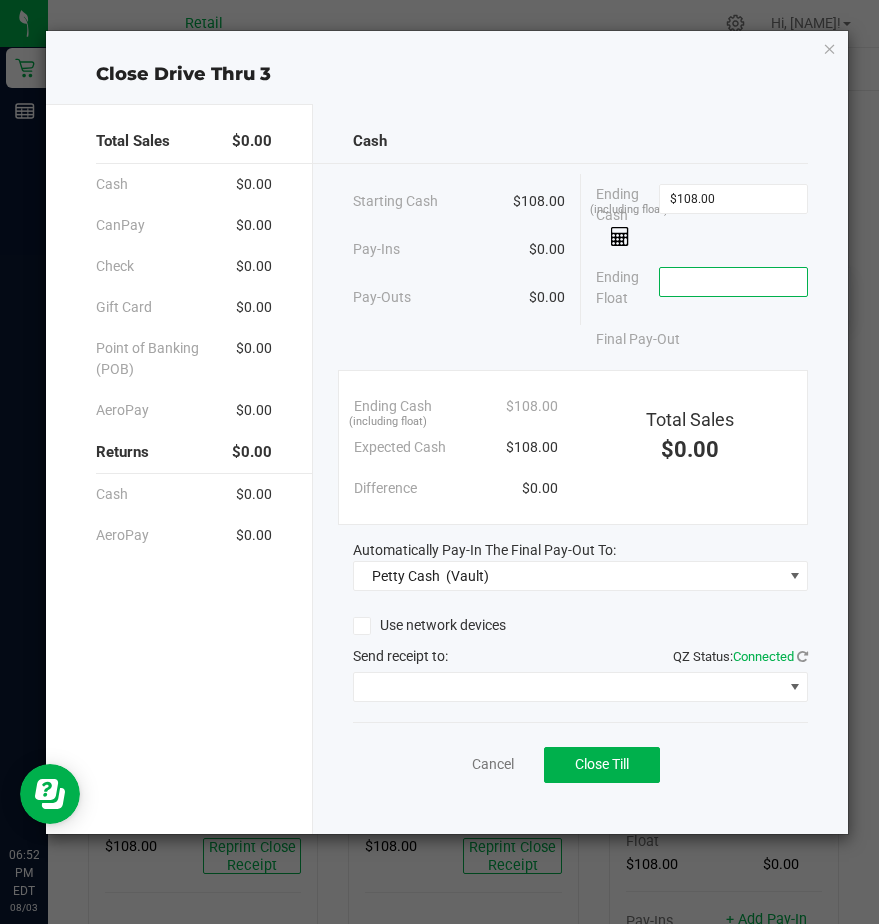 click at bounding box center (733, 282) 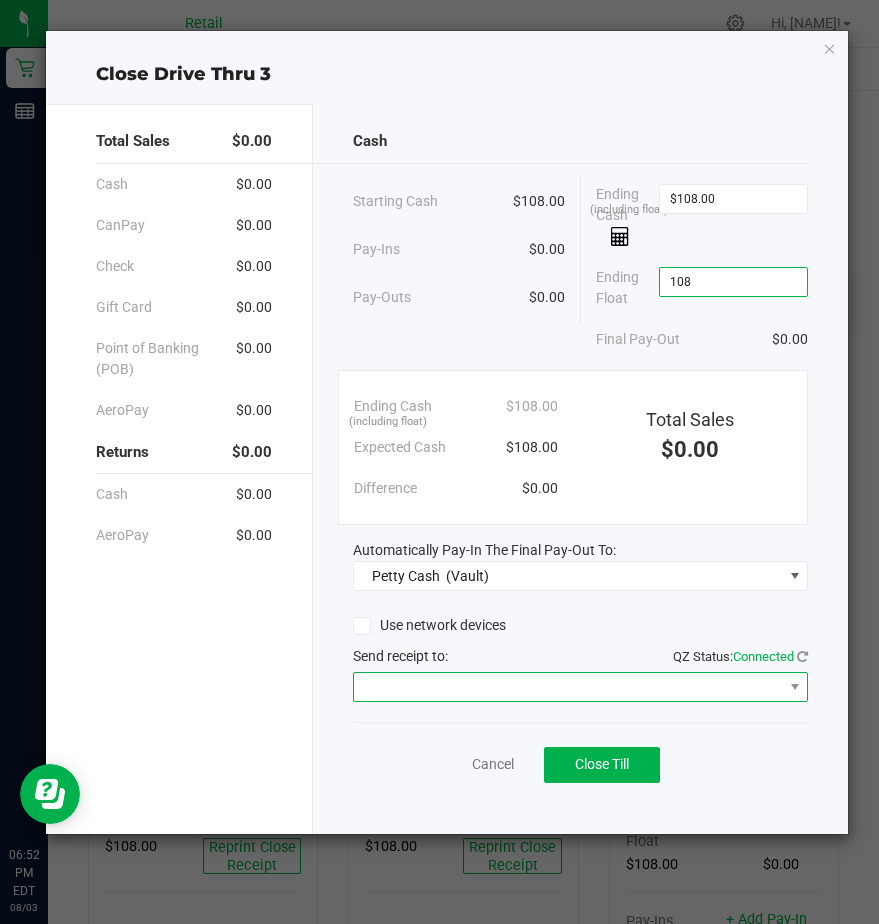 type on "$108.00" 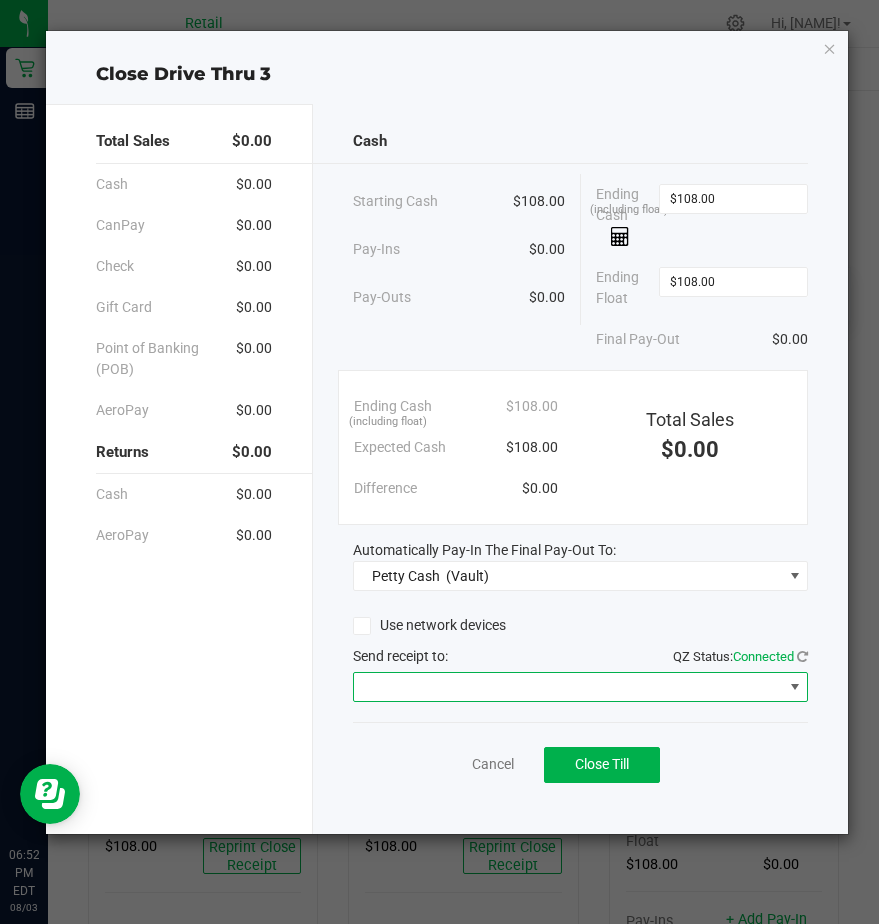 click at bounding box center (568, 687) 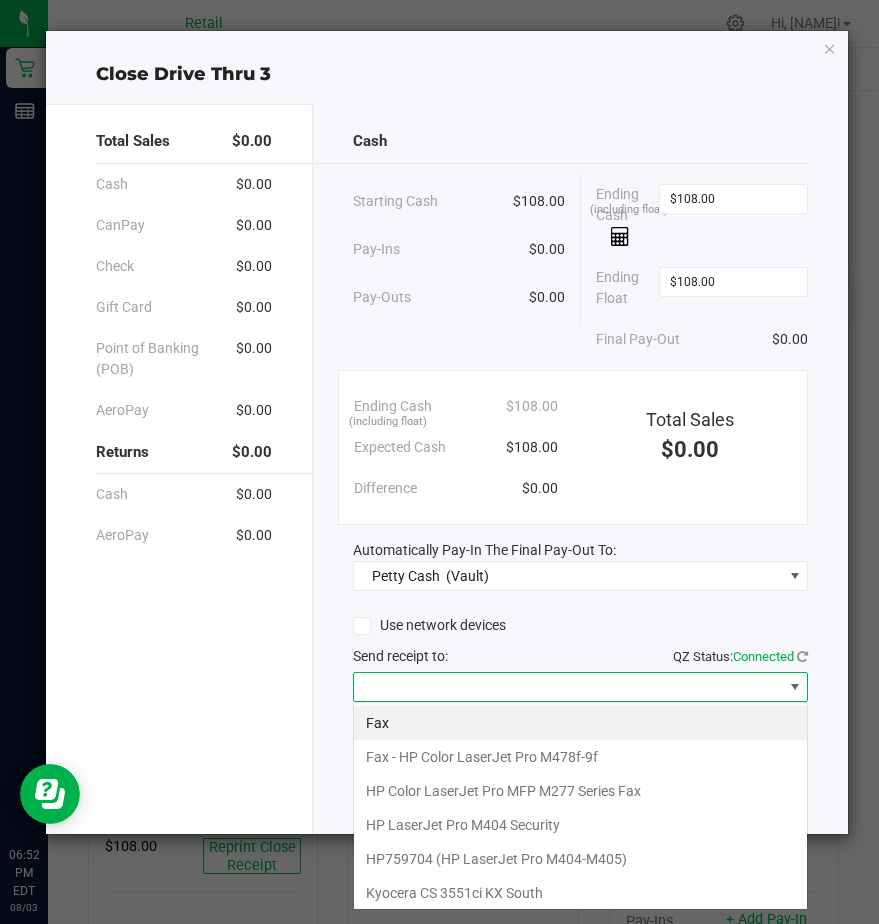 scroll, scrollTop: 99970, scrollLeft: 99545, axis: both 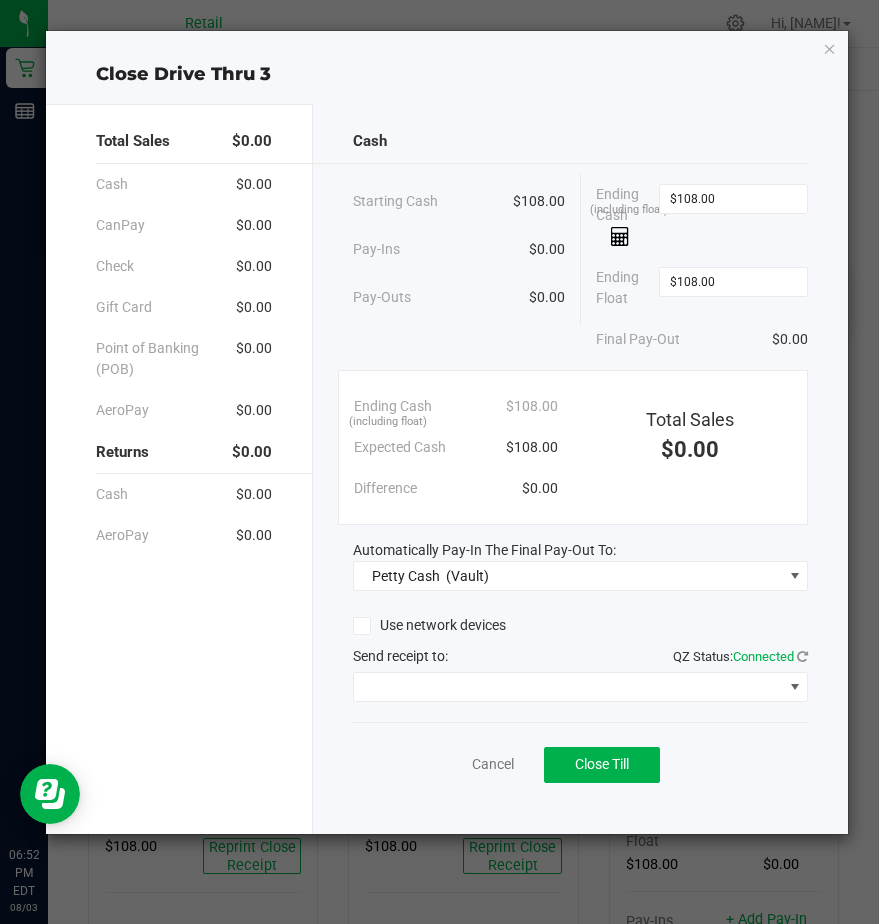 click on "Send receipt to:   QZ Status:   Connected" 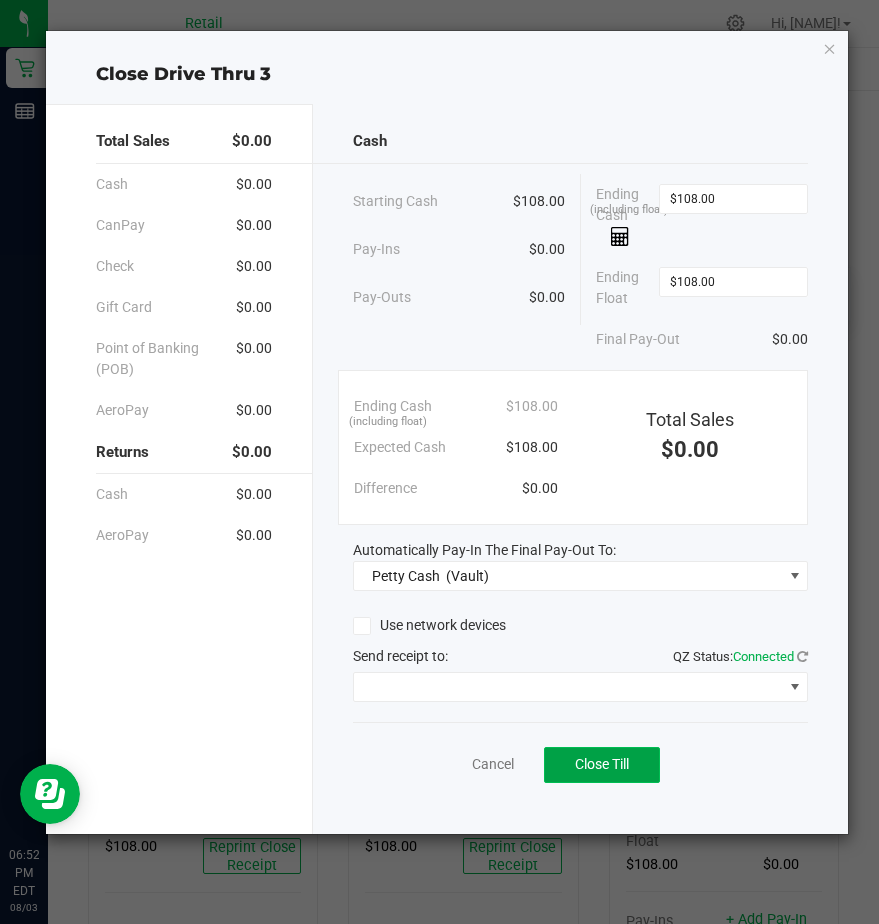 click on "Close Till" 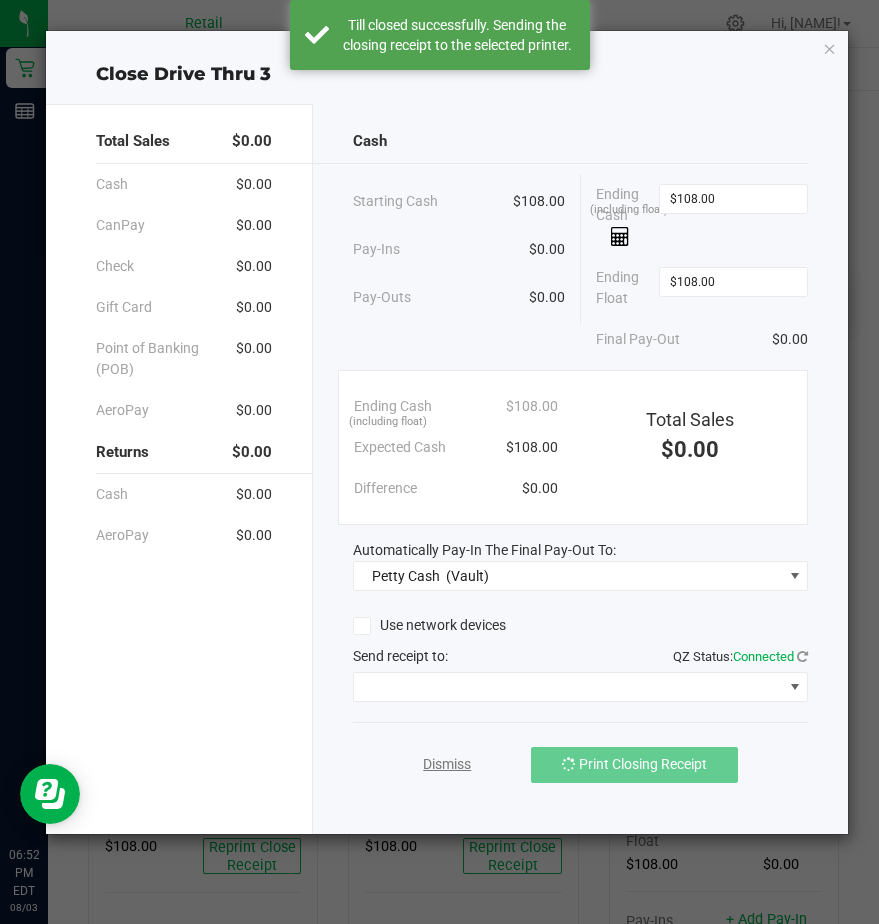 click on "Dismiss" 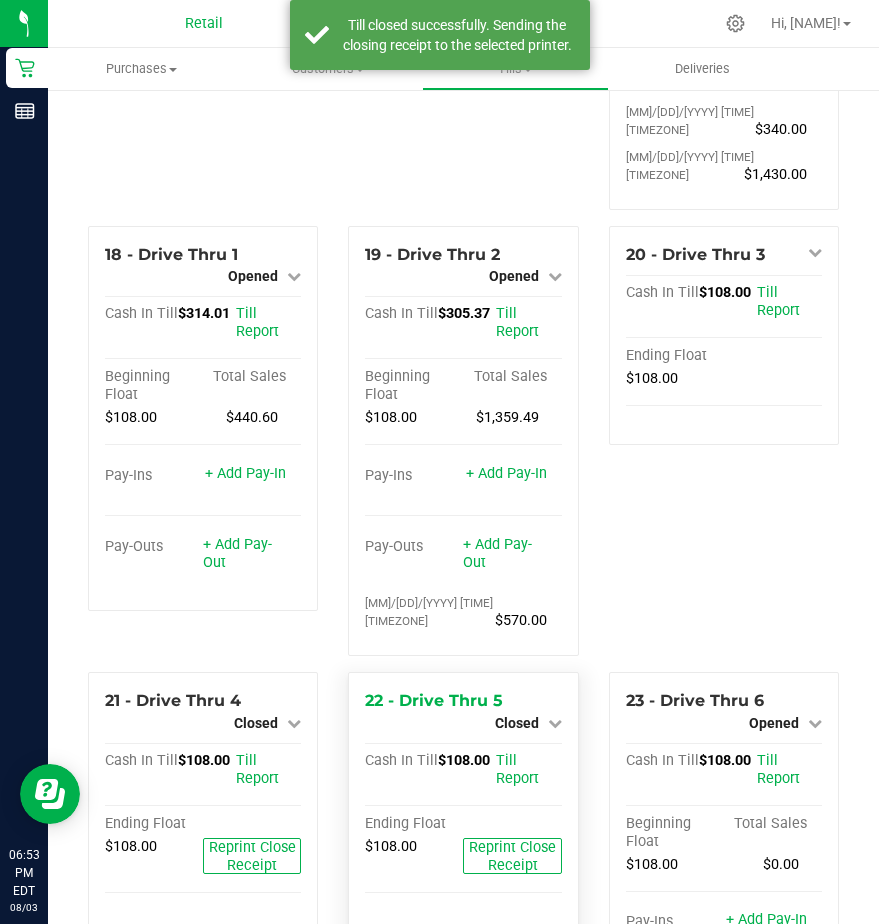 scroll, scrollTop: 2300, scrollLeft: 0, axis: vertical 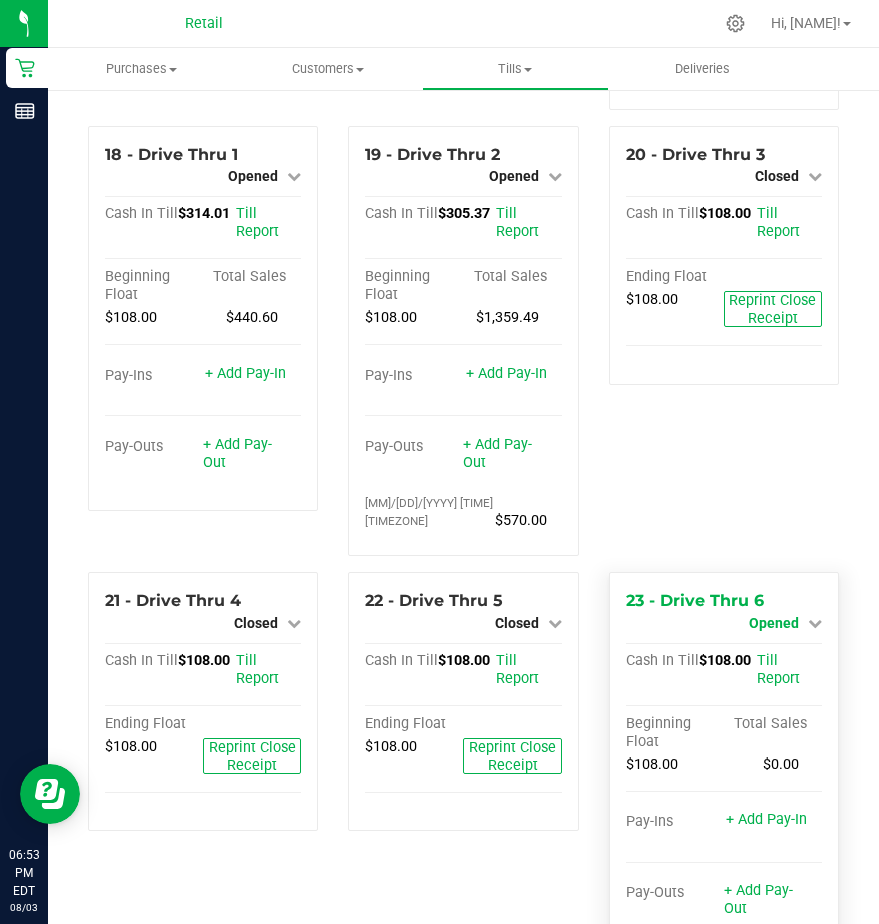click on "Opened" at bounding box center (774, 623) 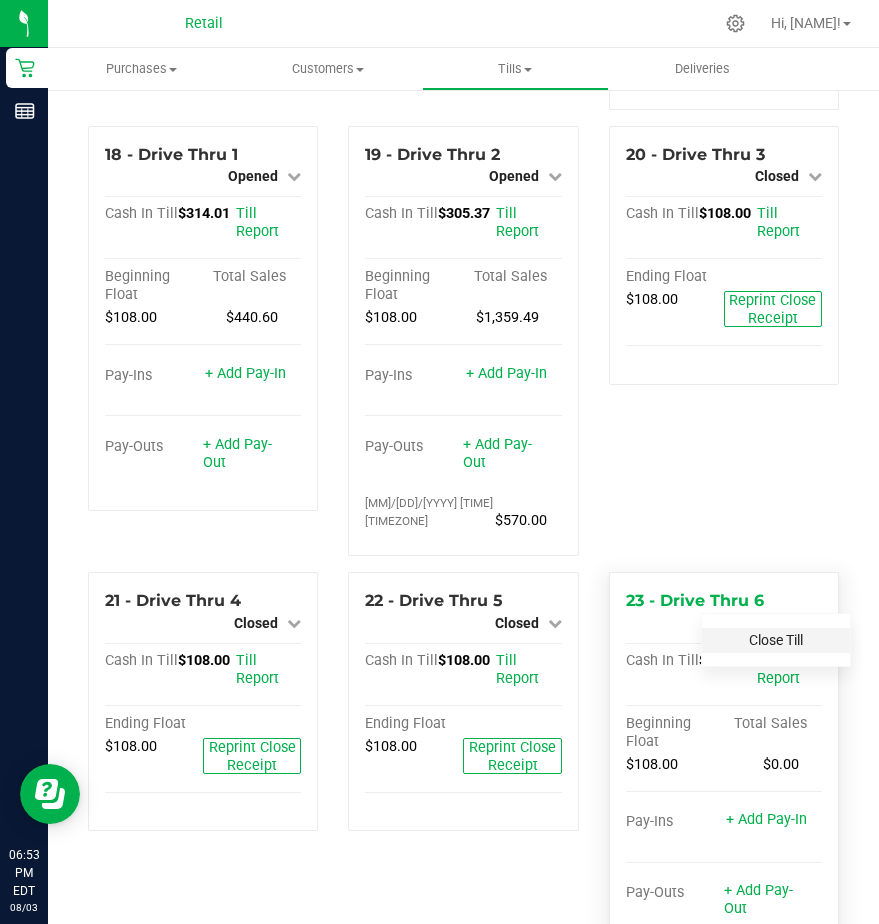 click on "Close Till" at bounding box center (776, 640) 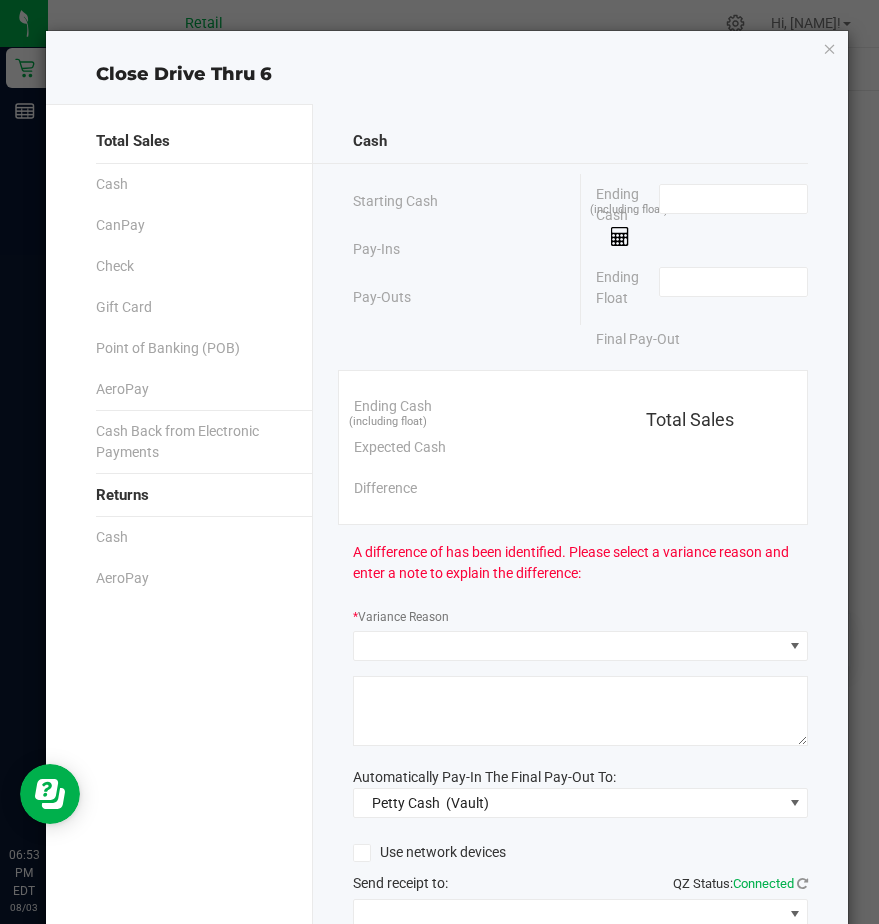 click on "Ending Cash  (including float)" 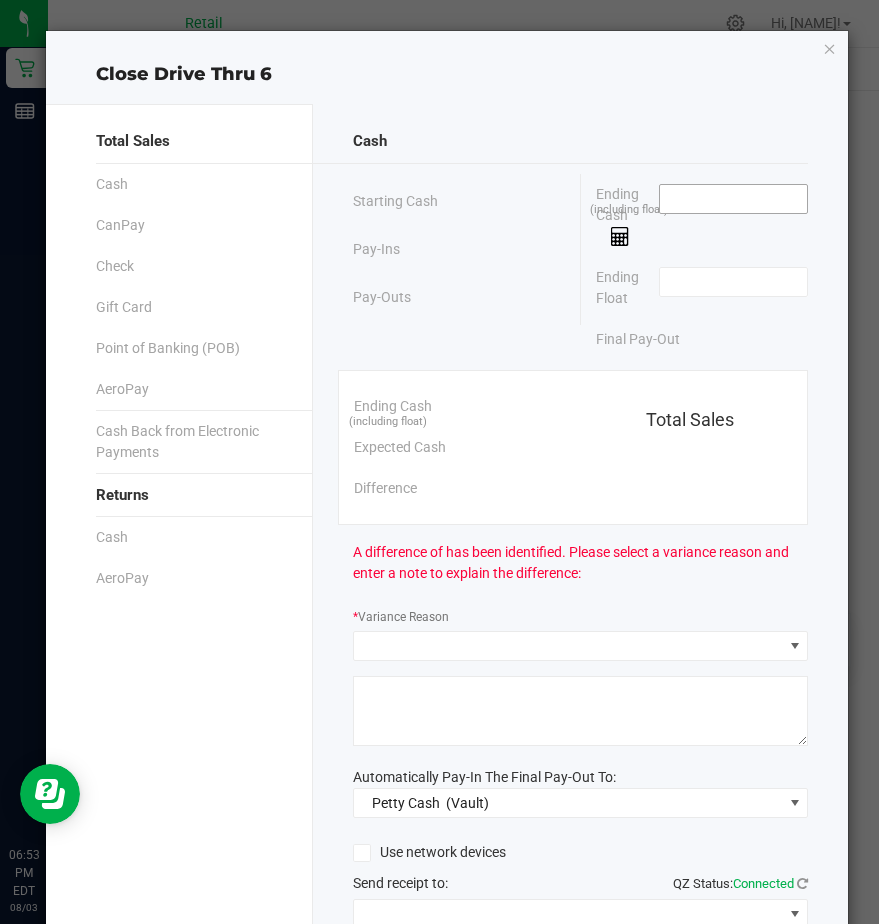 click at bounding box center [733, 199] 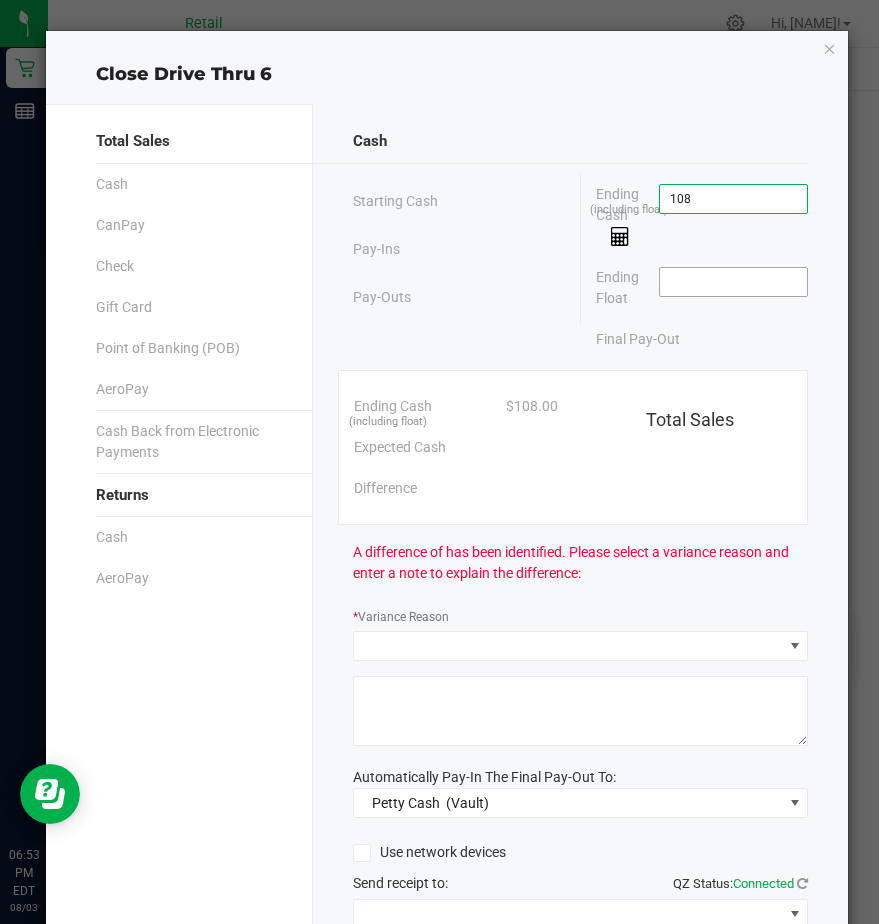 type on "$108.00" 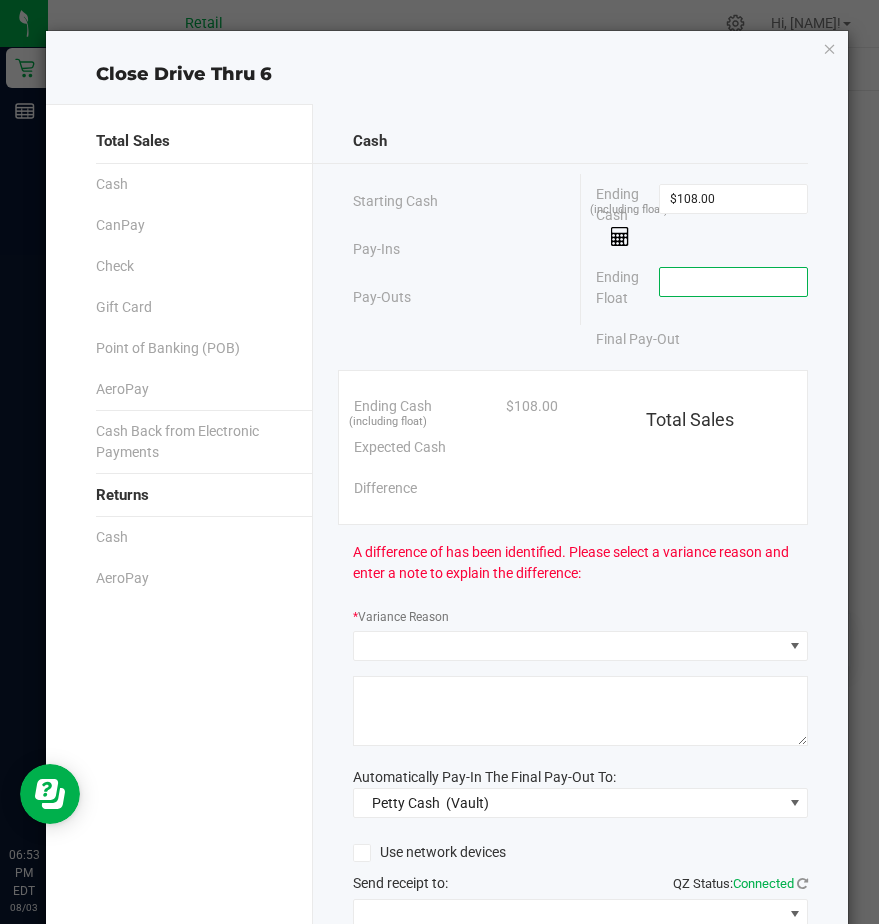 click at bounding box center (733, 282) 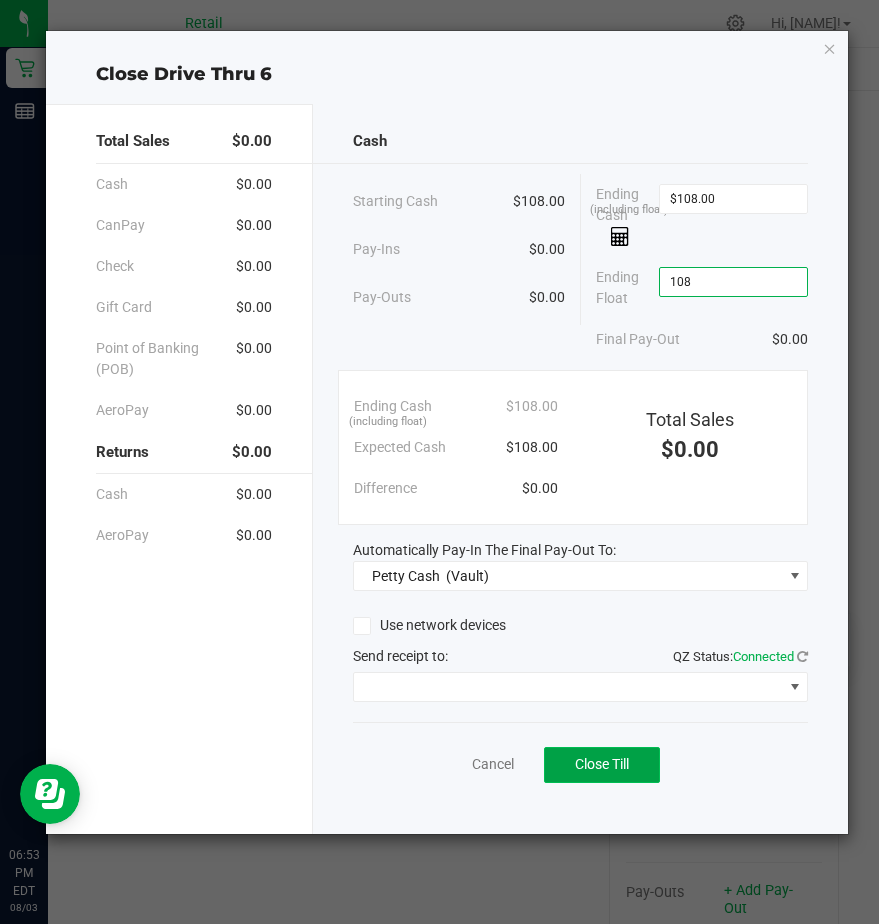 type on "$108.00" 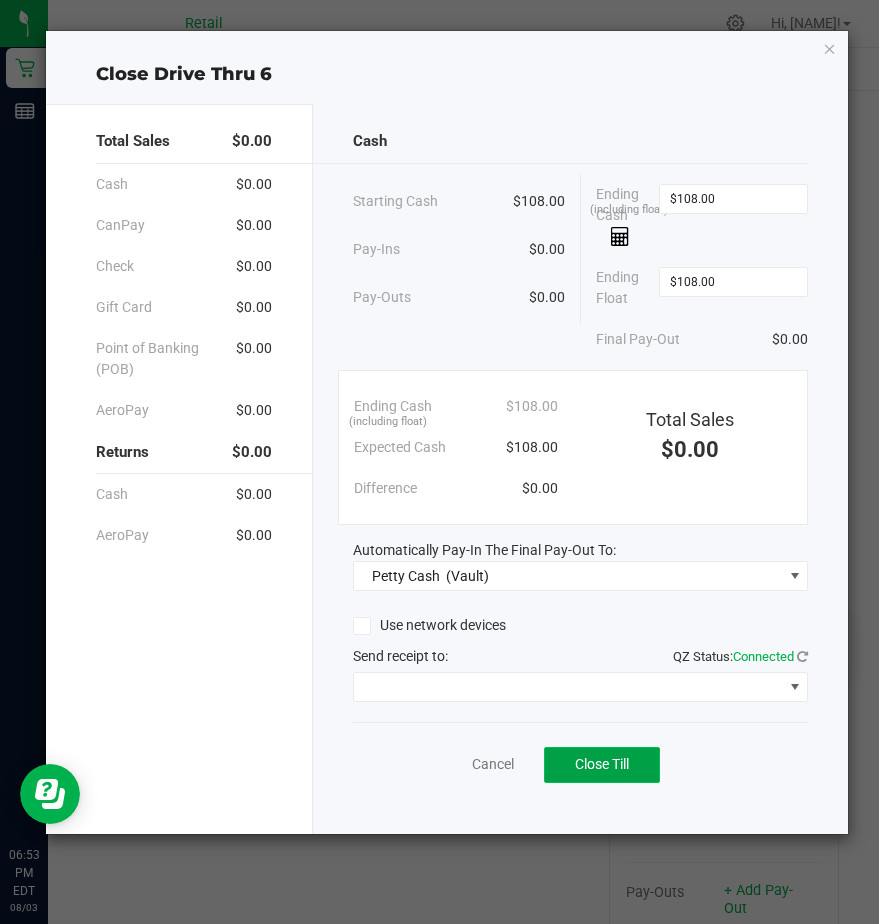 click on "Close Till" 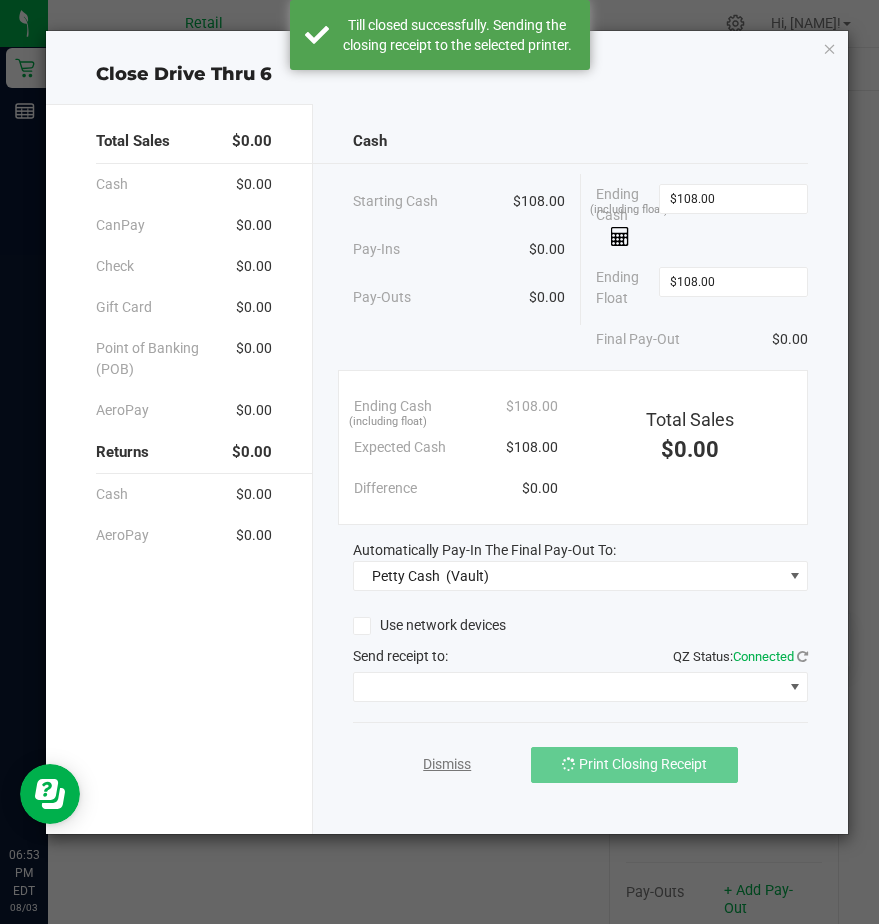 click on "Dismiss" 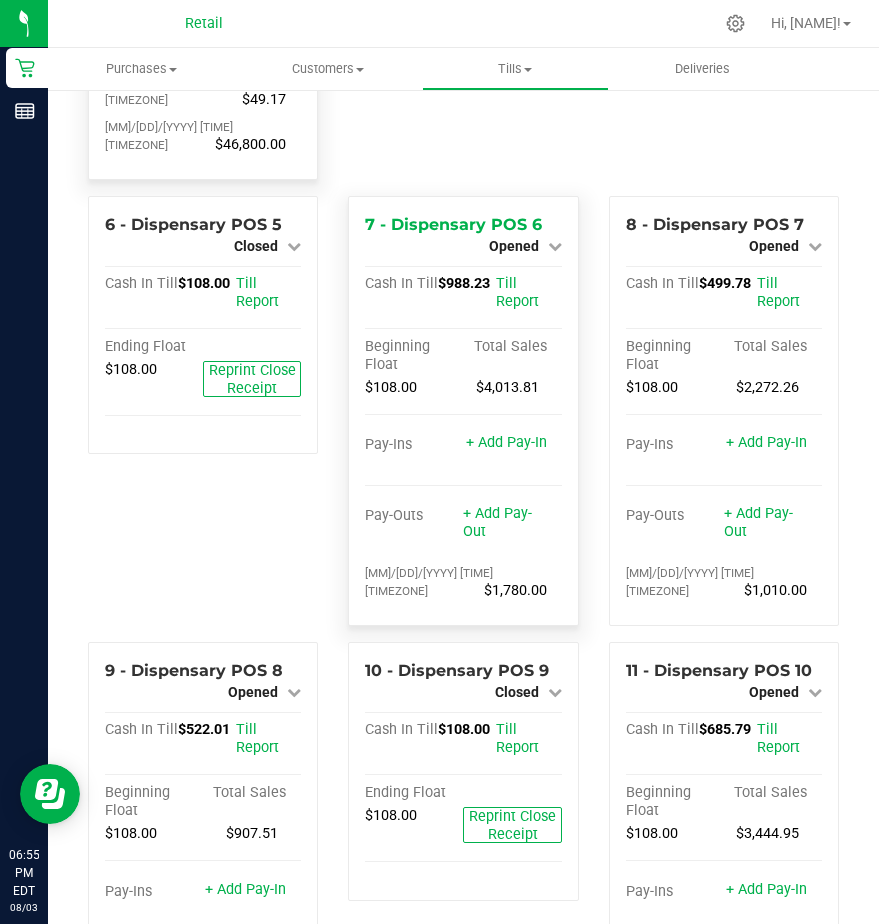 scroll, scrollTop: 600, scrollLeft: 0, axis: vertical 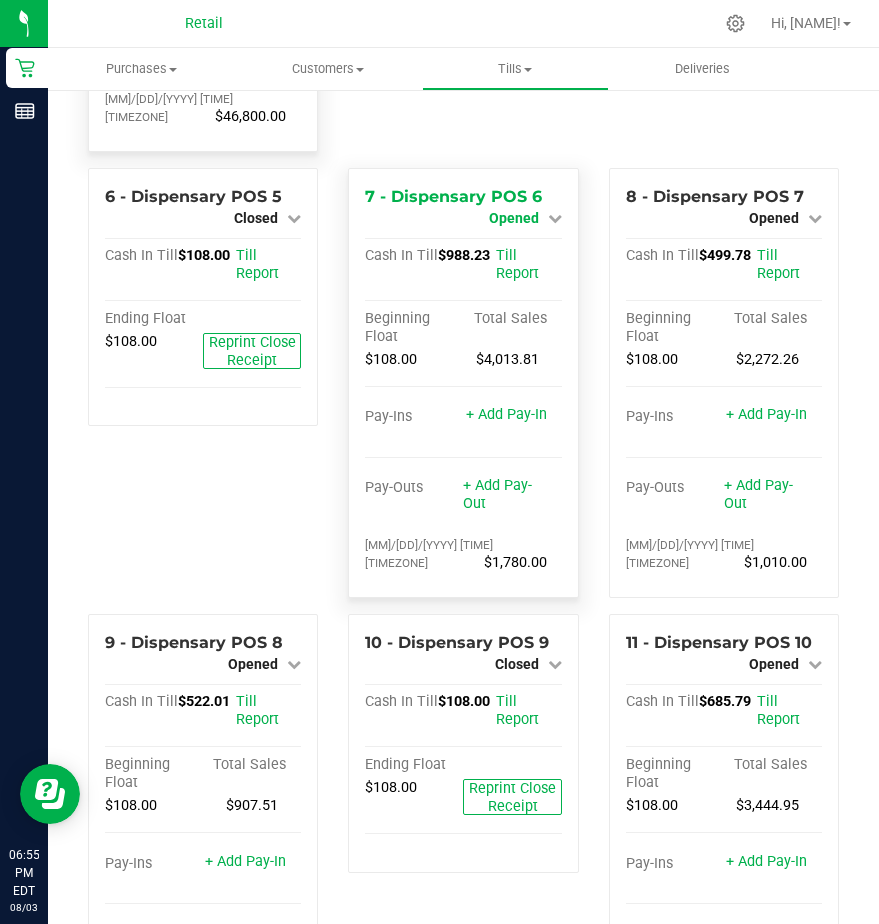 click on "Opened" at bounding box center [514, 218] 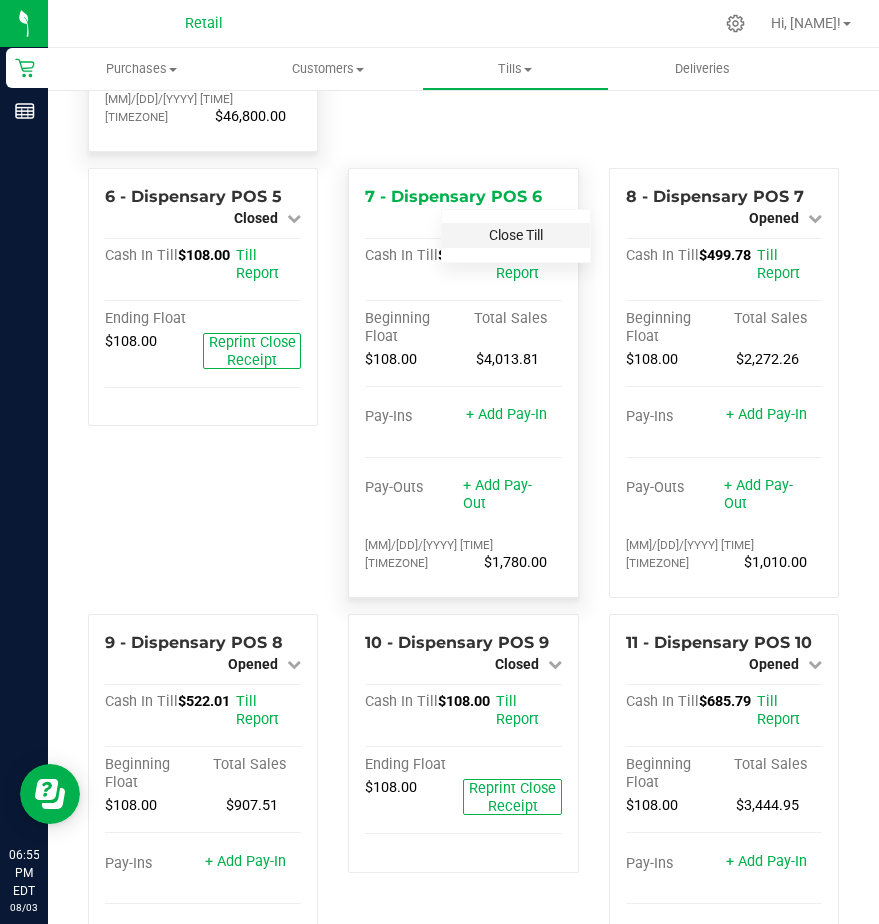 click on "Close Till" at bounding box center [516, 235] 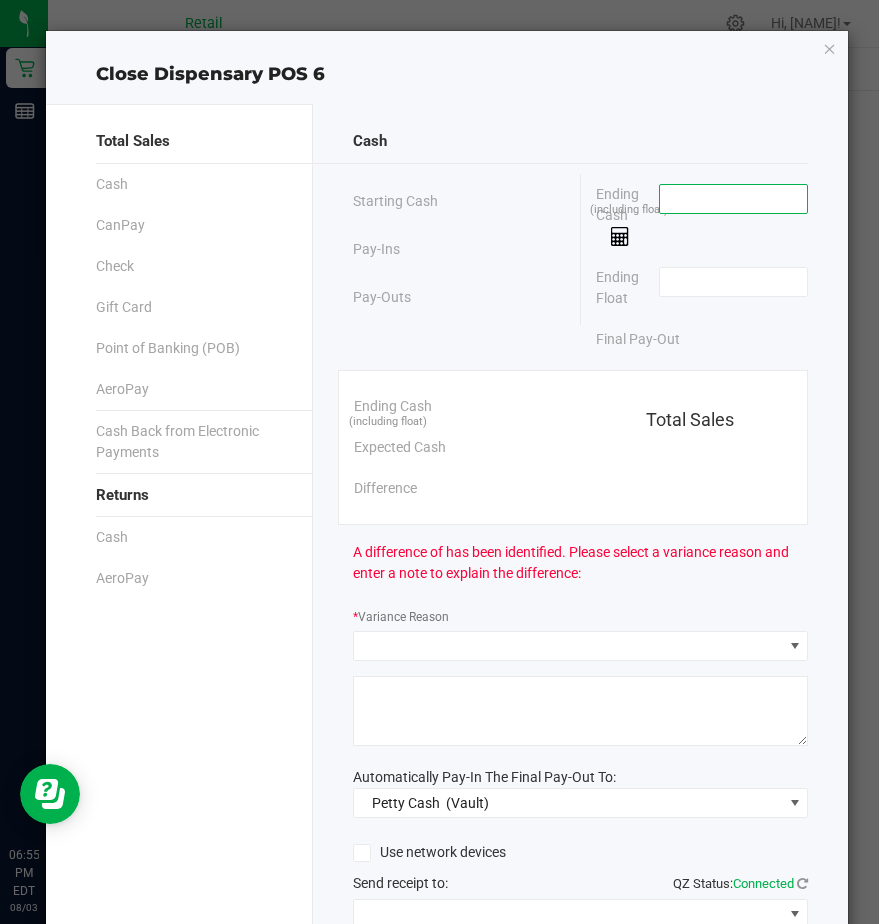 click at bounding box center [733, 199] 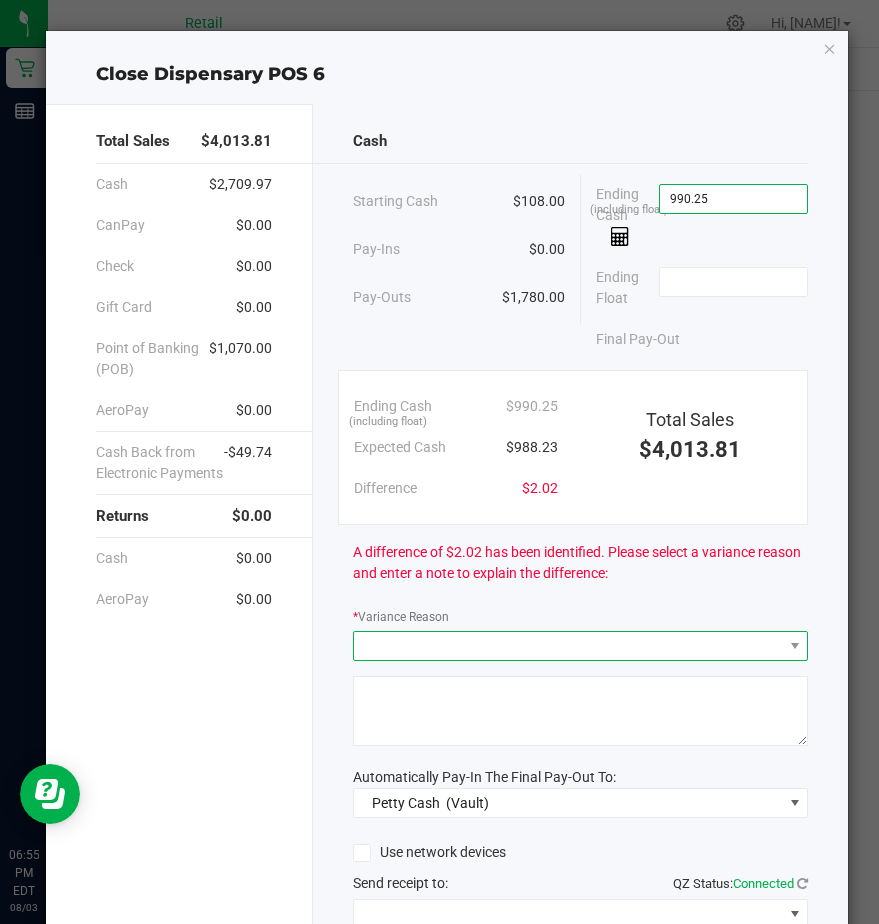 type on "$990.25" 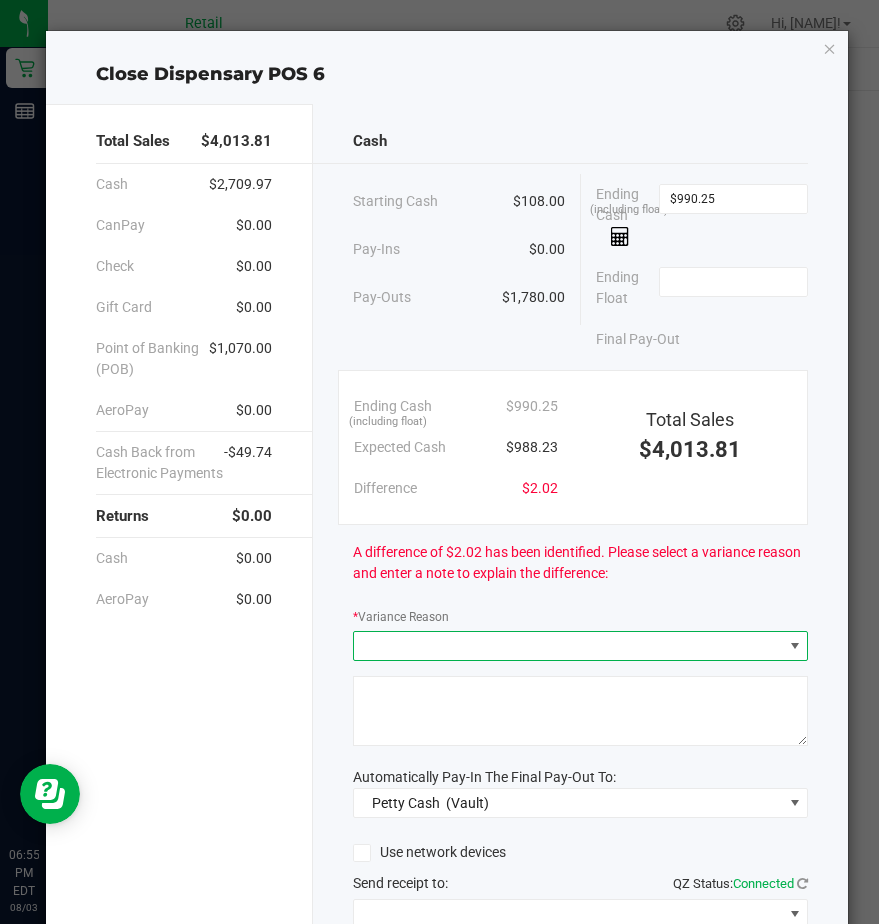 click at bounding box center [568, 646] 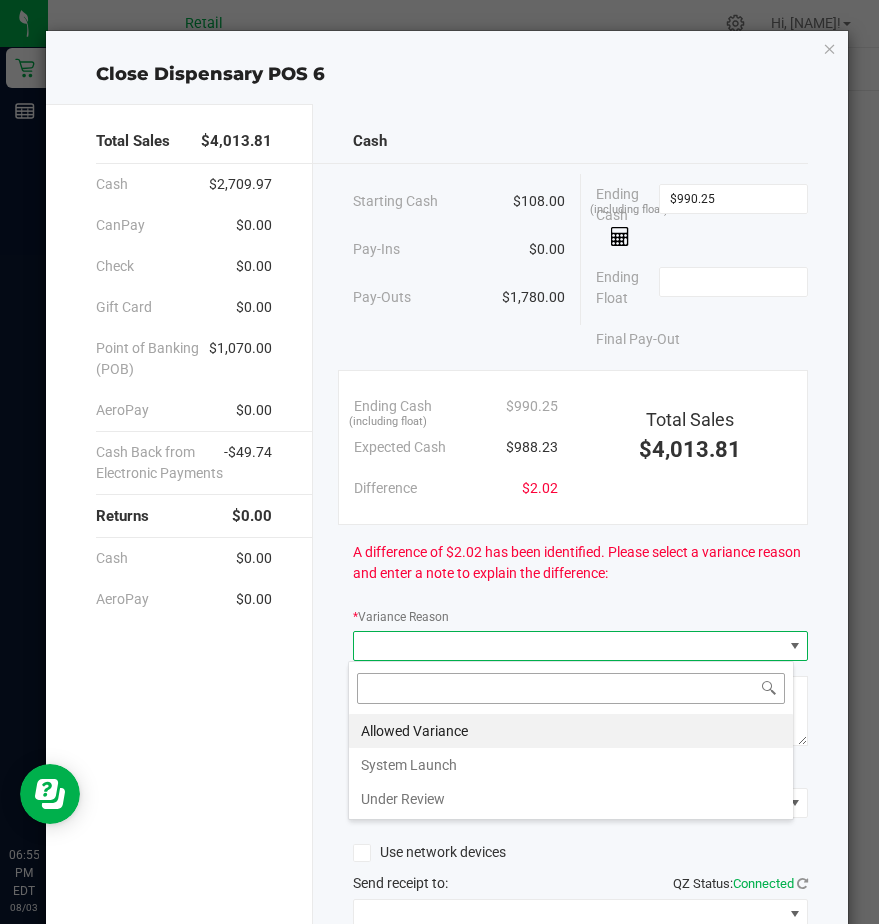 scroll, scrollTop: 99970, scrollLeft: 99554, axis: both 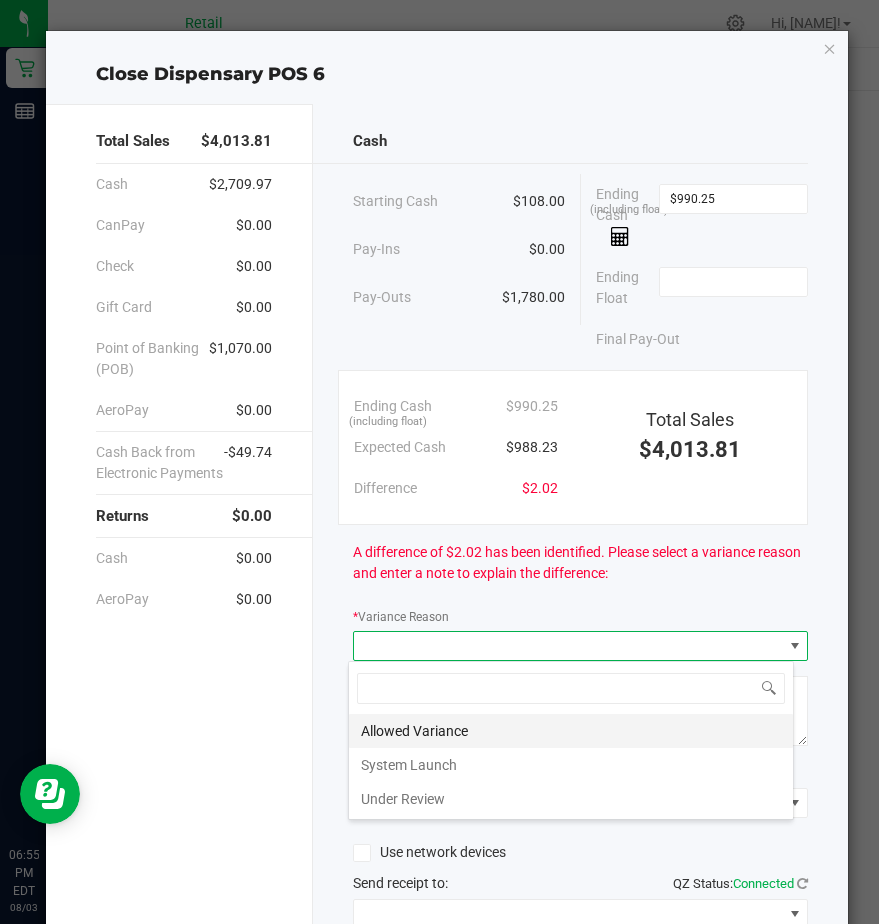 click on "Allowed Variance" at bounding box center [571, 731] 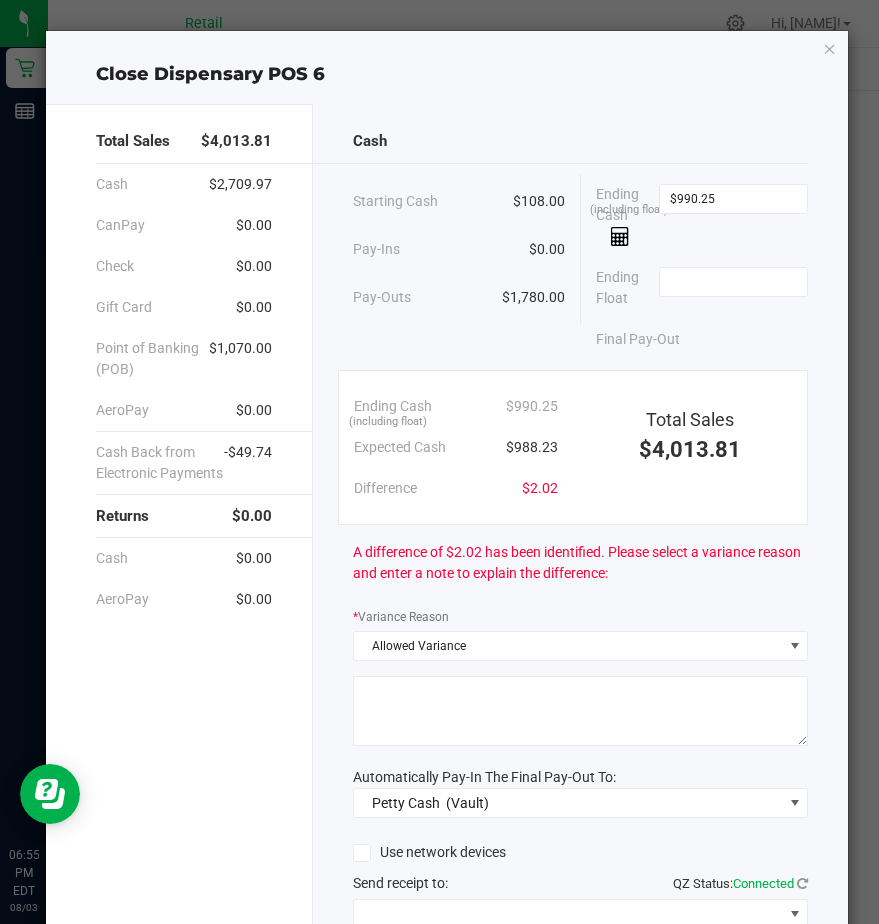 click 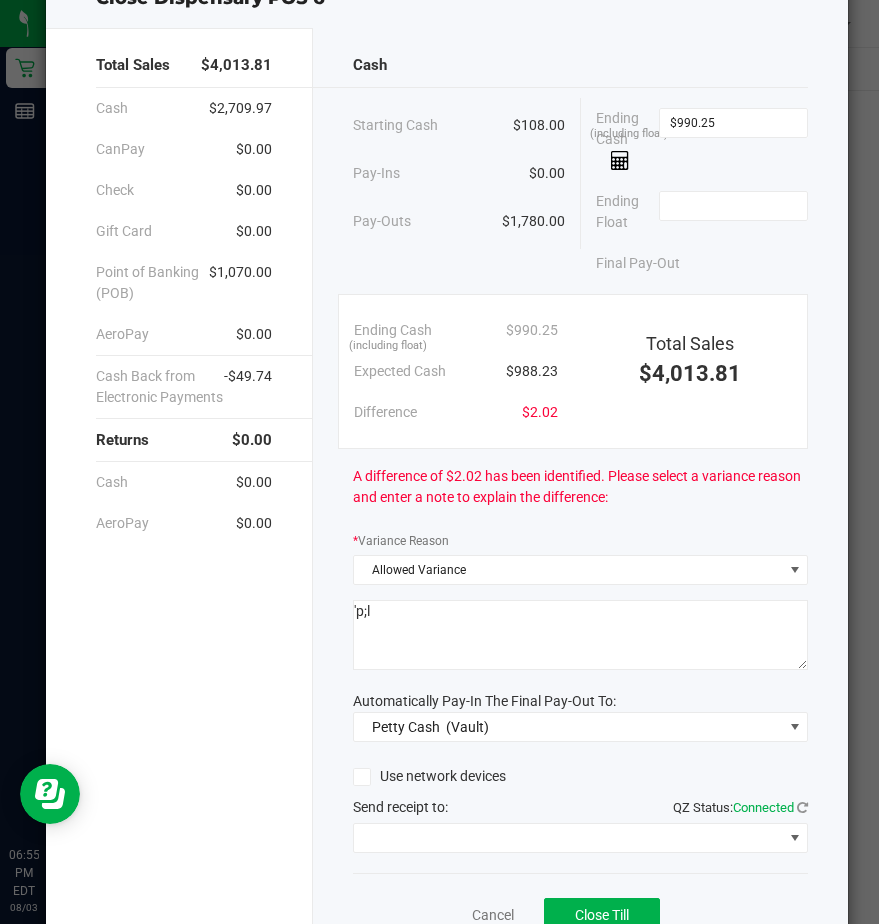 scroll, scrollTop: 168, scrollLeft: 0, axis: vertical 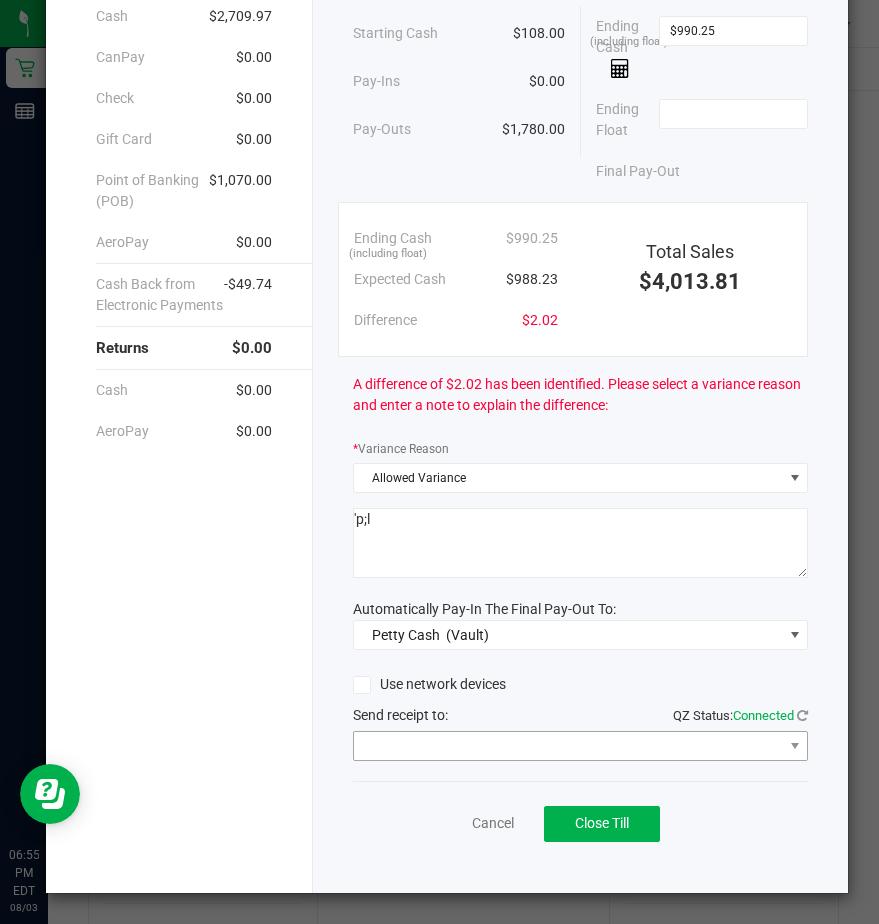 type on "'p;l" 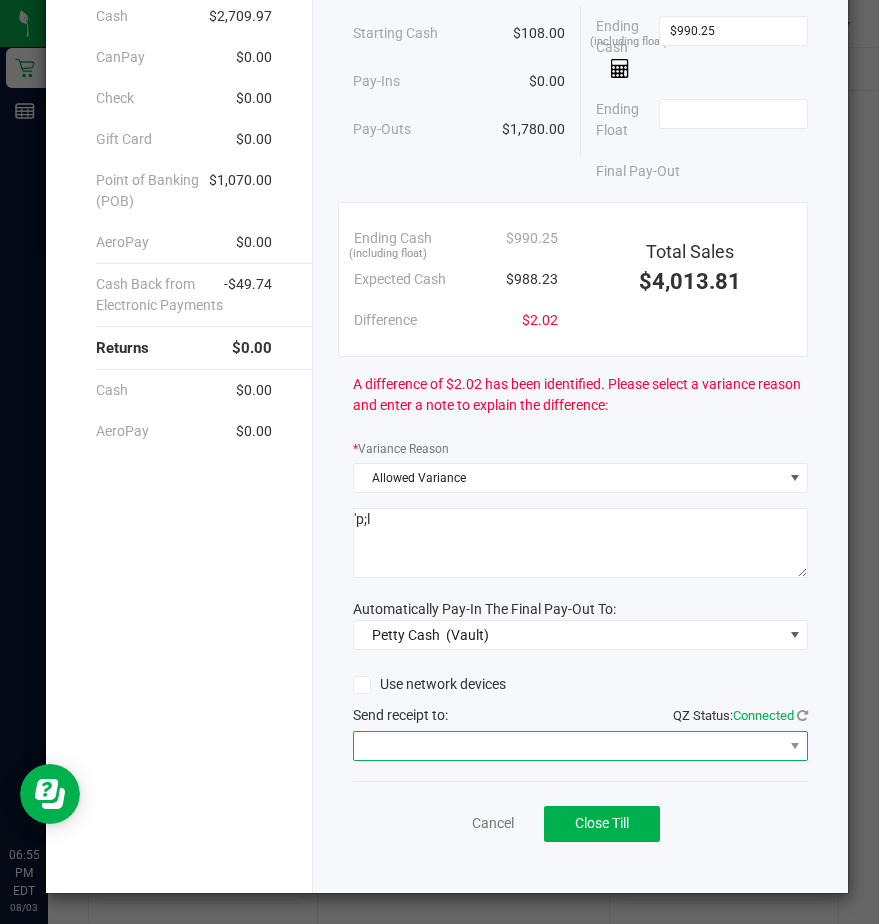 click at bounding box center (568, 746) 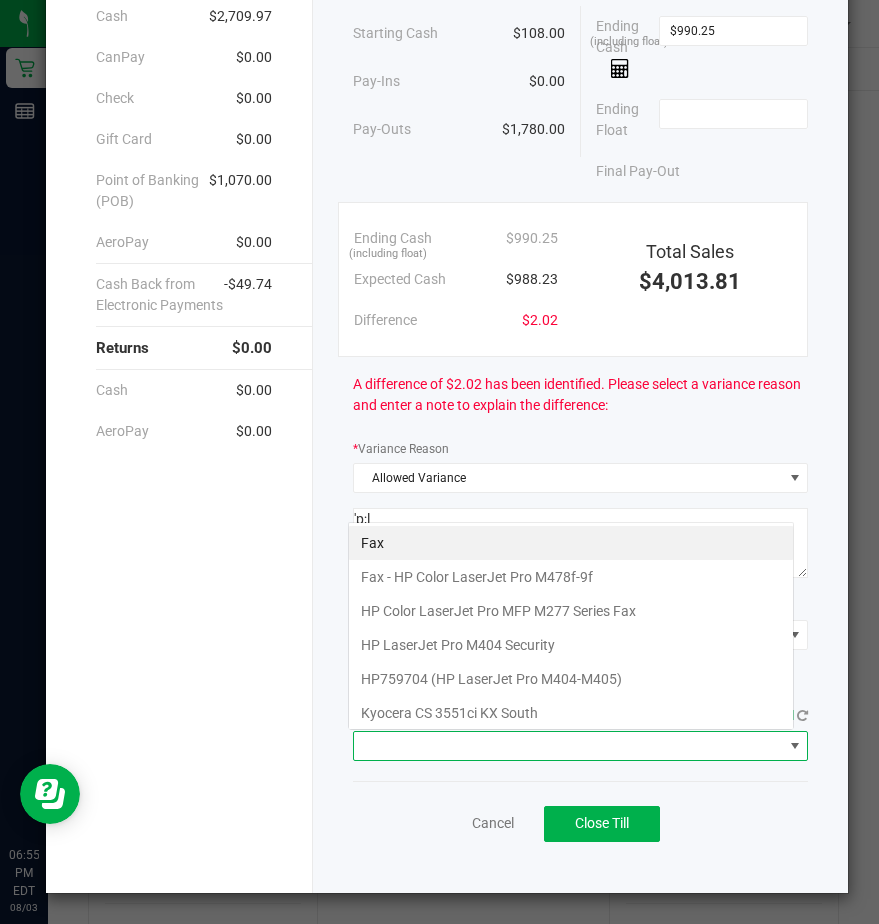 scroll, scrollTop: 99970, scrollLeft: 99554, axis: both 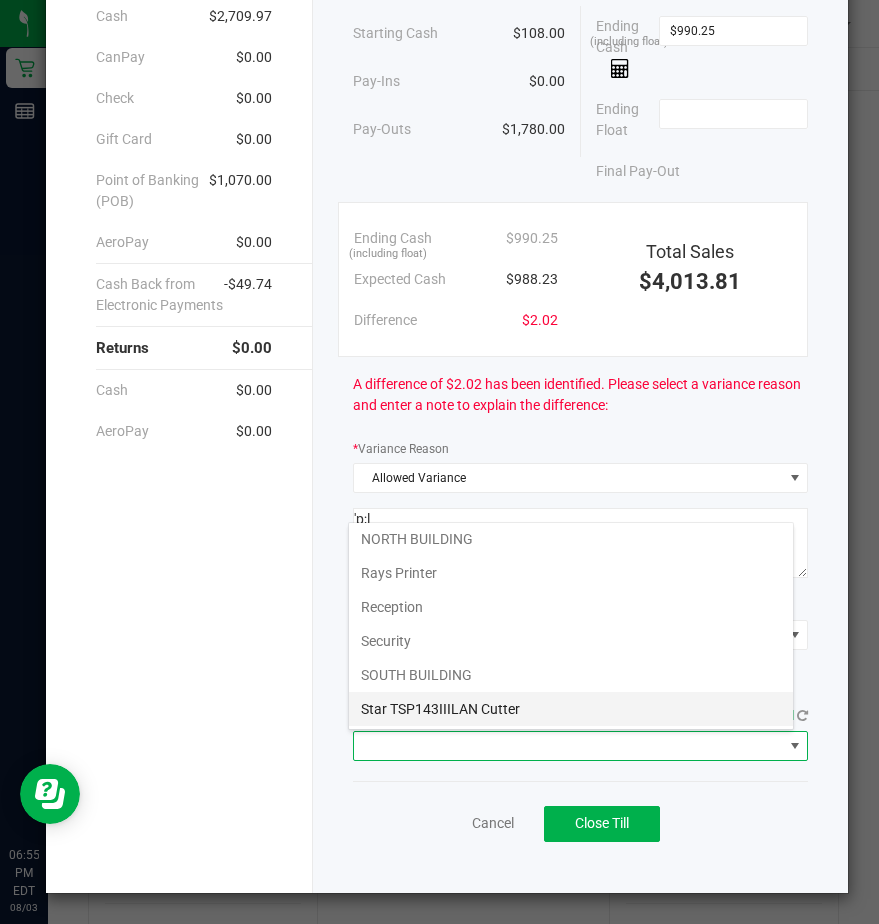 click on "Star TSP143IIILAN Cutter" at bounding box center (571, 709) 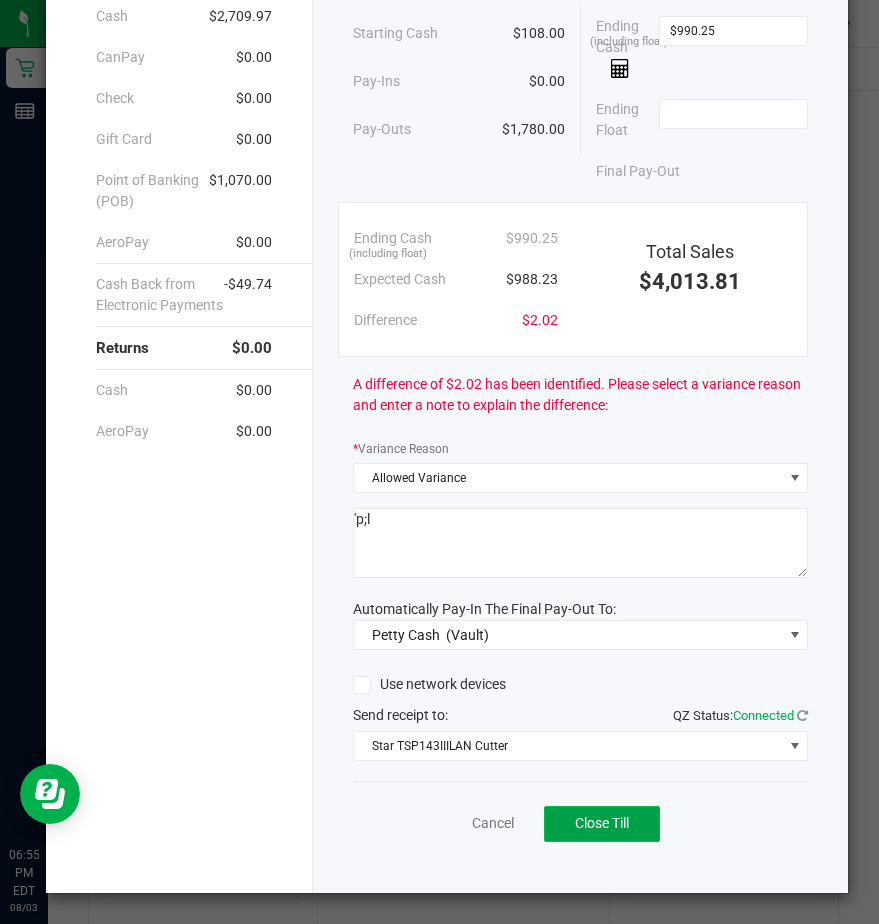 click on "Close Till" 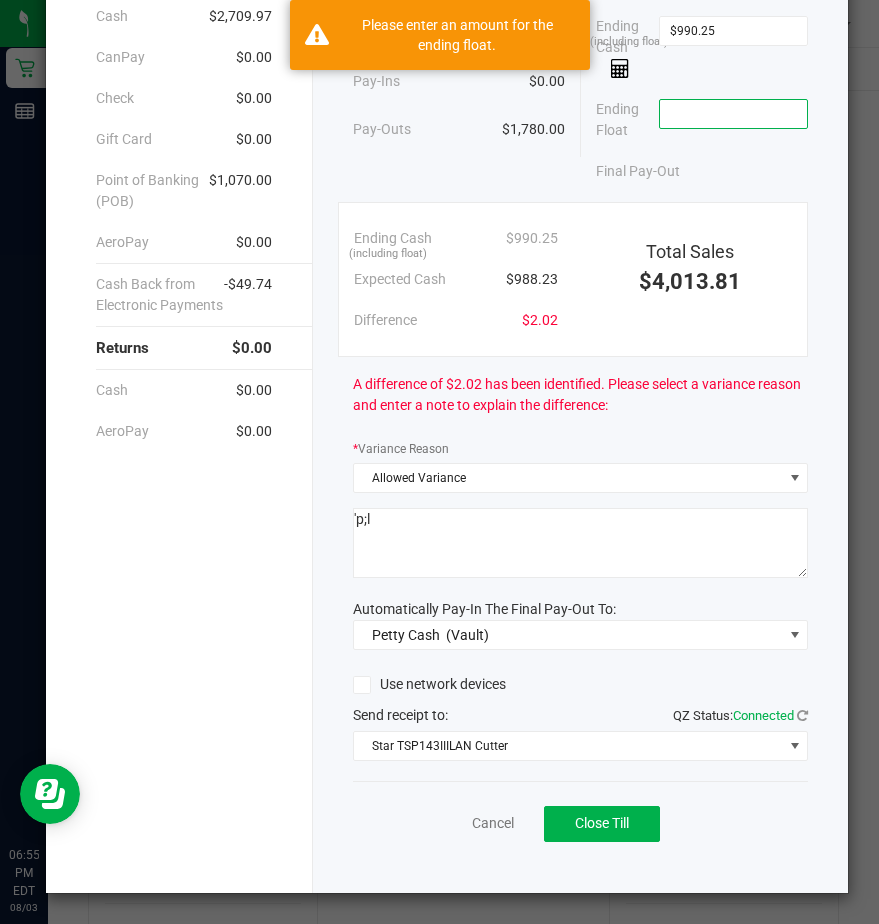 click at bounding box center [733, 114] 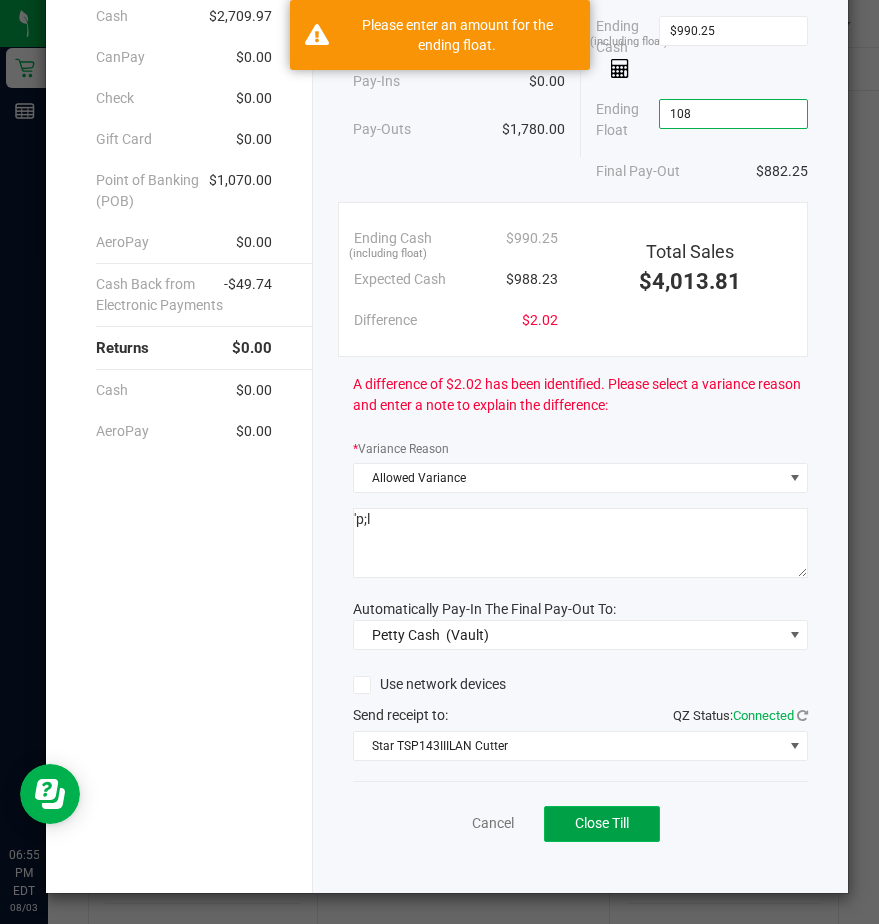 type on "$108.00" 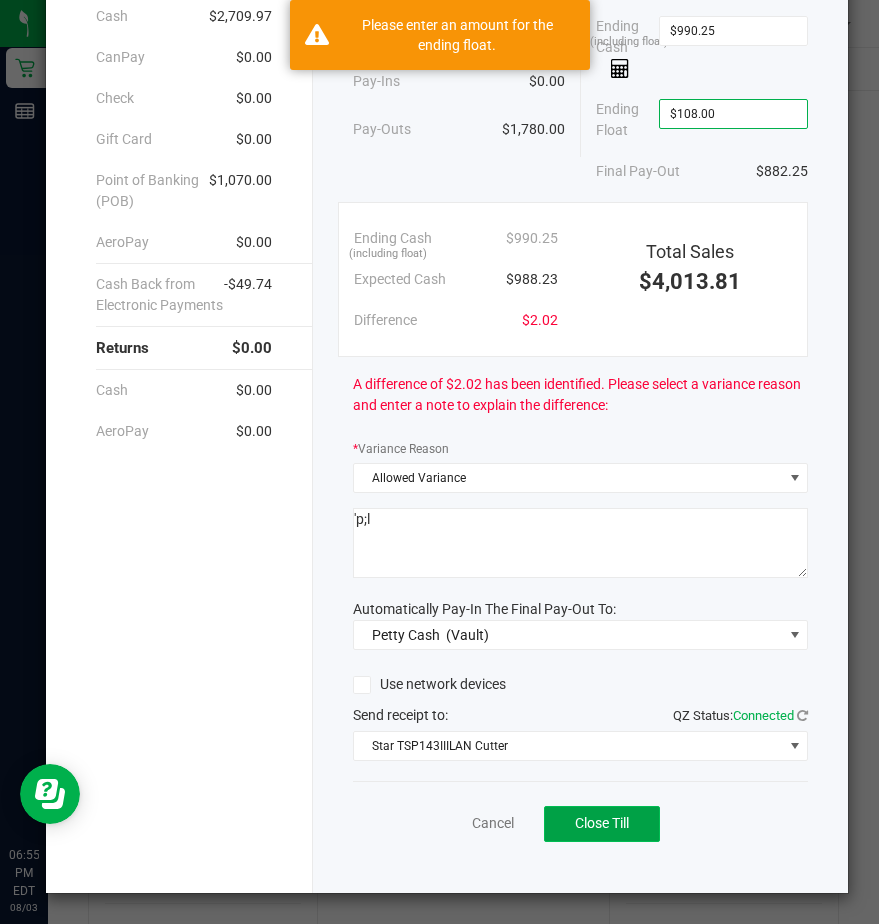 click on "Close Till" 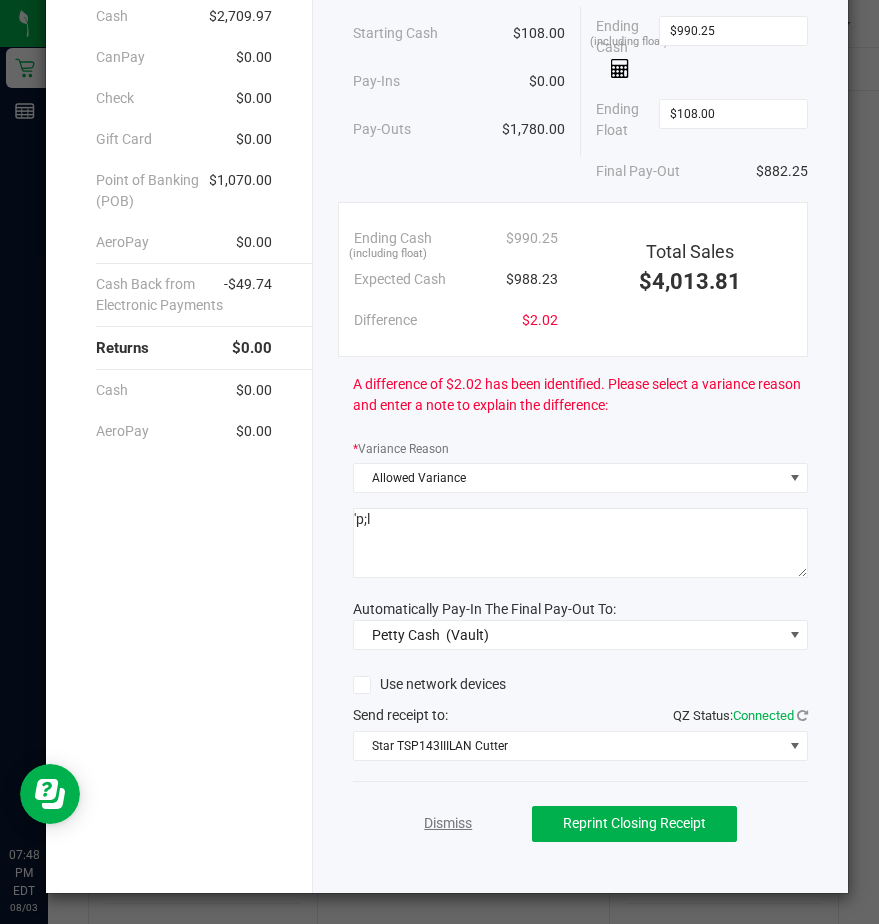 click on "Dismiss" 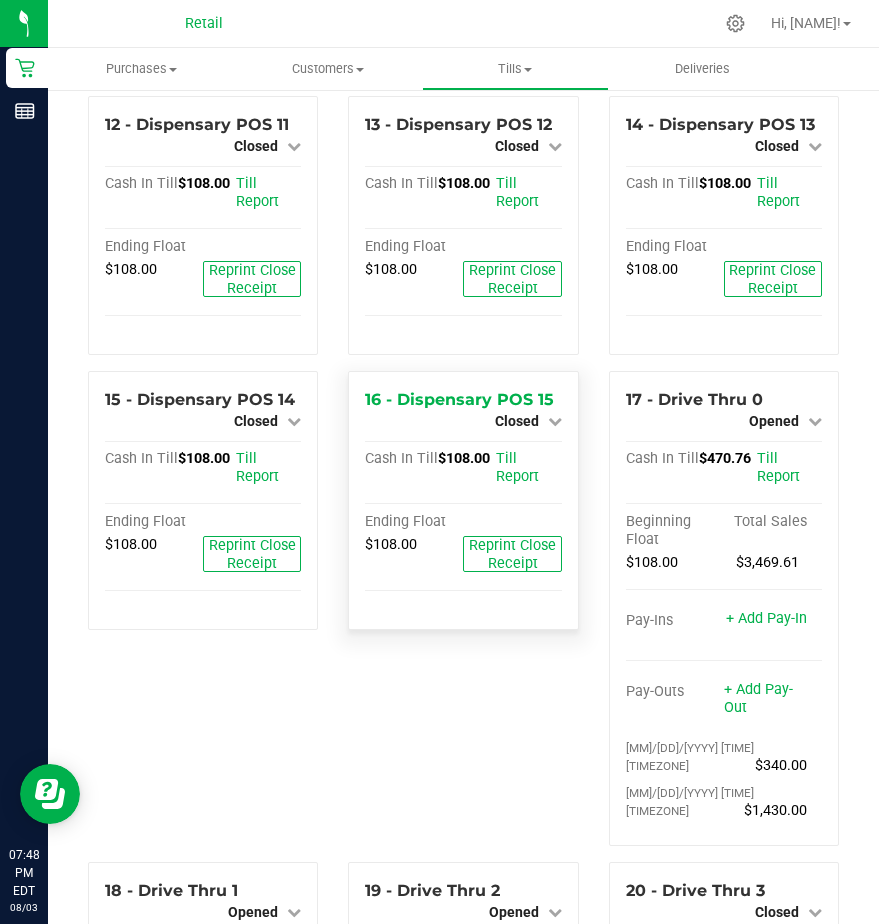 scroll, scrollTop: 1600, scrollLeft: 0, axis: vertical 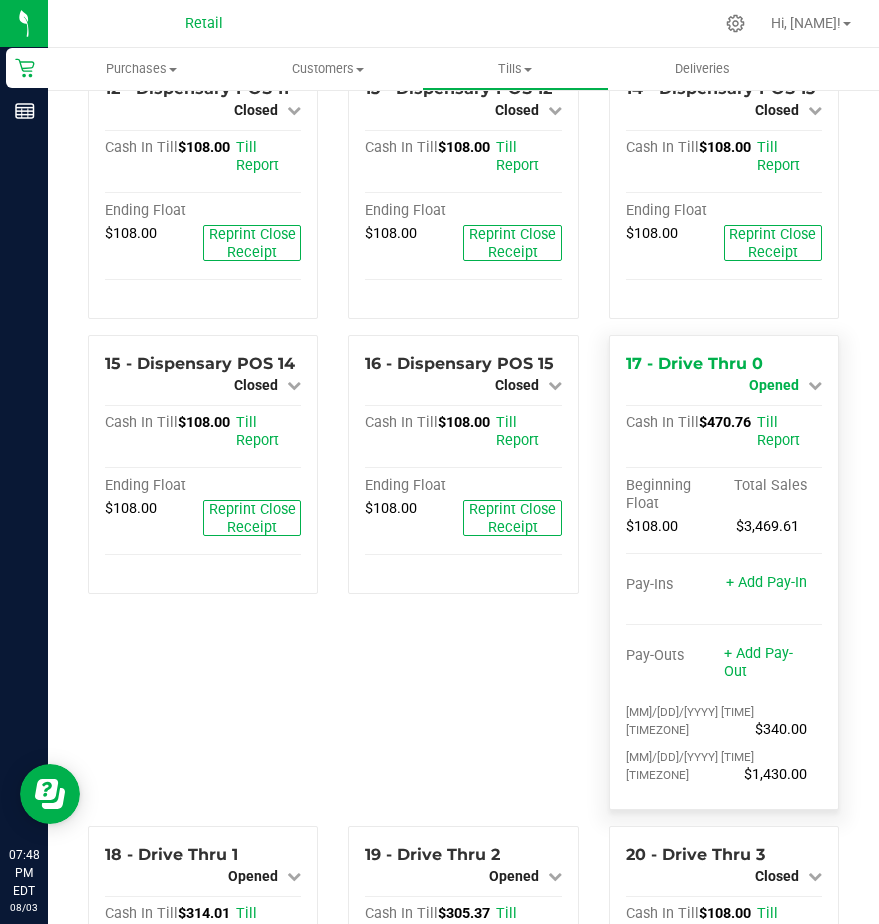 click on "Opened" at bounding box center (774, 385) 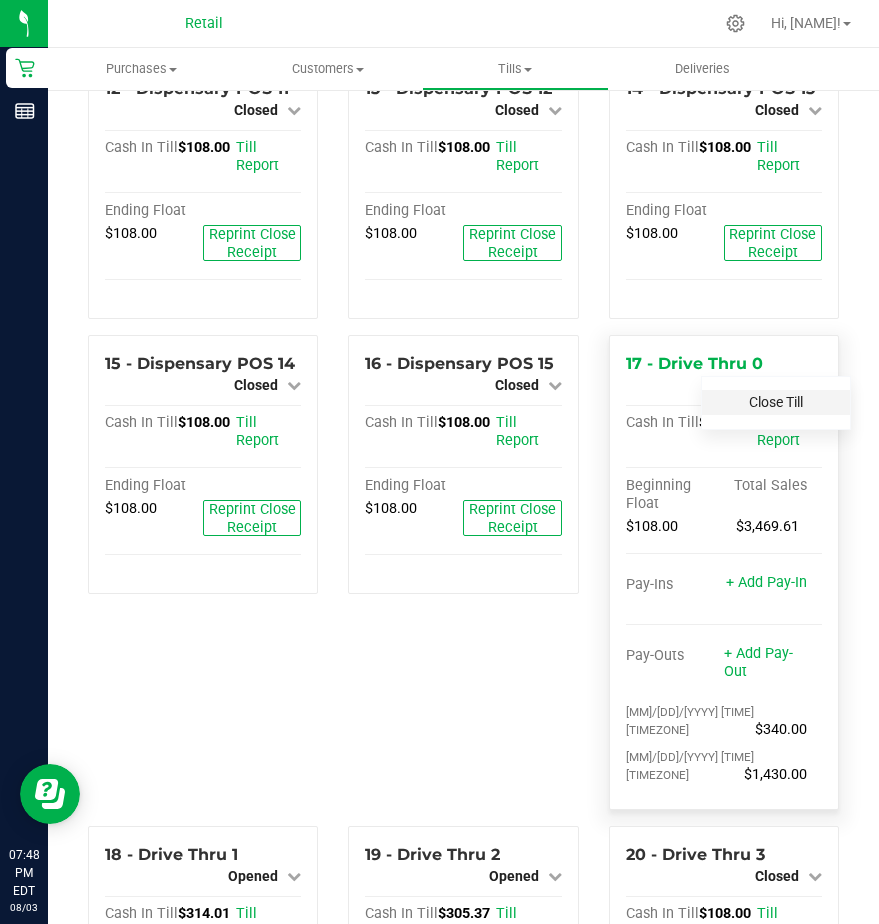 click on "Close Till" at bounding box center [776, 402] 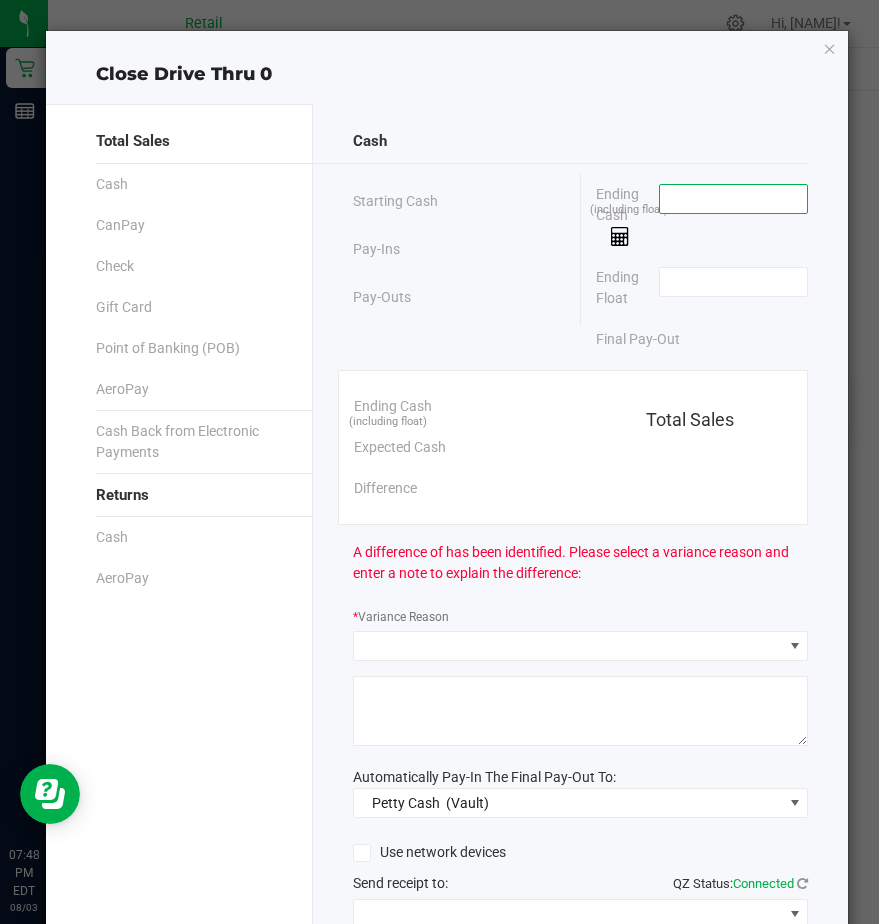 click at bounding box center (733, 199) 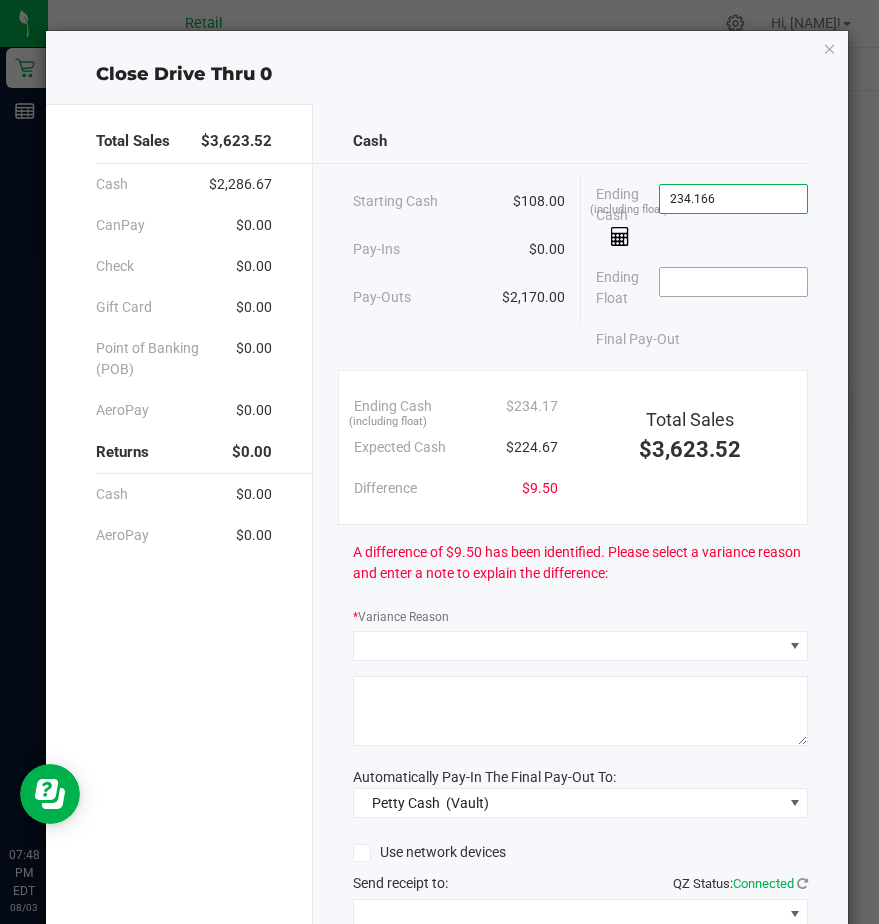 type on "$234.17" 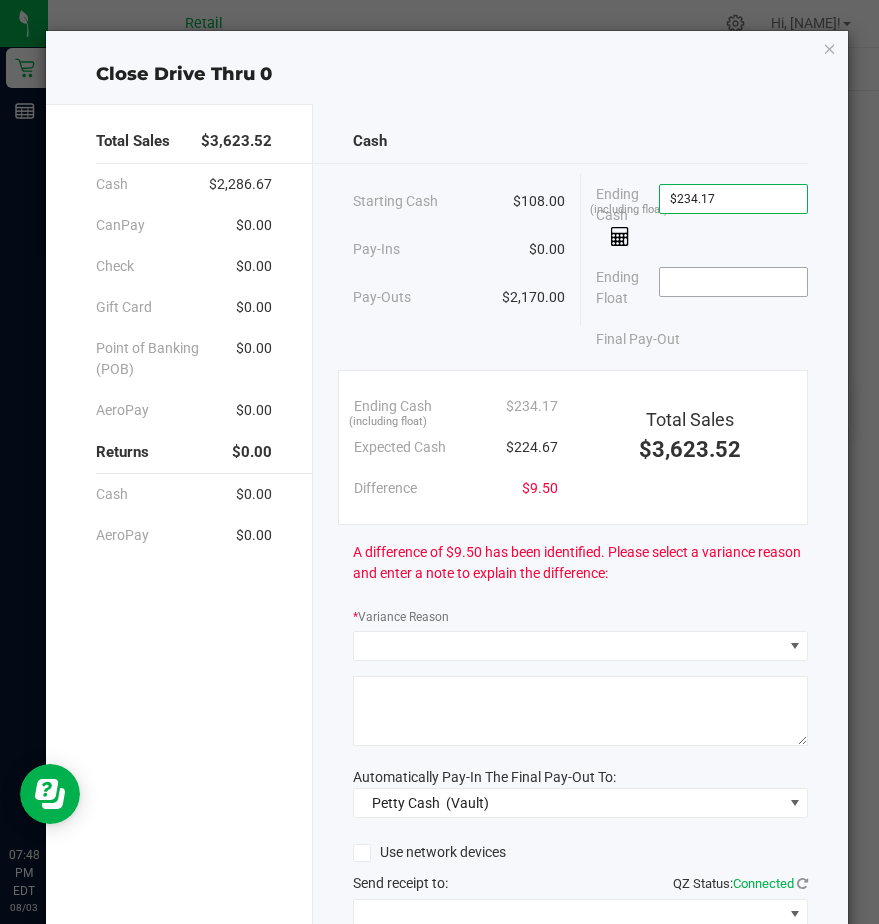 click at bounding box center (733, 282) 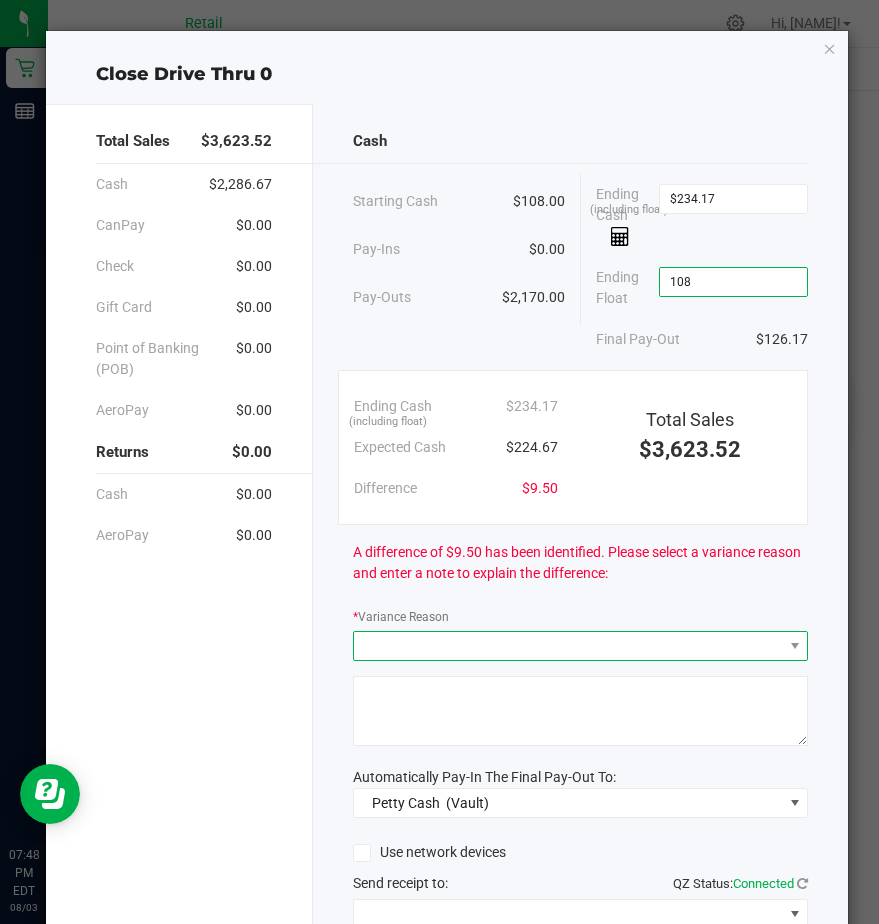 type on "$108.00" 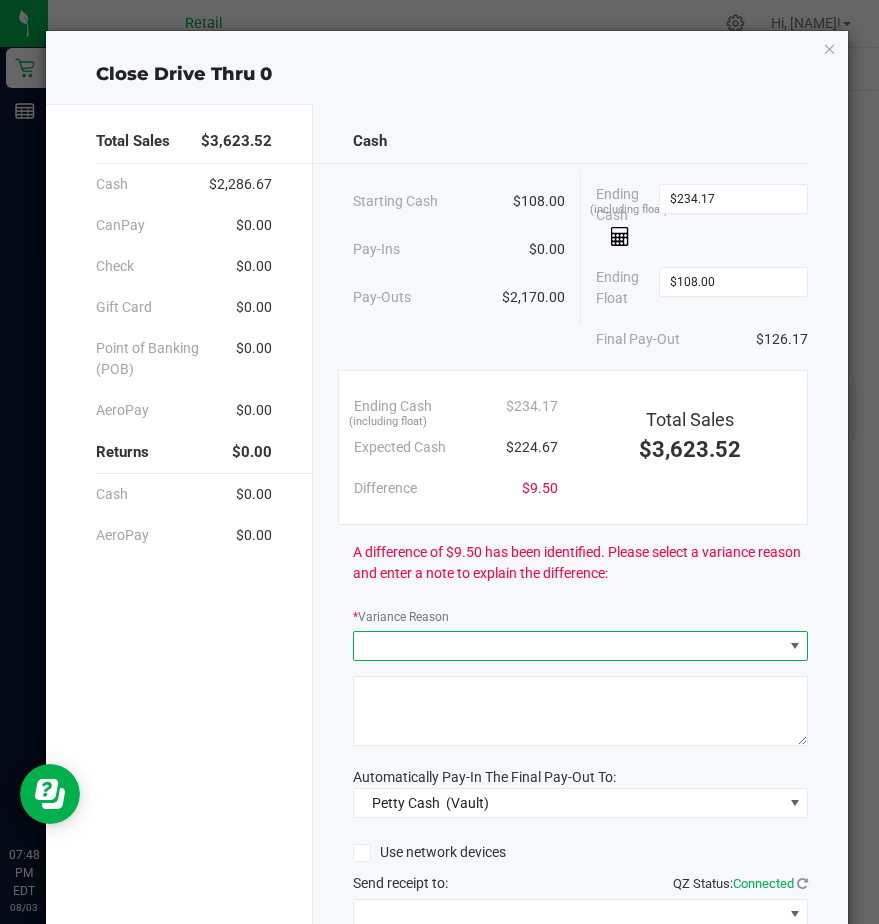 click at bounding box center (568, 646) 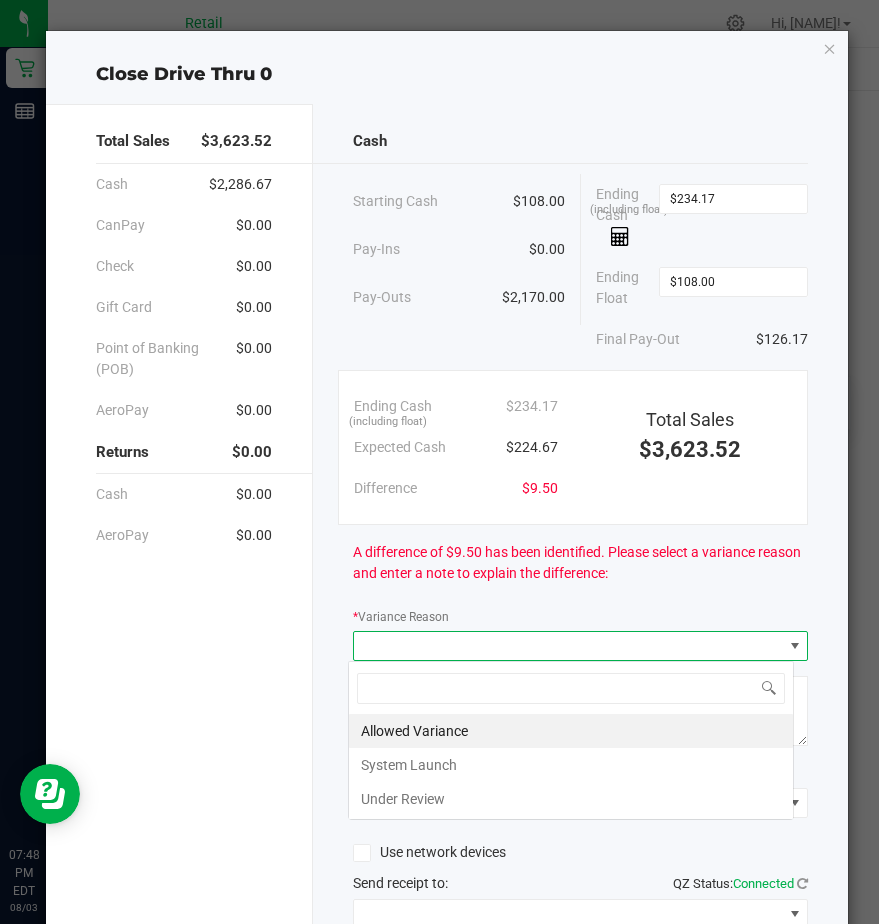 scroll, scrollTop: 99970, scrollLeft: 99554, axis: both 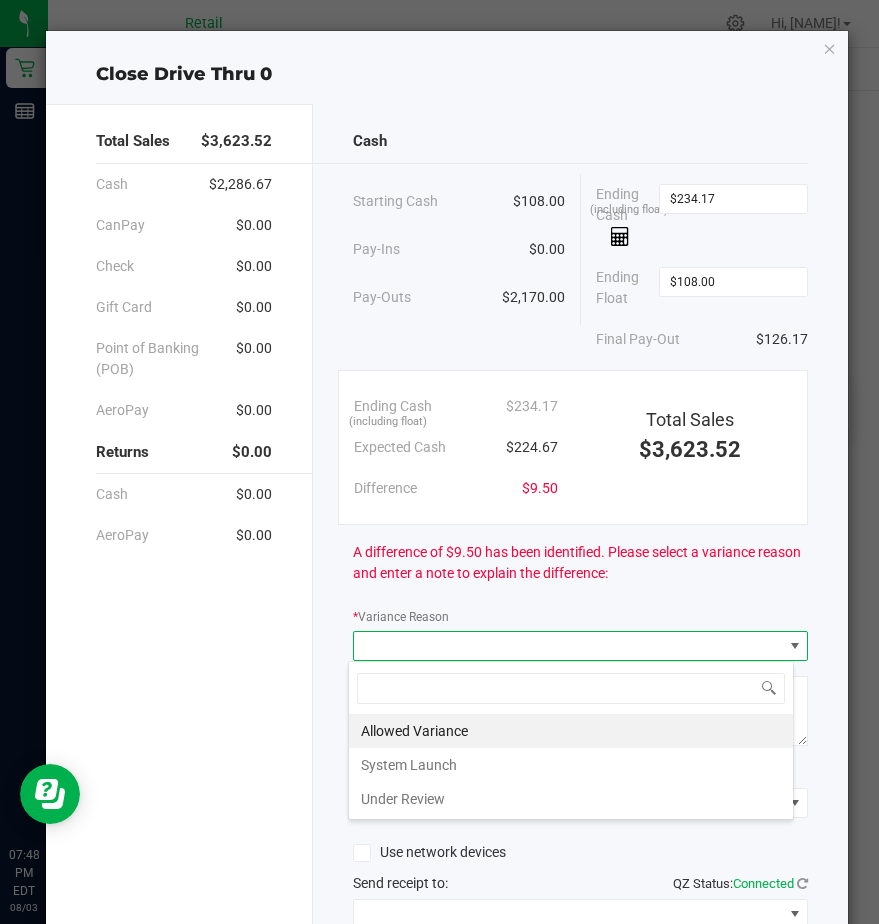 click on "Allowed Variance" at bounding box center (571, 731) 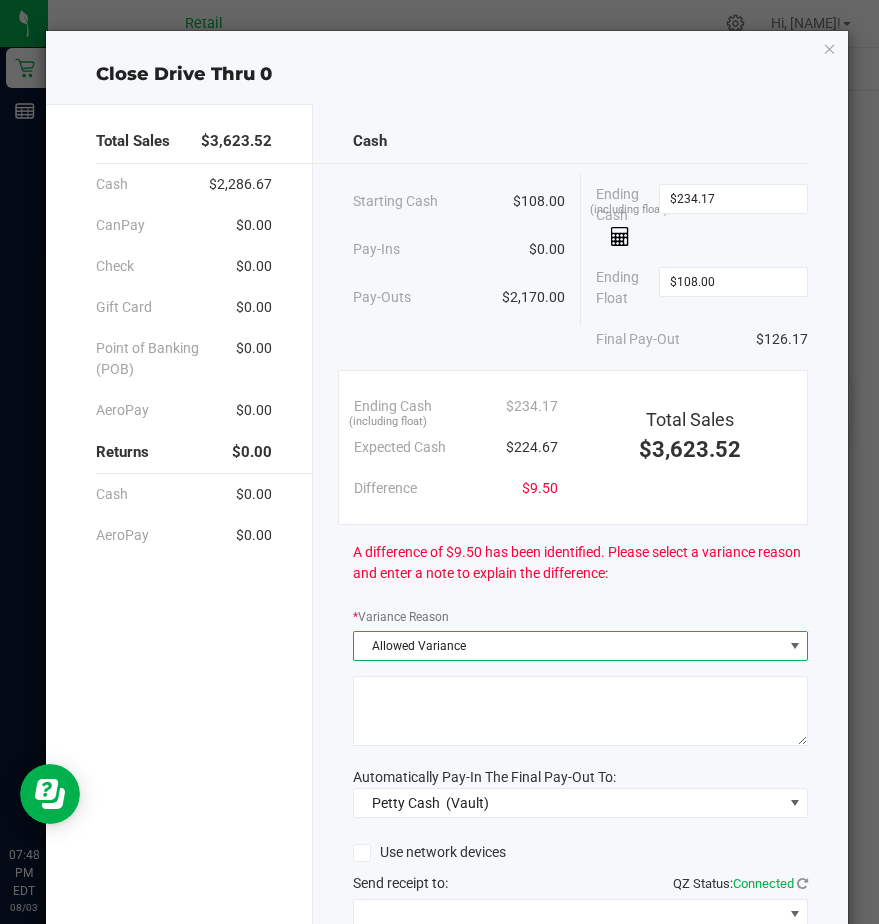 click 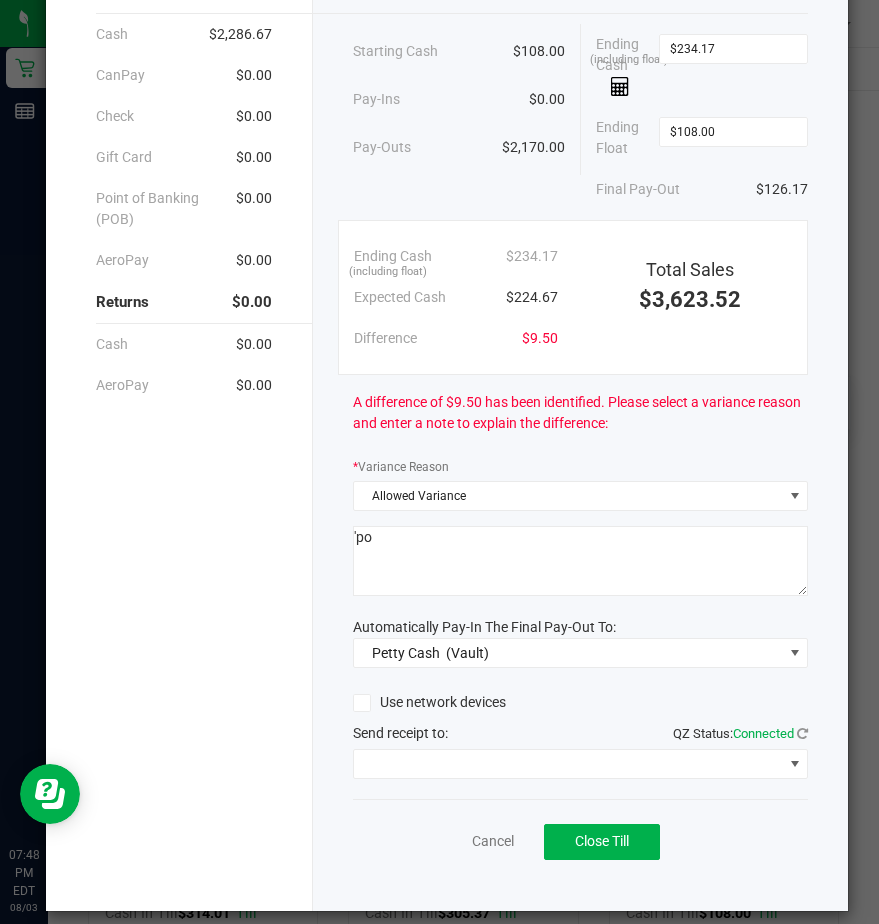 scroll, scrollTop: 168, scrollLeft: 0, axis: vertical 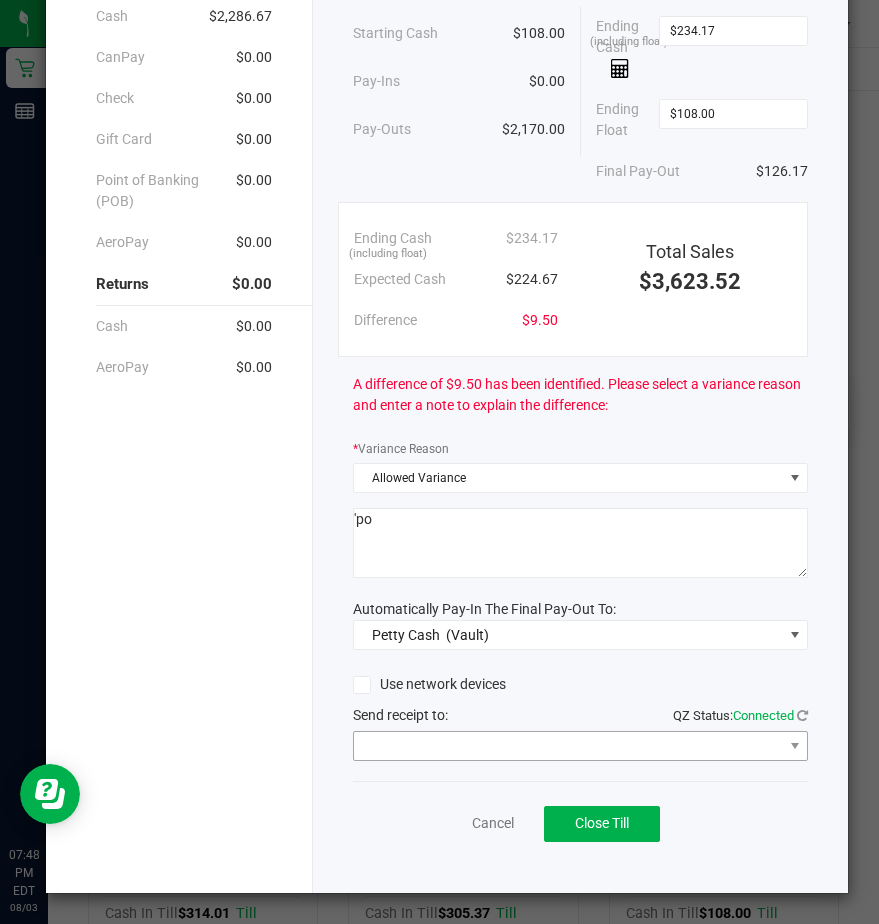 type on "'po" 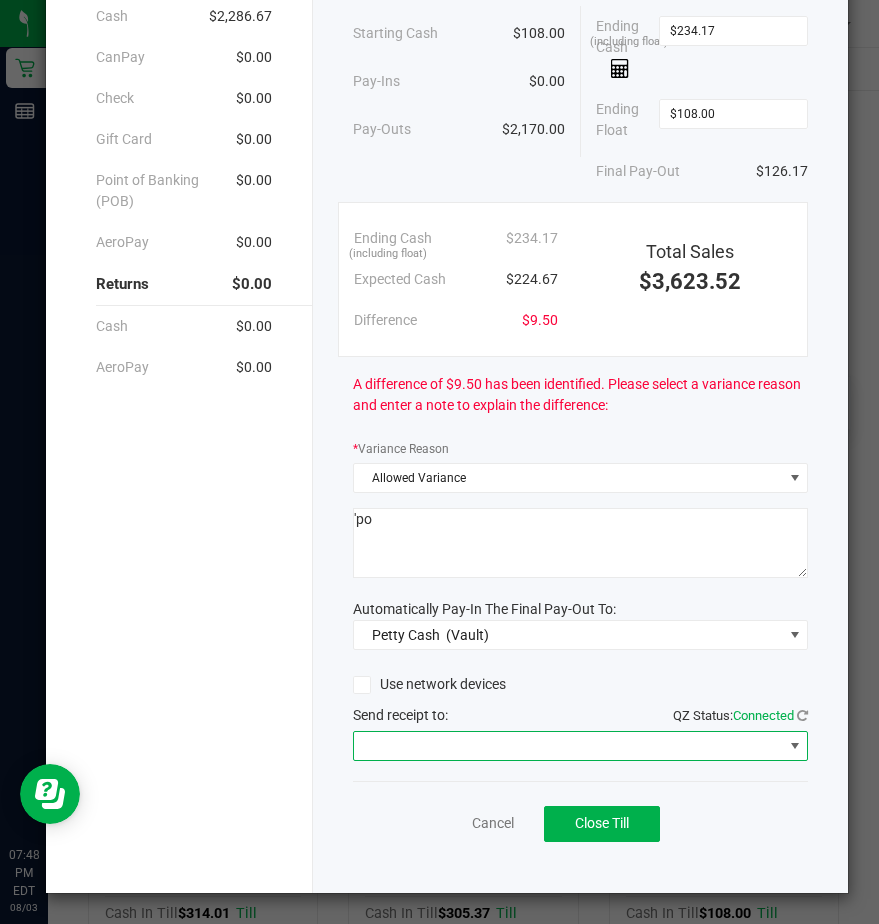 click at bounding box center [568, 746] 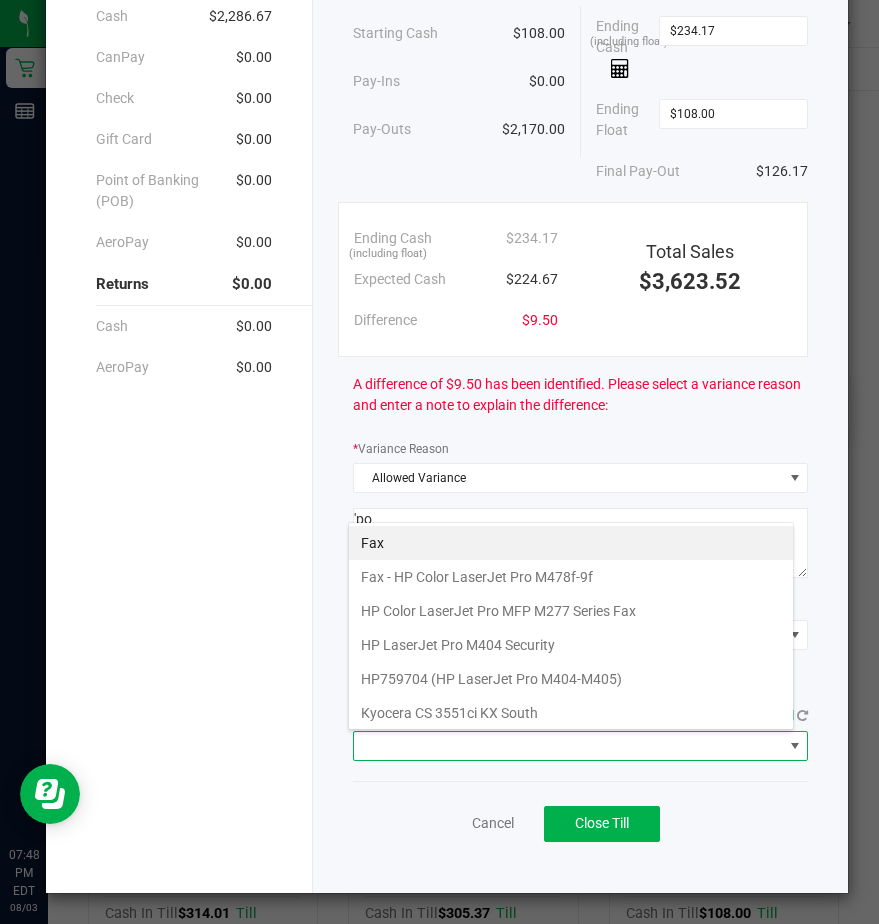 scroll, scrollTop: 99970, scrollLeft: 99554, axis: both 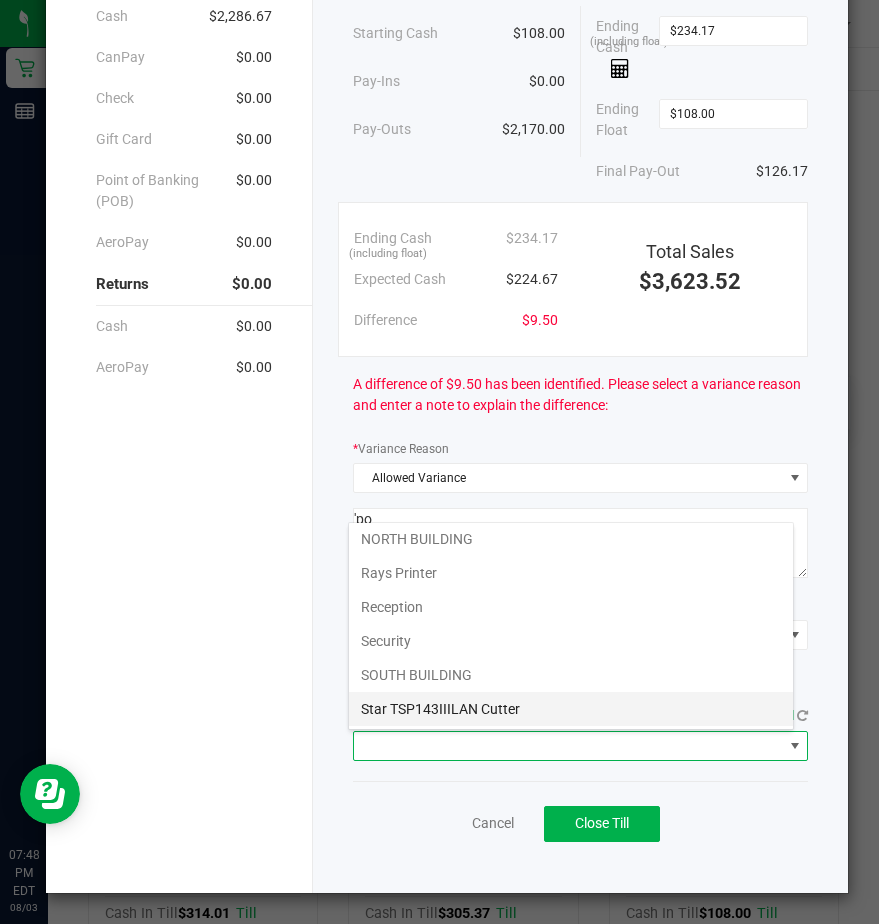 click on "Star TSP143IIILAN Cutter" at bounding box center (571, 709) 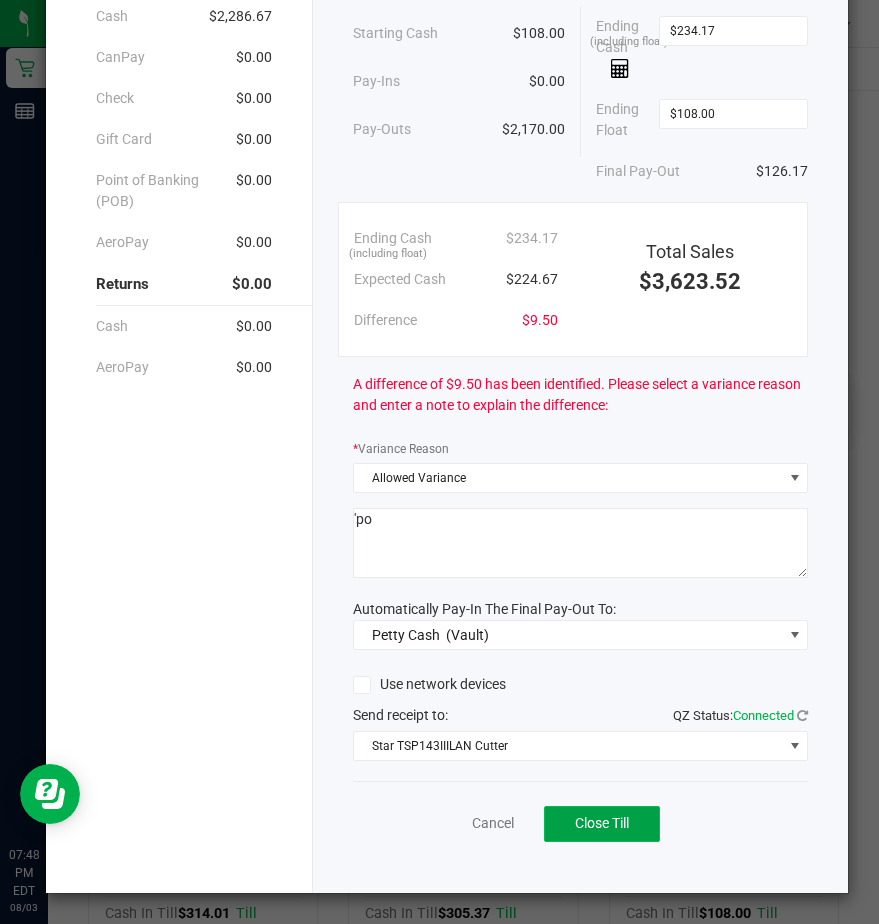 click on "Close Till" 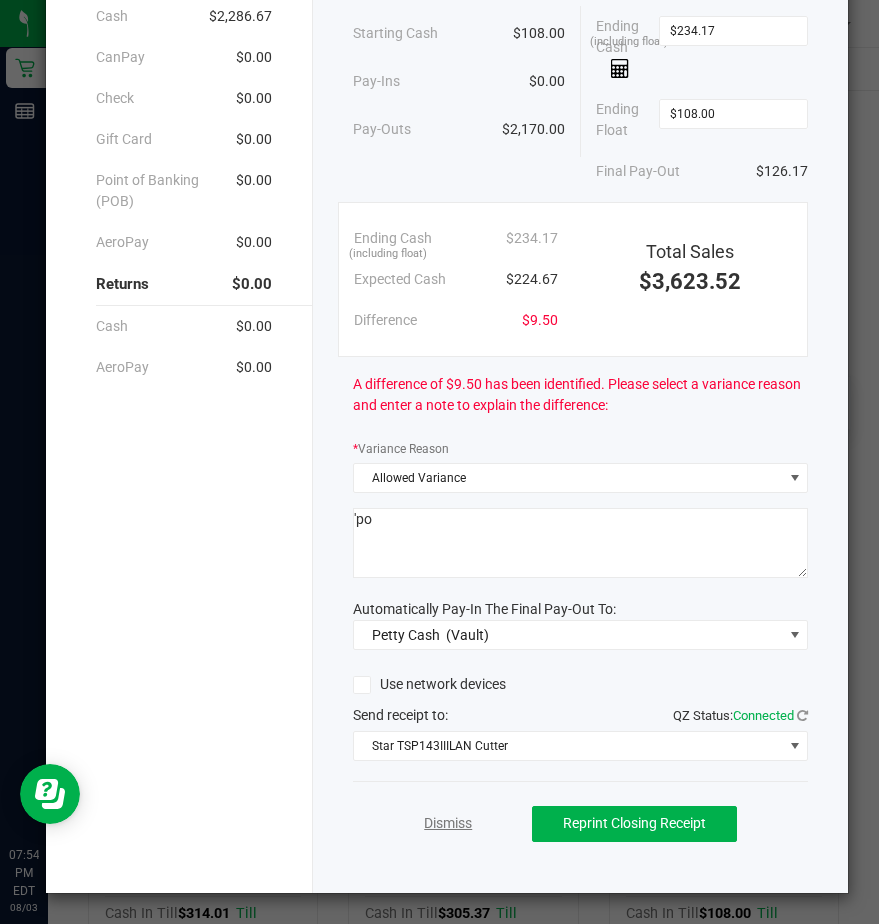 click on "Dismiss" 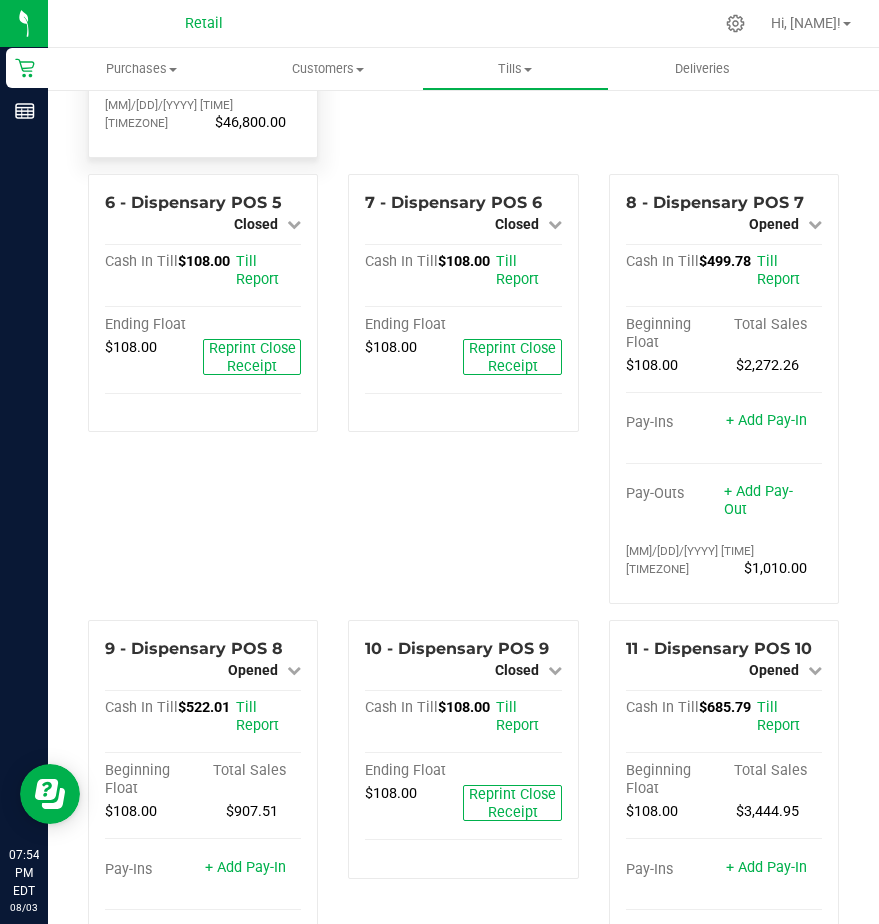 scroll, scrollTop: 600, scrollLeft: 0, axis: vertical 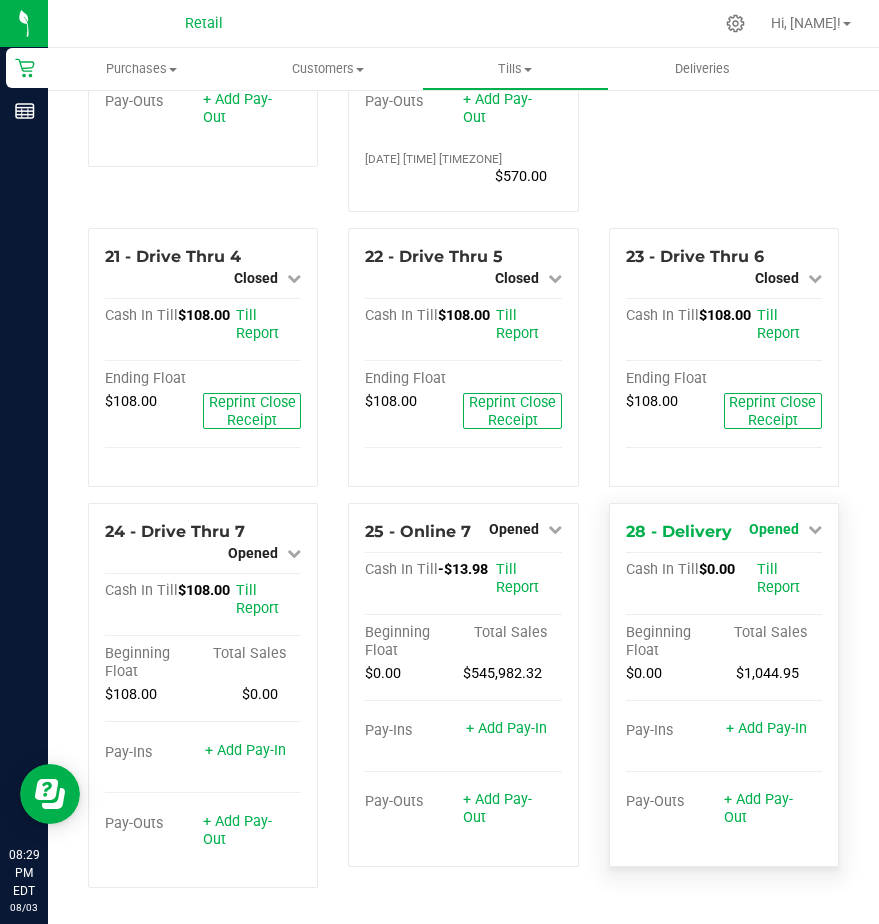 click on "Opened" at bounding box center (774, 529) 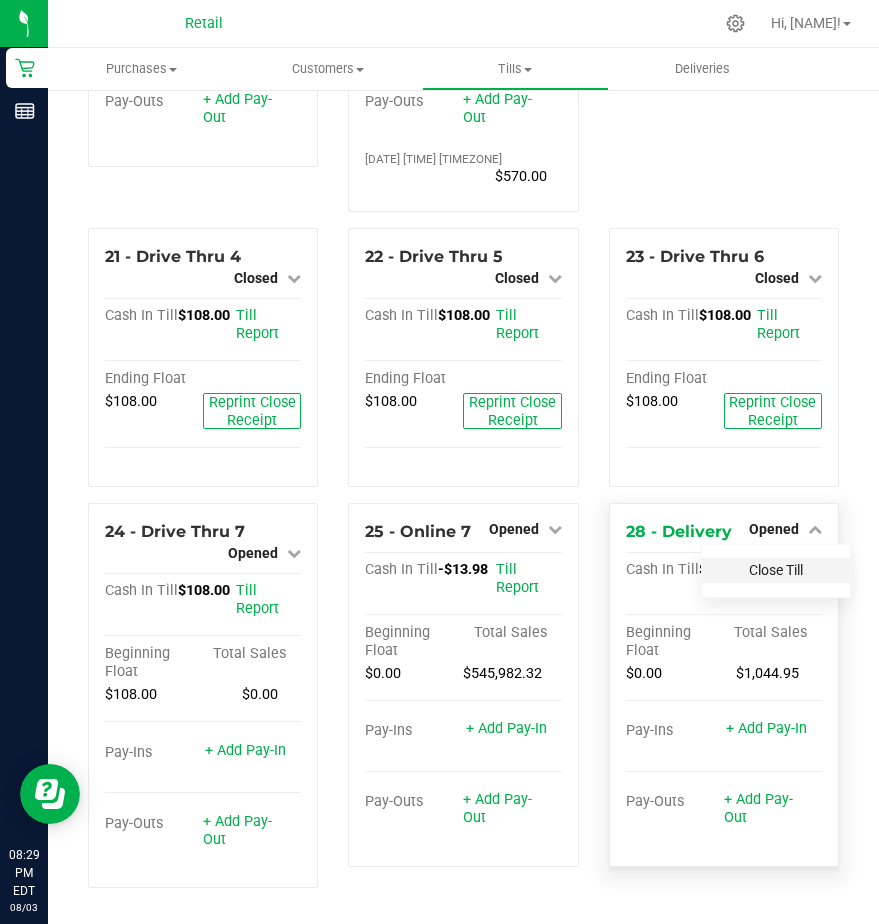 click on "Close Till" at bounding box center [776, 570] 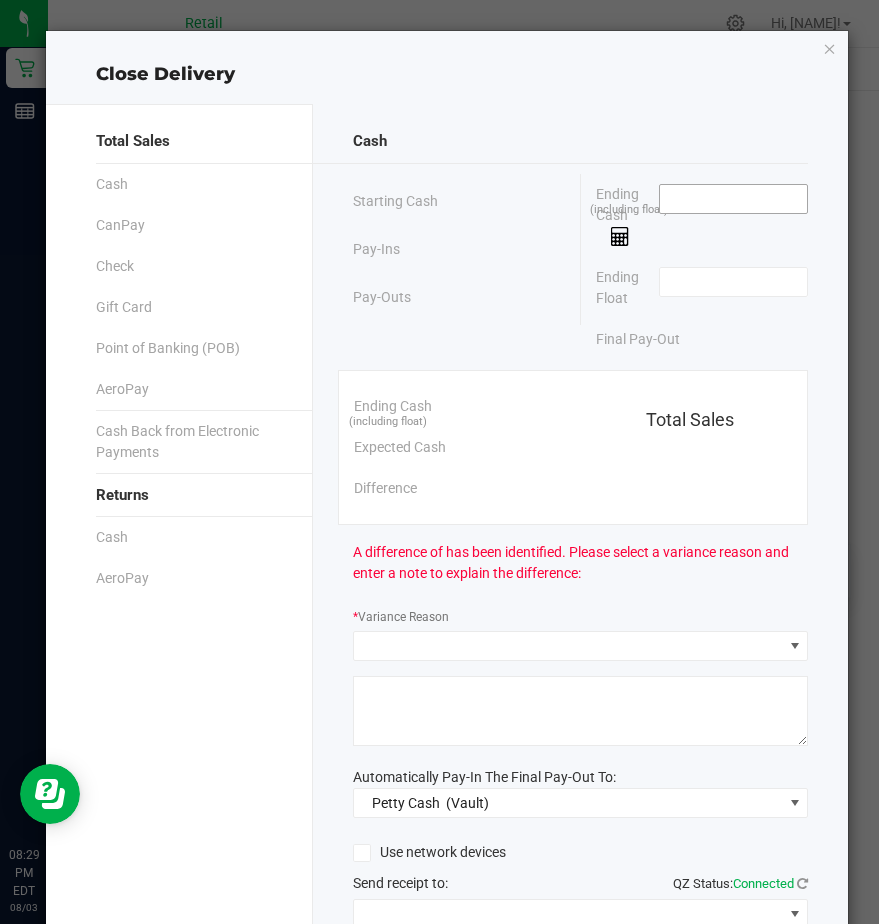 click at bounding box center (733, 199) 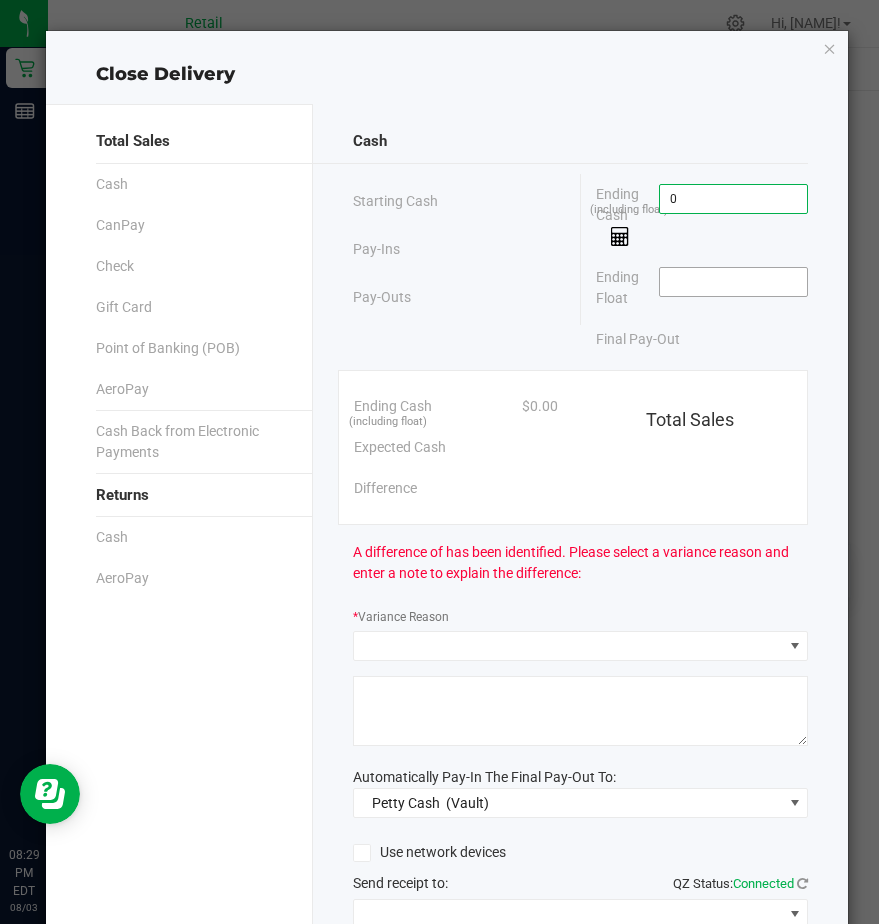 type on "$0.00" 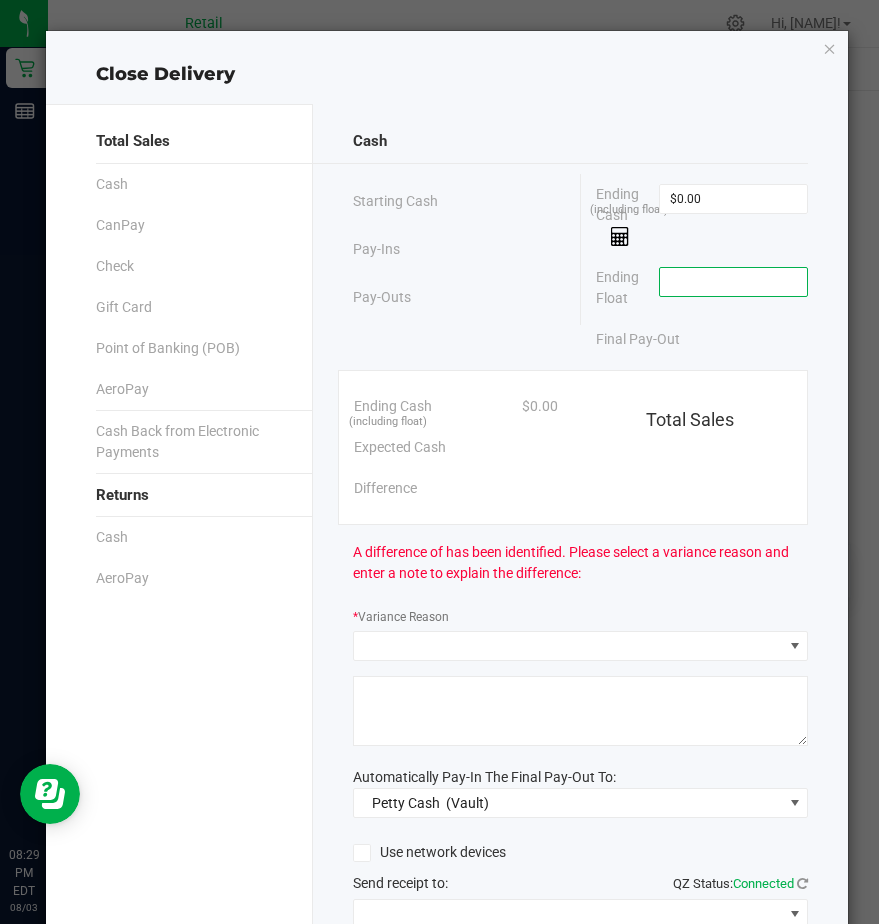 click at bounding box center (733, 282) 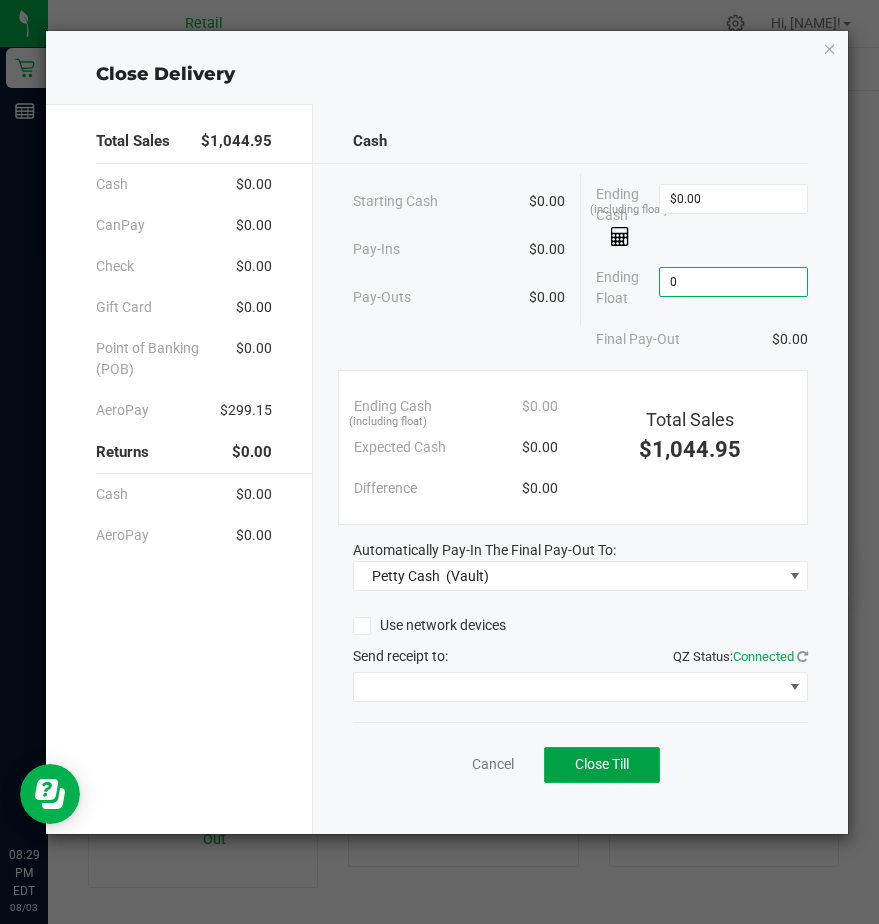type on "$0.00" 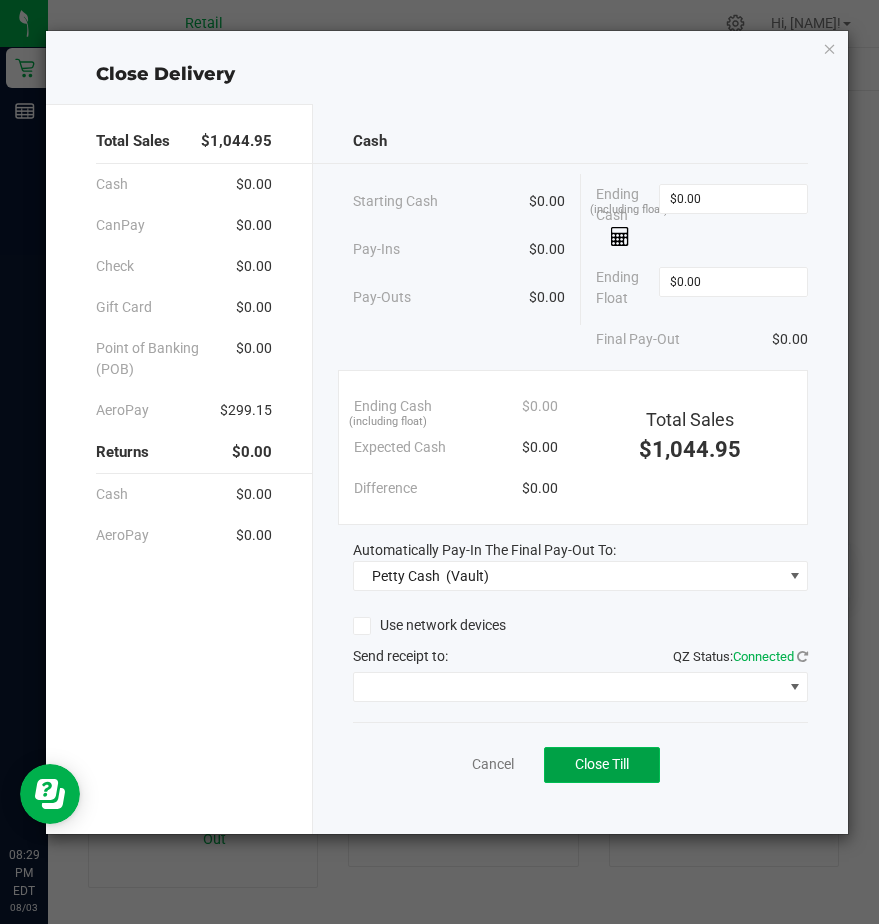click on "Close Till" 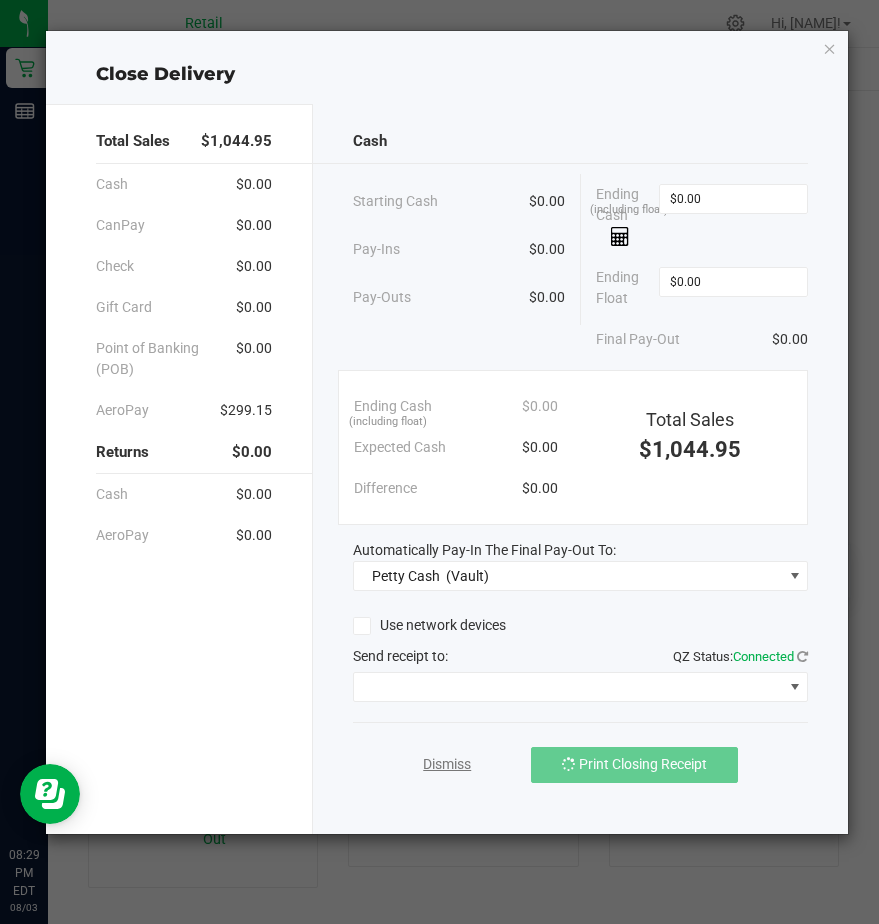 click on "Dismiss" 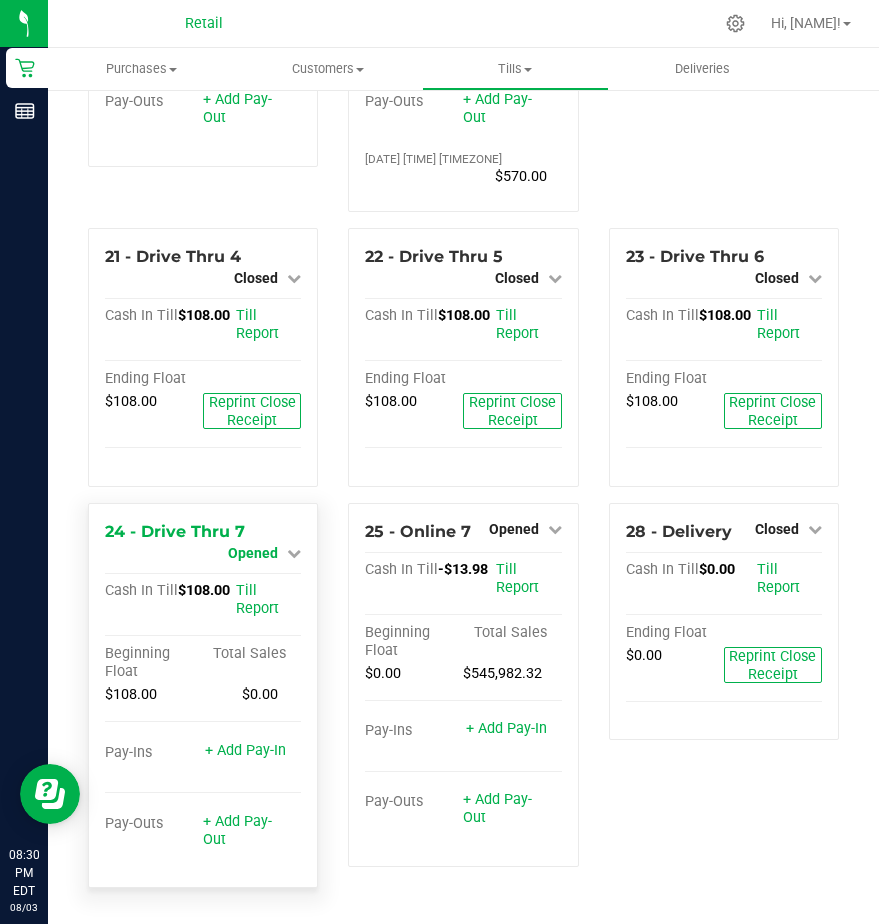 click on "Opened" at bounding box center (253, 553) 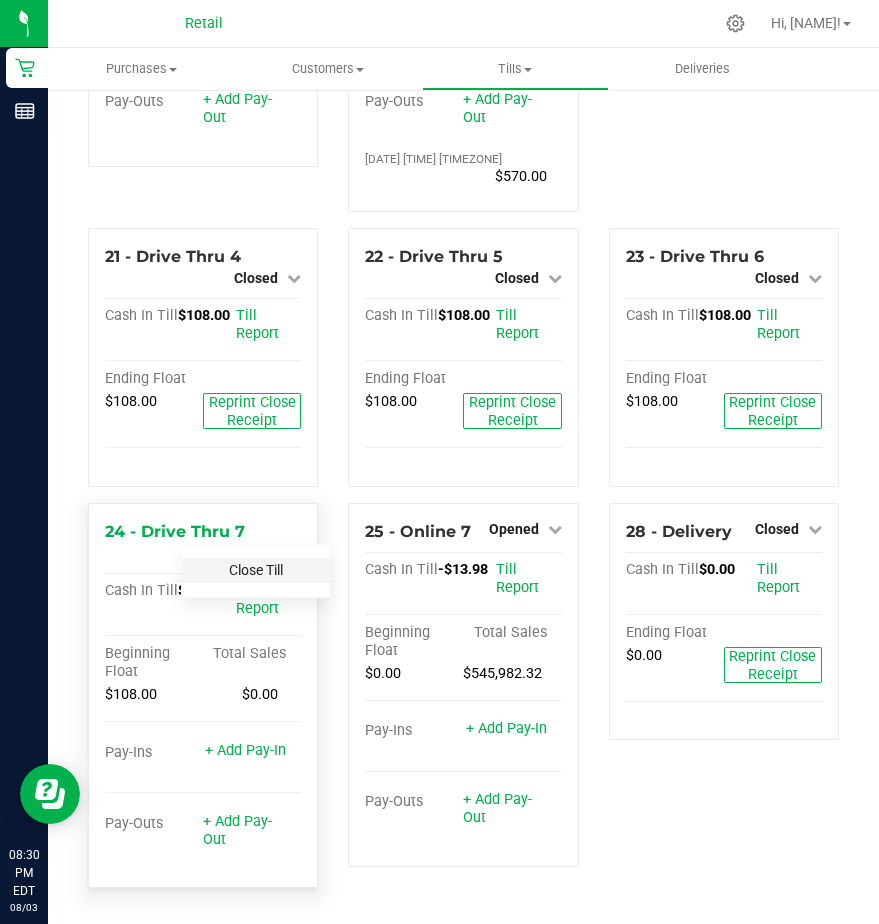 click on "Close Till" at bounding box center (256, 570) 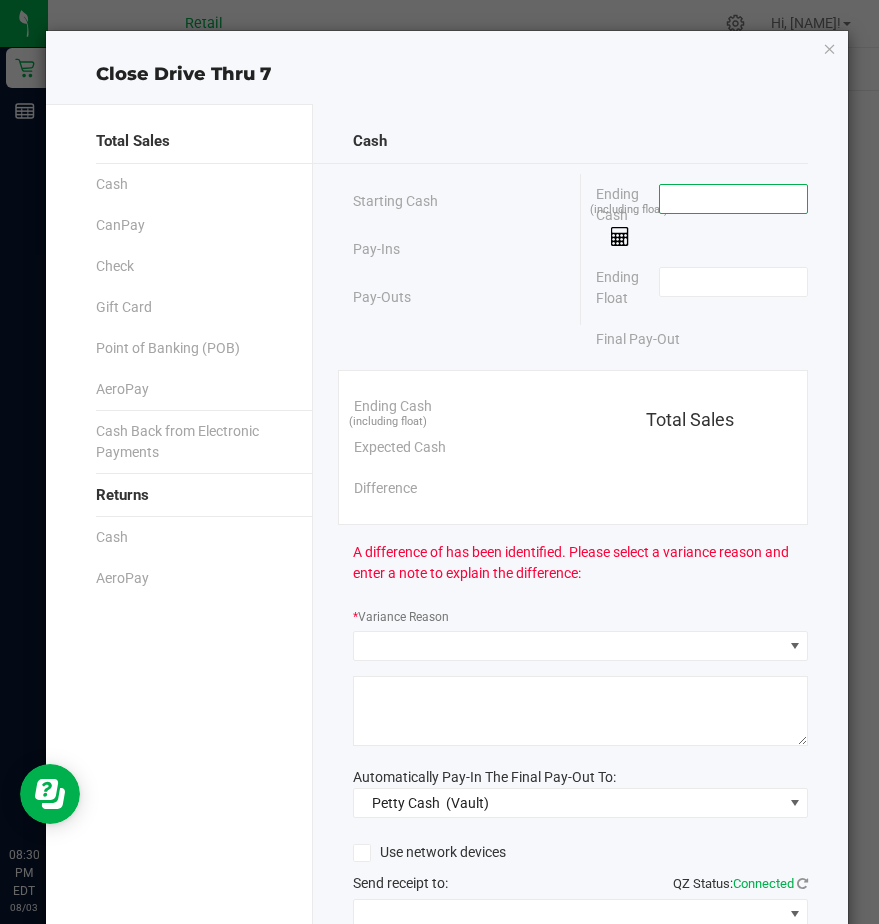 click at bounding box center (733, 199) 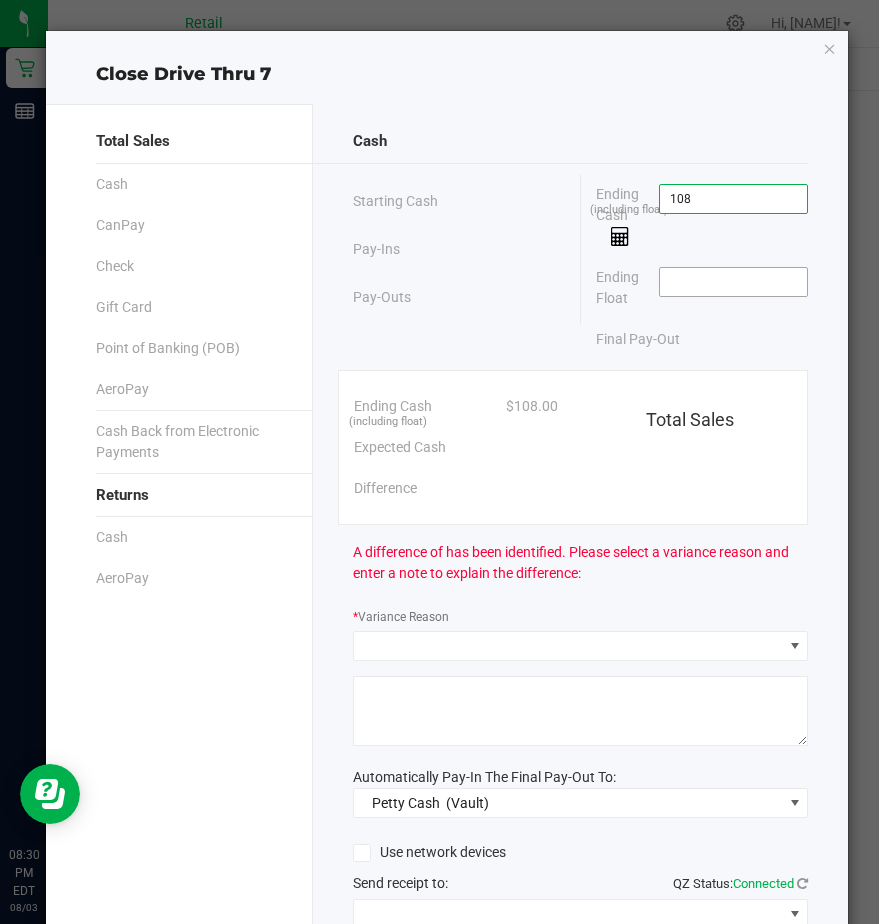 type on "$108.00" 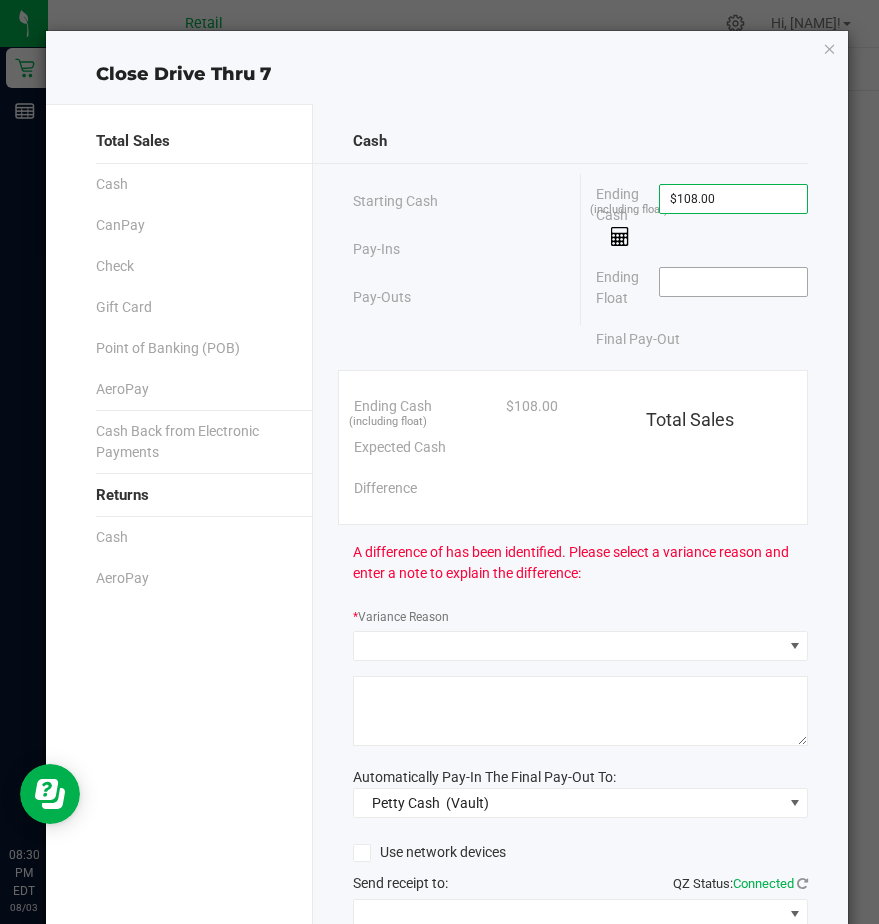 click at bounding box center (733, 282) 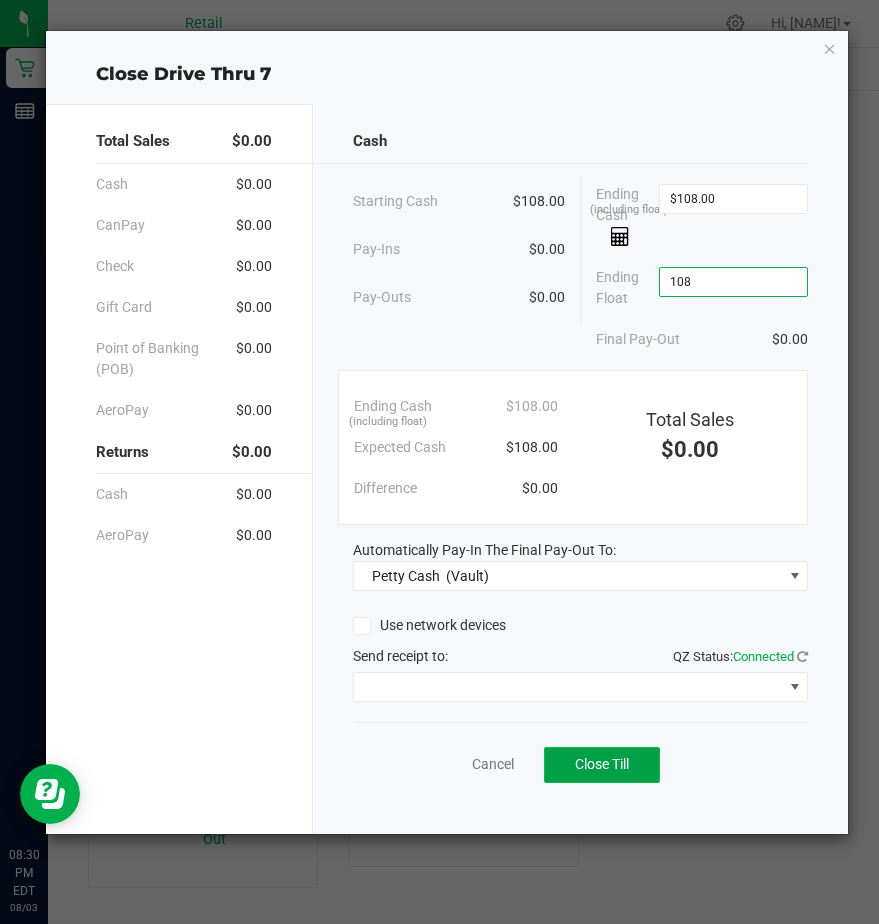 type on "$108.00" 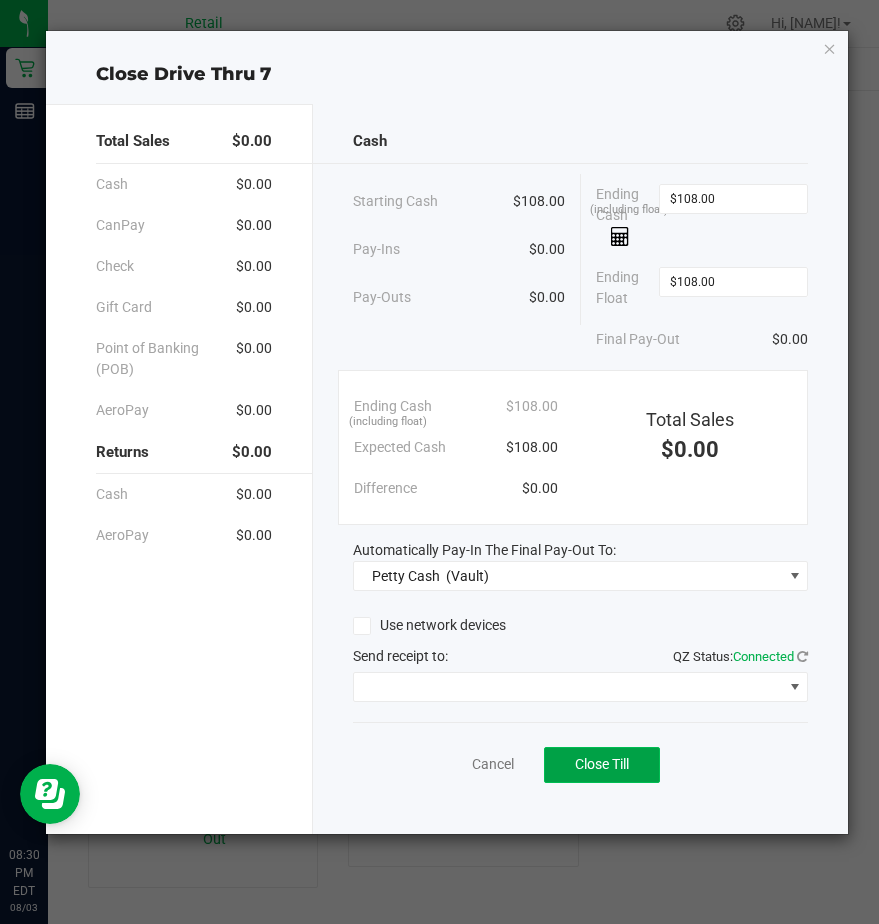 click on "Close Till" 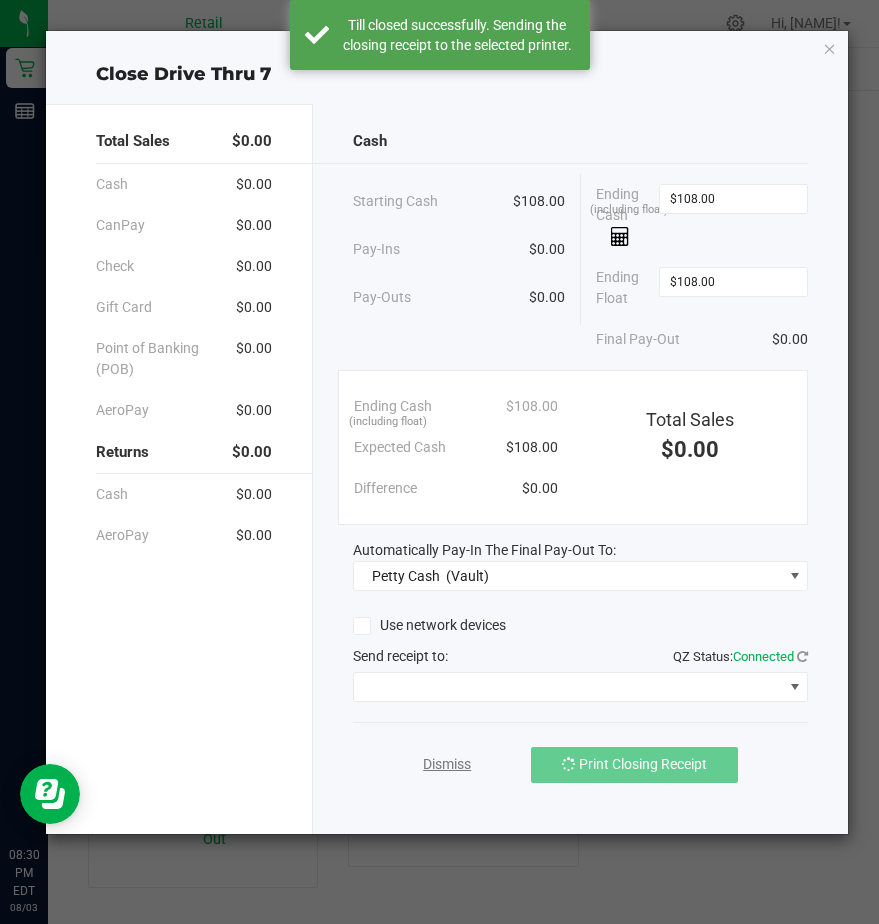 click on "Dismiss" 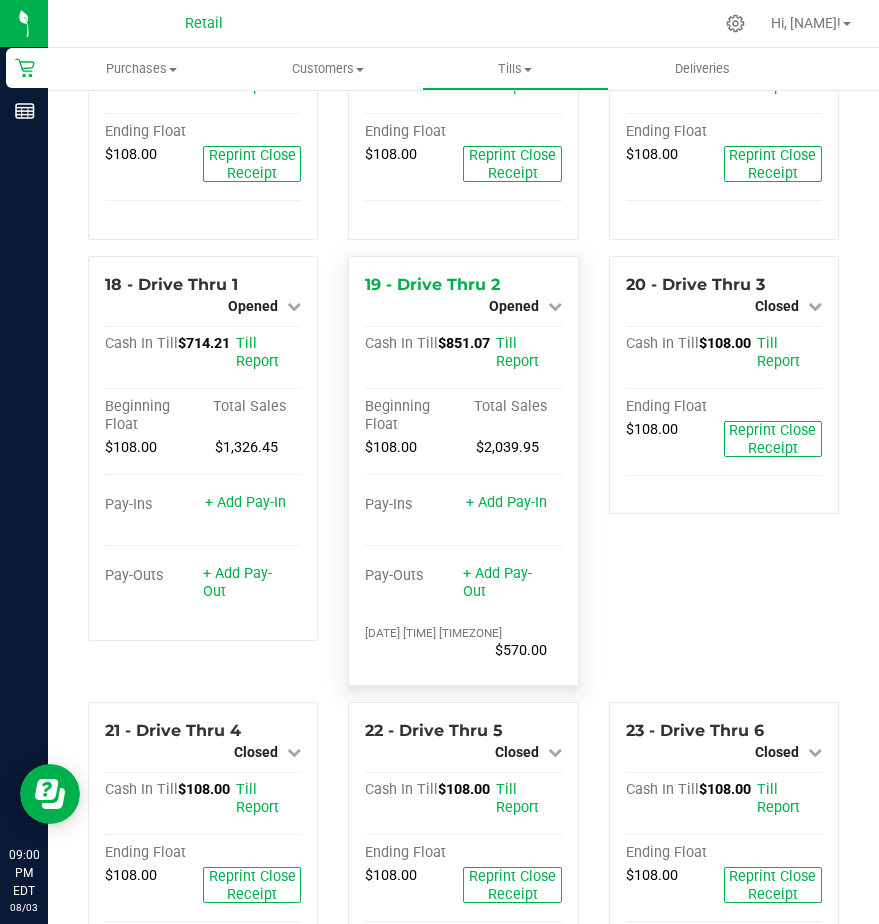 scroll, scrollTop: 2000, scrollLeft: 0, axis: vertical 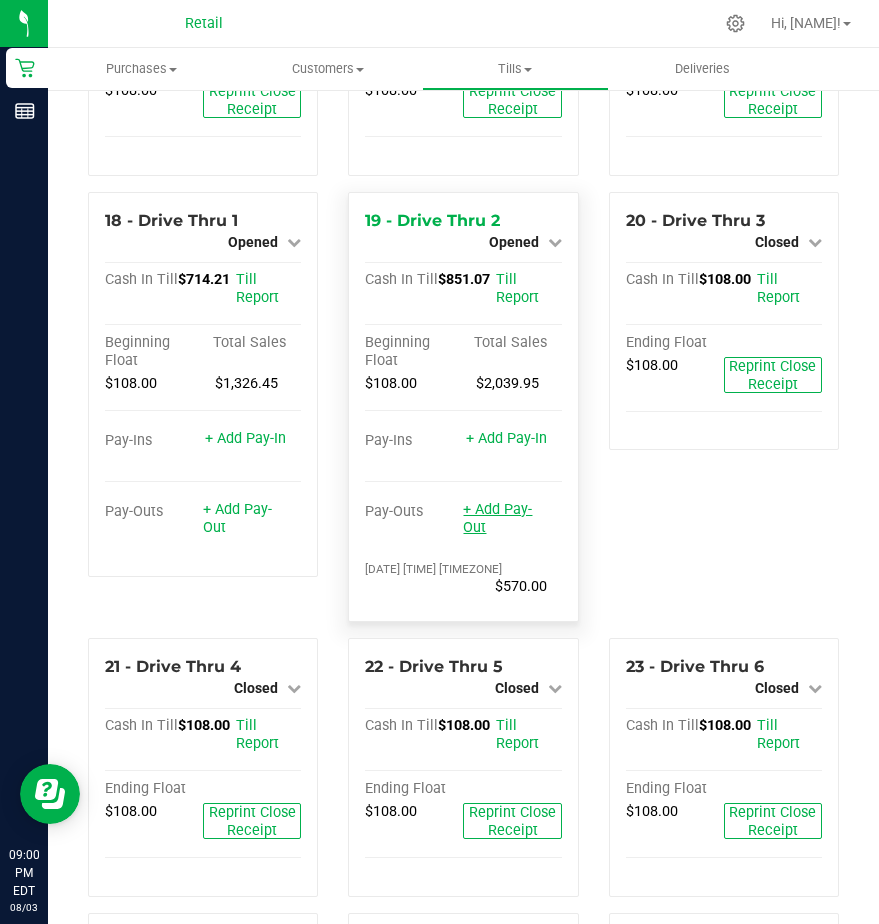 click on "+ Add Pay-Out" at bounding box center (497, 518) 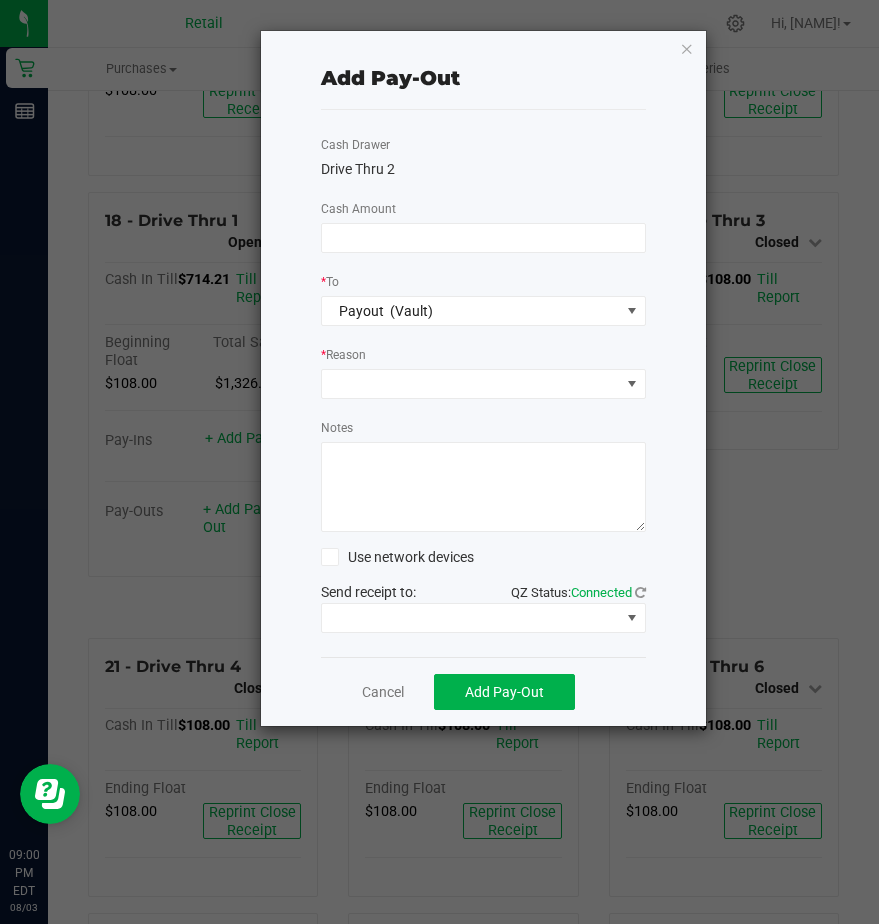 click on "Cash Drawer   Drive Thru 2   Cash Amount  *  To  Payout    (Vault) *  Reason   Notes          Use network devices   Send receipt to:   QZ Status:   Connected" 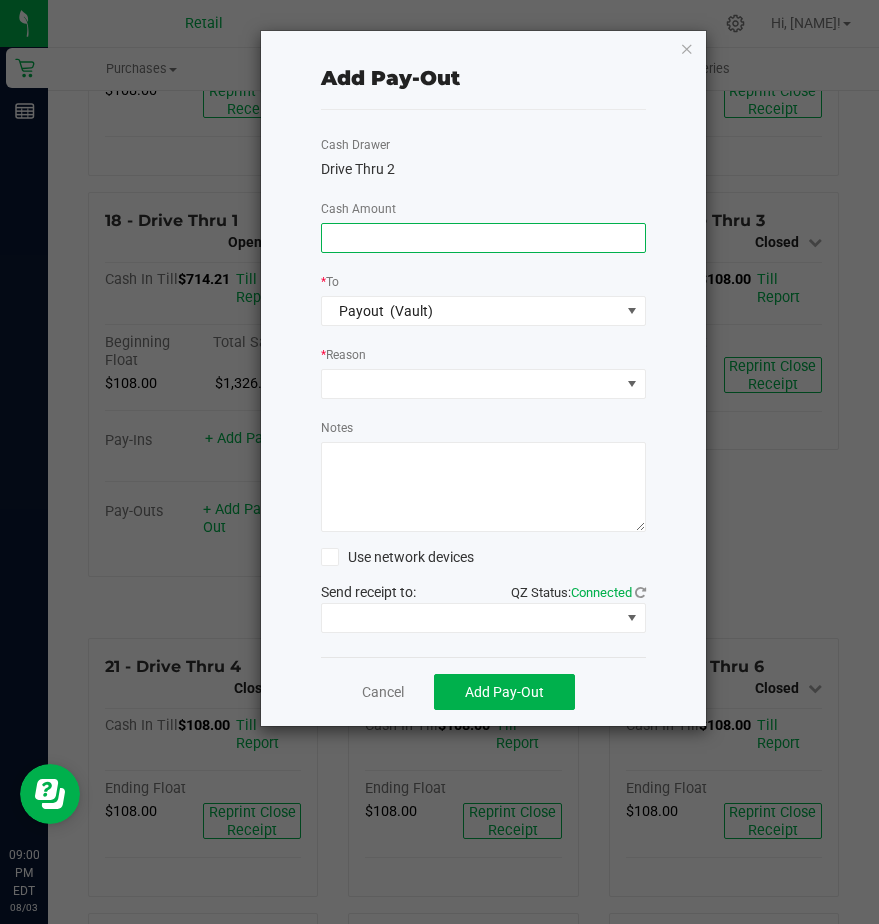 click at bounding box center [483, 238] 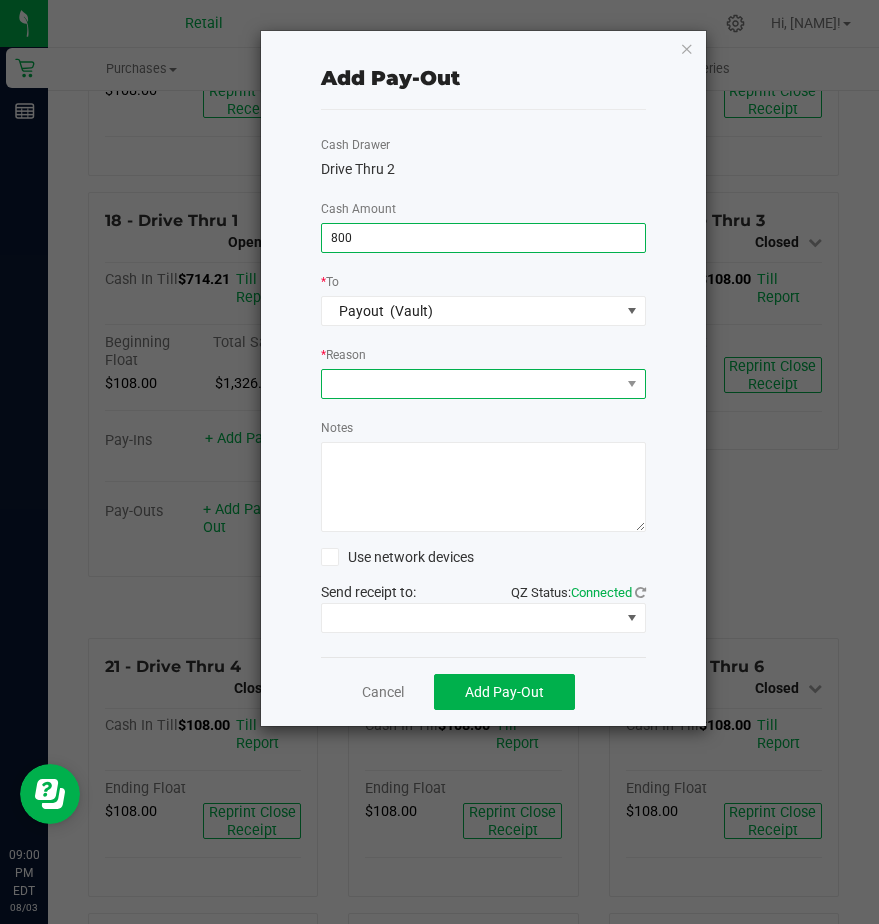 type on "$800.00" 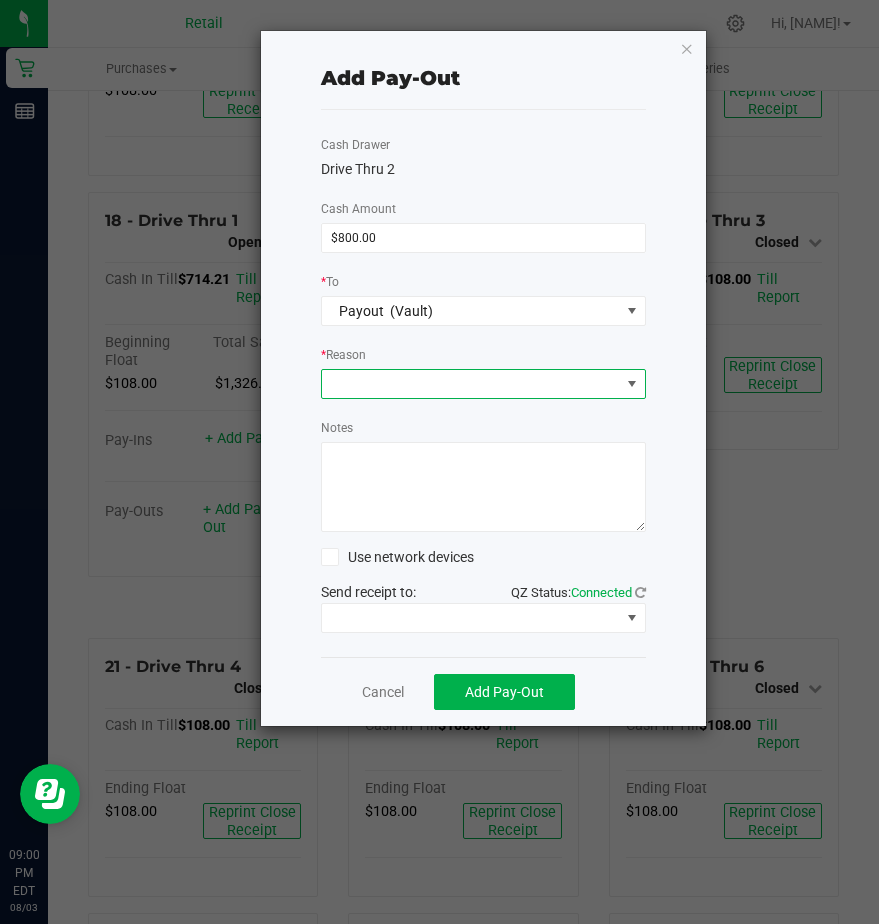 click at bounding box center [471, 384] 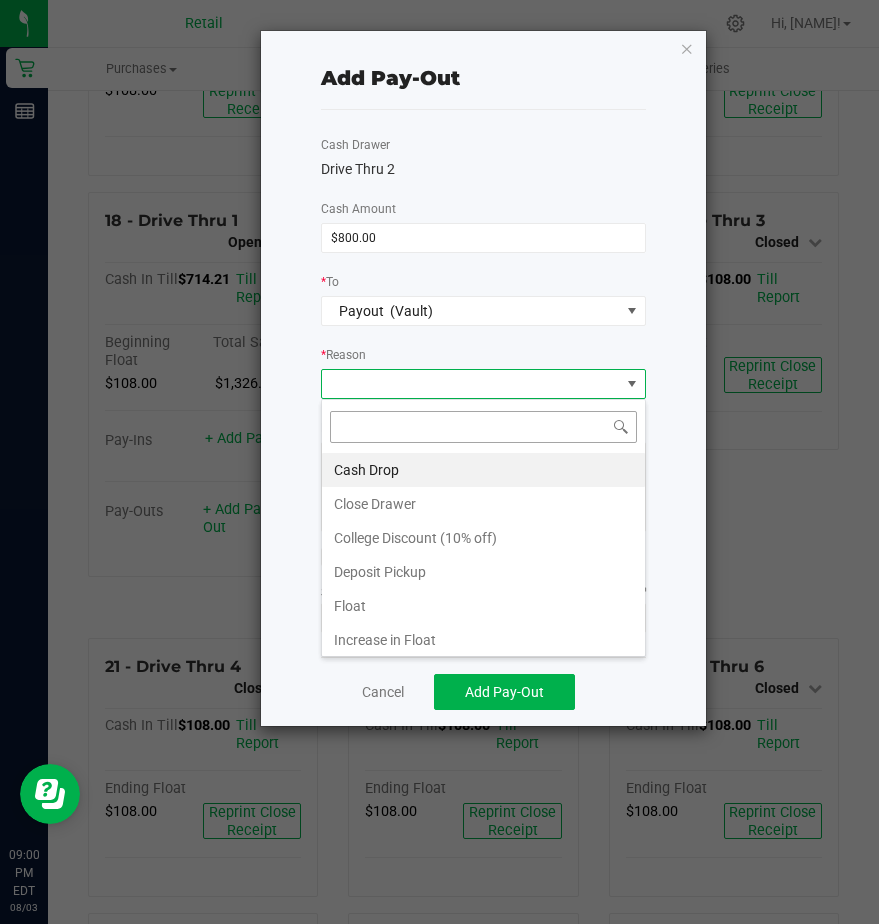 scroll, scrollTop: 99970, scrollLeft: 99675, axis: both 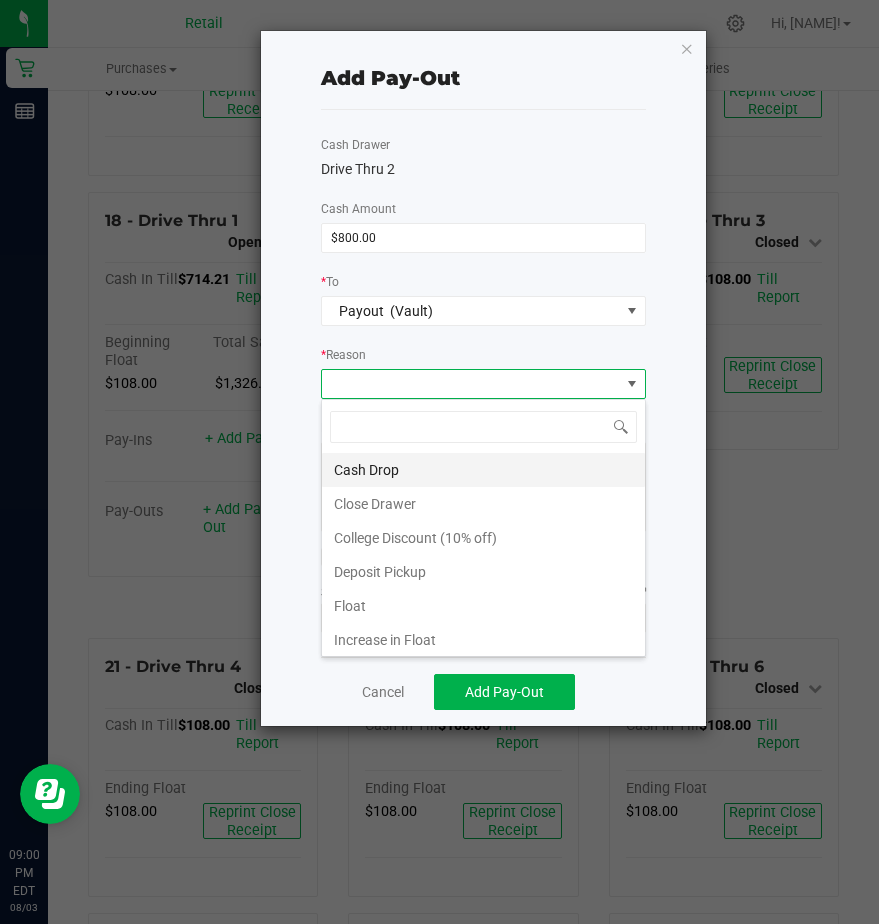 click on "Cash Drop" at bounding box center (483, 470) 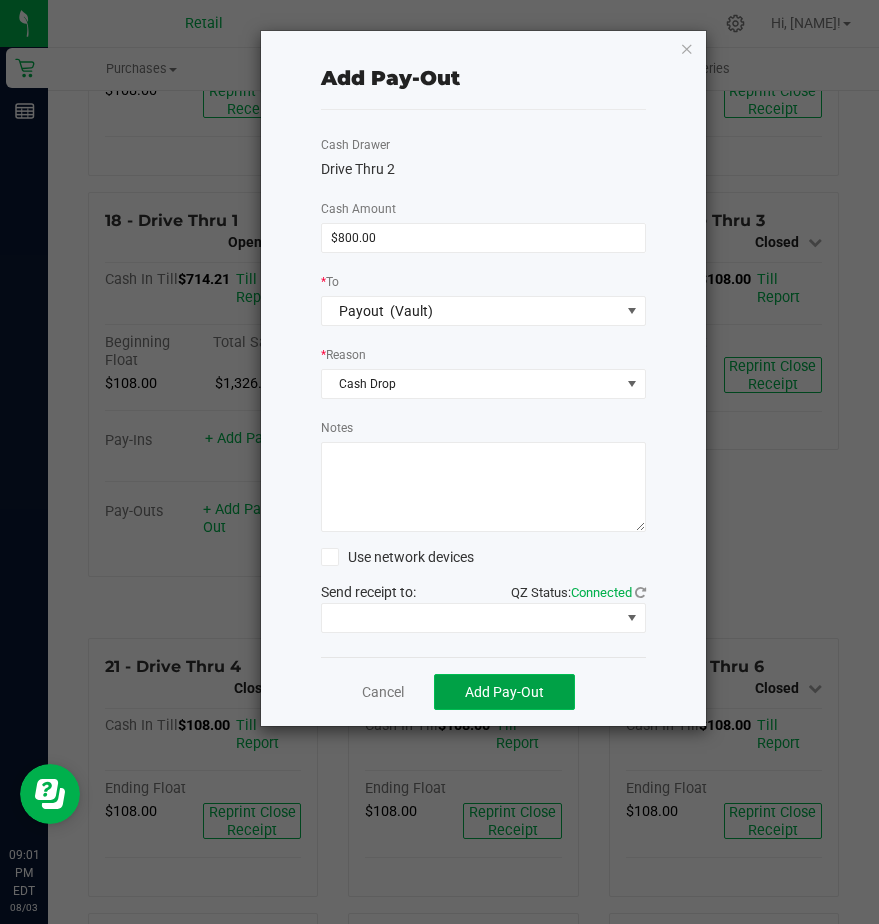 click on "Add Pay-Out" 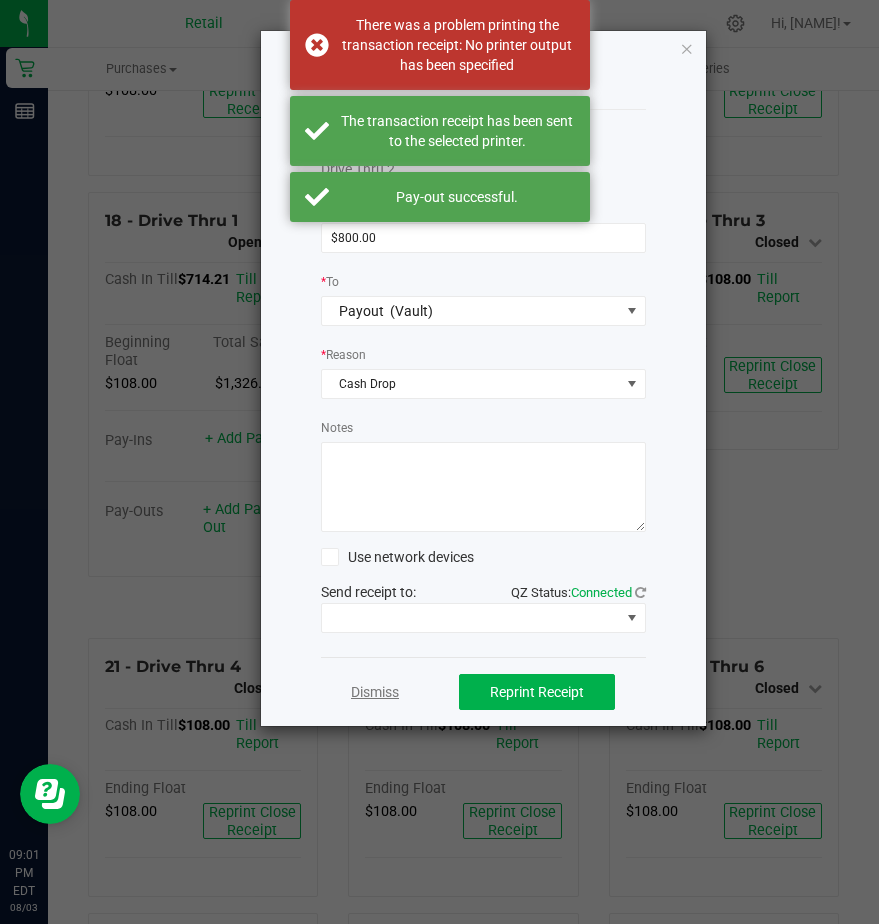 click on "Dismiss" 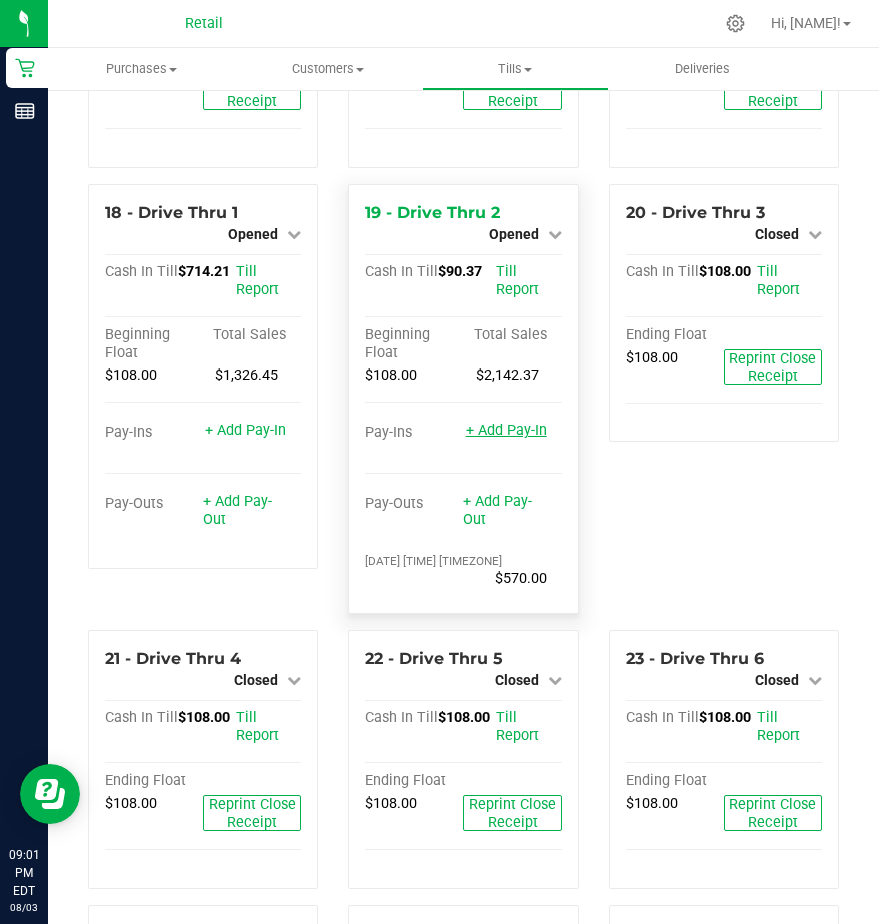 scroll, scrollTop: 2000, scrollLeft: 0, axis: vertical 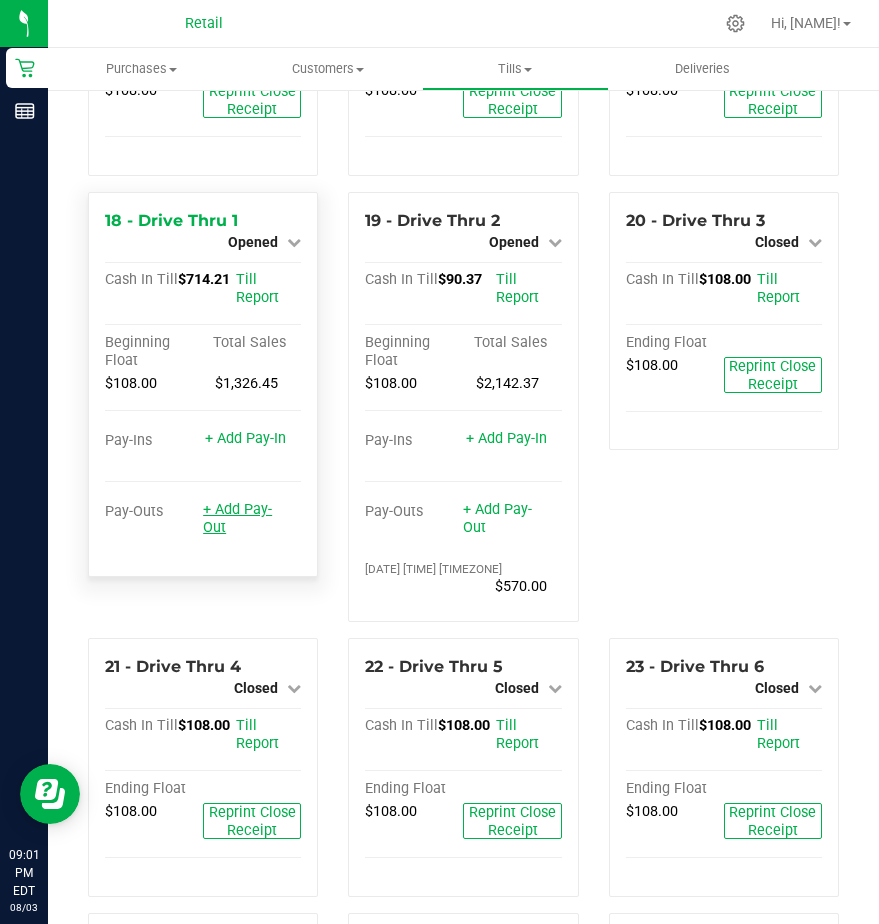 click on "+ Add Pay-Out" at bounding box center [237, 518] 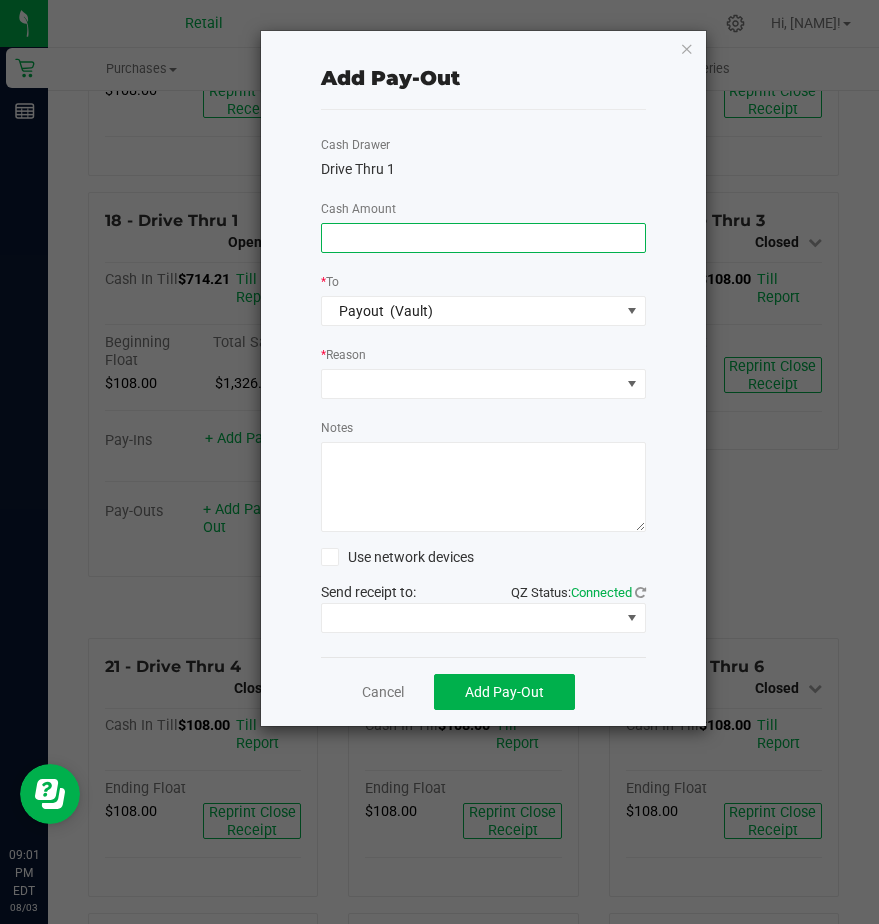 click at bounding box center [483, 238] 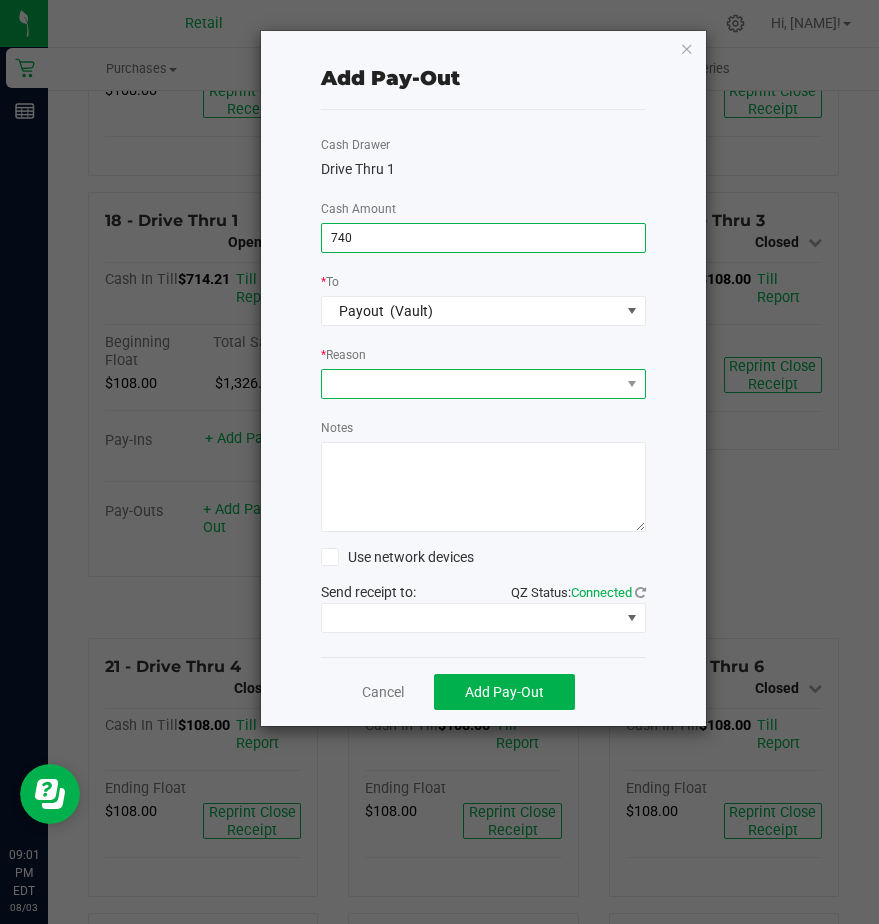 type on "$740.00" 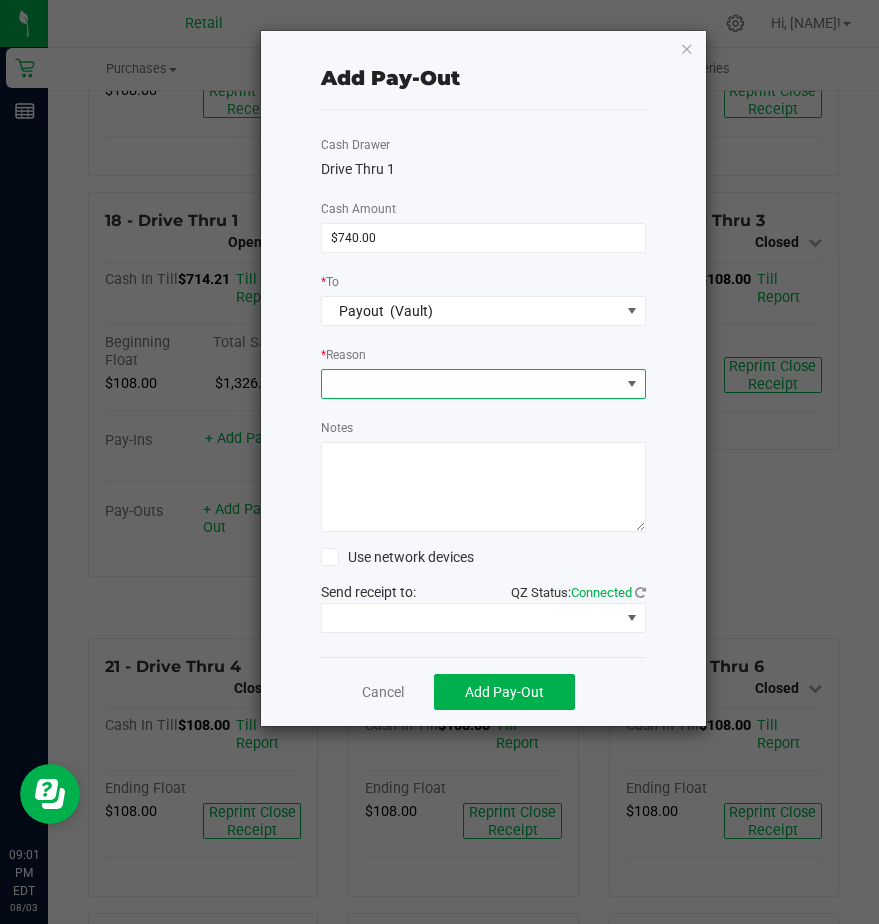 click at bounding box center [471, 384] 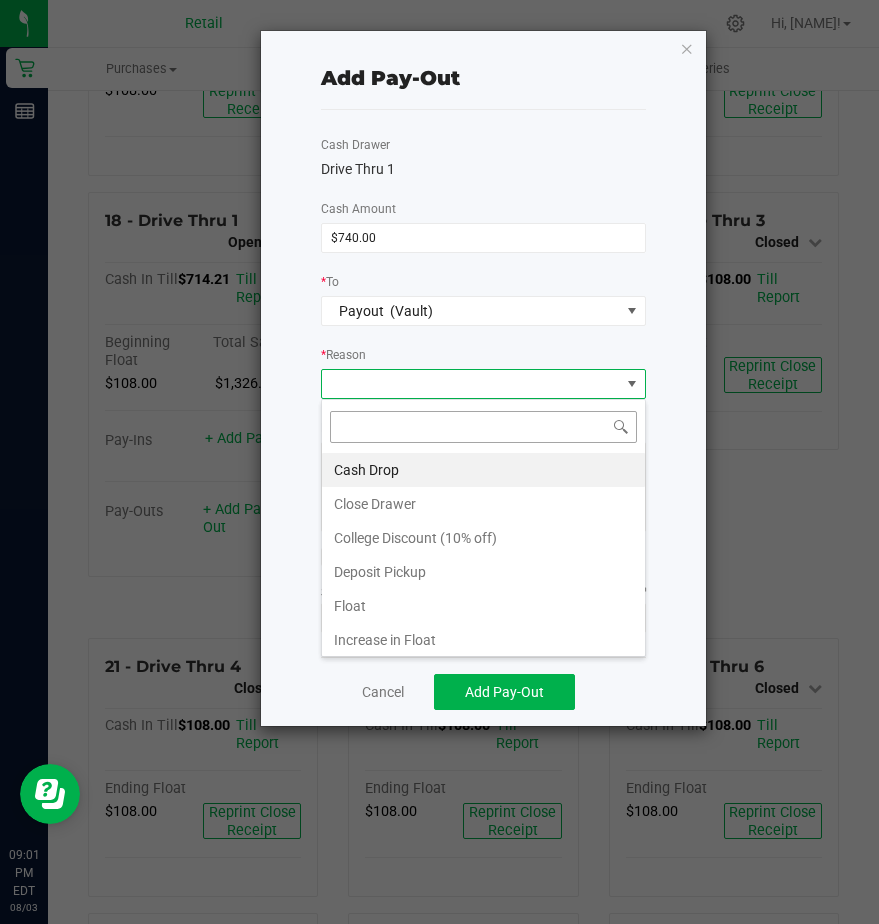 scroll, scrollTop: 99970, scrollLeft: 99675, axis: both 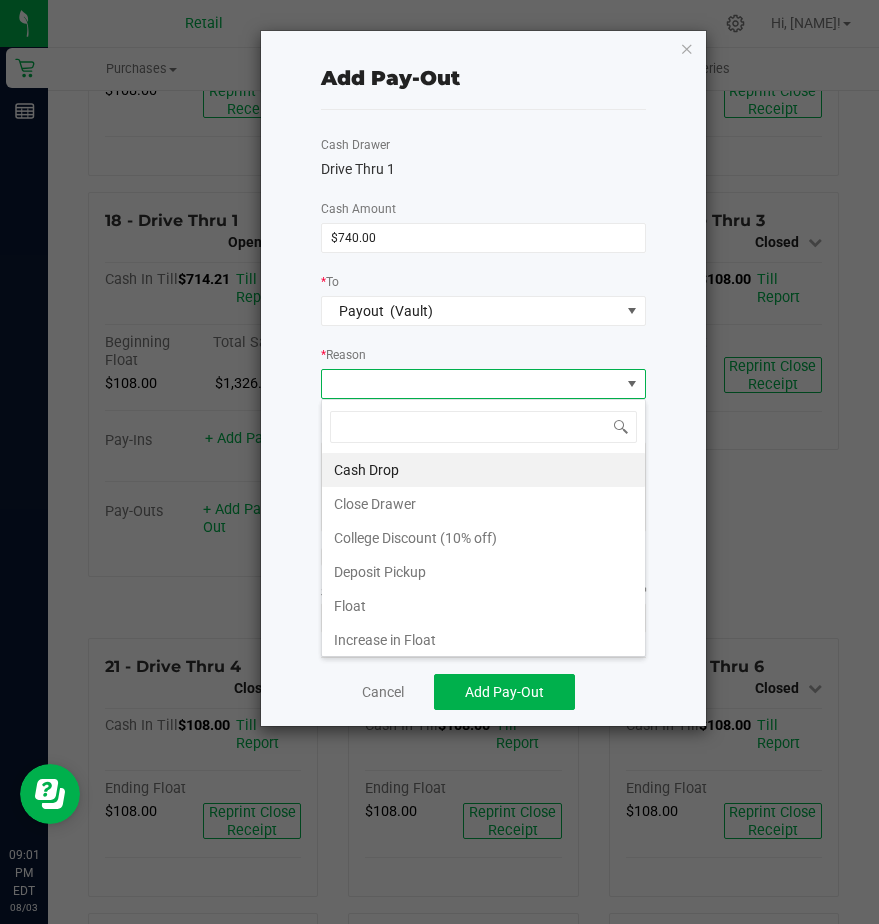 click on "Cash Drop" at bounding box center (483, 470) 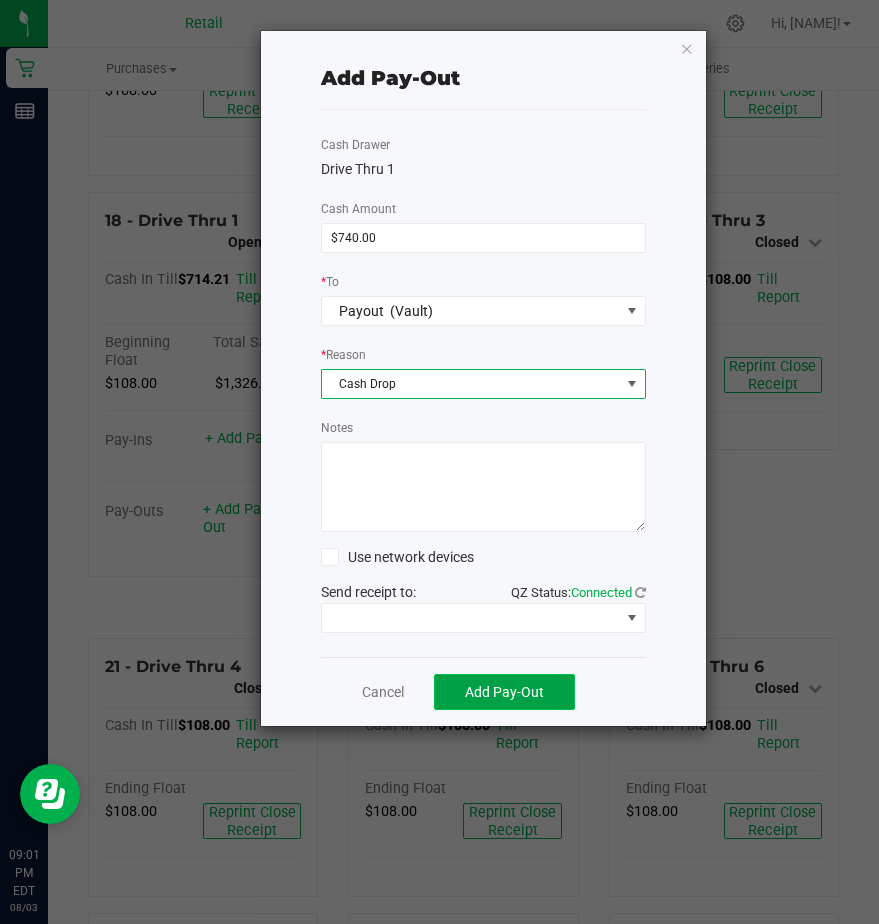 click on "Add Pay-Out" 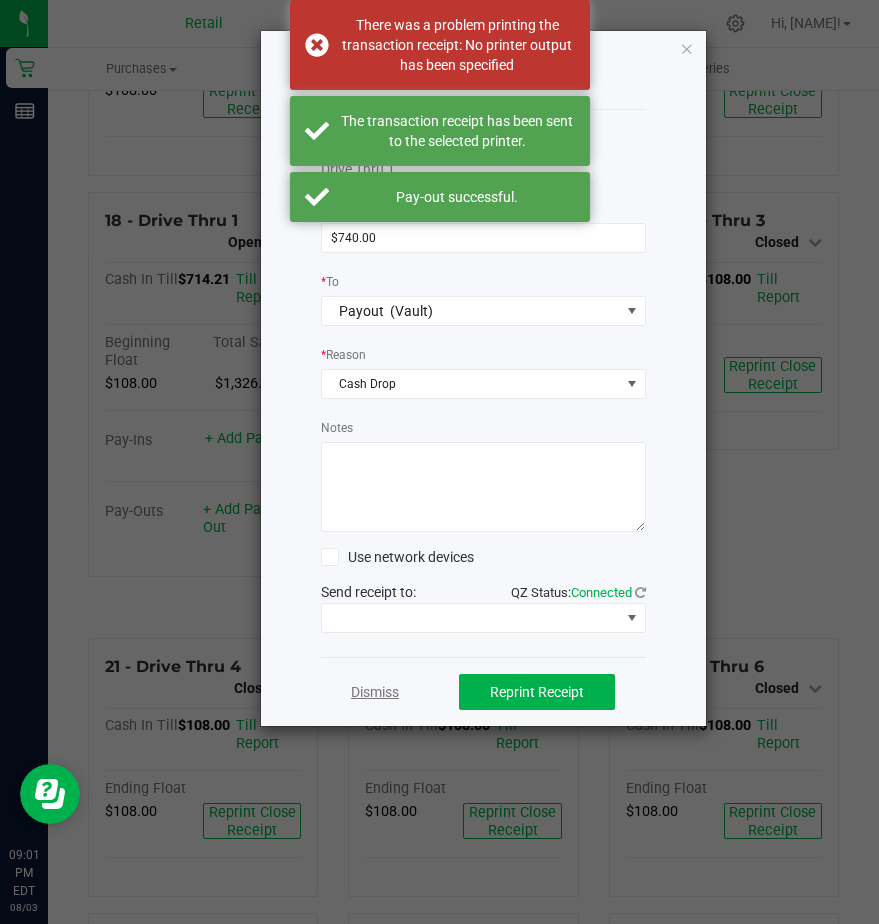 click on "Dismiss" 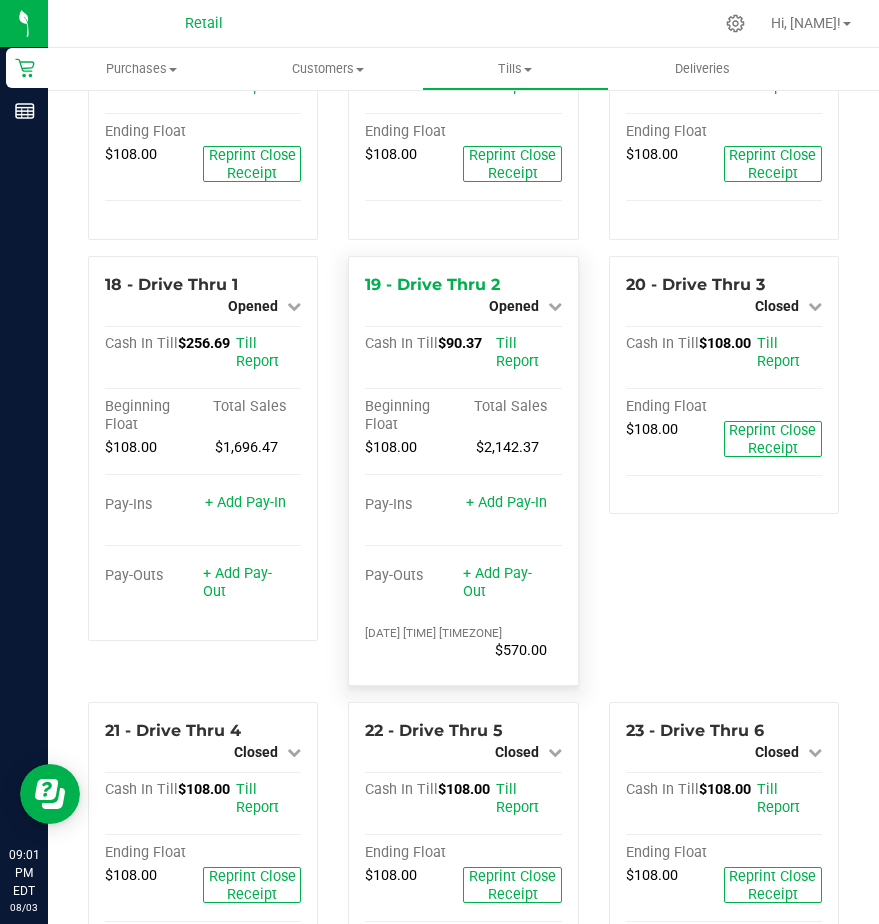 scroll, scrollTop: 1900, scrollLeft: 0, axis: vertical 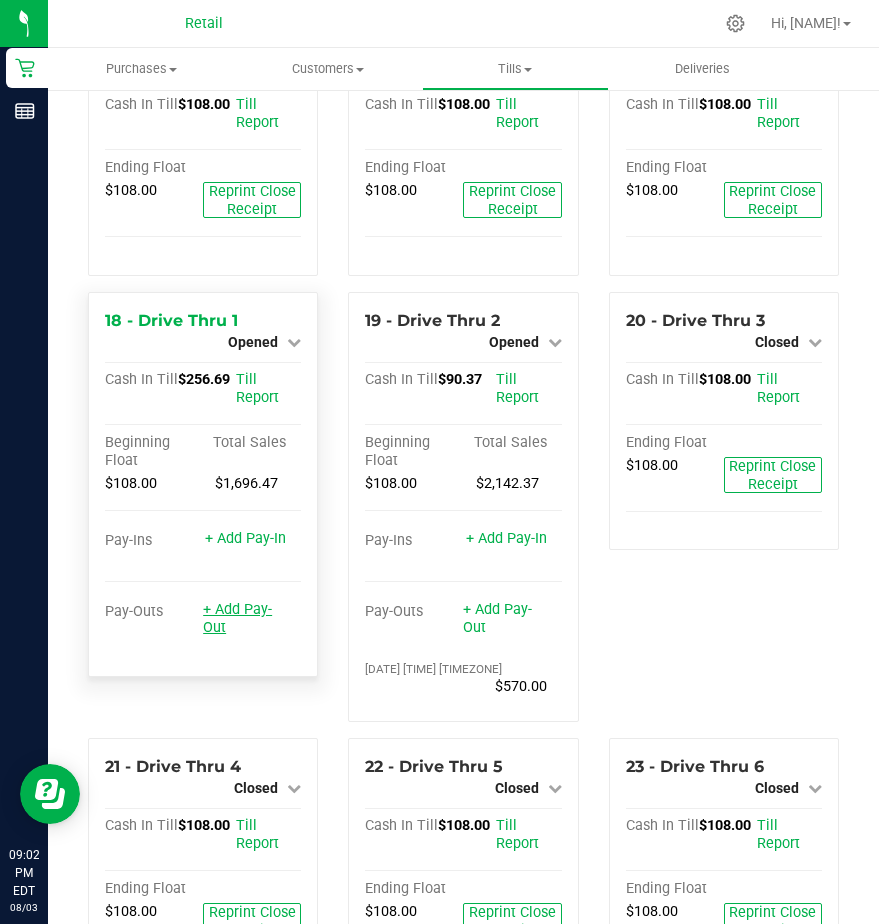 click on "+ Add Pay-Out" at bounding box center (237, 618) 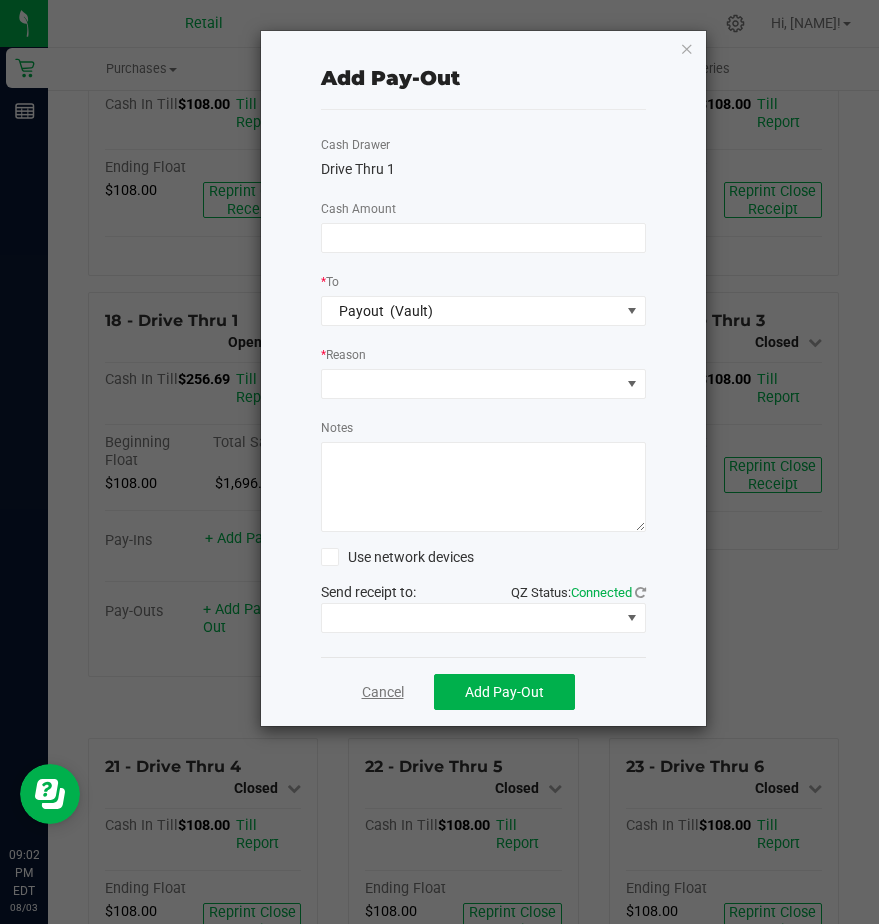 click on "Cancel" 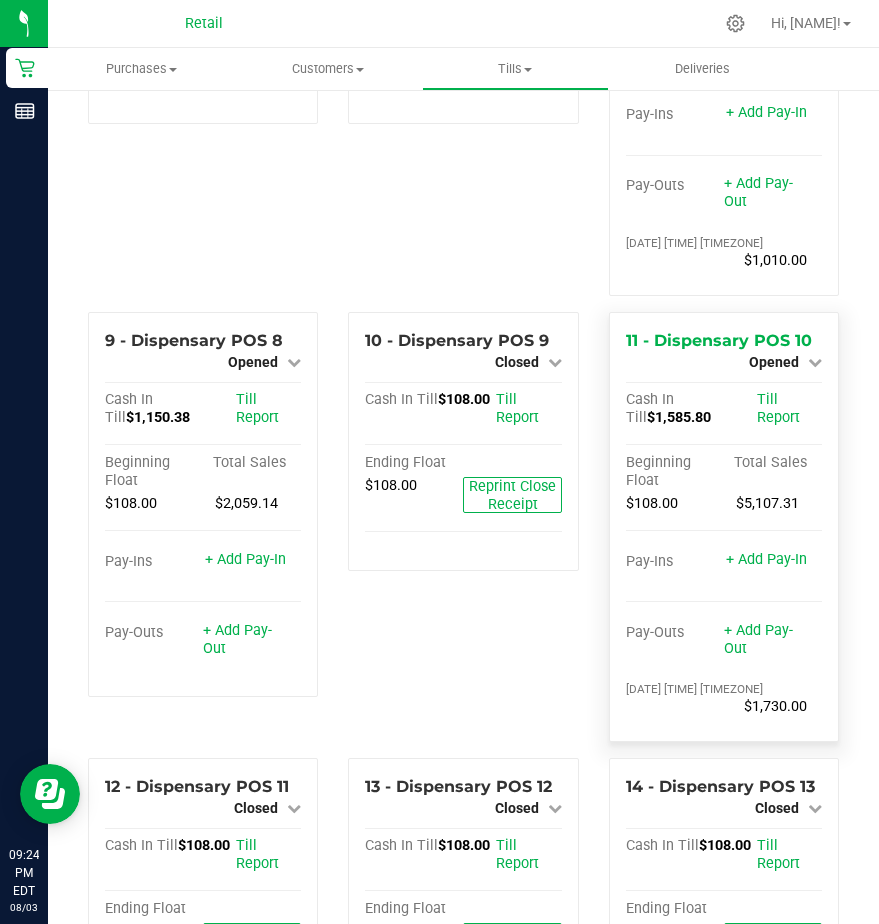 scroll, scrollTop: 1000, scrollLeft: 0, axis: vertical 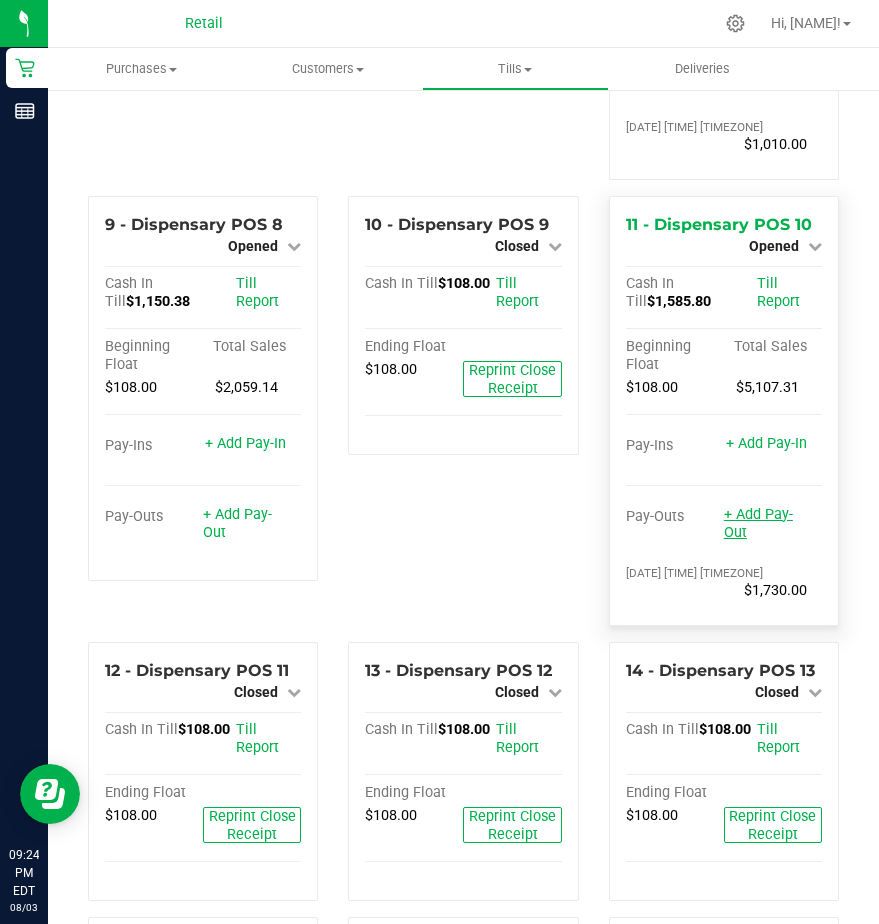 click on "+ Add Pay-Out" at bounding box center [758, 523] 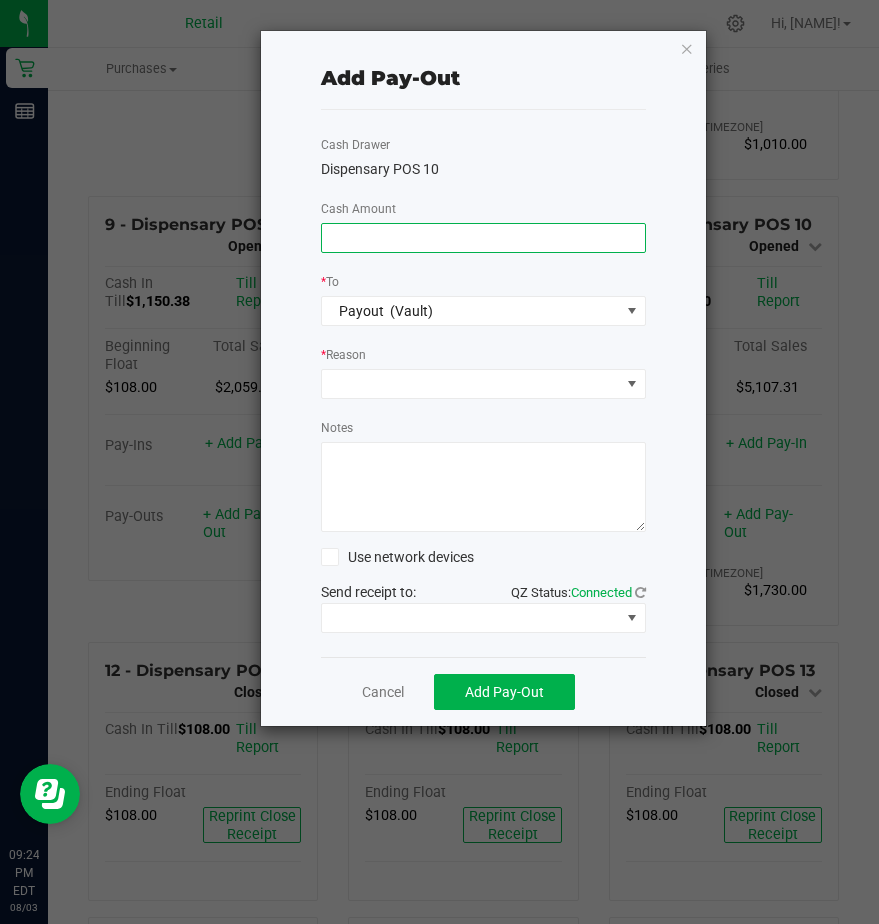 click at bounding box center (483, 238) 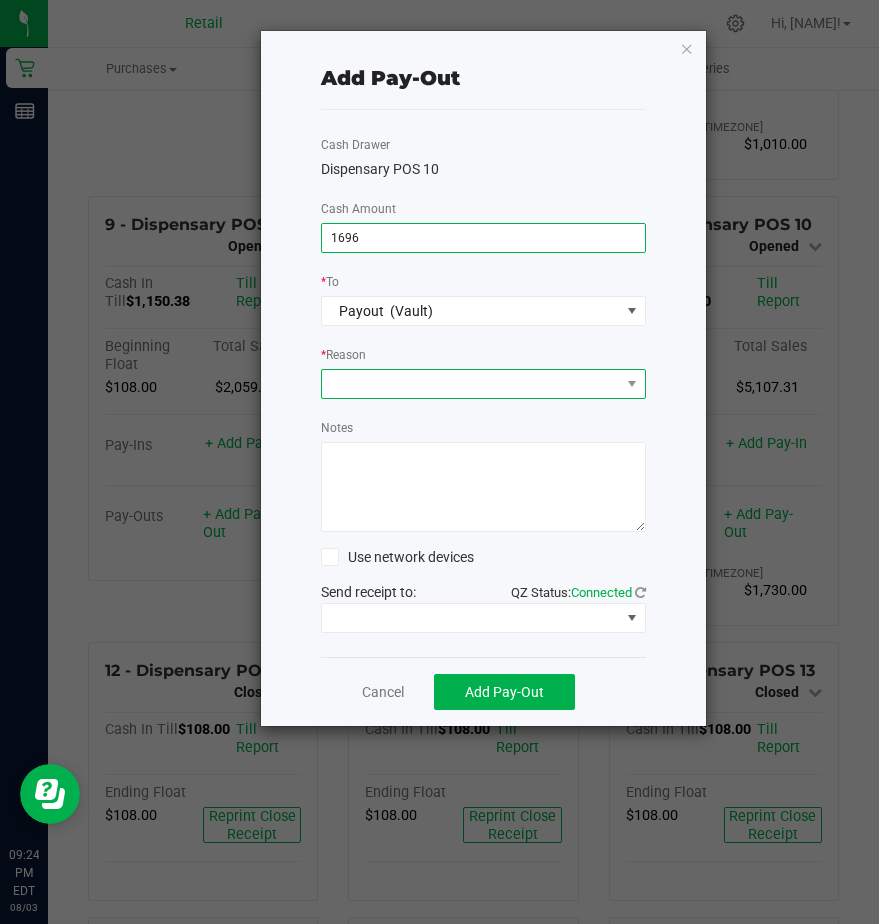 type on "$1,696.00" 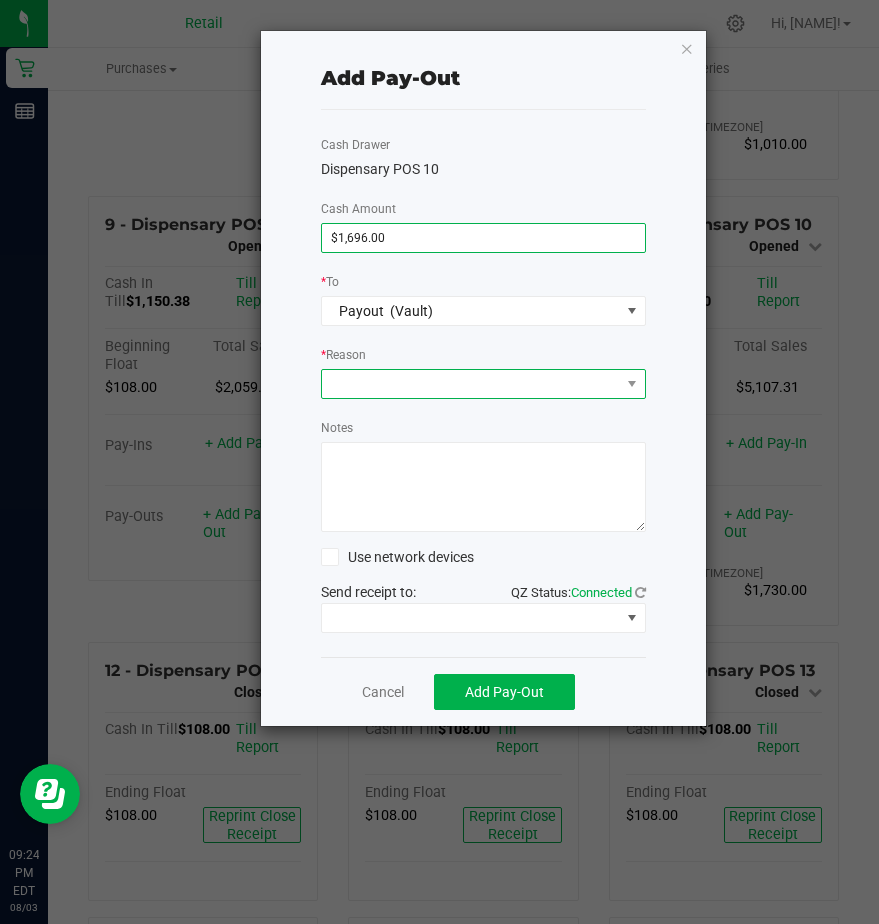 click at bounding box center [471, 384] 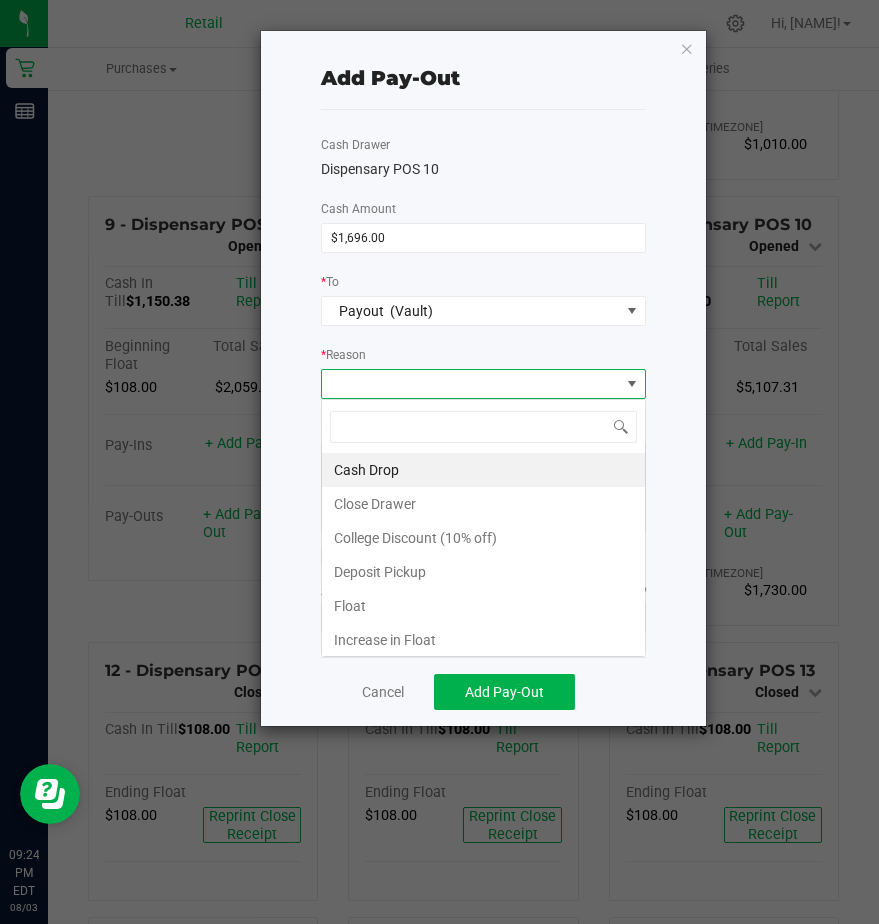 scroll, scrollTop: 99970, scrollLeft: 99675, axis: both 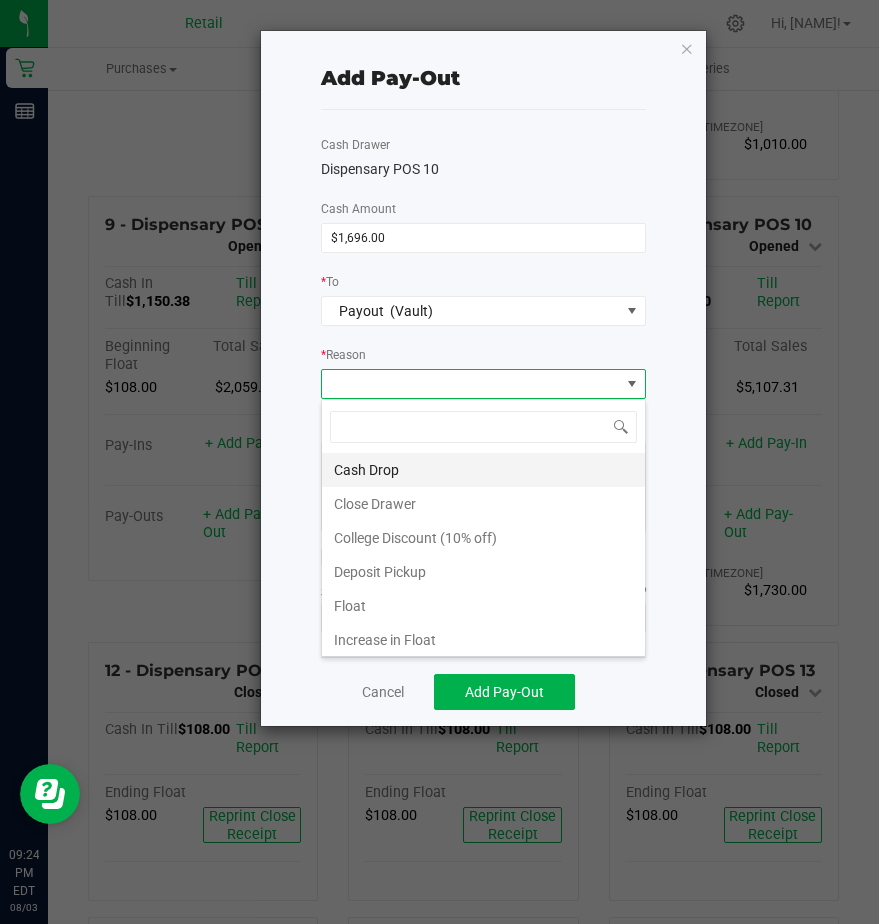 click on "Cash Drop" at bounding box center [483, 470] 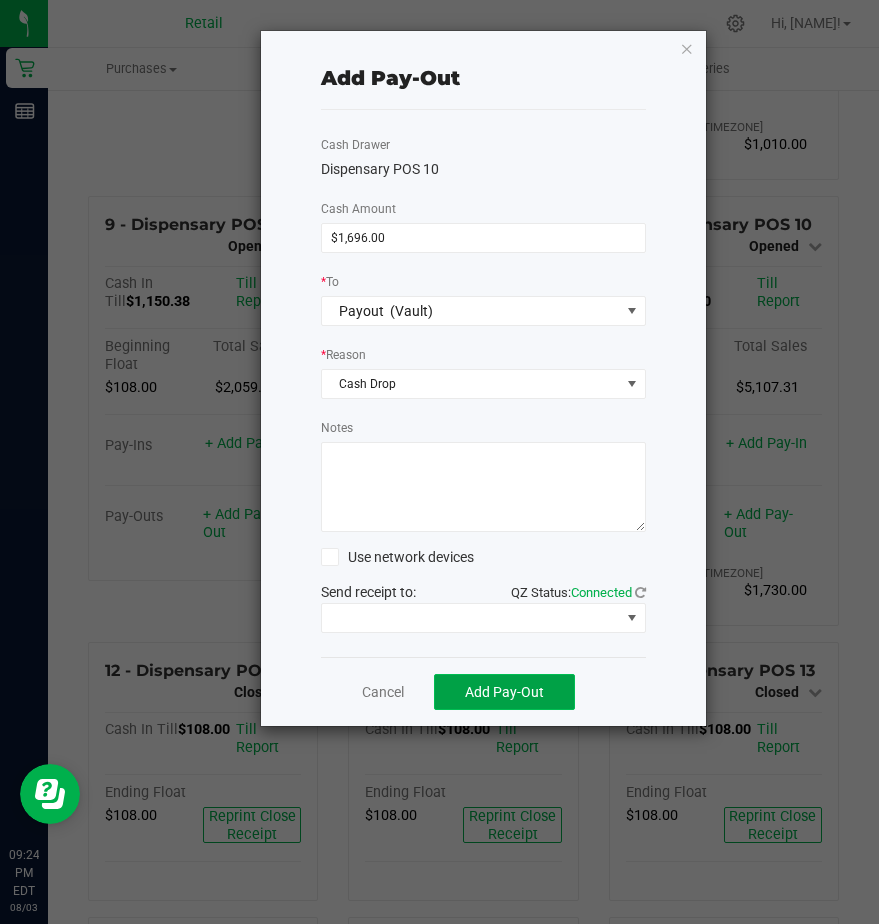 click on "Add Pay-Out" 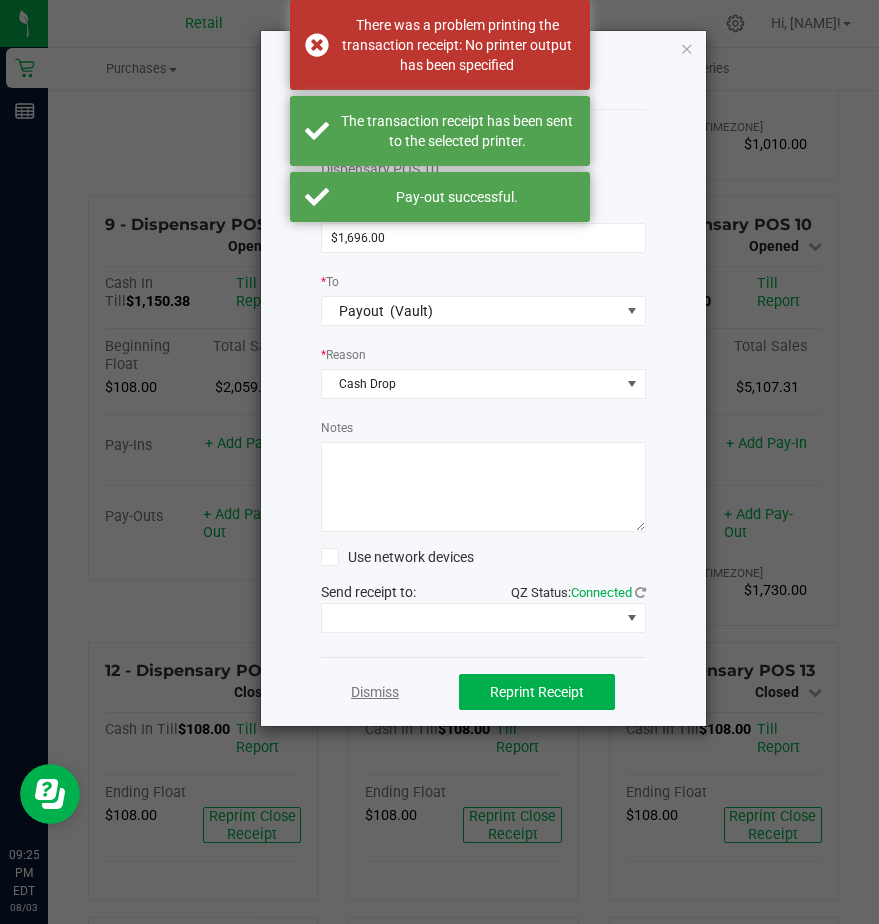 click on "Dismiss" 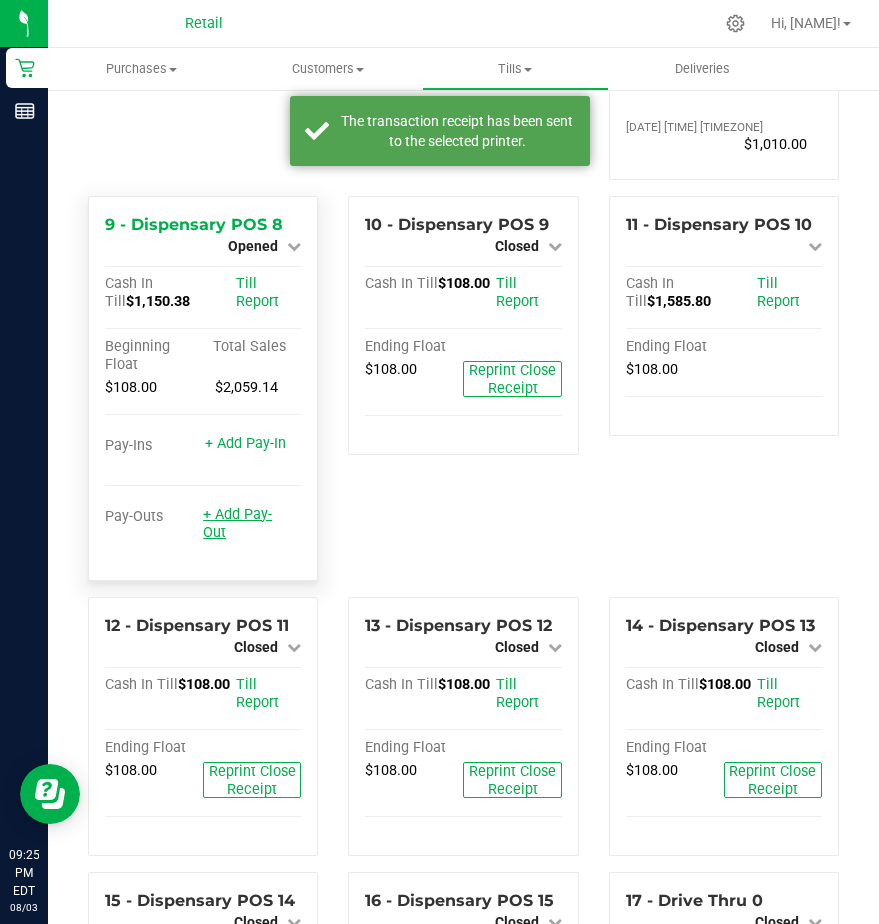 click on "+ Add Pay-Out" at bounding box center [237, 523] 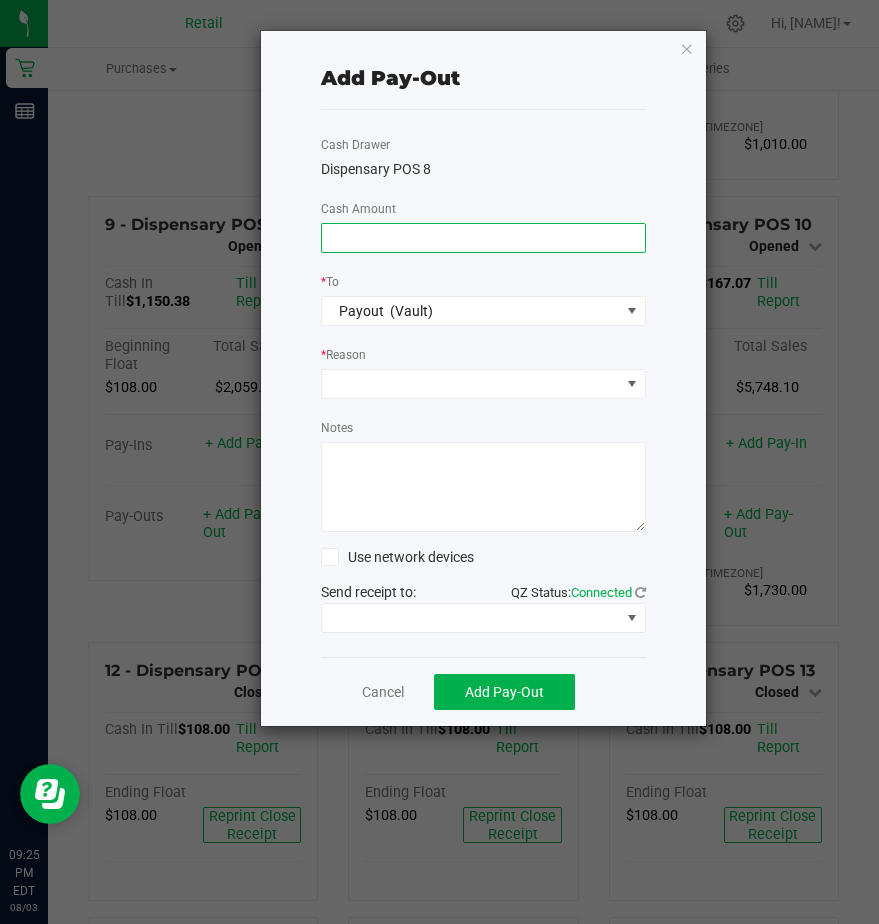 click at bounding box center (483, 238) 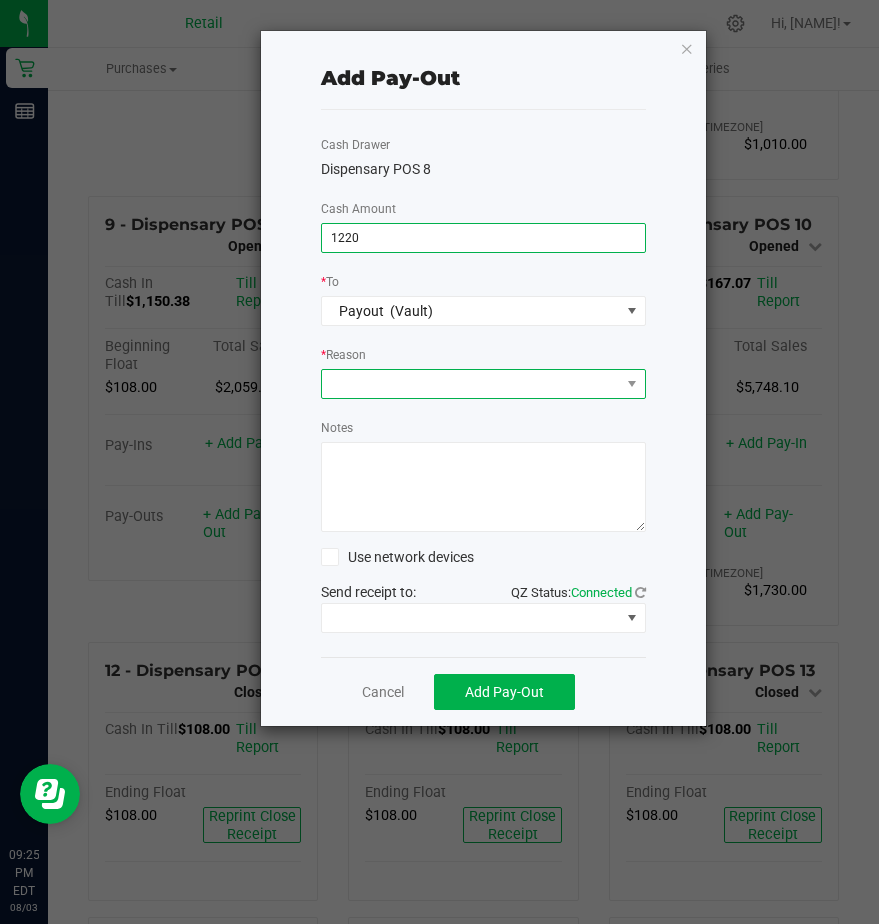type on "$1,220.00" 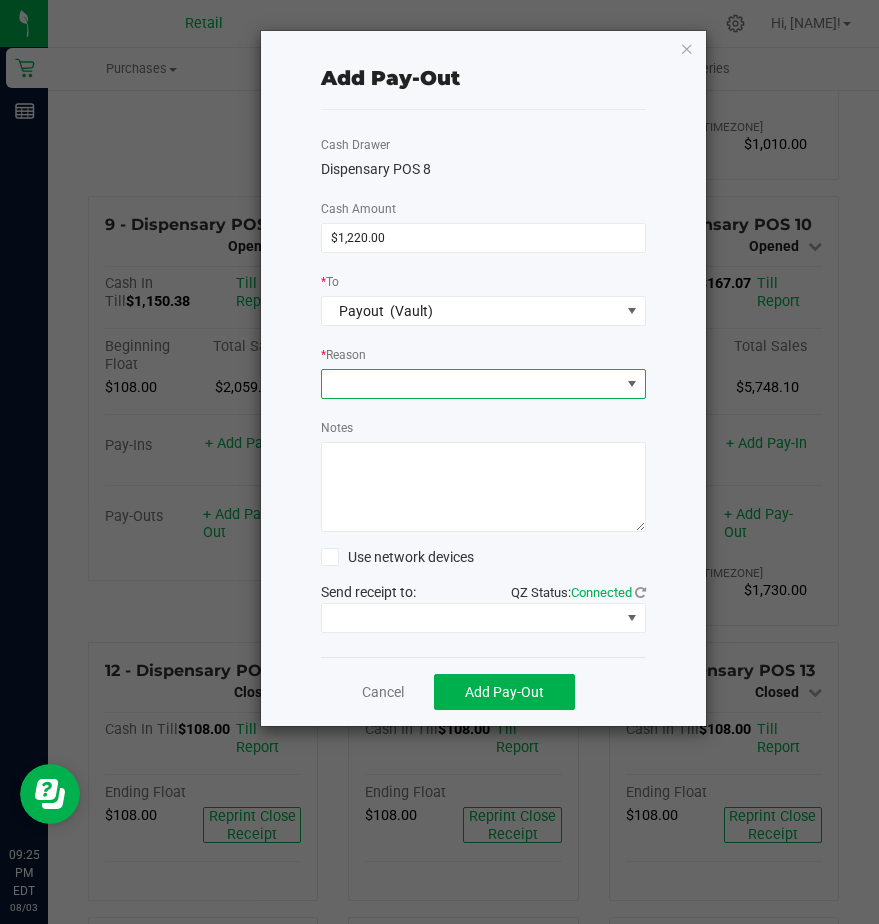 click at bounding box center [471, 384] 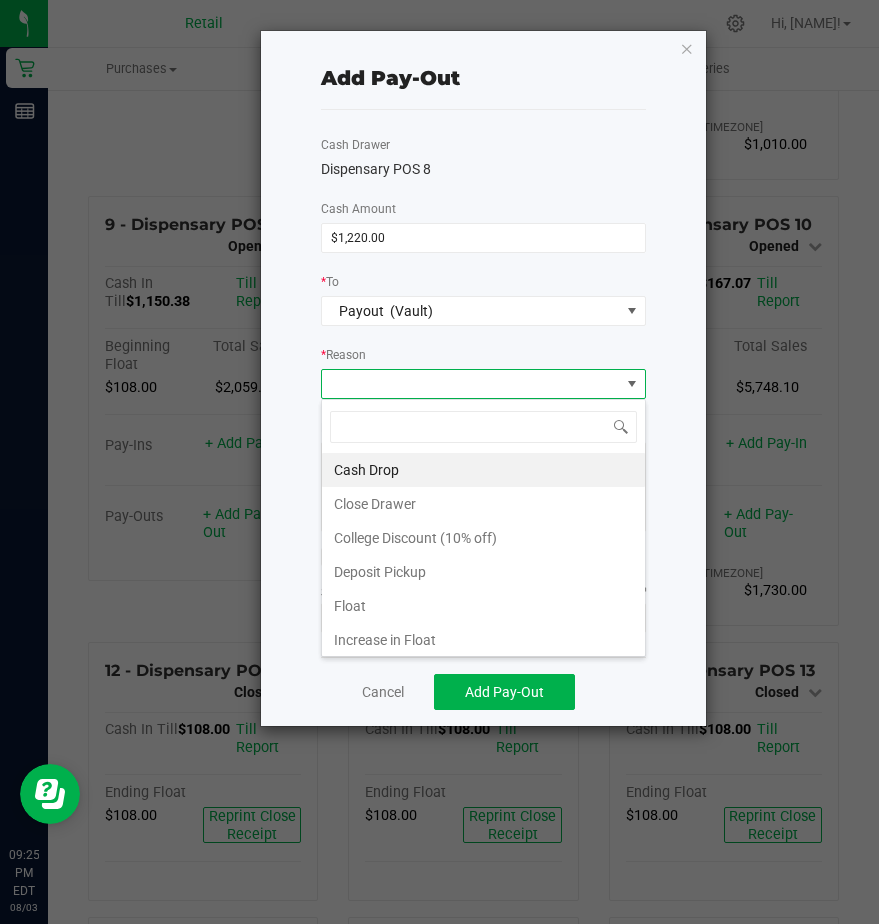 scroll, scrollTop: 99970, scrollLeft: 99675, axis: both 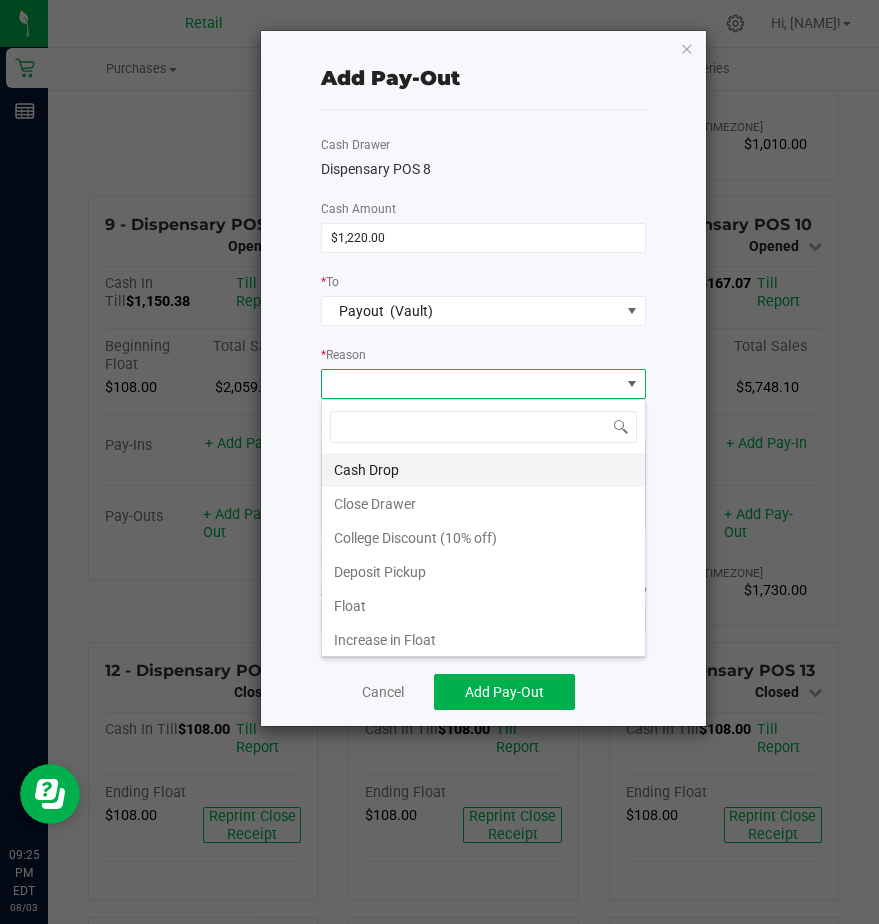 click on "Cash Drop" at bounding box center [483, 470] 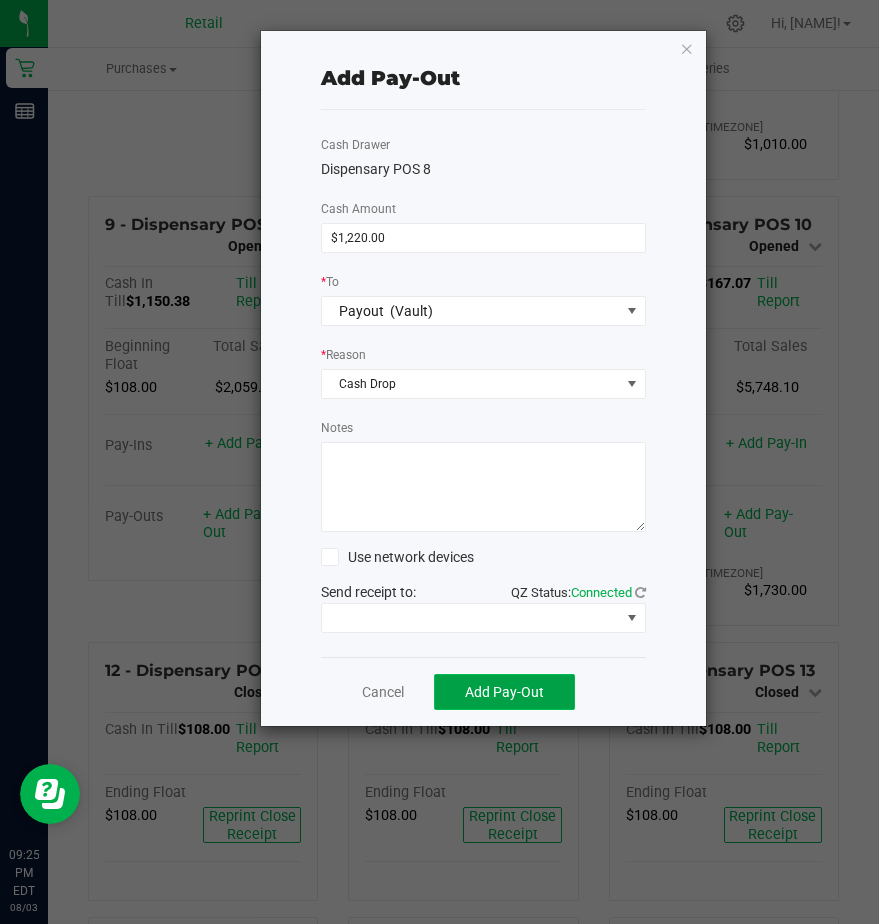 click on "Add Pay-Out" 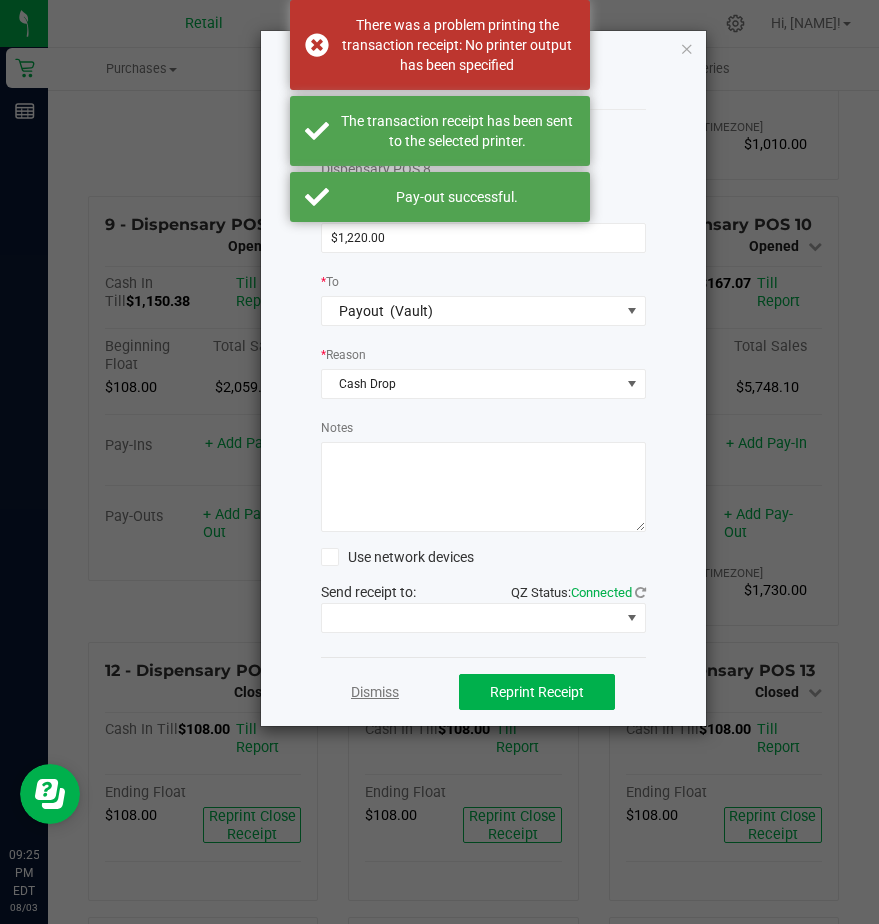 click on "Dismiss" 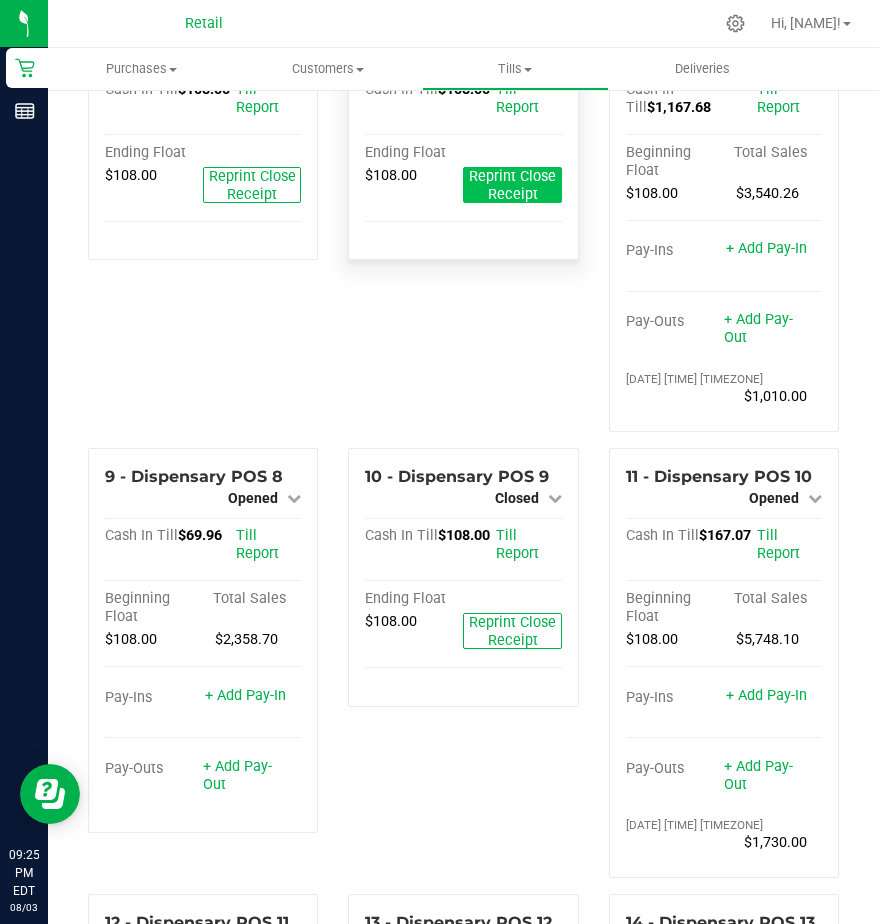 scroll, scrollTop: 700, scrollLeft: 0, axis: vertical 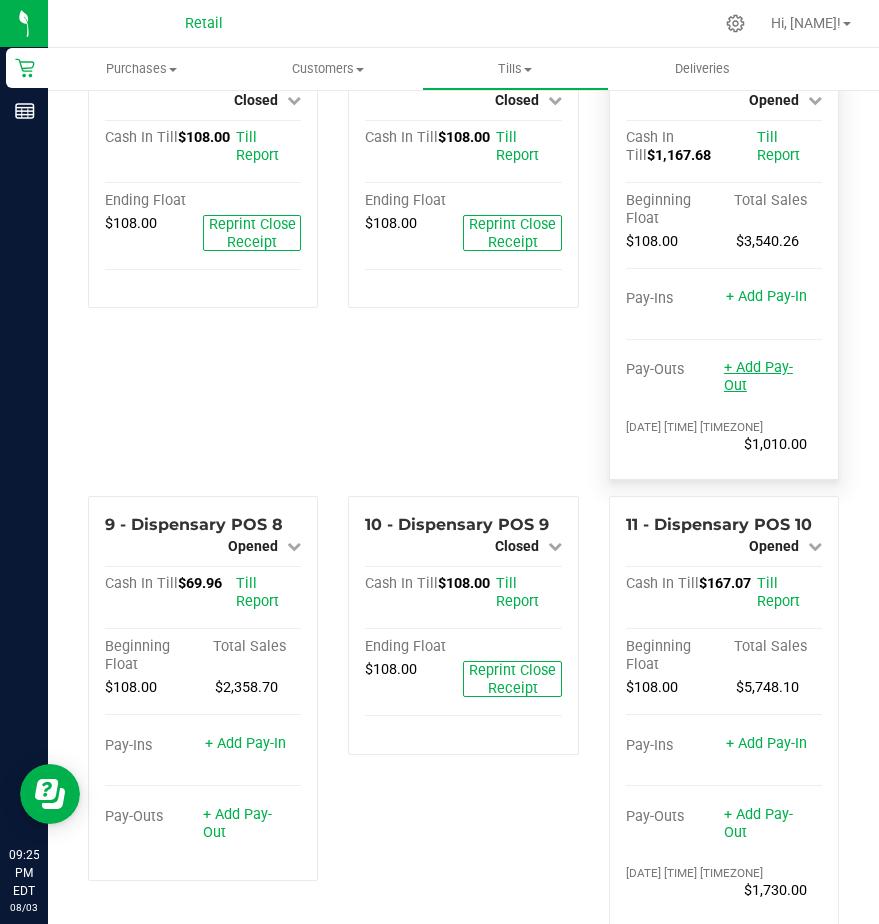 click on "+ Add Pay-Out" at bounding box center [758, 376] 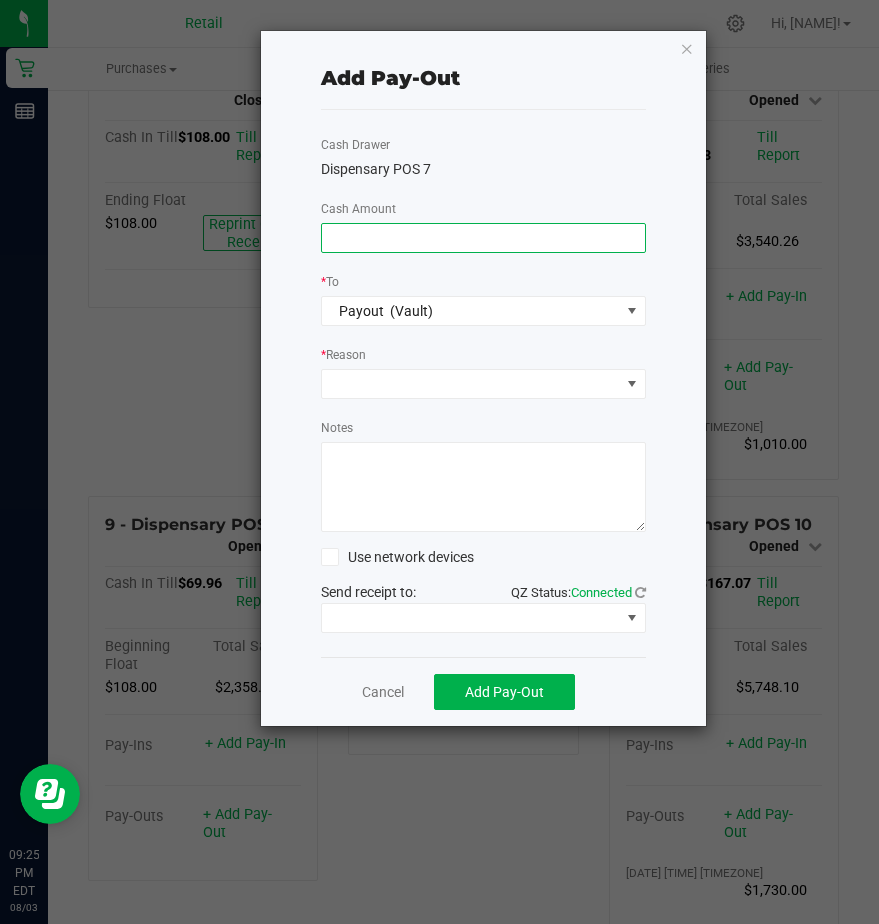 click at bounding box center (483, 238) 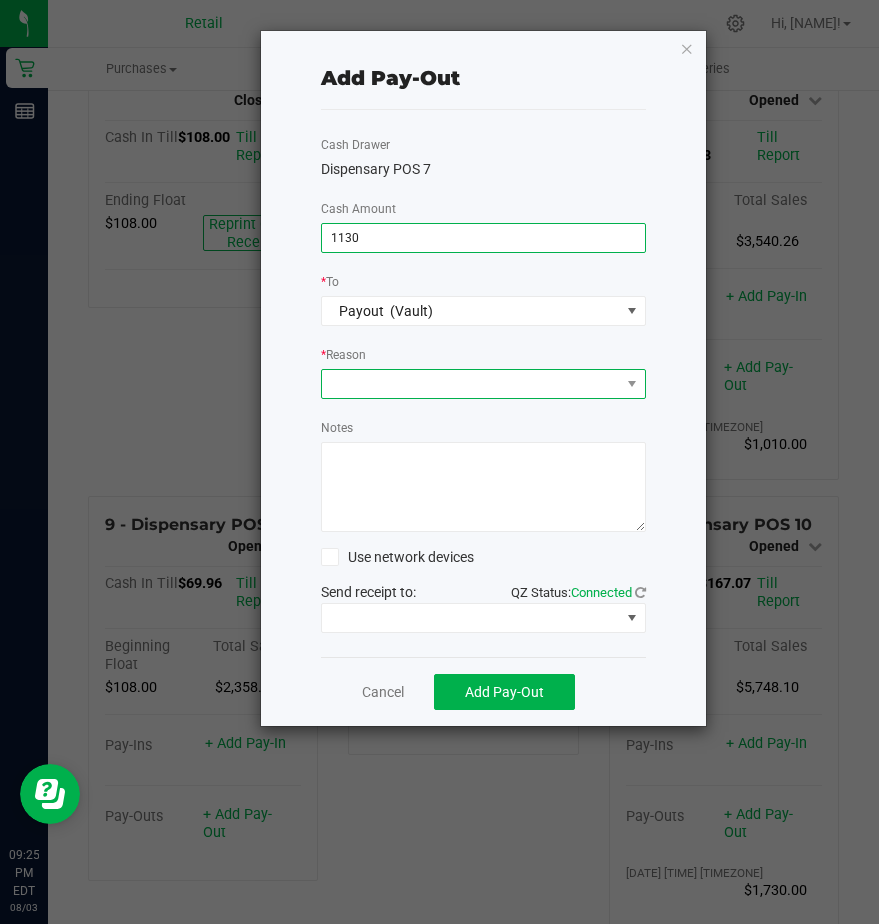 type on "$1,130.00" 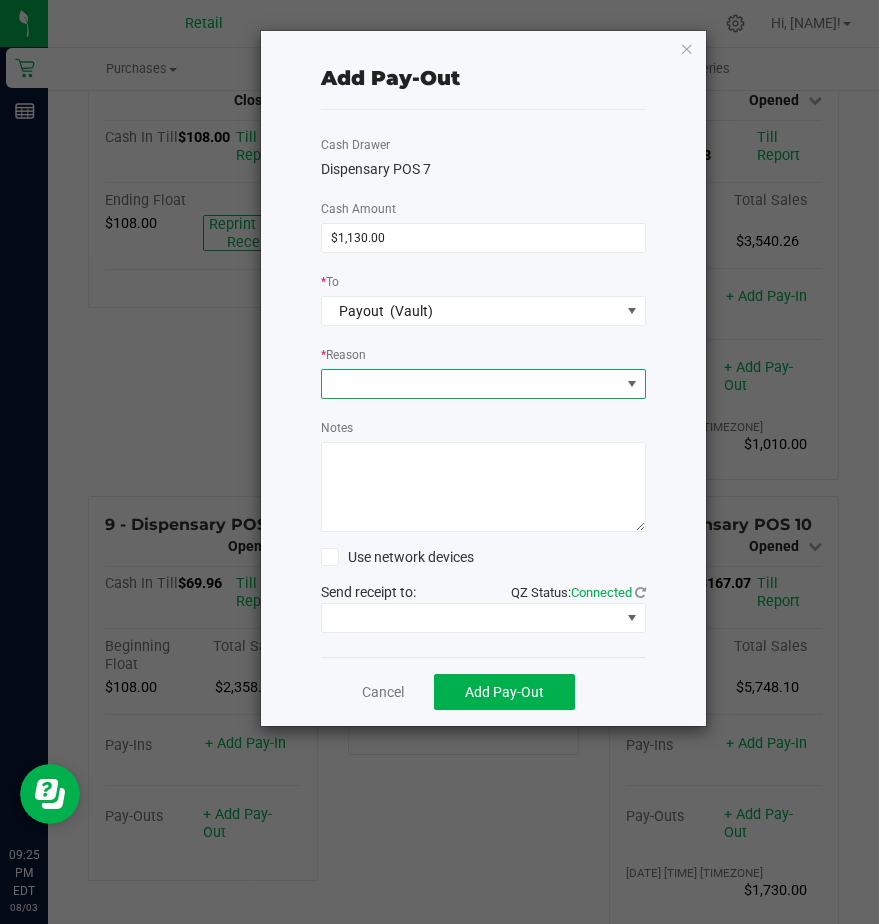 click at bounding box center [471, 384] 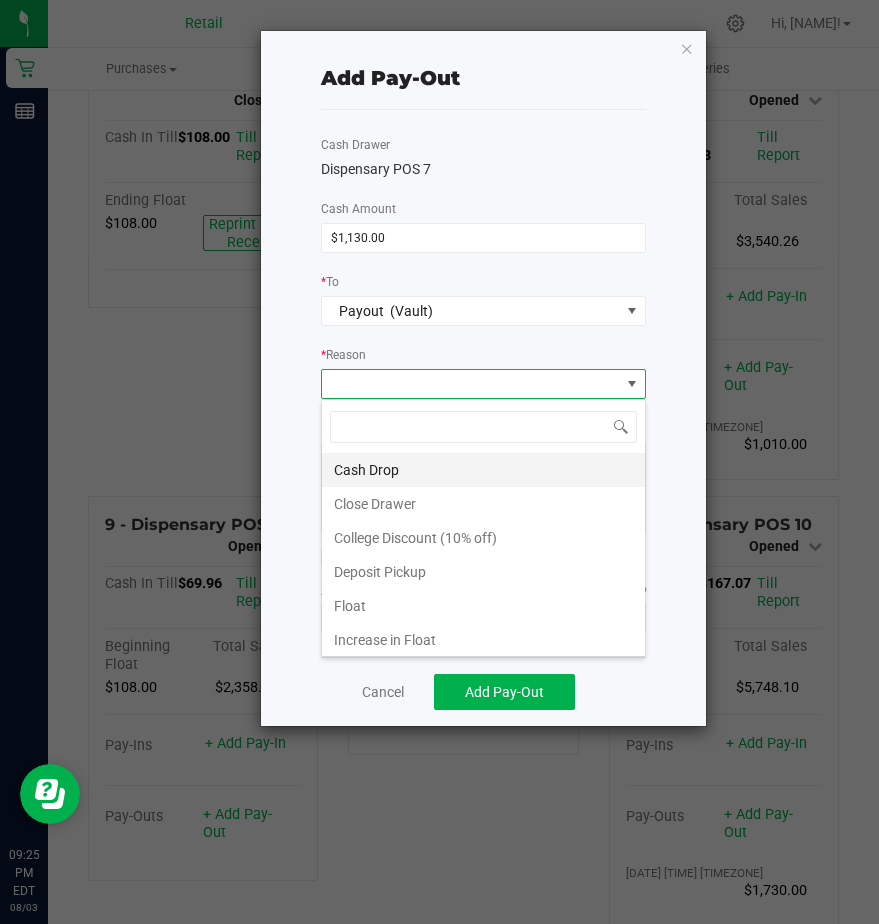 scroll, scrollTop: 99970, scrollLeft: 99675, axis: both 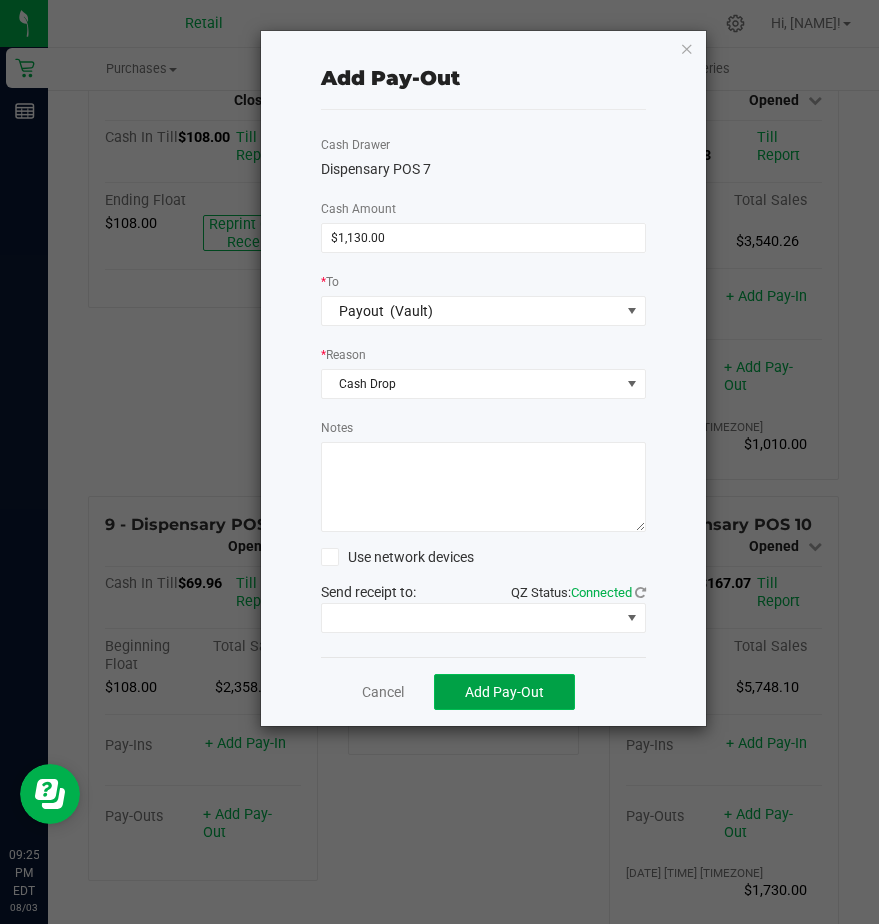 click on "Add Pay-Out" 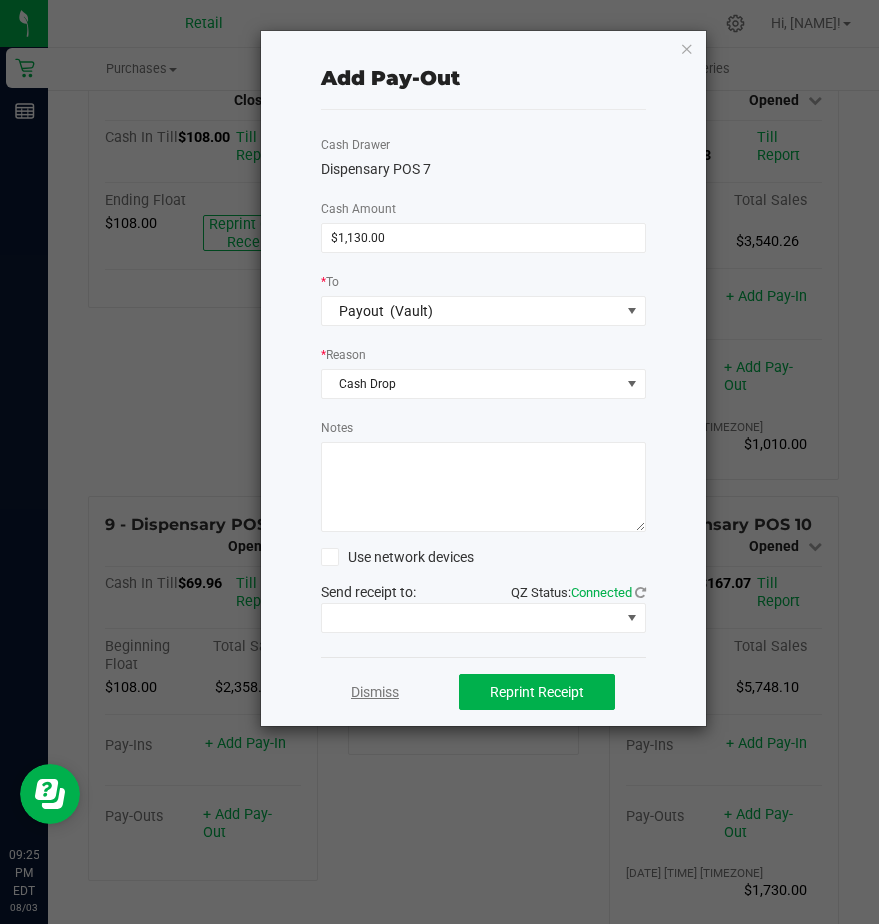 click on "Dismiss" 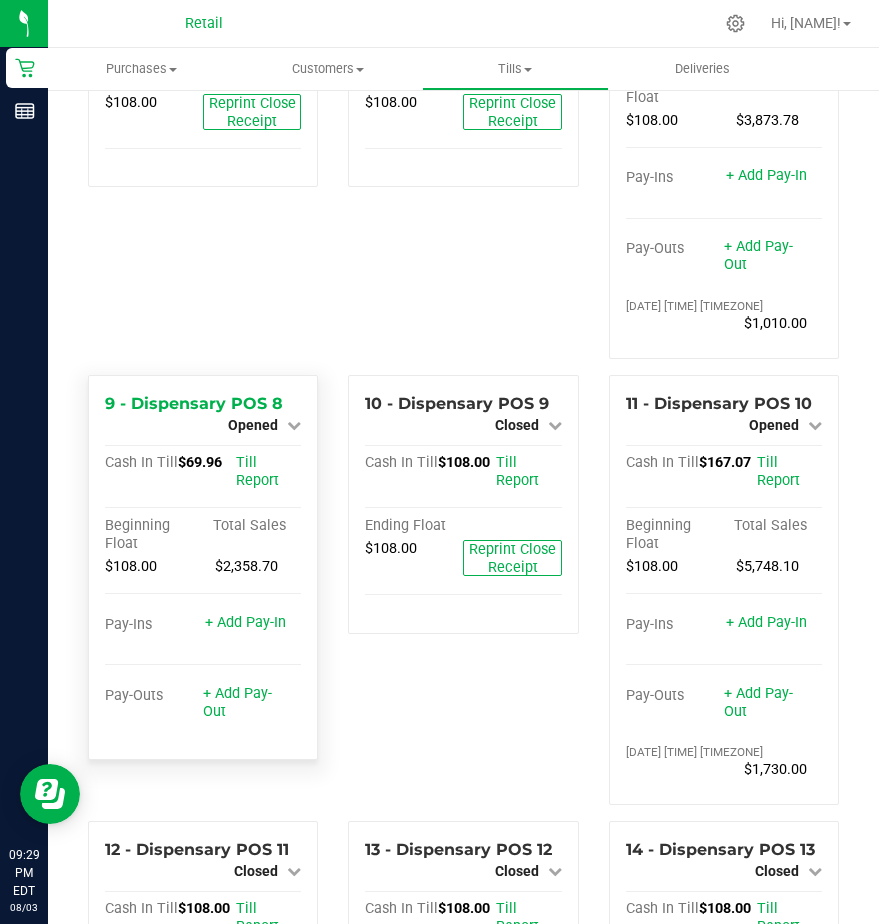 scroll, scrollTop: 1000, scrollLeft: 0, axis: vertical 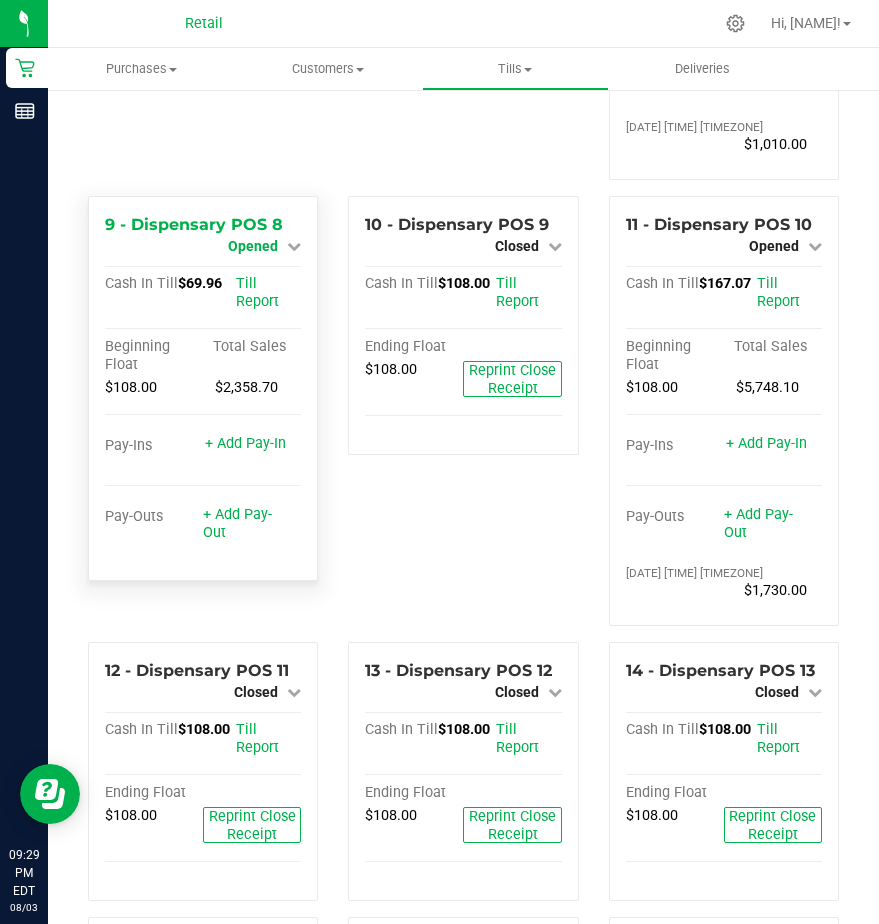 click on "Opened" at bounding box center [253, 246] 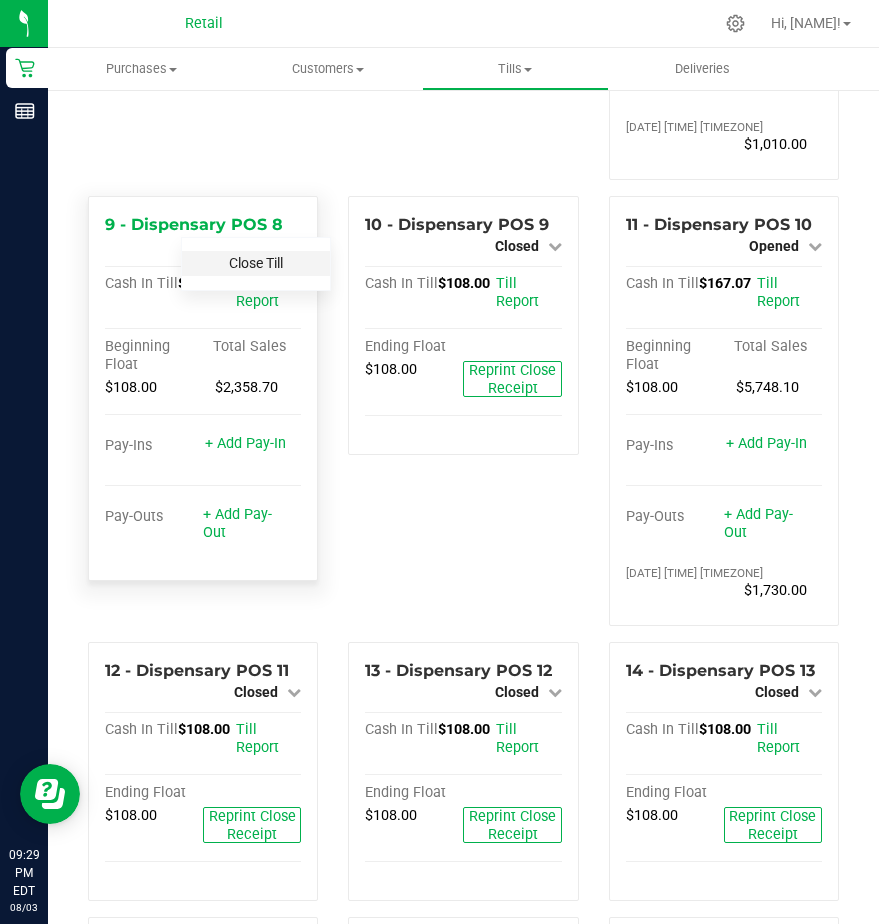 click on "Close Till" at bounding box center [256, 263] 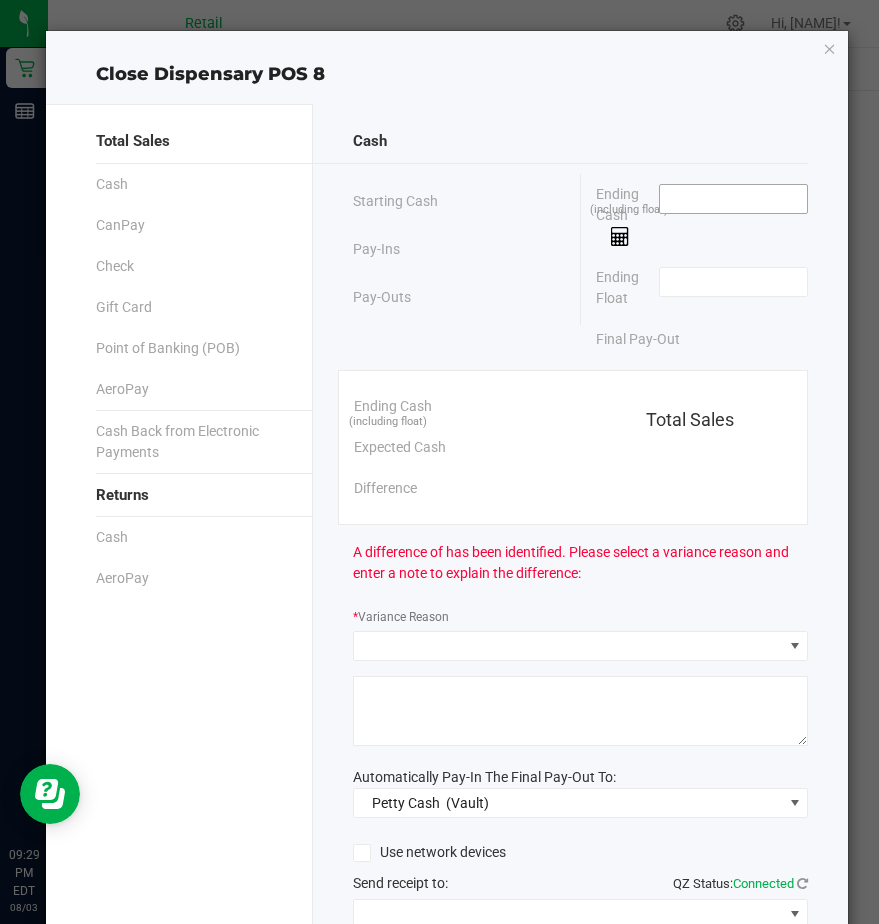click at bounding box center [733, 199] 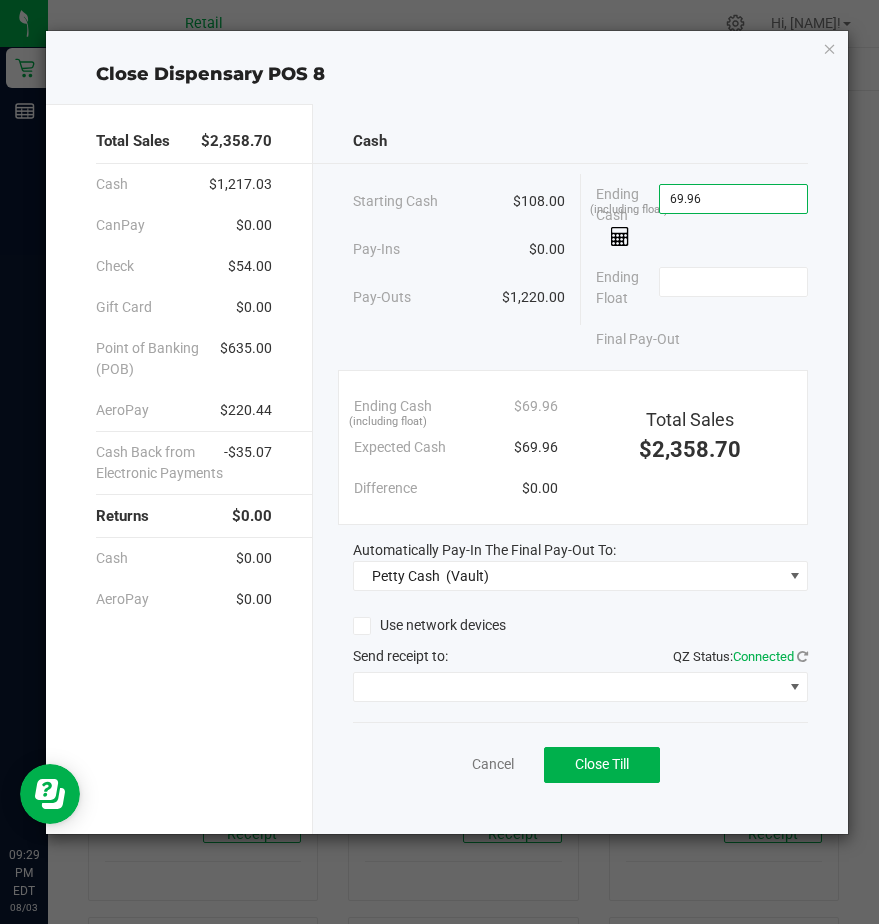 type on "$69.96" 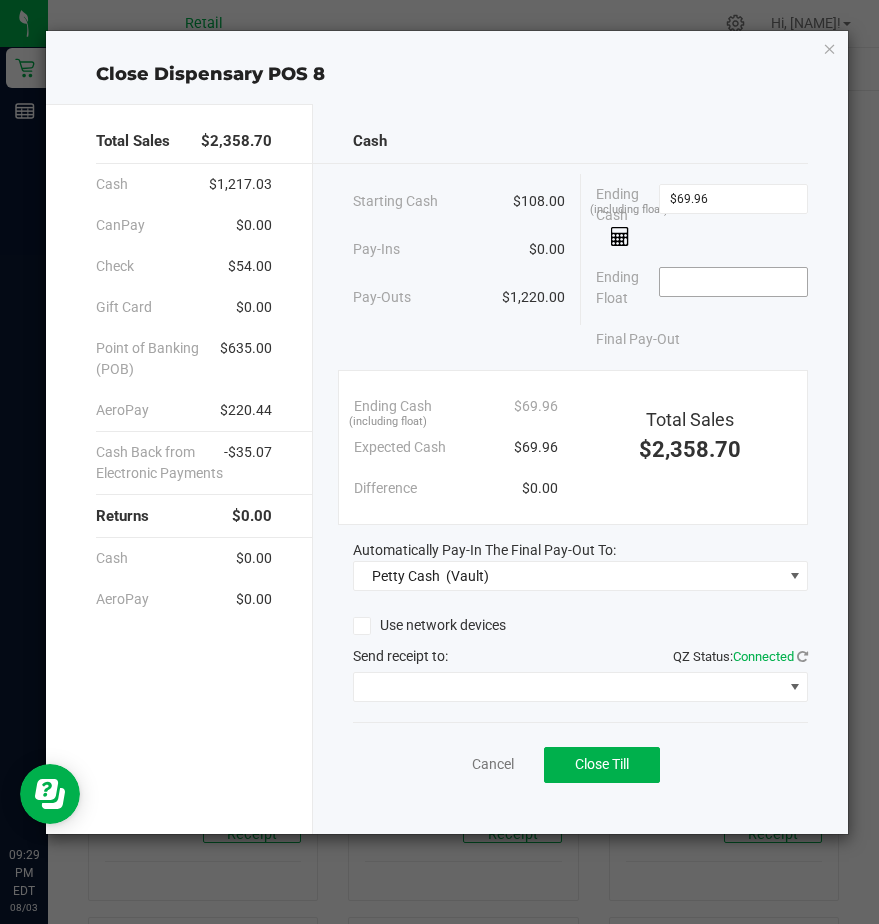 click 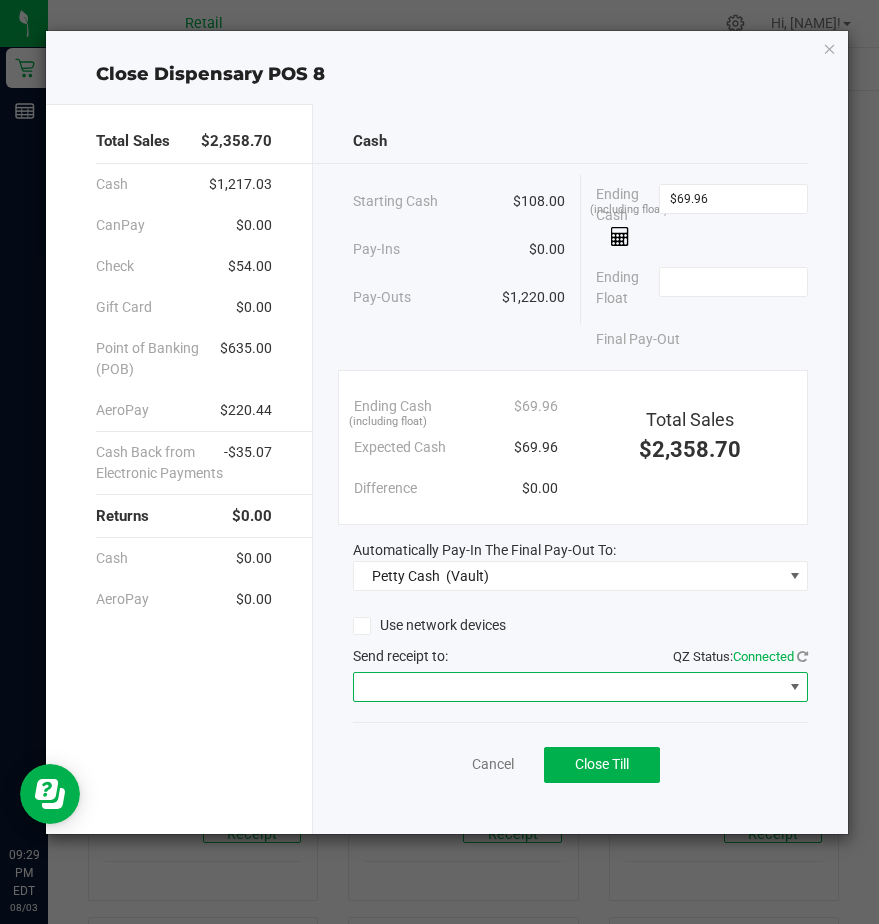 click at bounding box center (568, 687) 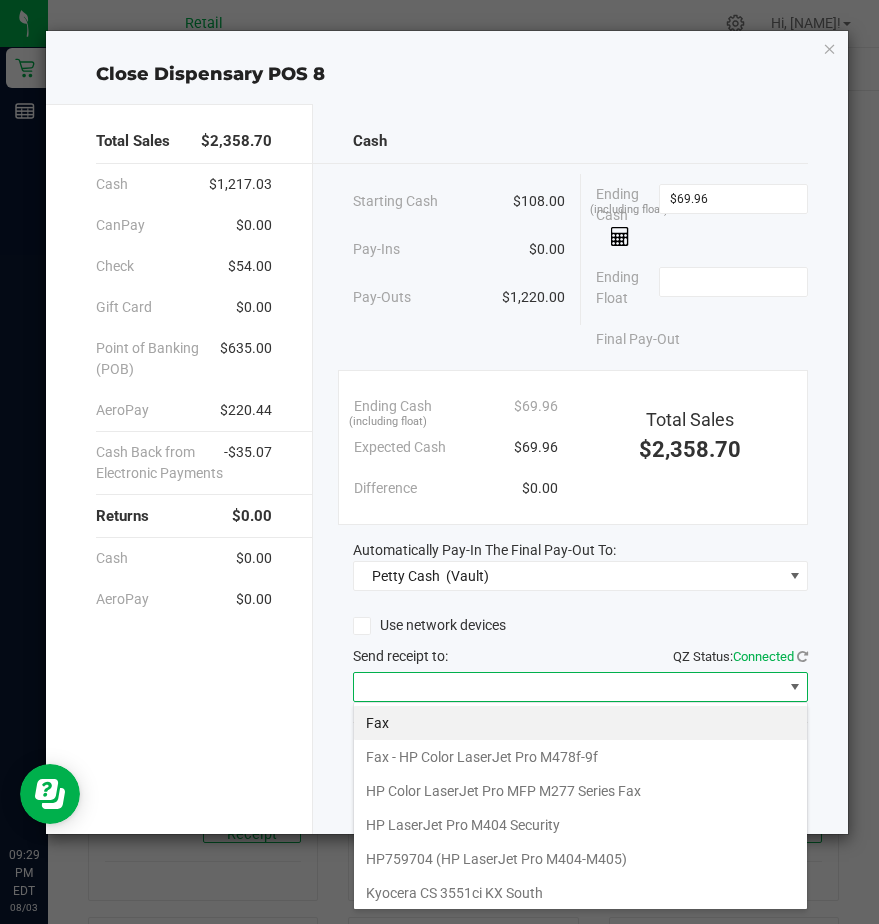 scroll, scrollTop: 99970, scrollLeft: 99545, axis: both 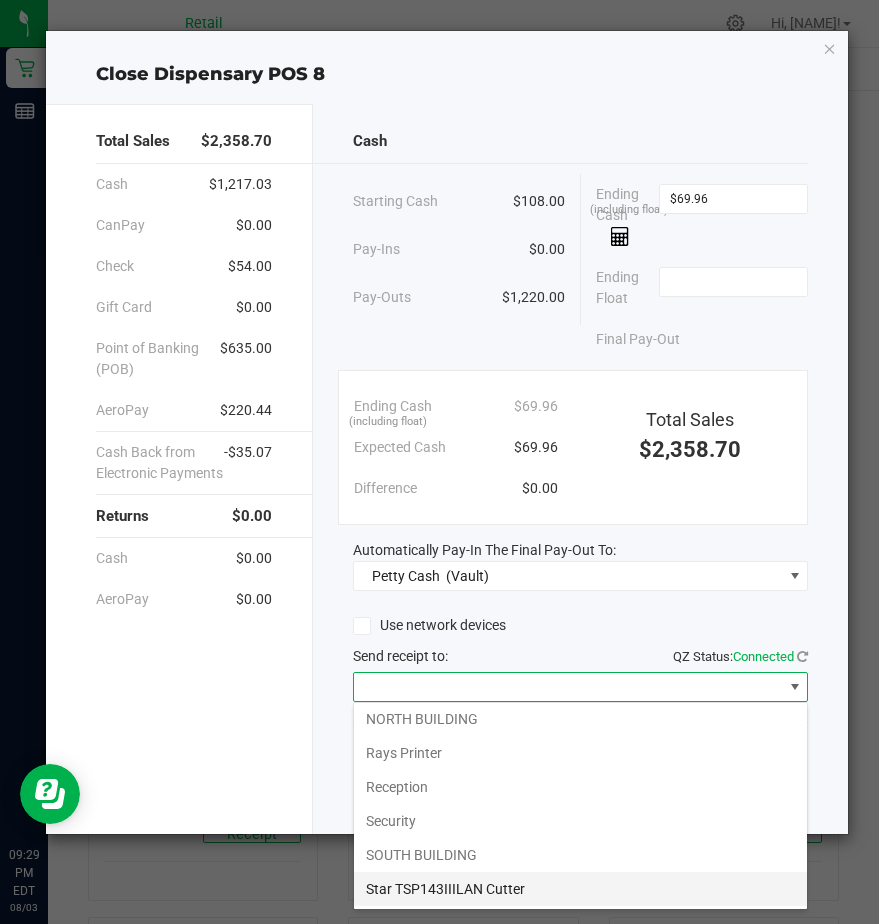 click on "Star TSP143IIILAN Cutter" at bounding box center [580, 889] 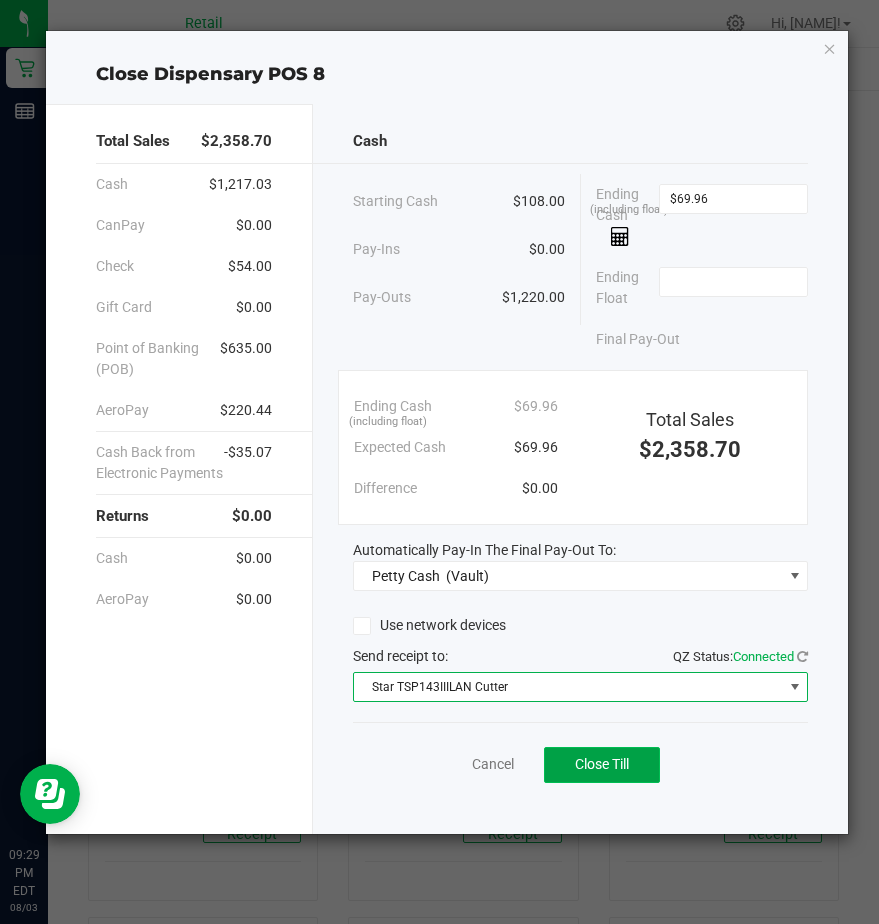 click on "Close Till" 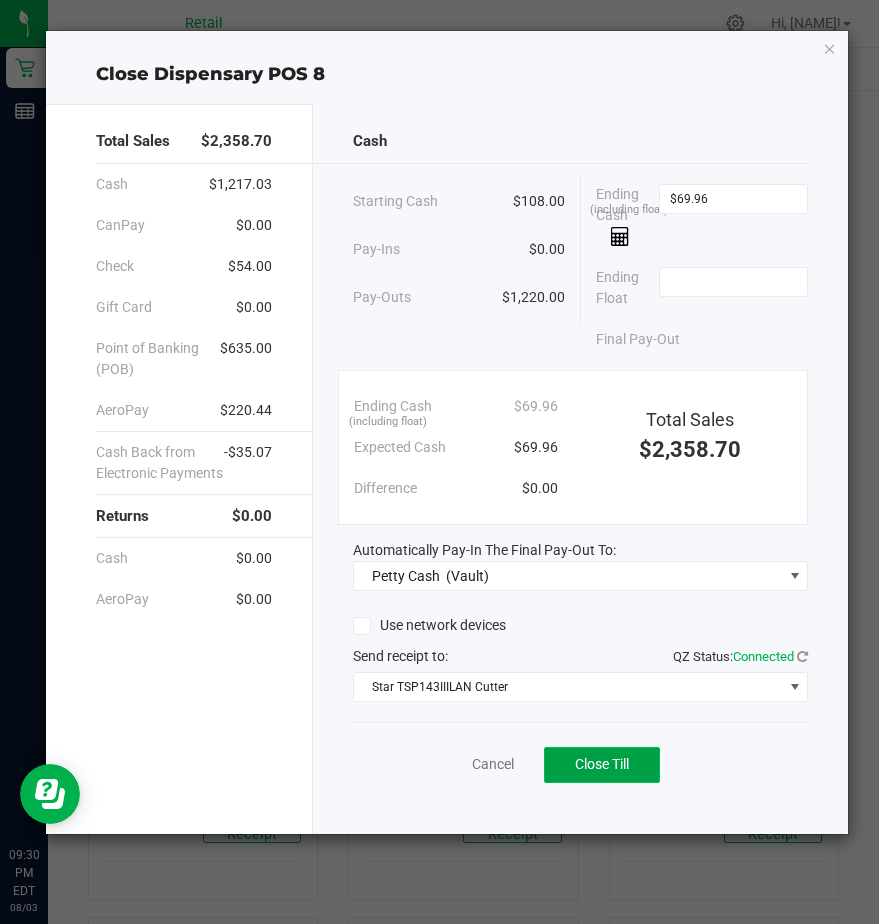 click on "Close Till" 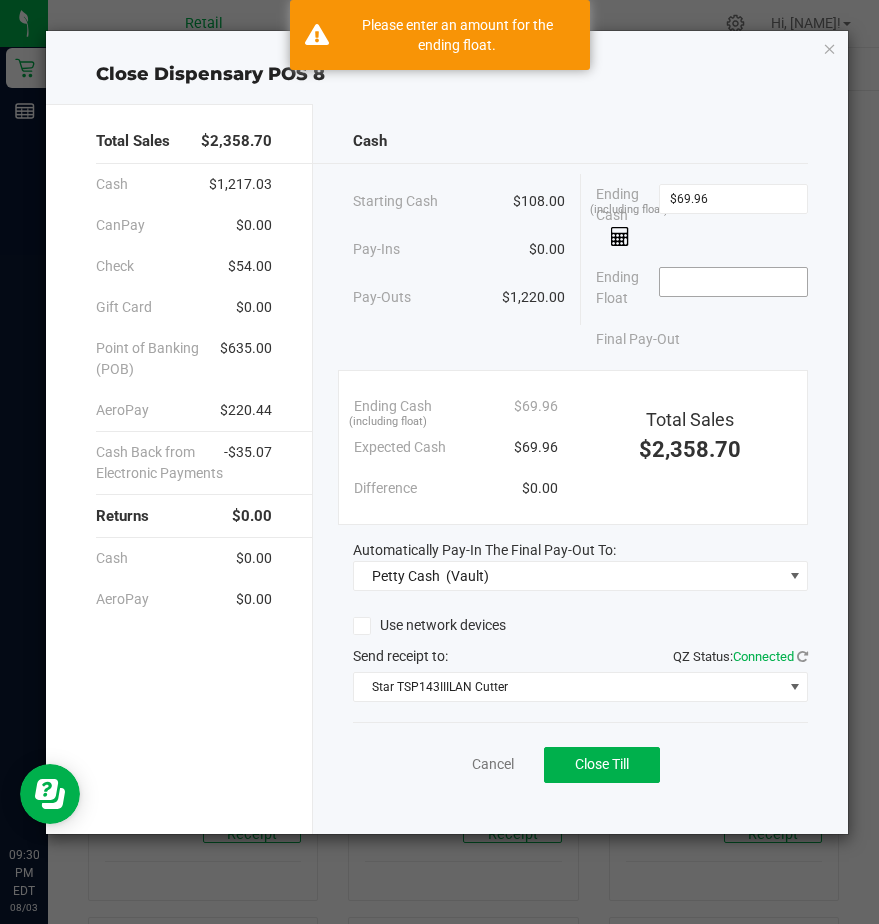 click at bounding box center (733, 282) 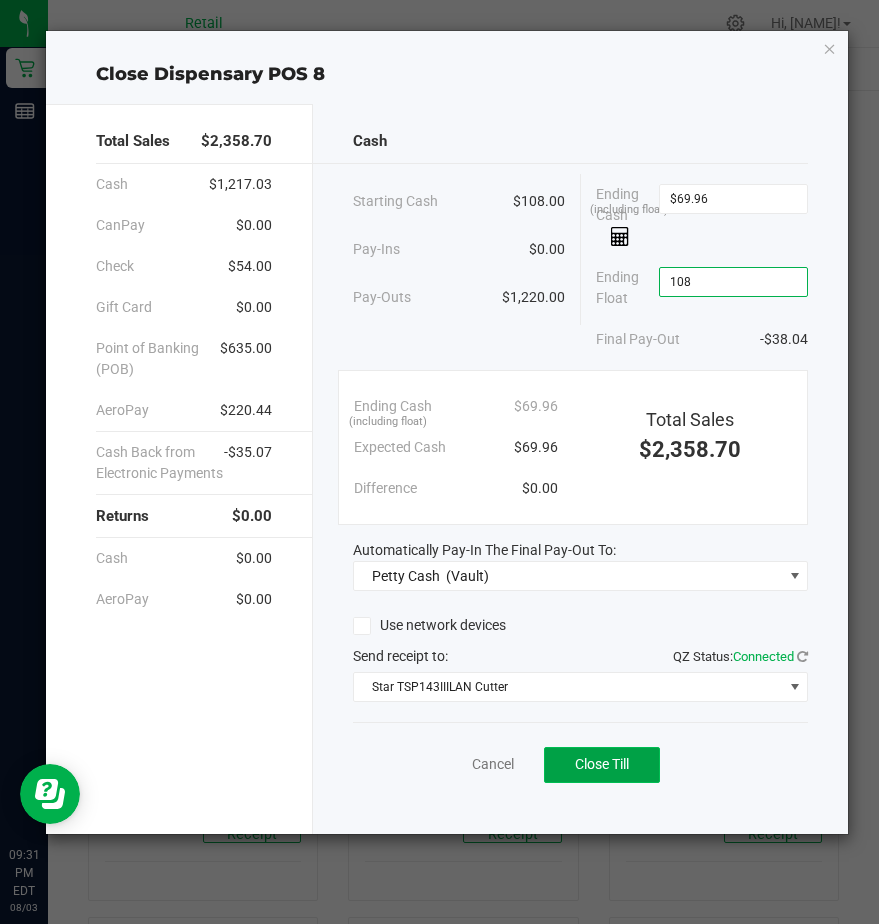 type on "$108.00" 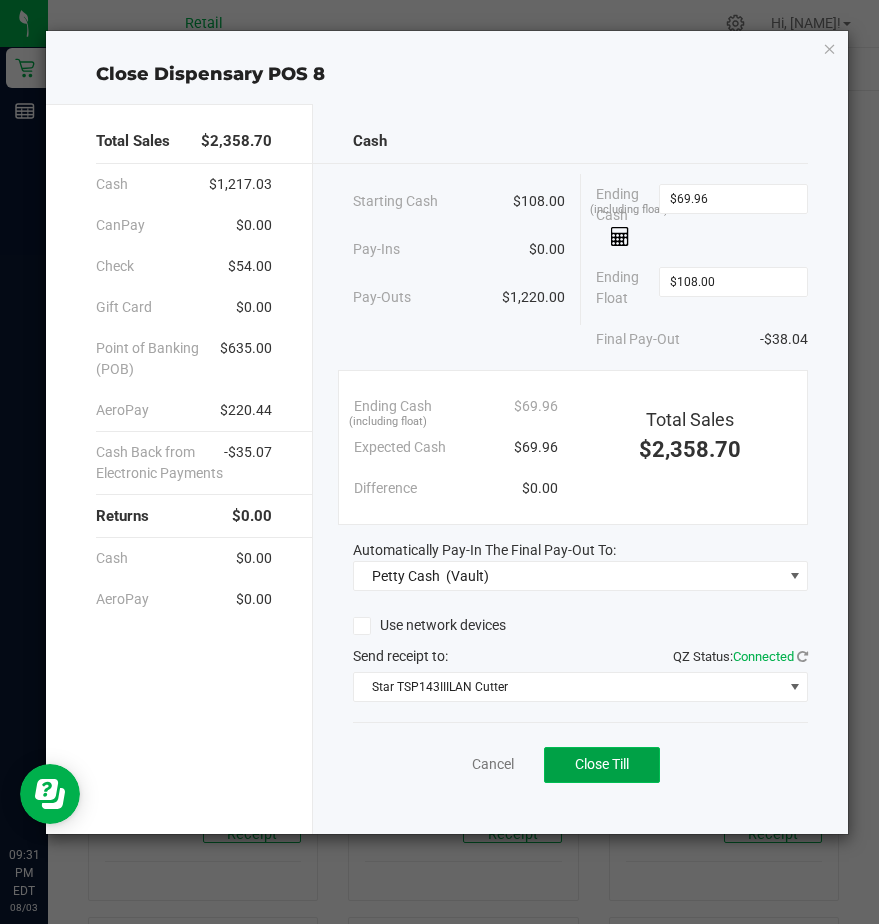 click on "Close Till" 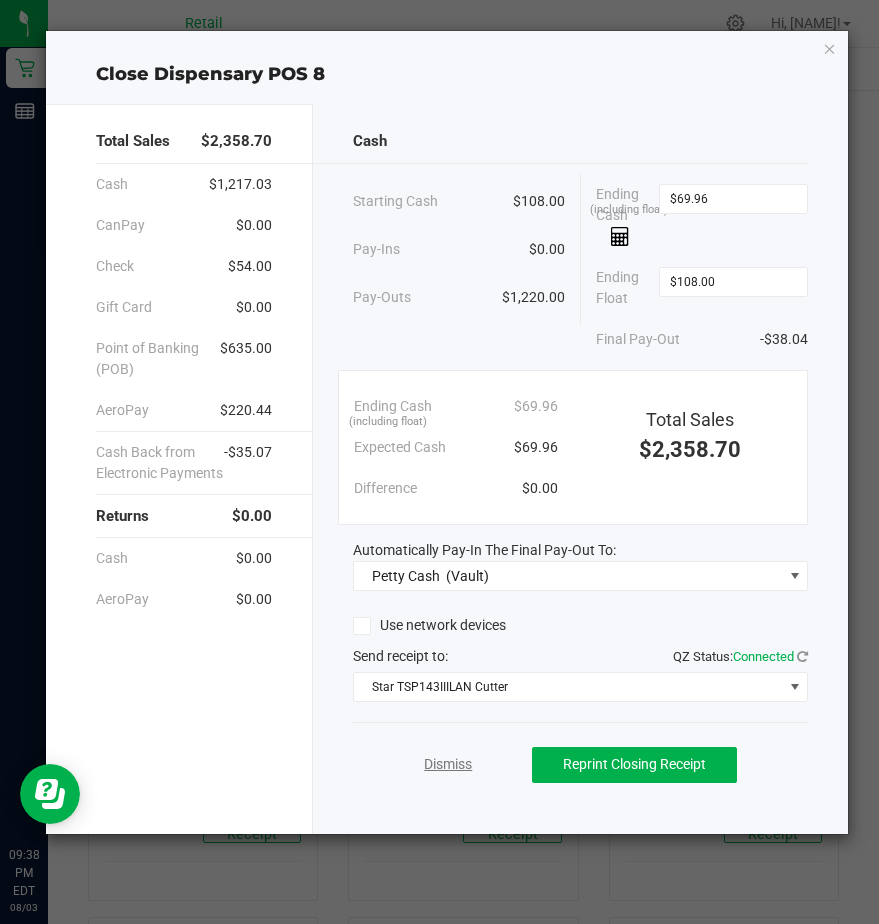 click on "Dismiss" 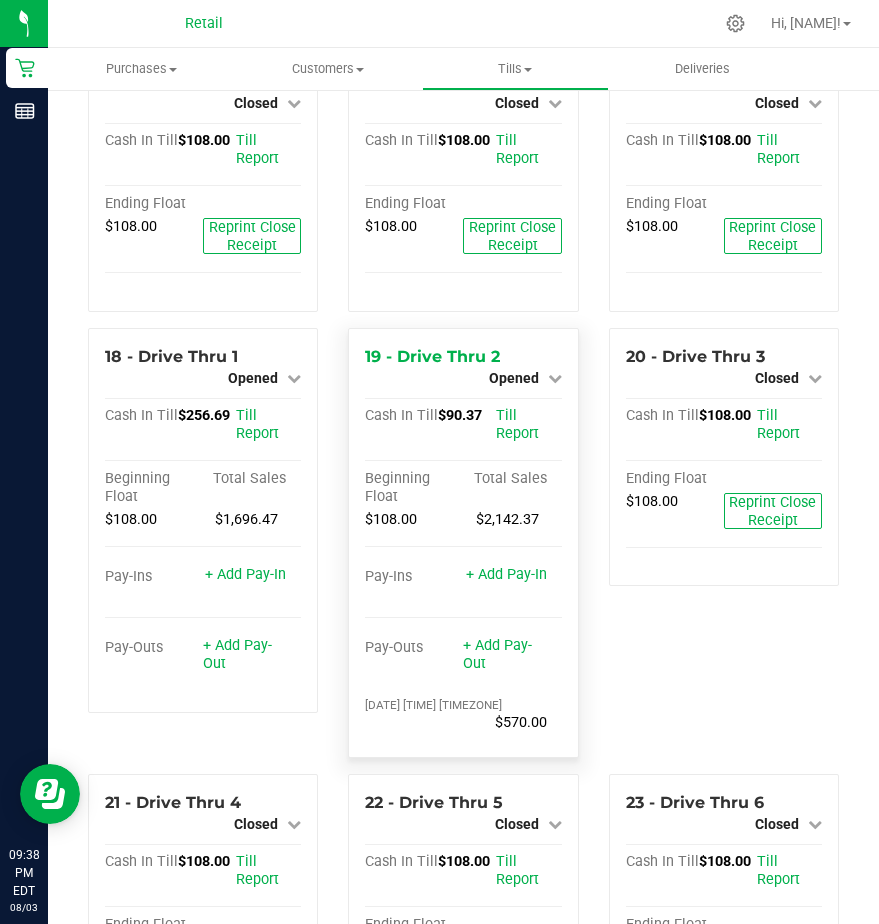 scroll, scrollTop: 2000, scrollLeft: 0, axis: vertical 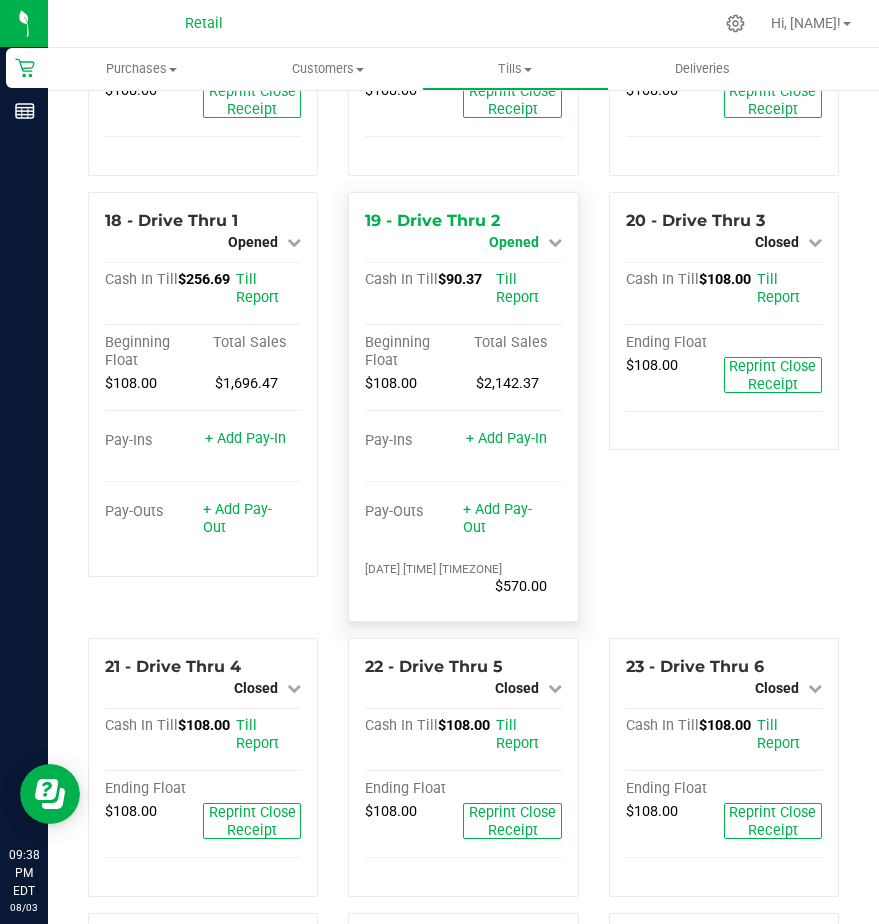 click on "Opened" at bounding box center [514, 242] 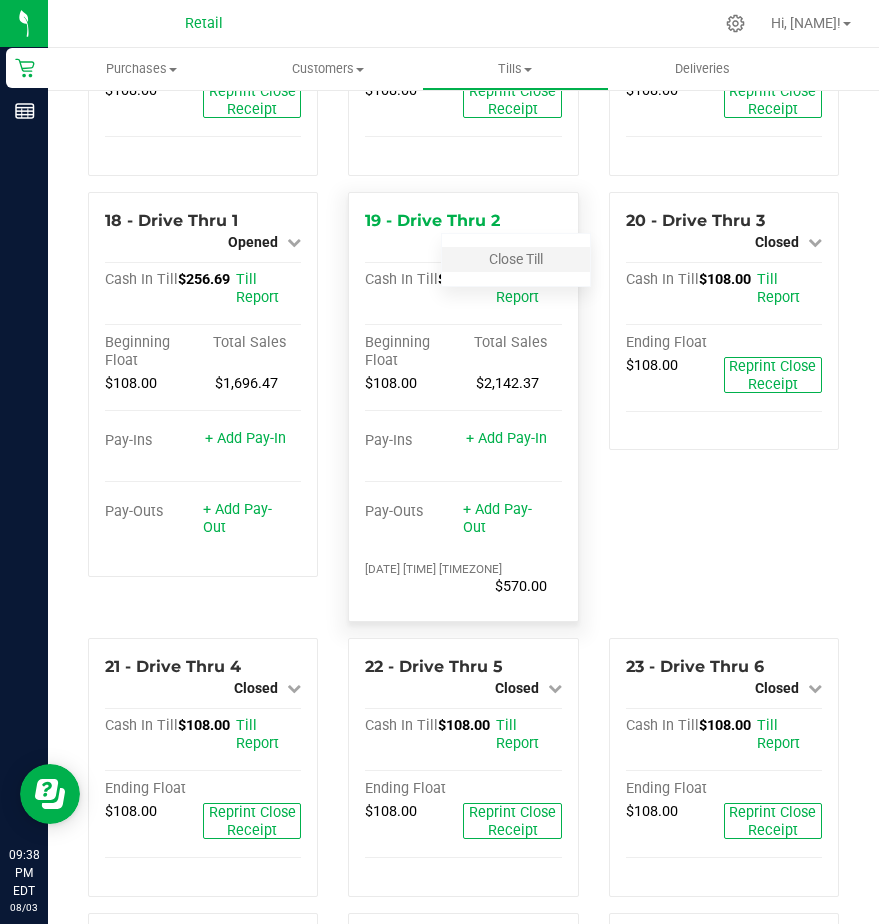 click on "Close Till" at bounding box center (516, 259) 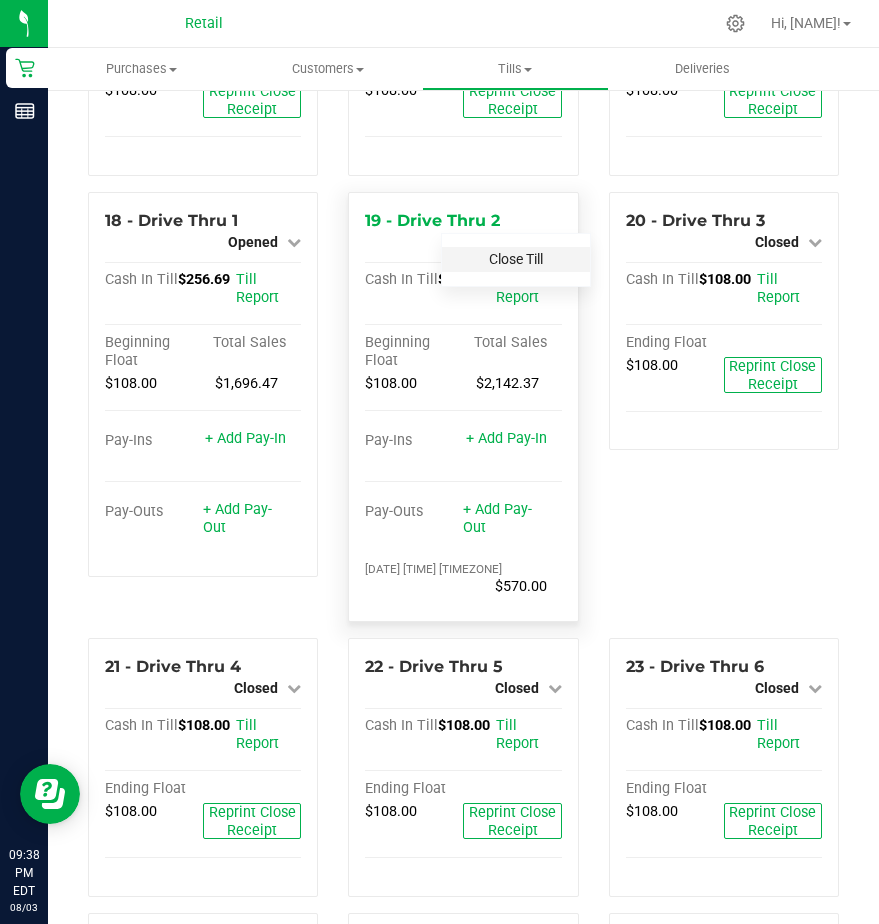click on "Close Till" at bounding box center (516, 259) 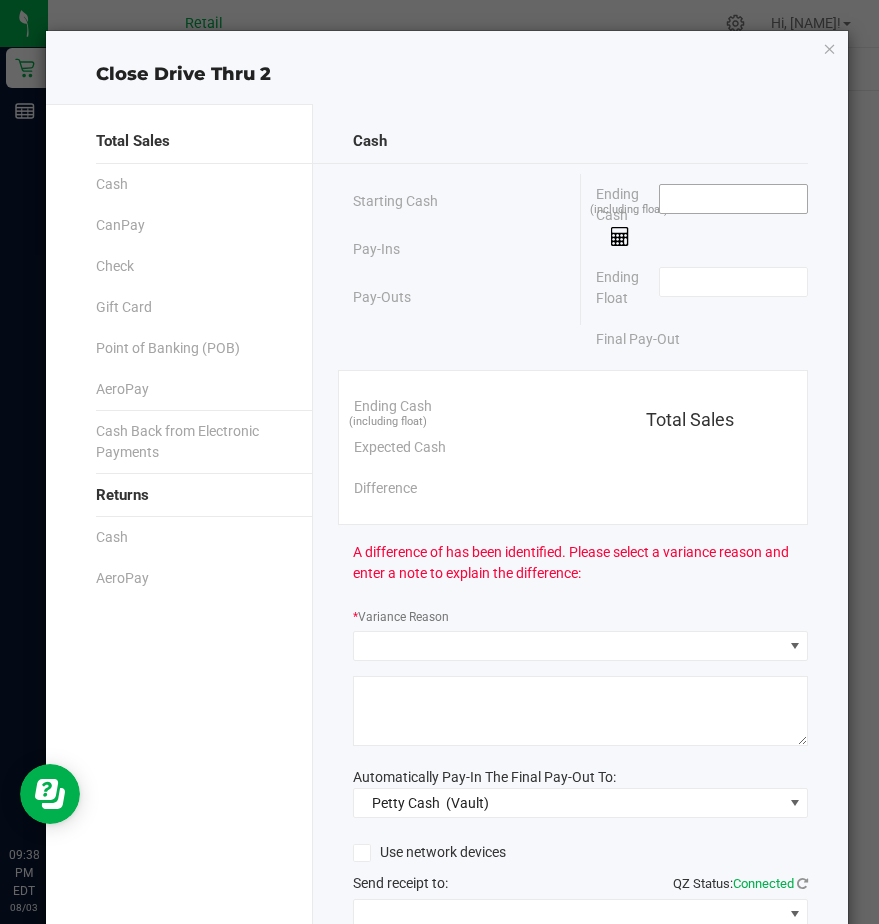 click at bounding box center [733, 199] 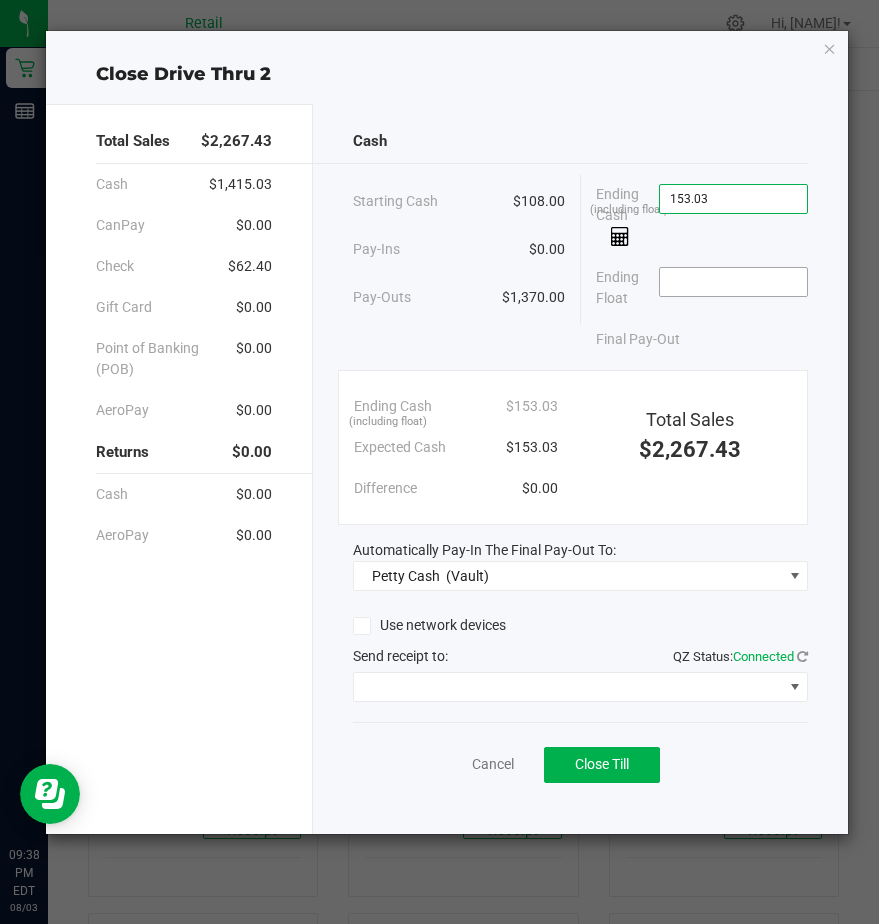 type on "$153.03" 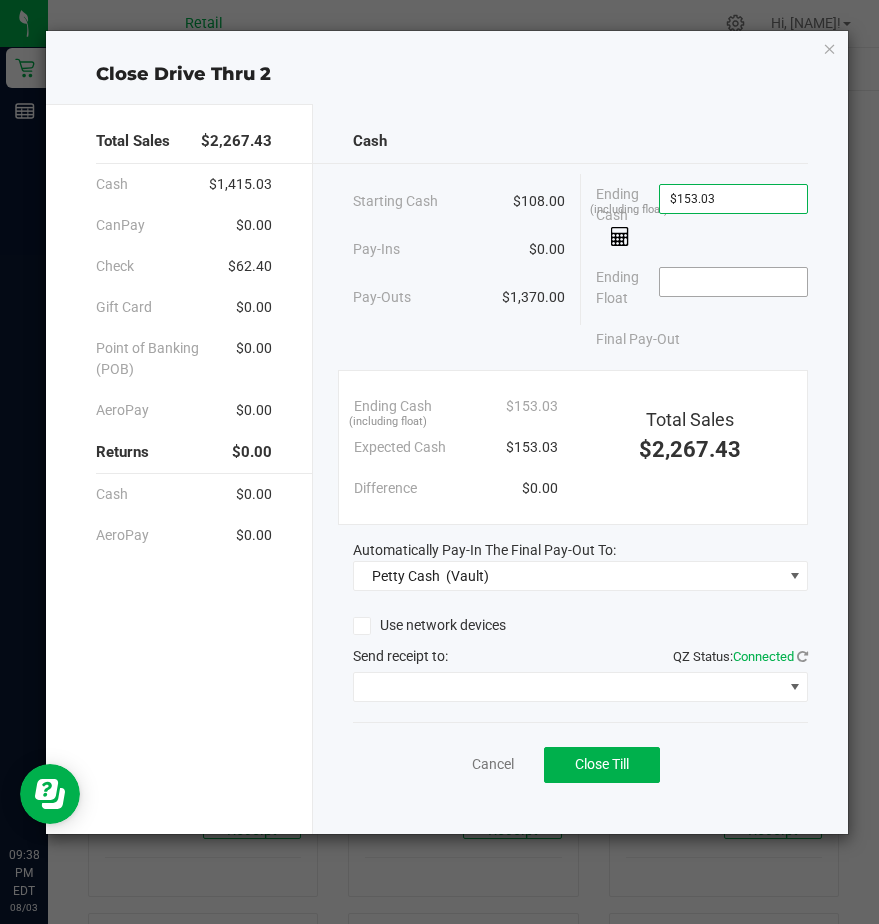 click at bounding box center [733, 282] 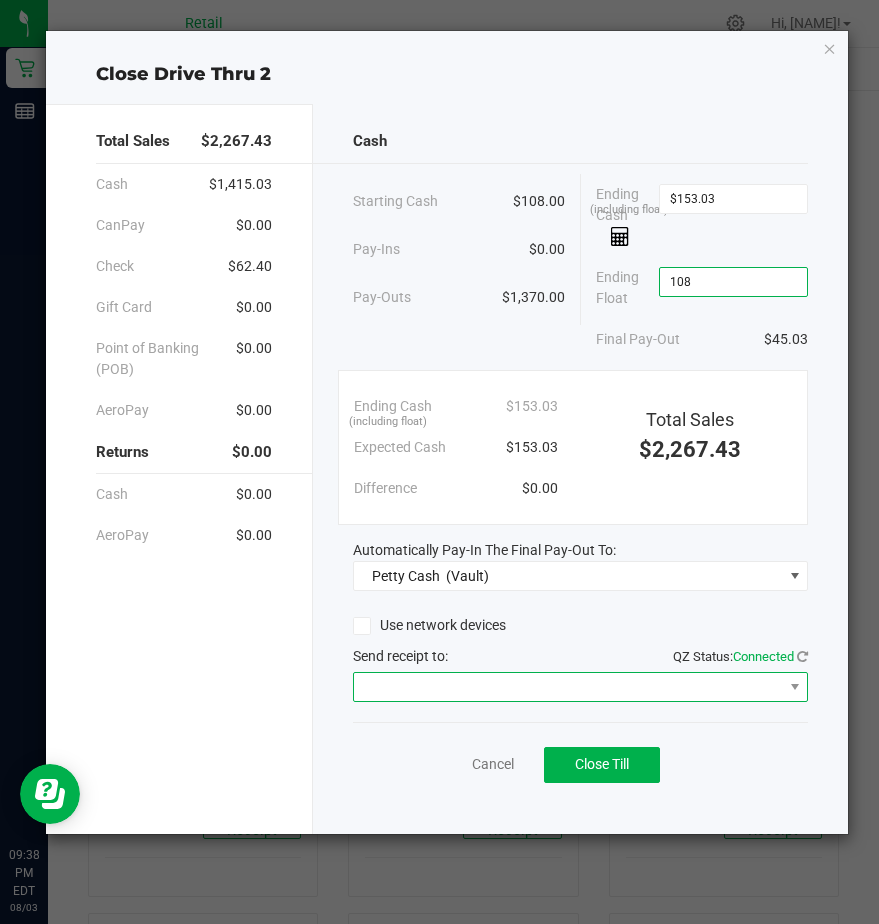 type on "$108.00" 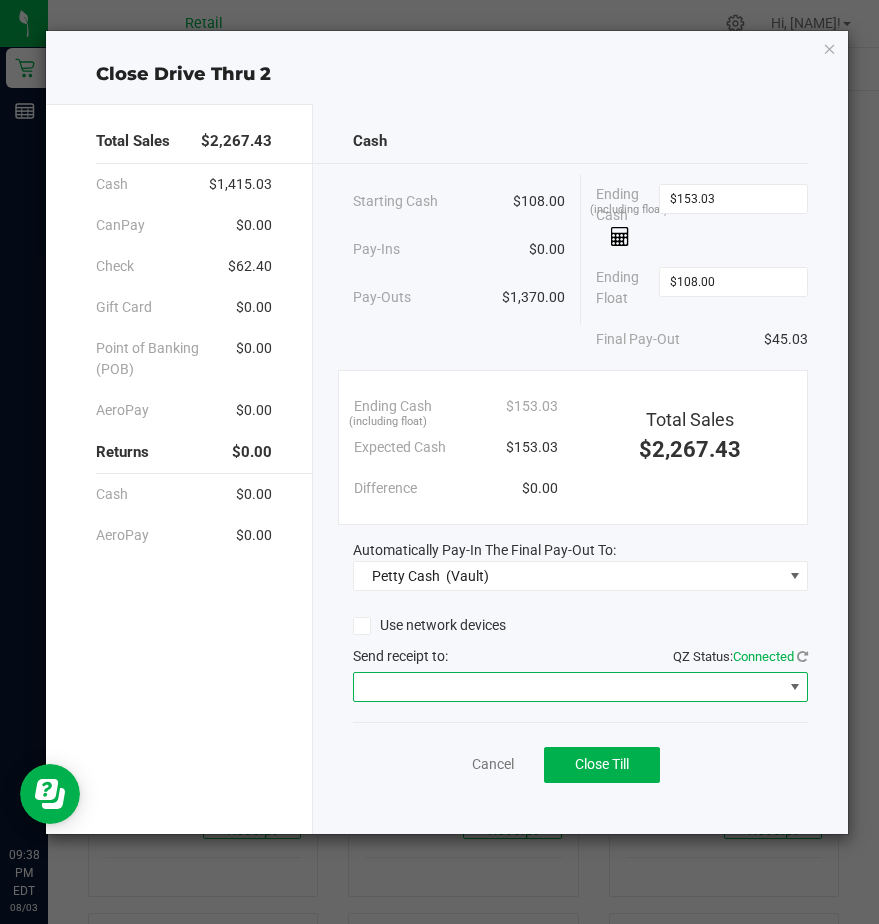 click at bounding box center [568, 687] 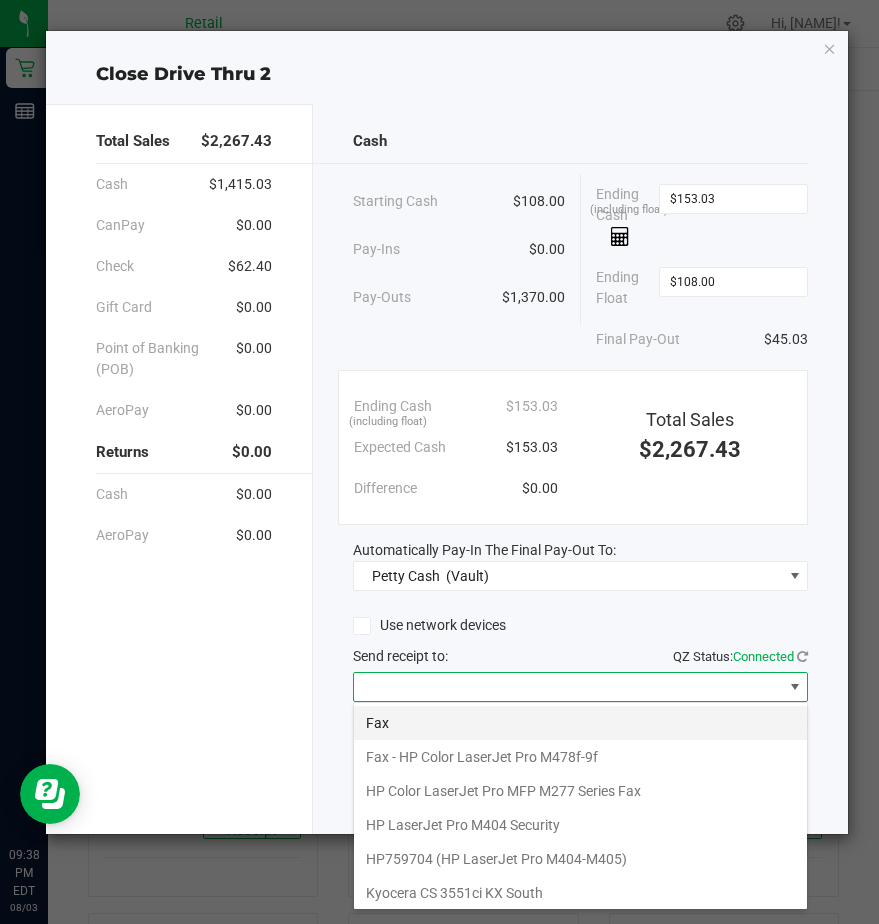 scroll, scrollTop: 99970, scrollLeft: 99545, axis: both 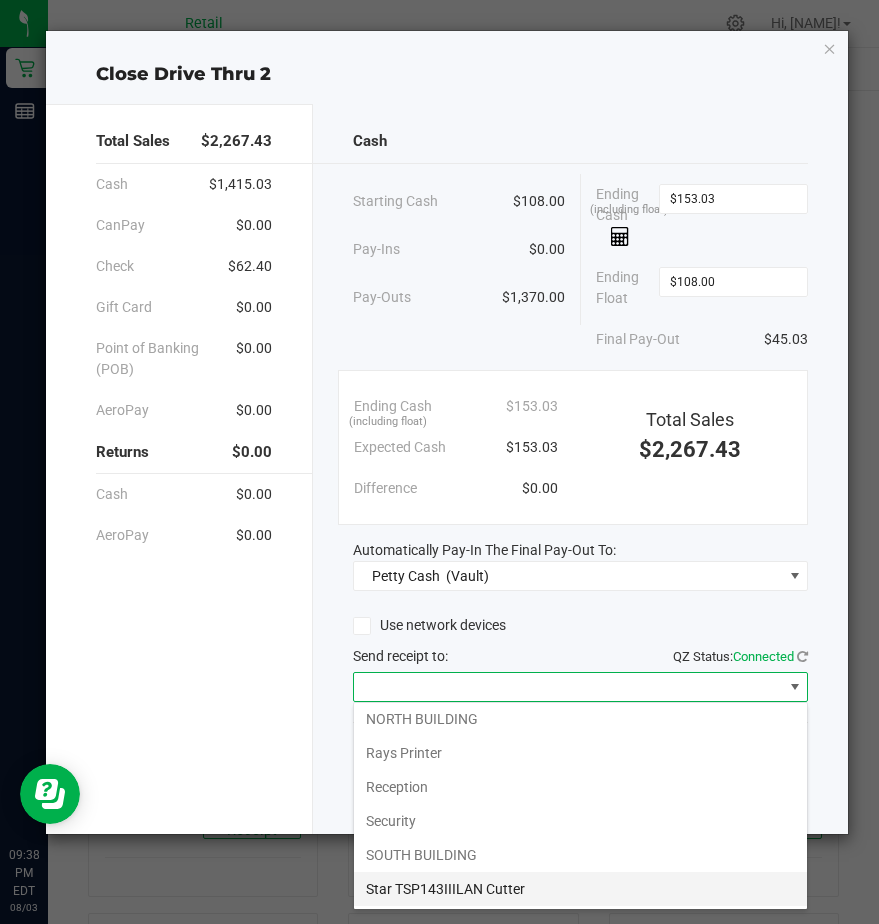 click on "Star TSP143IIILAN Cutter" at bounding box center [580, 889] 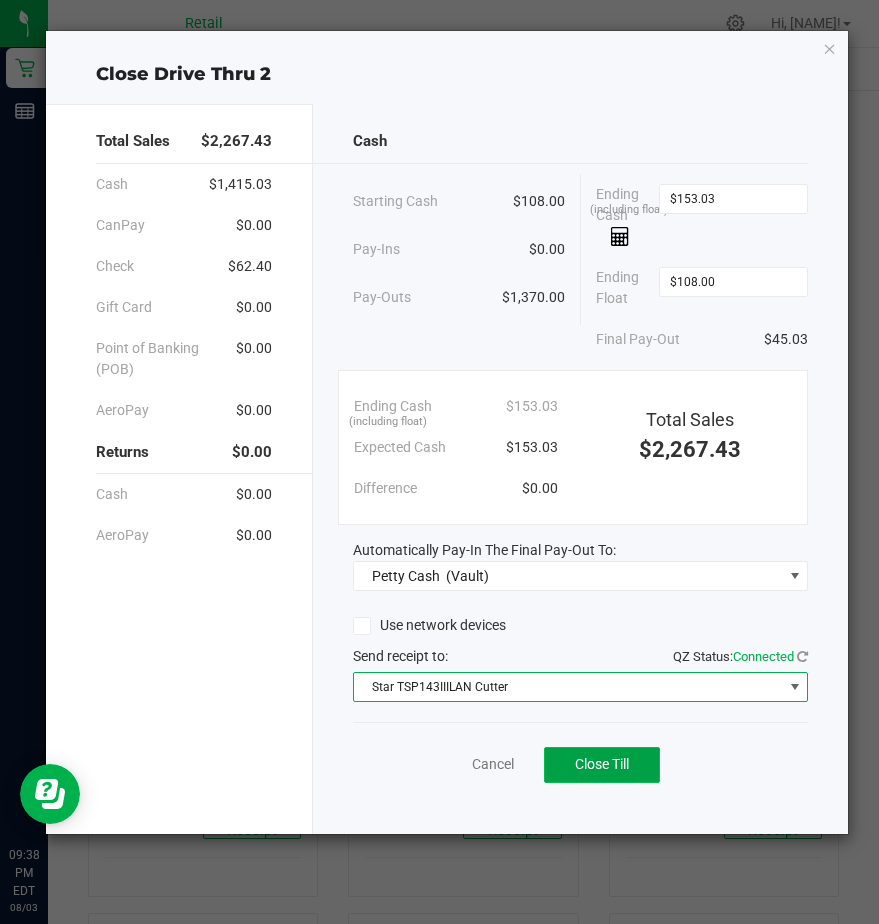 click on "Close Till" 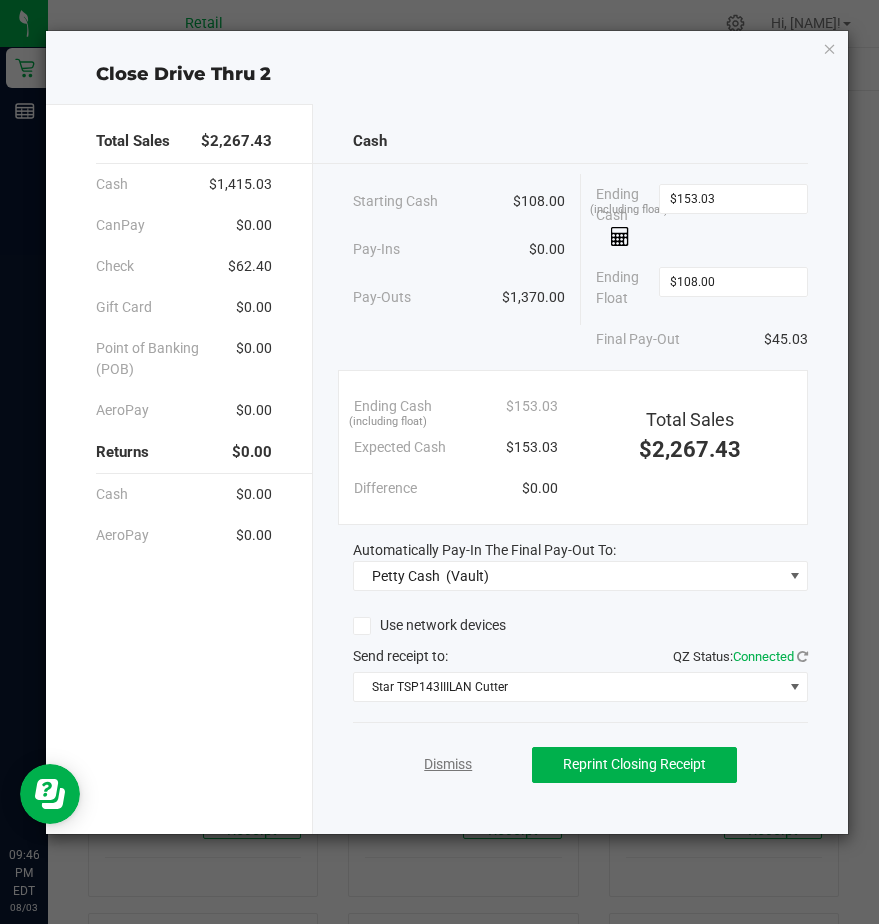 click on "Dismiss" 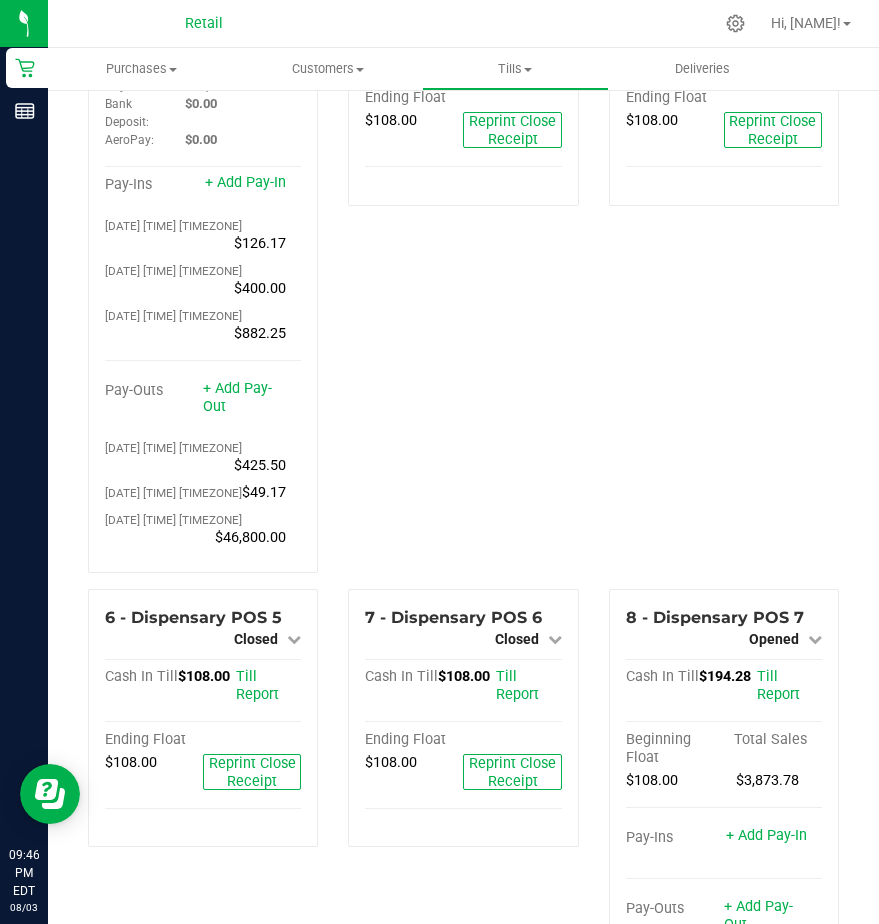 scroll, scrollTop: 200, scrollLeft: 0, axis: vertical 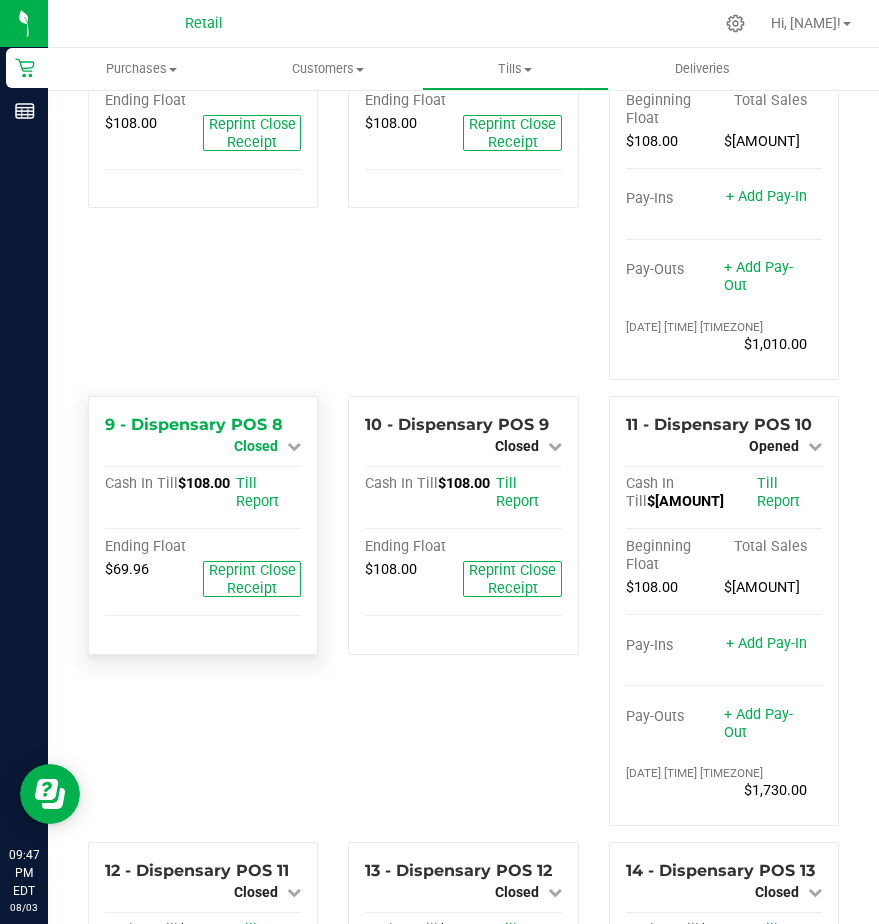 click on "Closed" at bounding box center [256, 446] 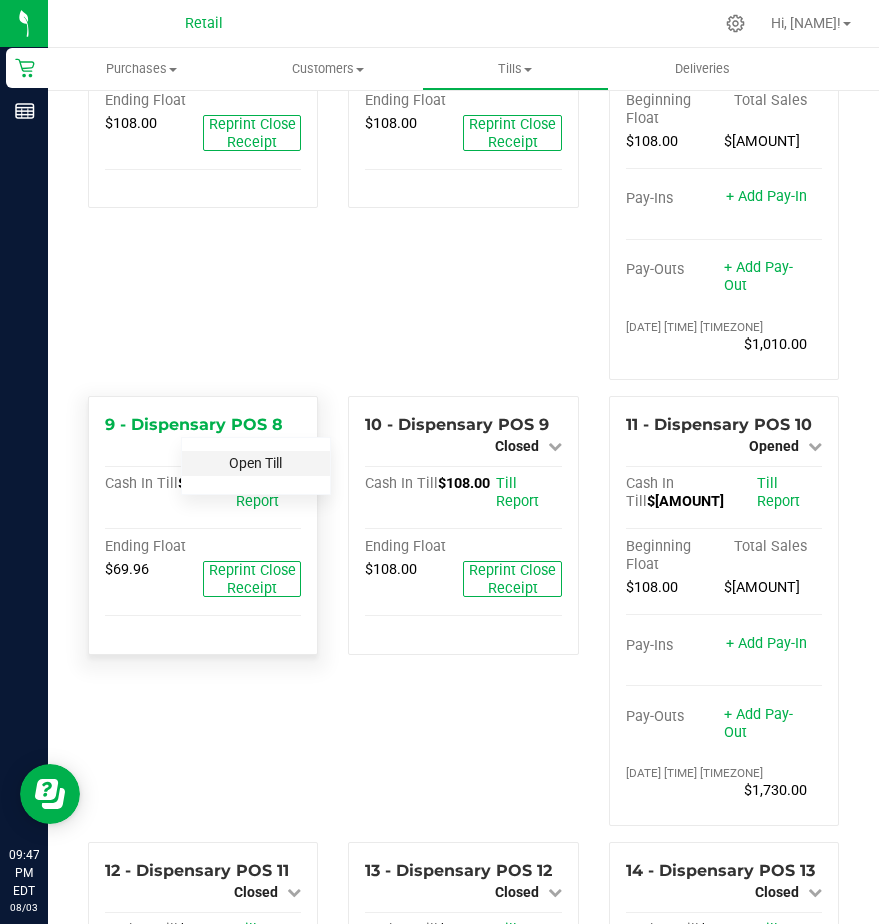 click on "Open Till" at bounding box center [255, 463] 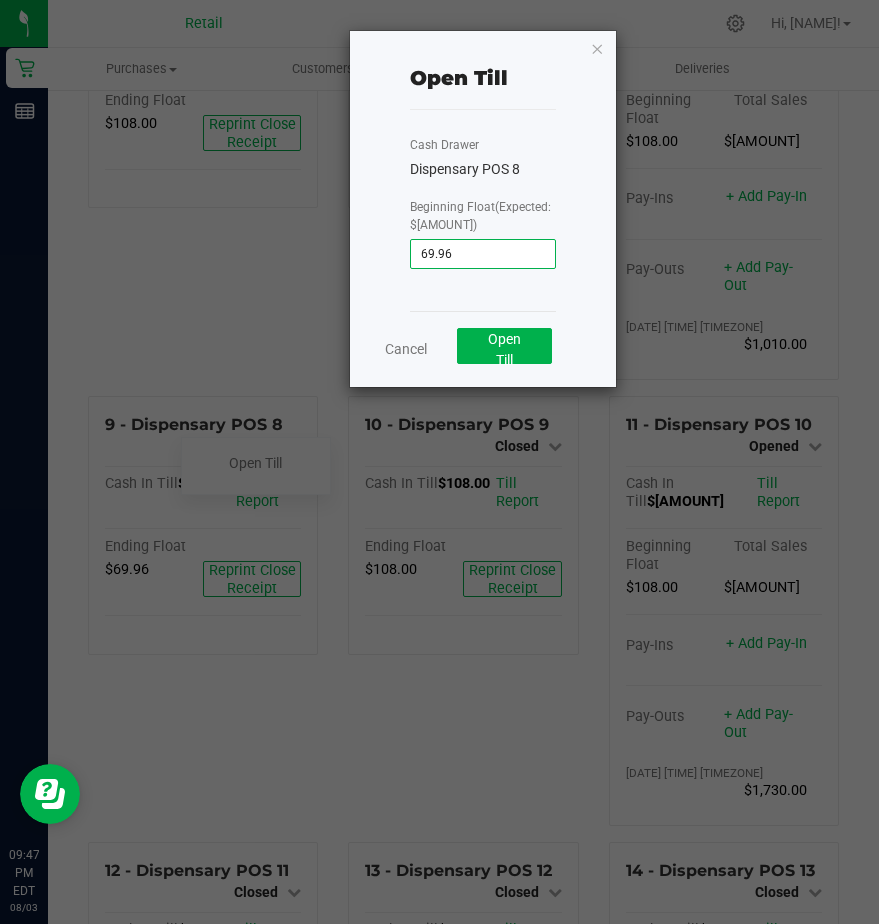 click on "69.96" at bounding box center (483, 254) 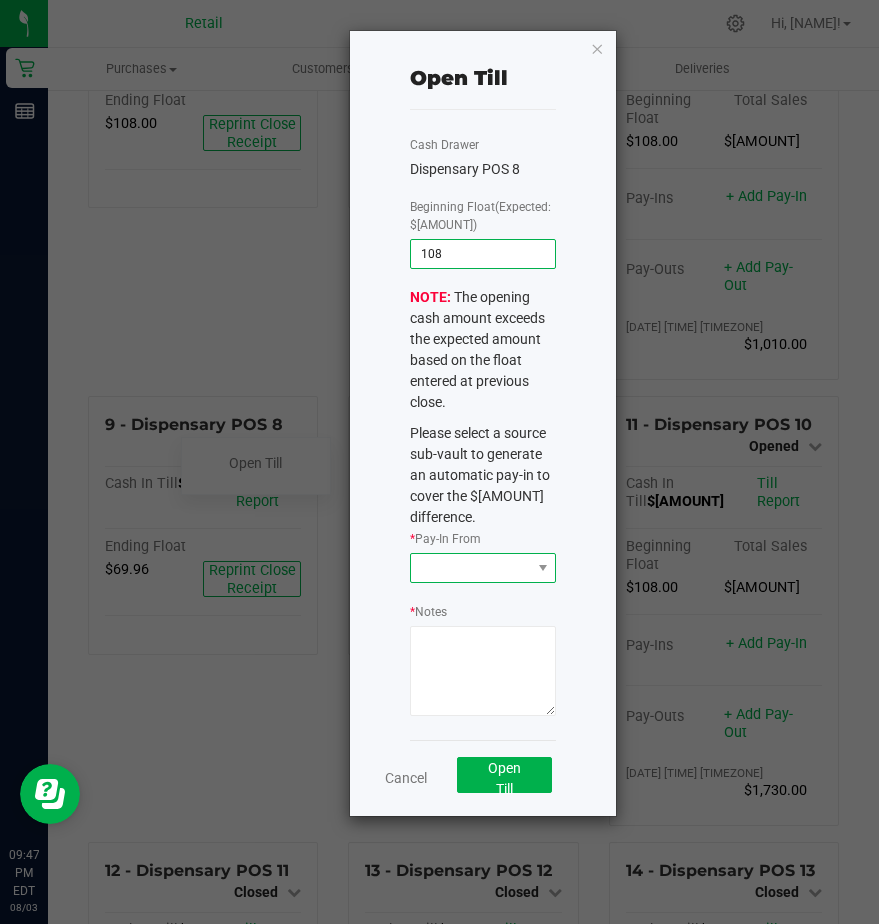 type on "$108.00" 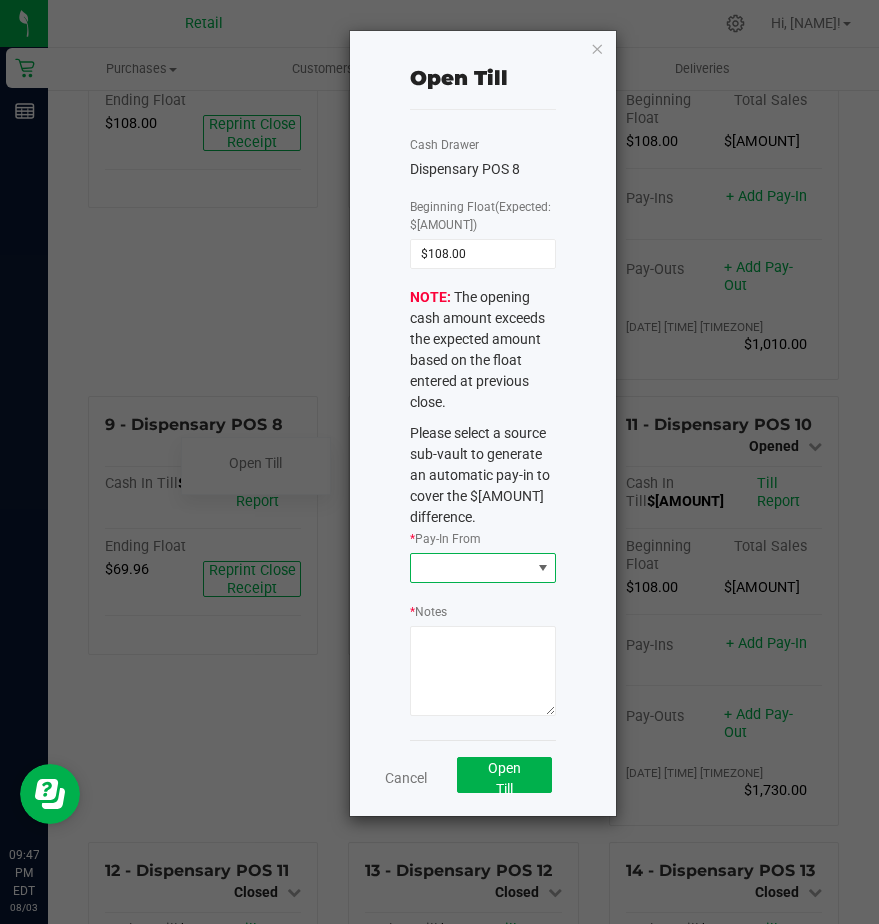 click at bounding box center [470, 568] 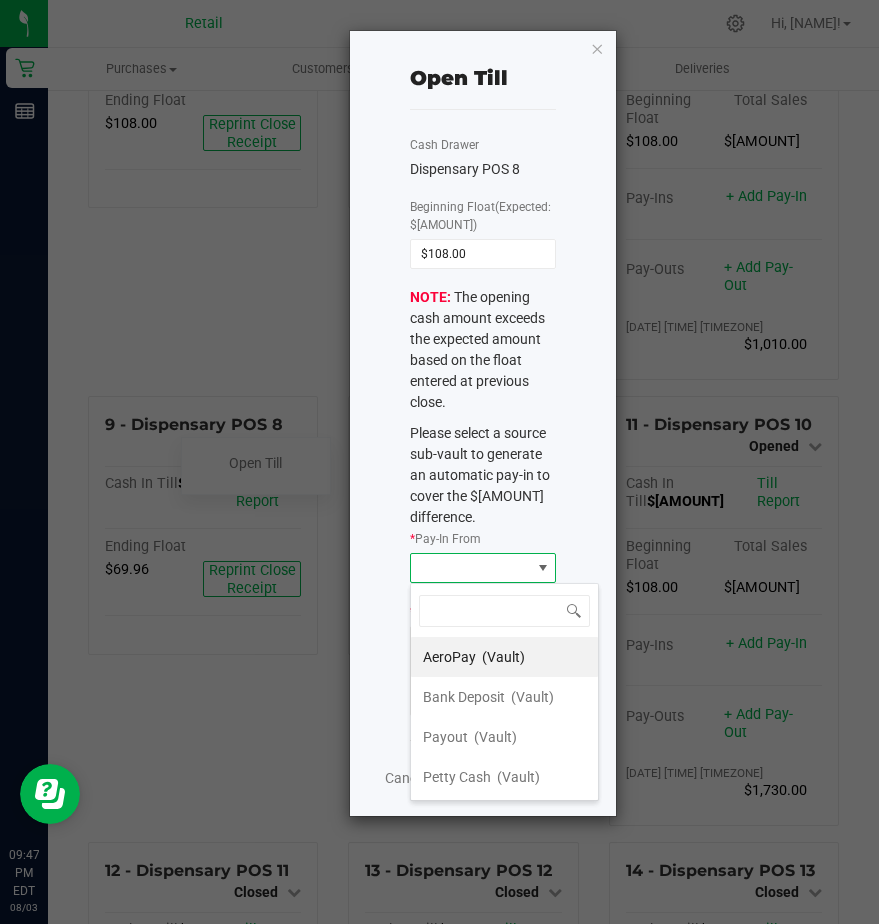 scroll, scrollTop: 99970, scrollLeft: 99854, axis: both 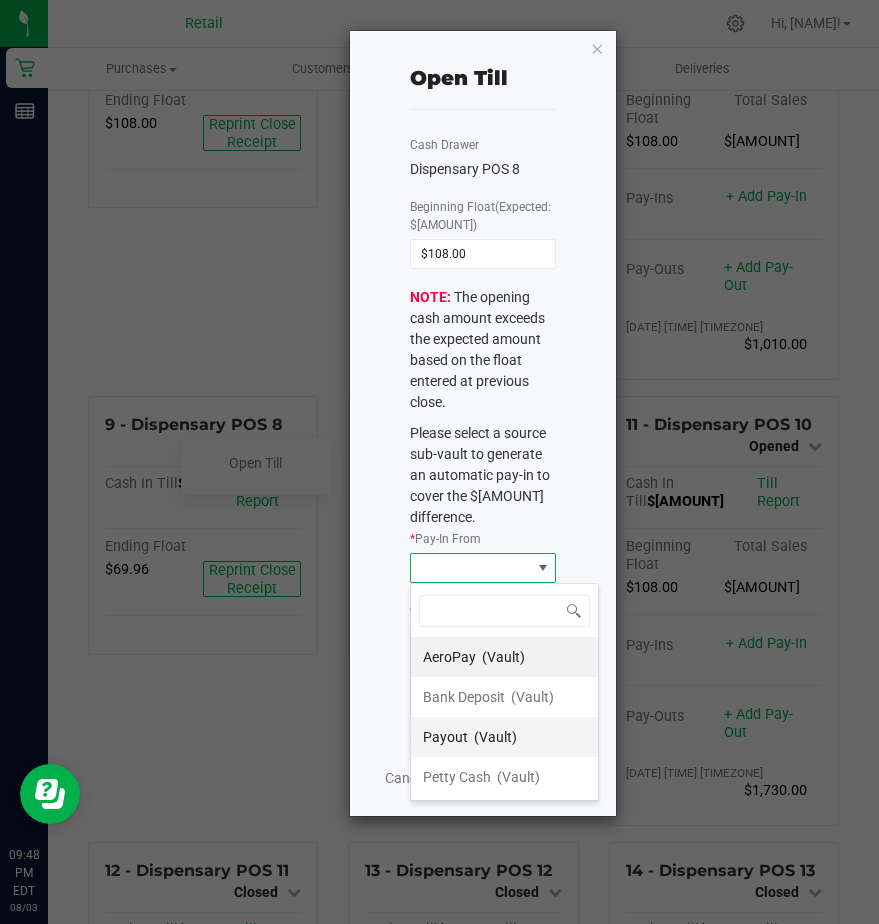 click on "Payout" at bounding box center (445, 737) 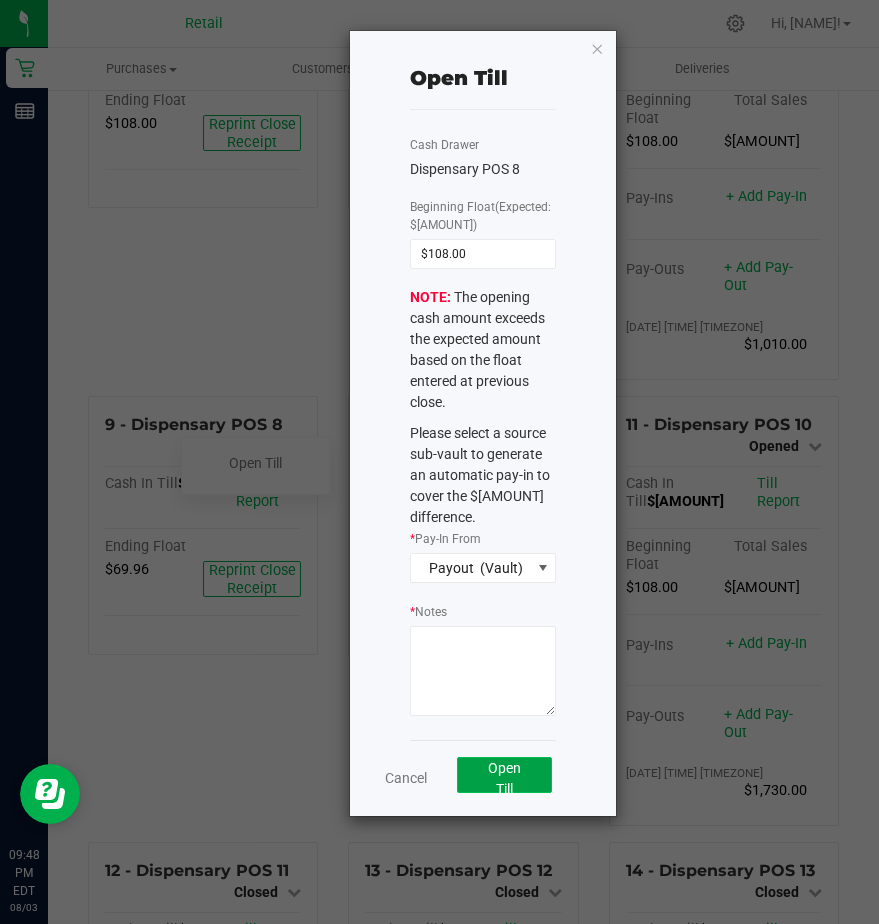 click on "Open Till" 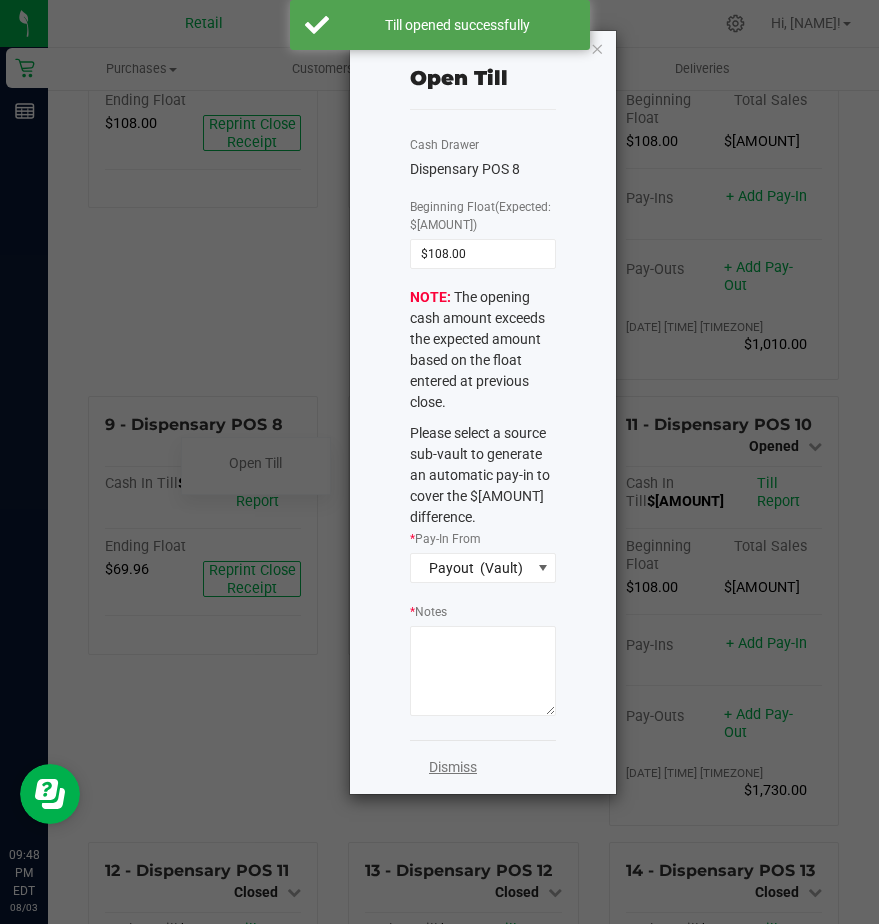 click on "Dismiss" 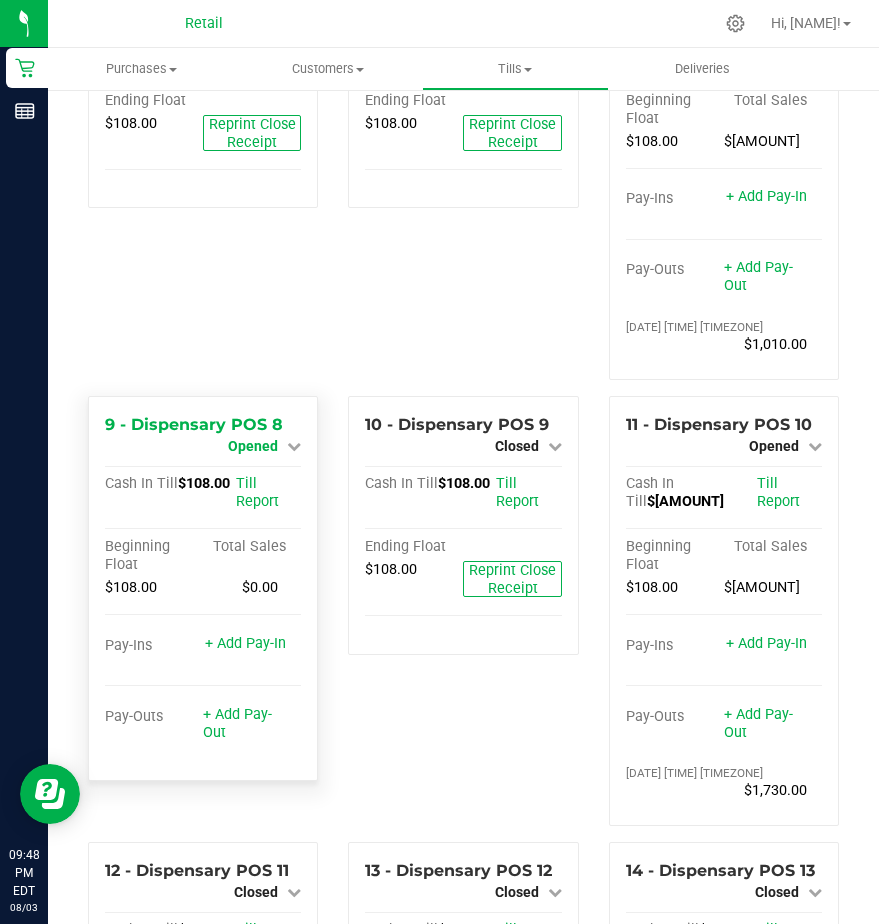 click on "Opened" at bounding box center (253, 446) 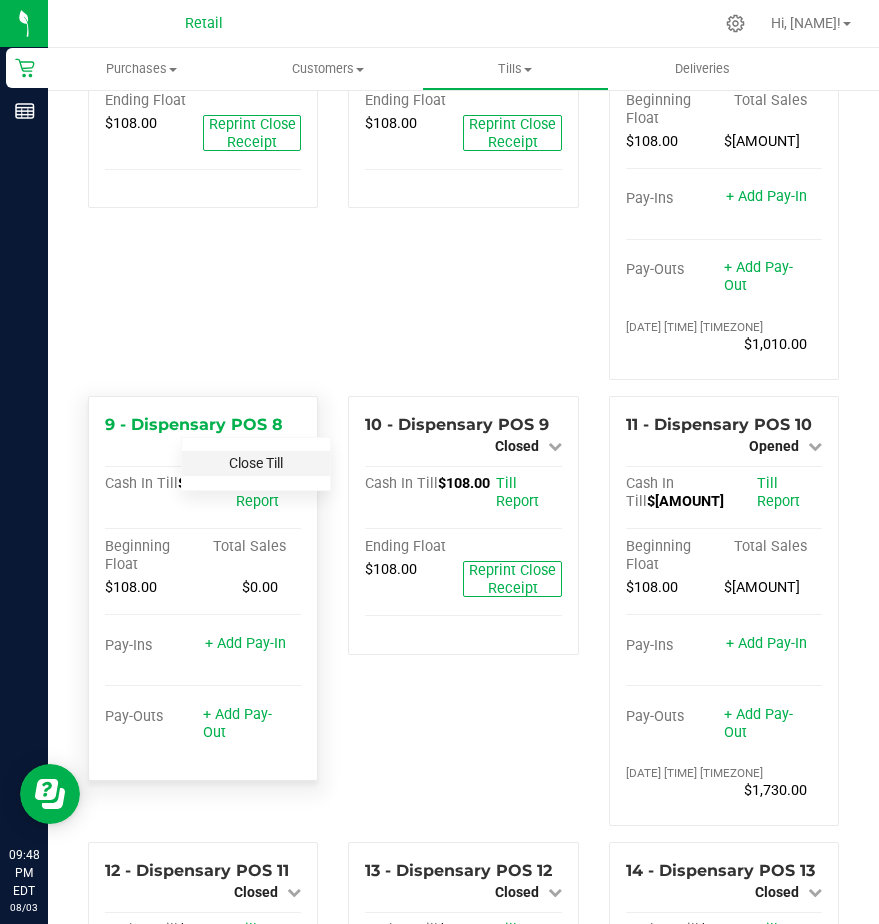 click on "Close Till" at bounding box center (256, 463) 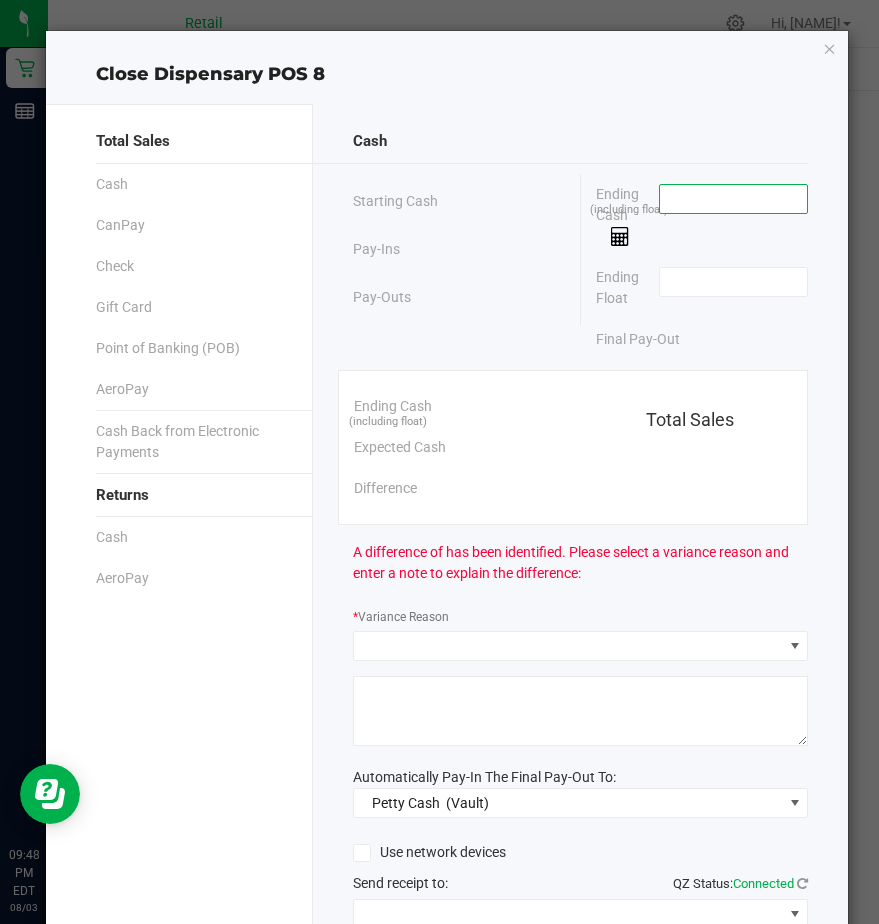 drag, startPoint x: 672, startPoint y: 205, endPoint x: 665, endPoint y: 189, distance: 17.464249 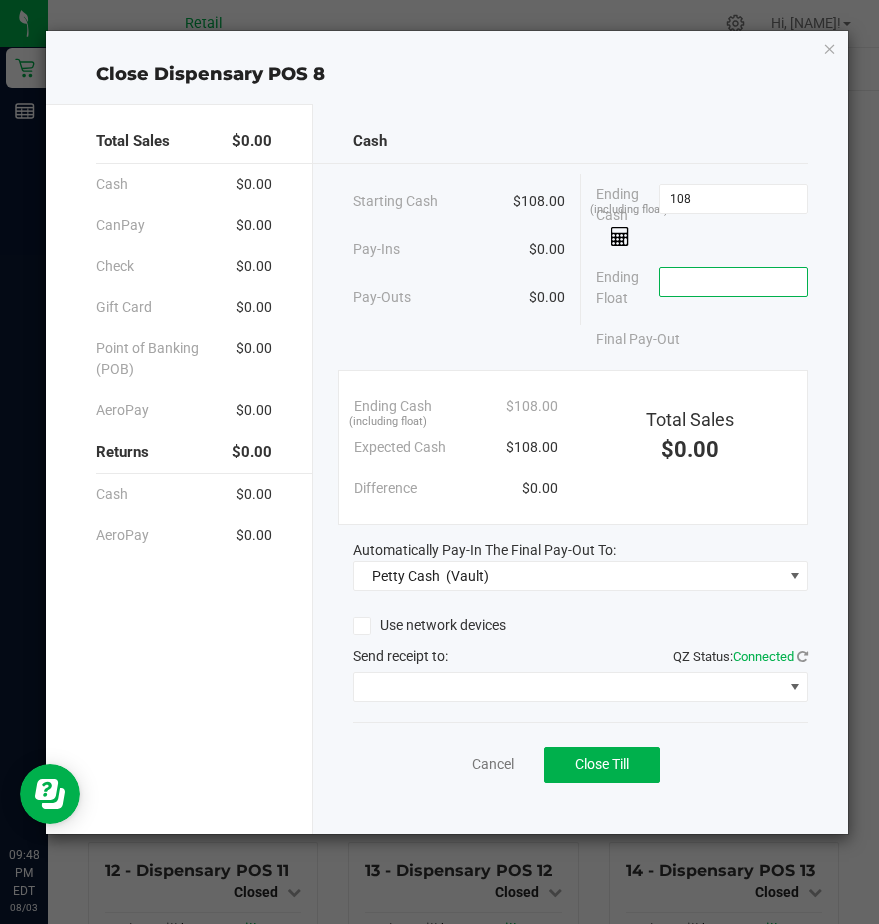 type on "$108.00" 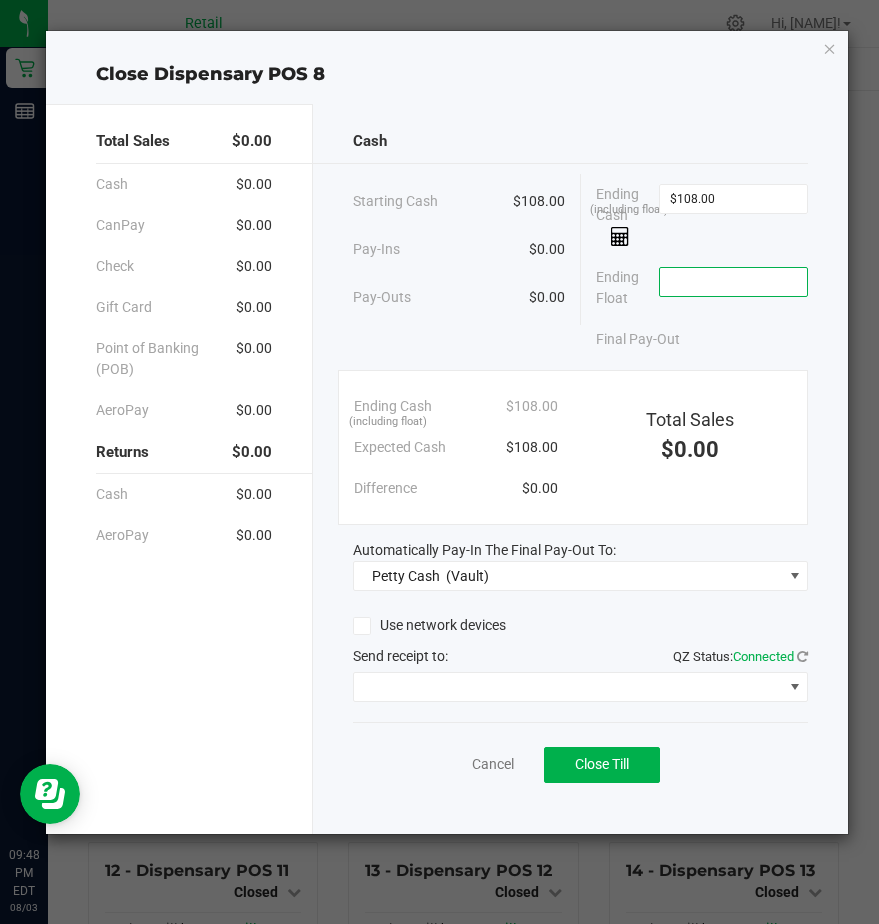 click at bounding box center (733, 282) 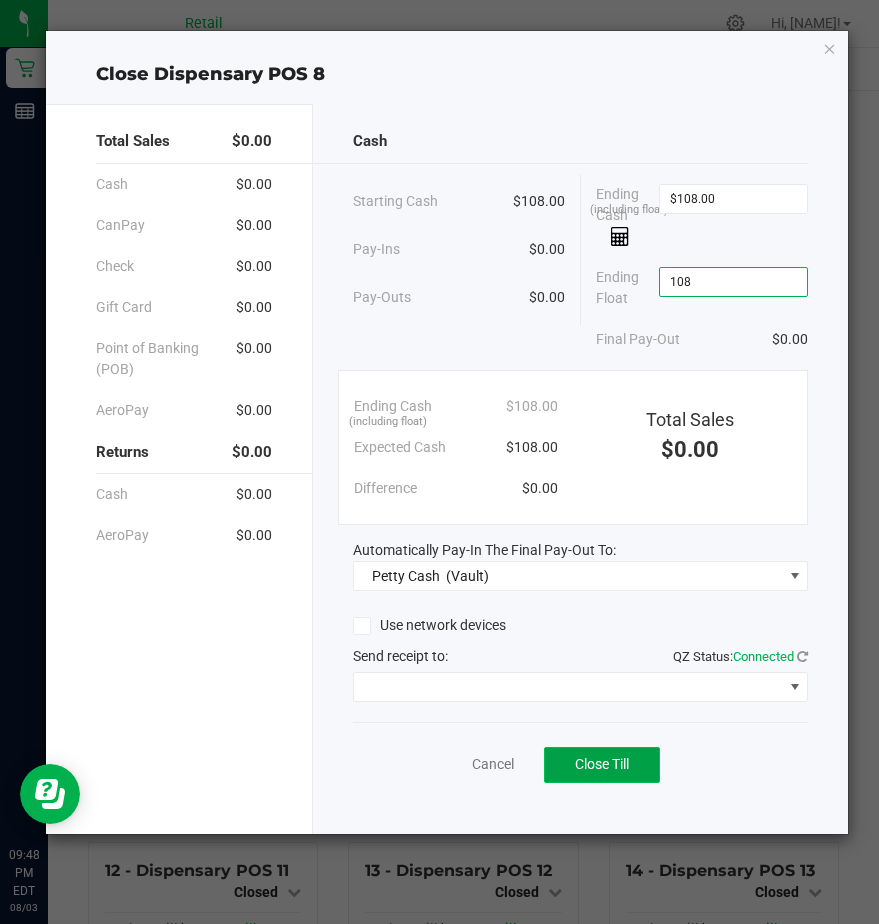 type on "$108.00" 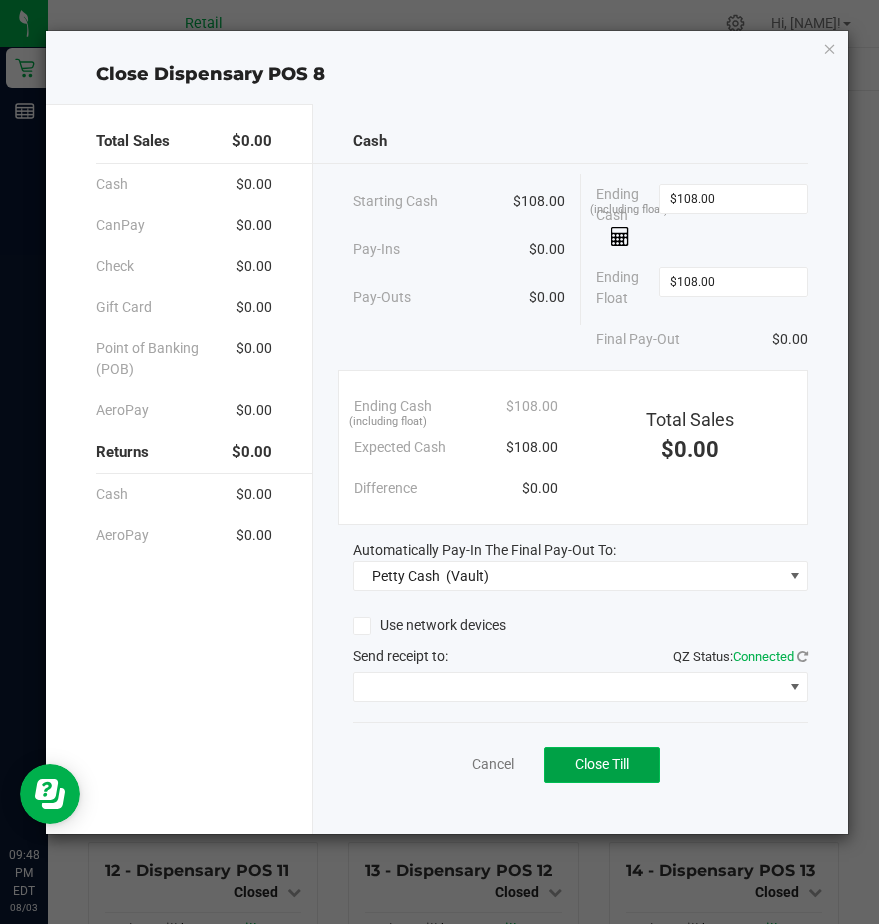 click on "Close Till" 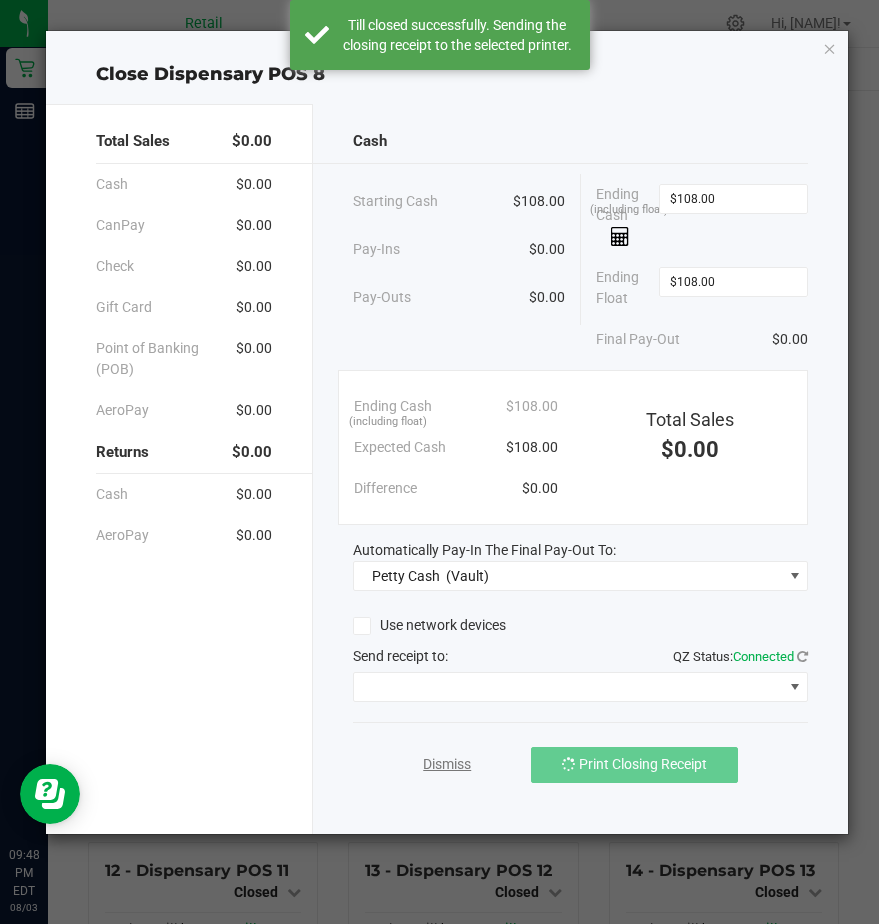 click on "Dismiss" 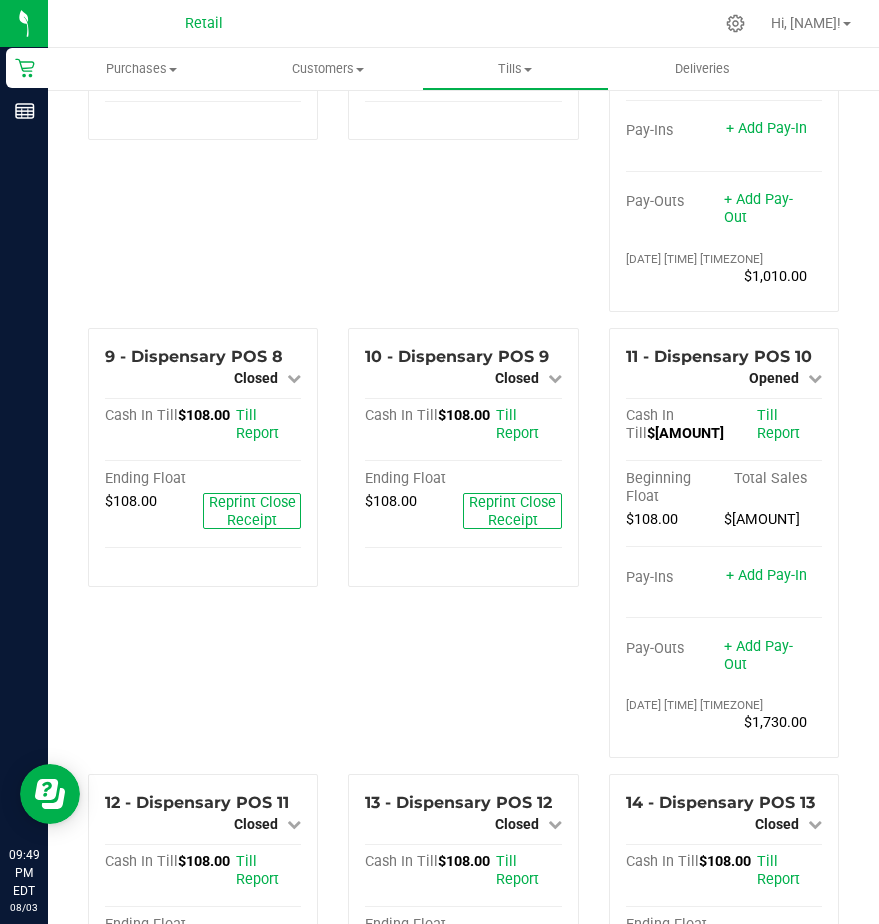 scroll, scrollTop: 900, scrollLeft: 0, axis: vertical 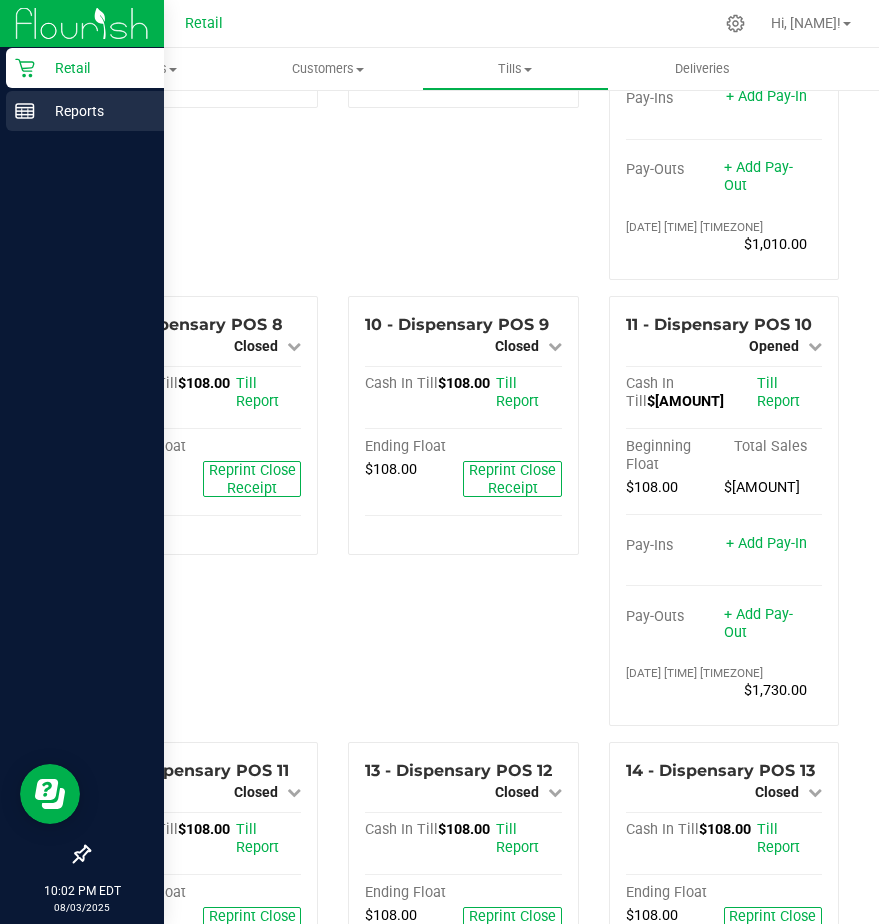 click on "Reports" at bounding box center [95, 111] 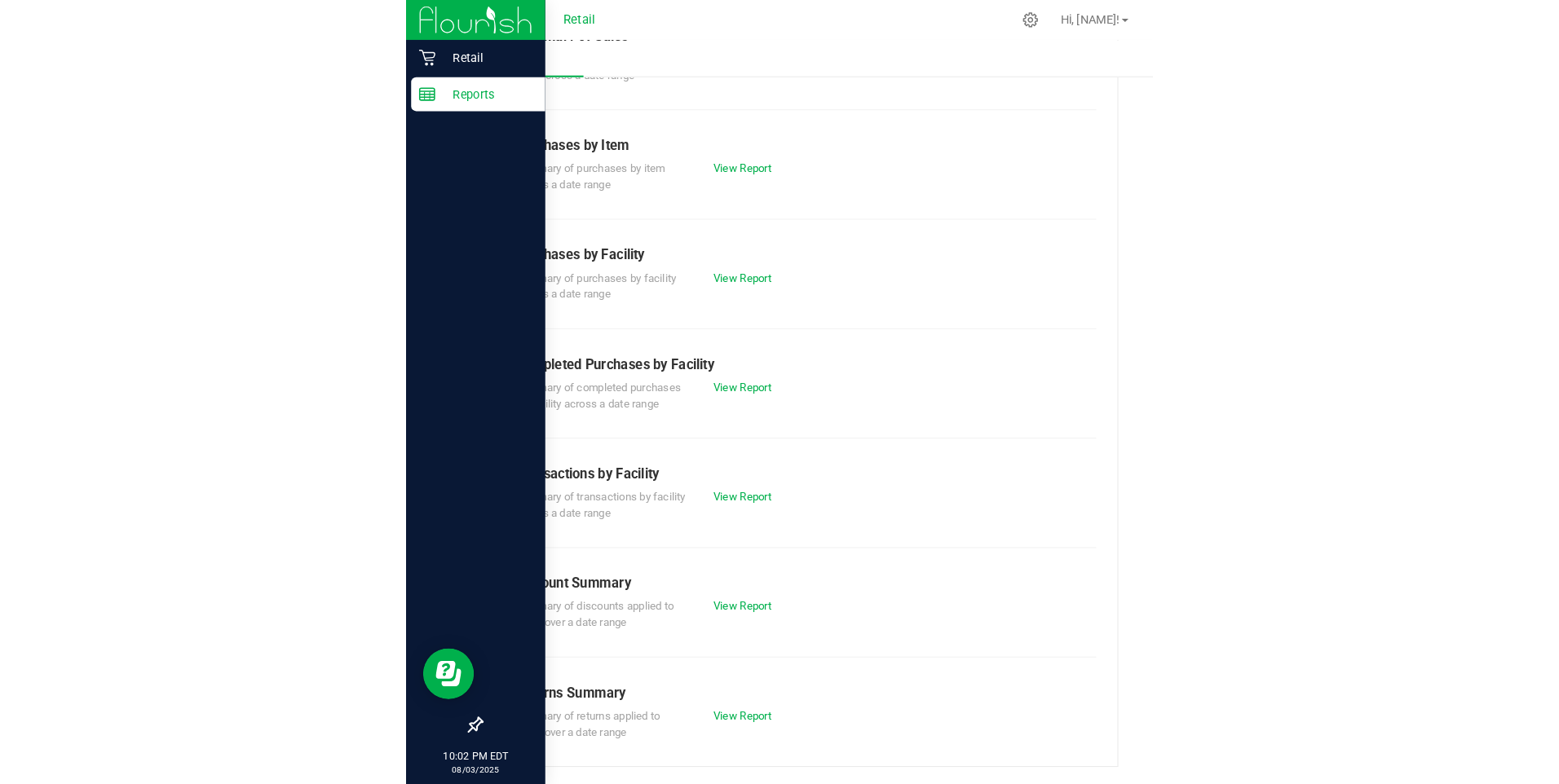 scroll, scrollTop: 73, scrollLeft: 0, axis: vertical 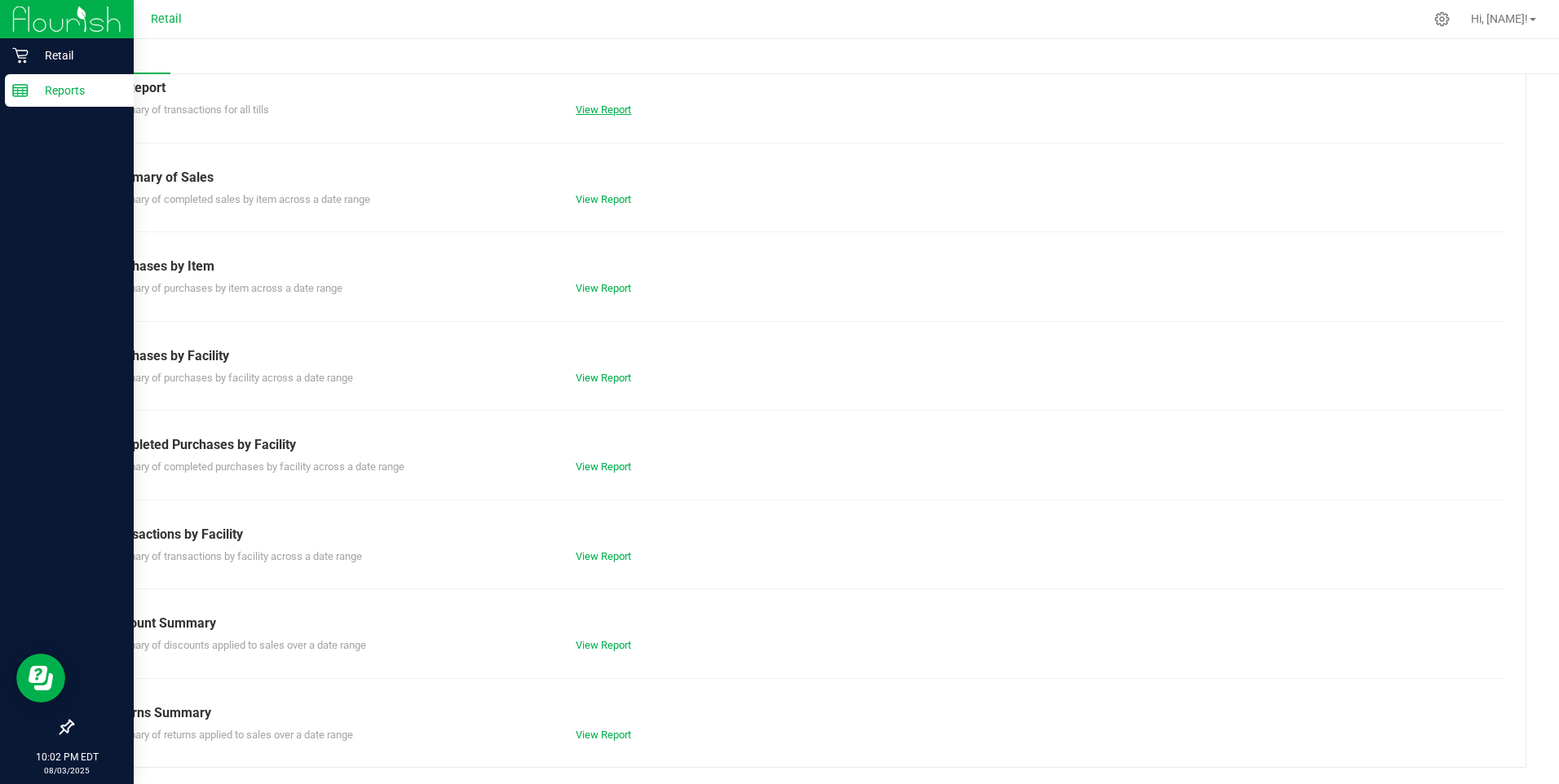 click on "View Report" at bounding box center (603, 109) 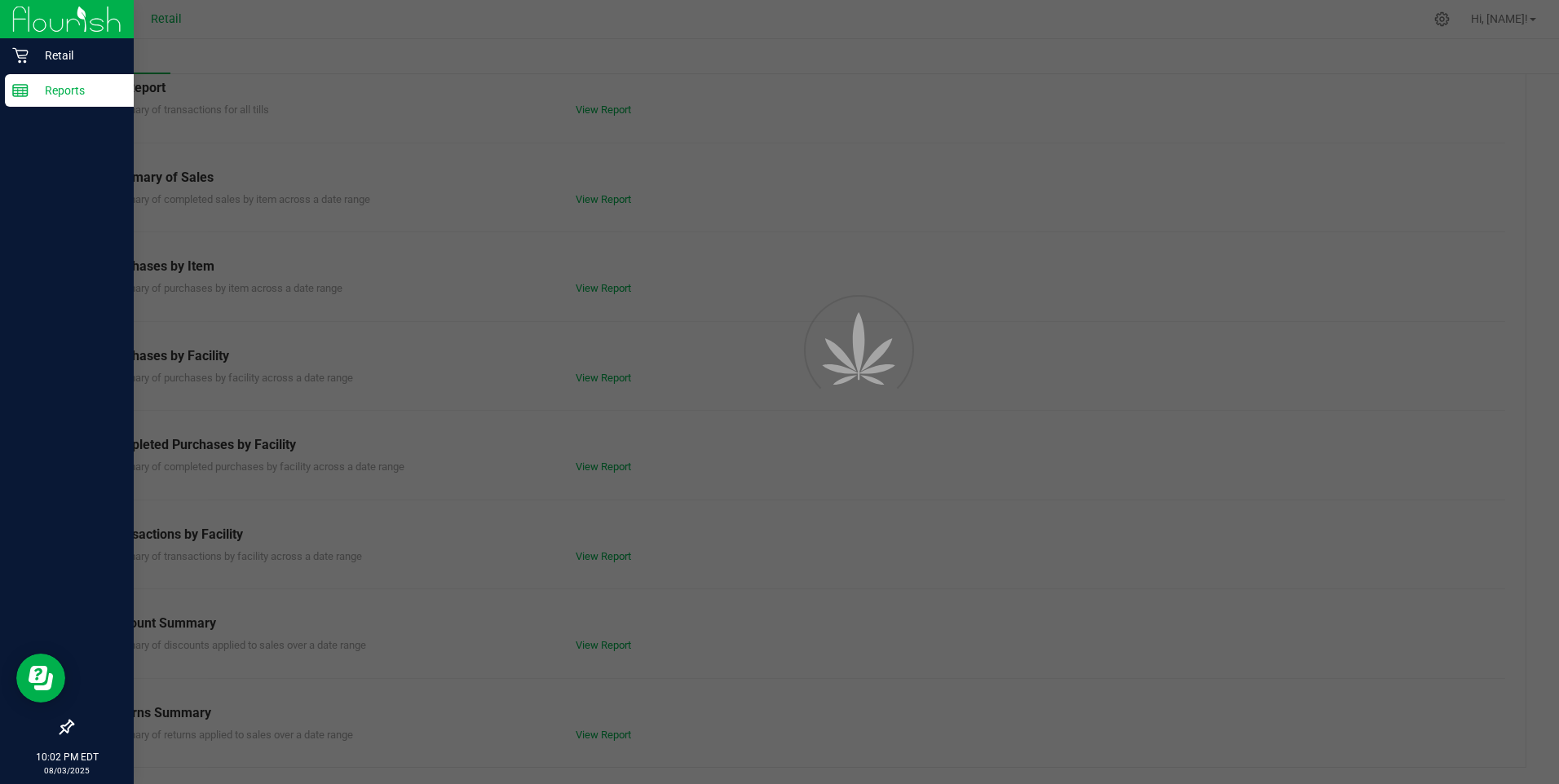 scroll, scrollTop: 0, scrollLeft: 0, axis: both 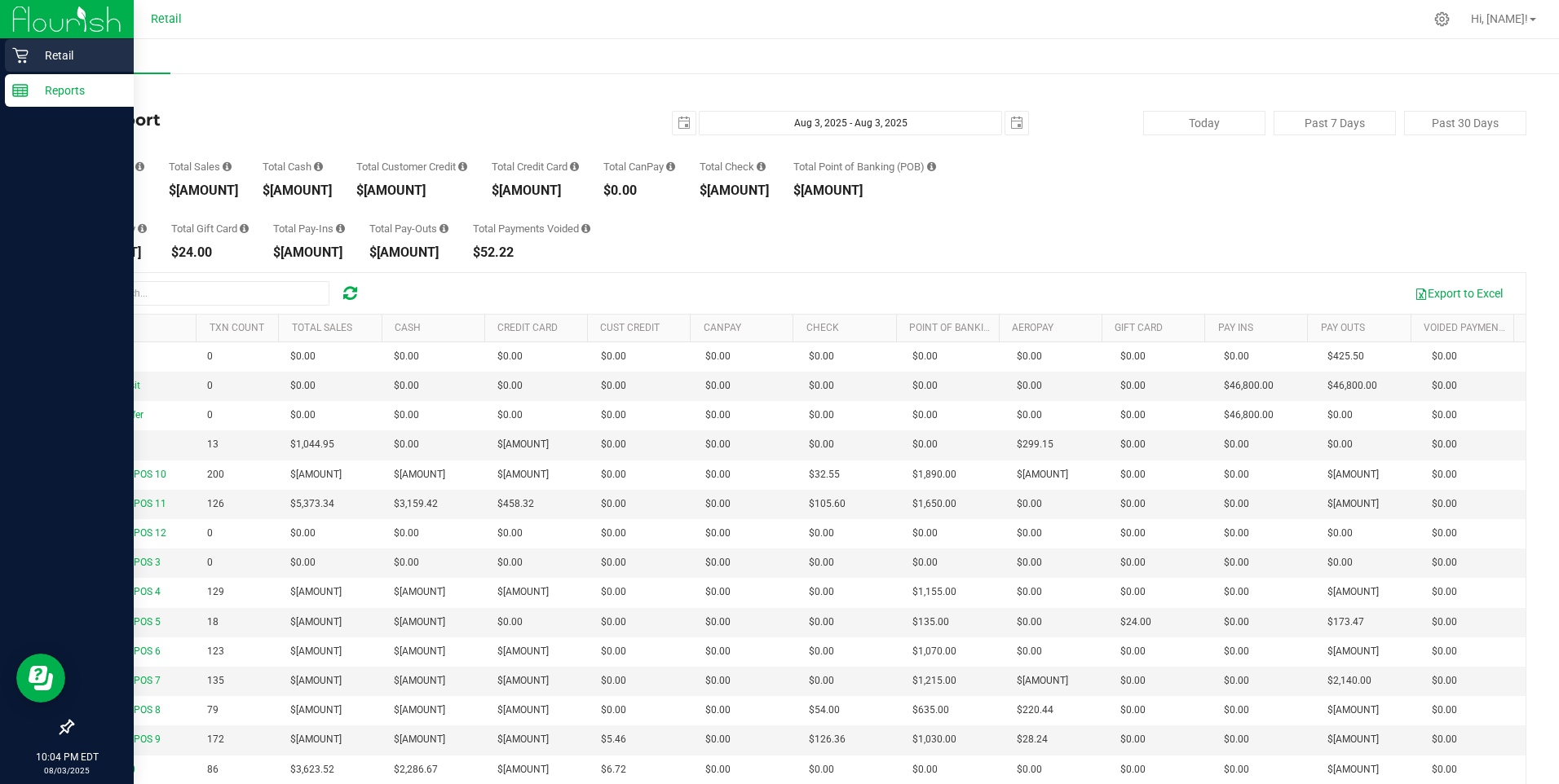 click on "Retail" at bounding box center (77, 55) 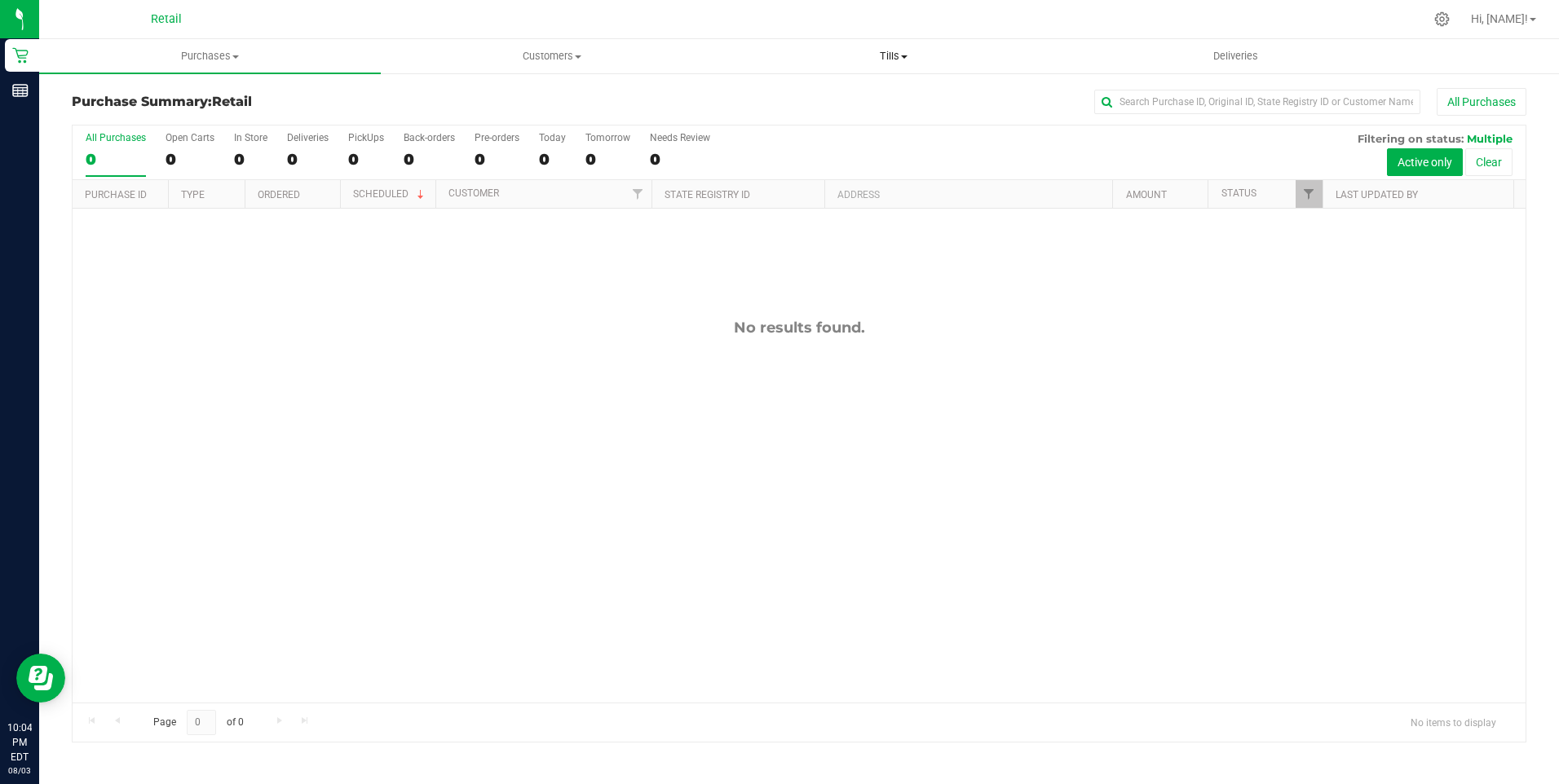 click on "Tills" at bounding box center [894, 56] 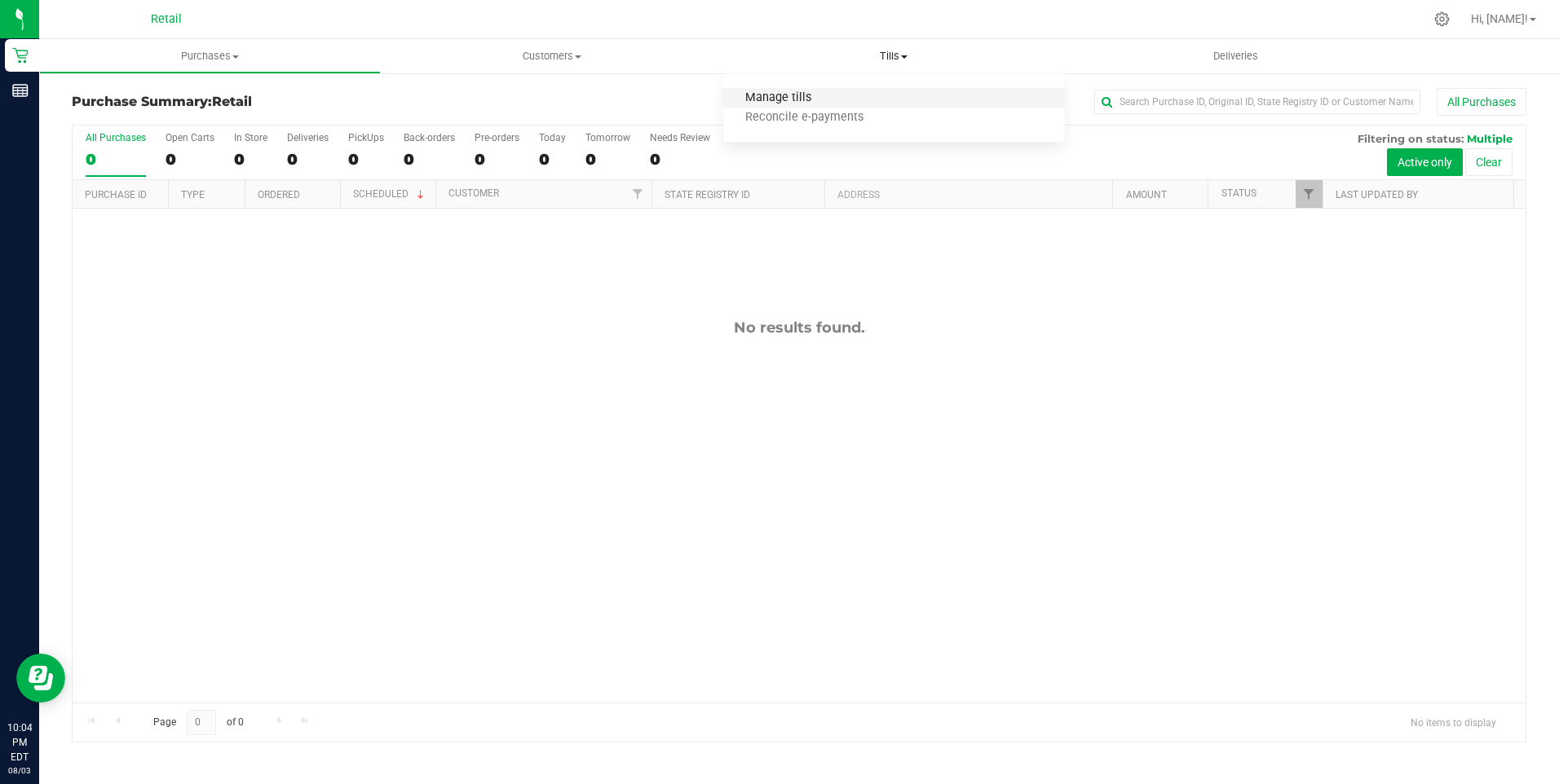 click on "Manage tills" at bounding box center (778, 98) 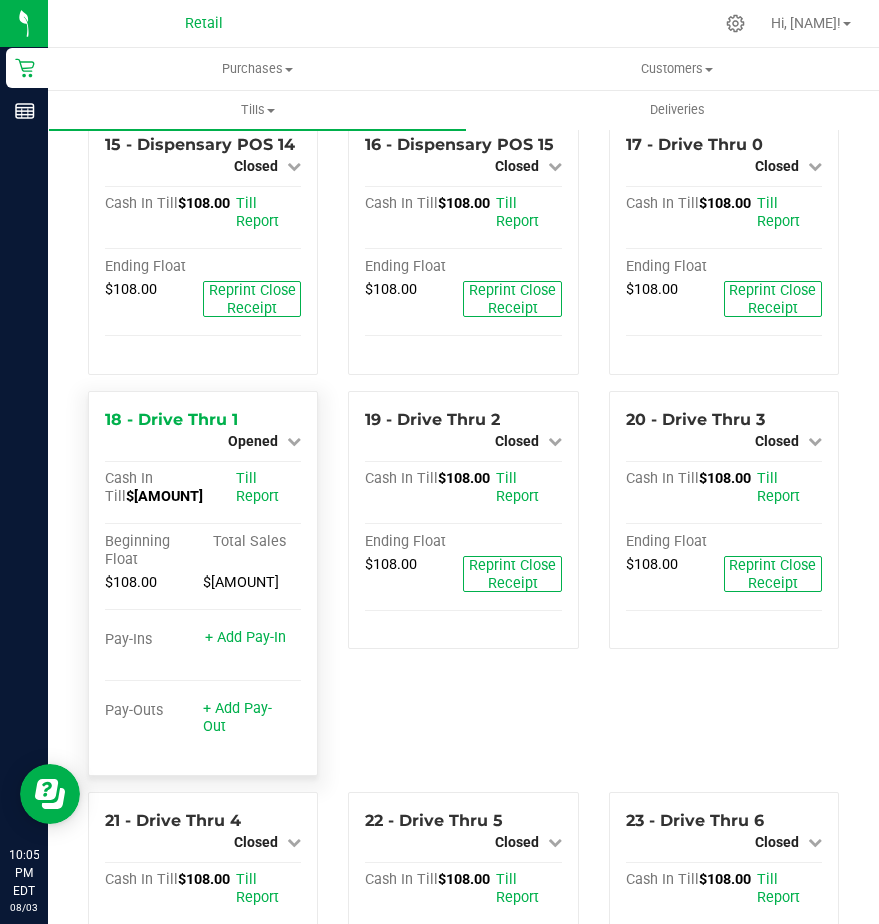 scroll, scrollTop: 1829, scrollLeft: 0, axis: vertical 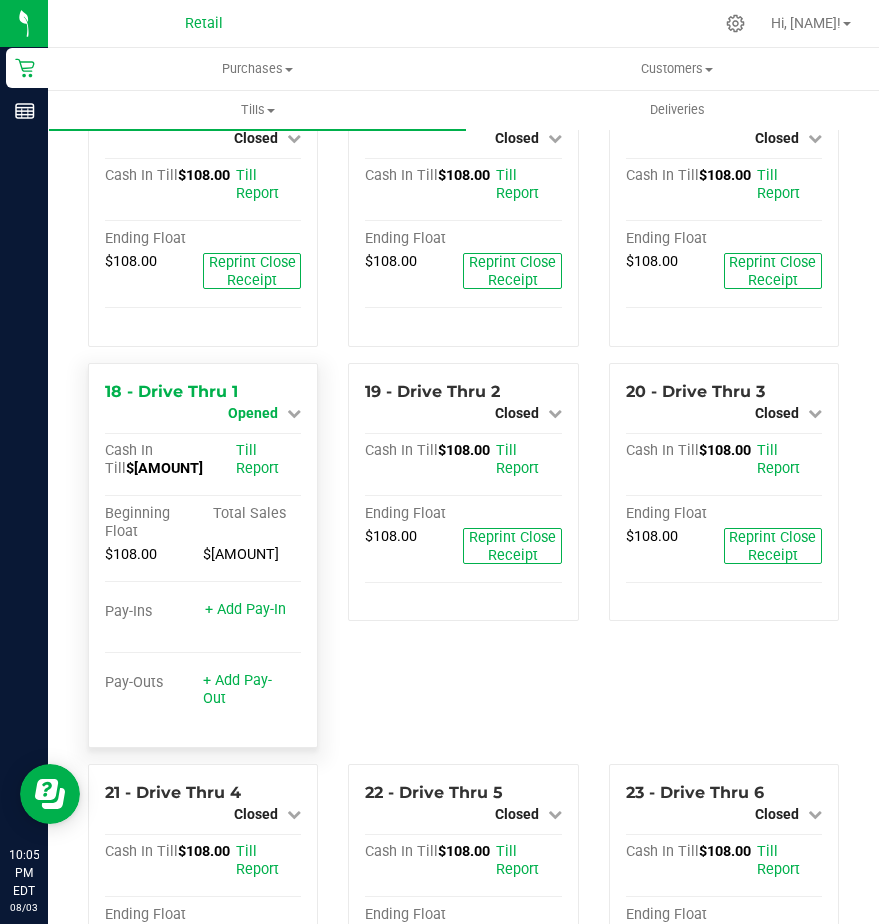 click on "Opened" at bounding box center [253, 413] 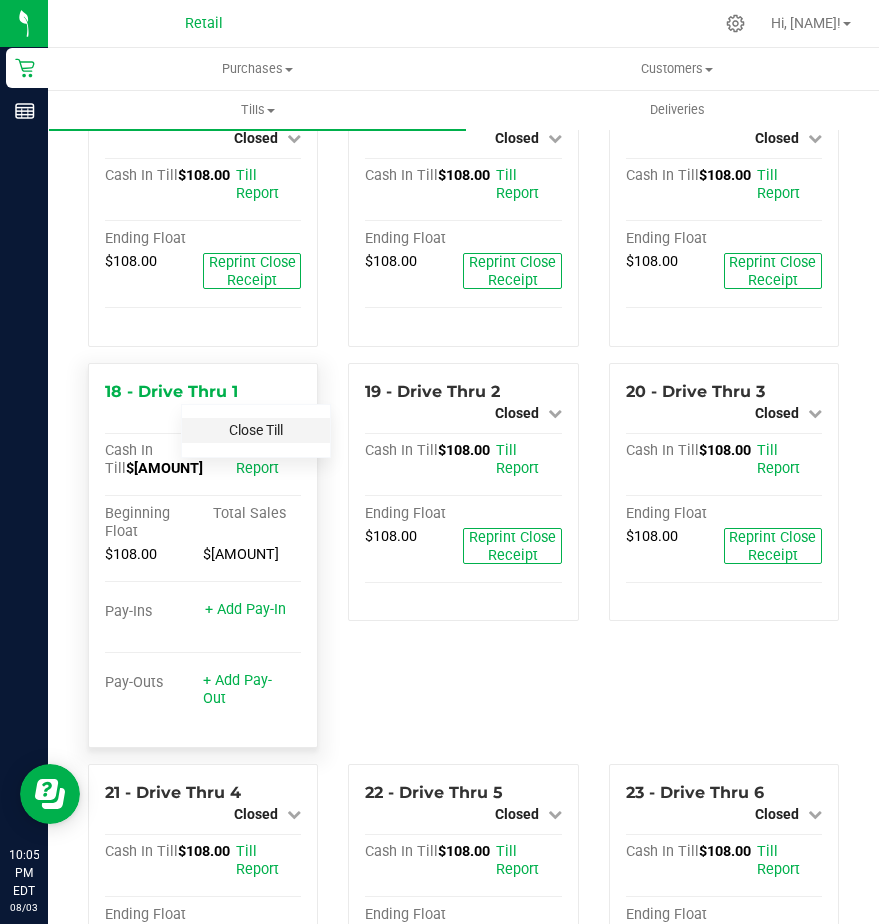 click on "Close Till" at bounding box center [256, 430] 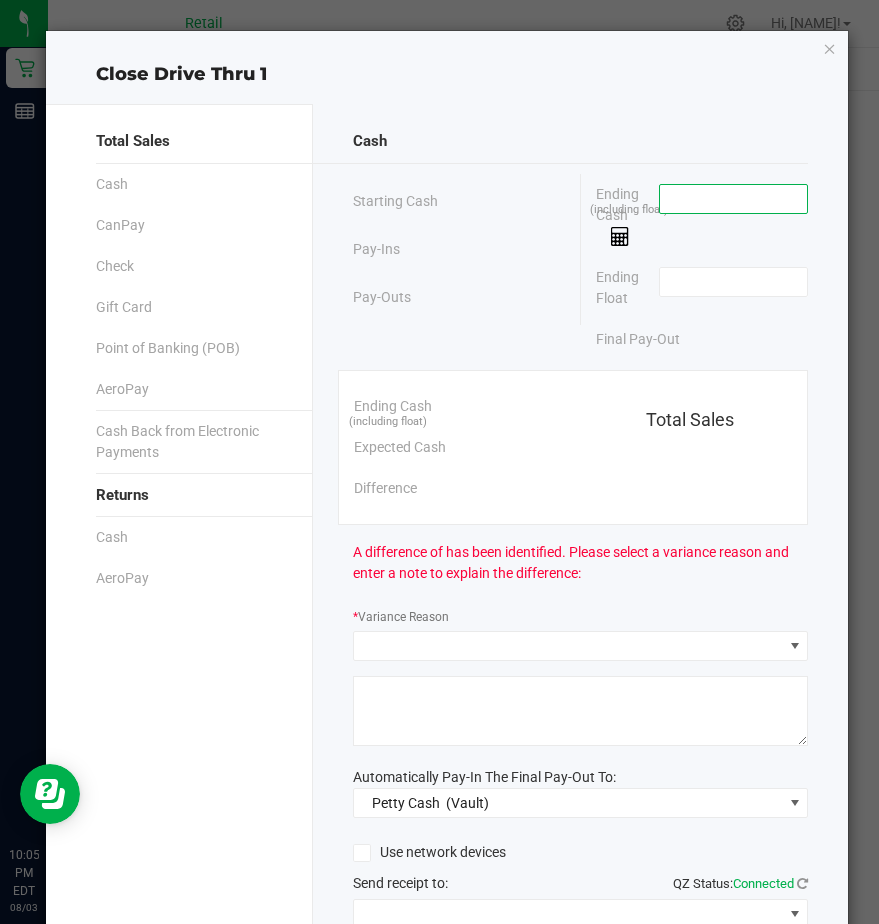 click at bounding box center [733, 199] 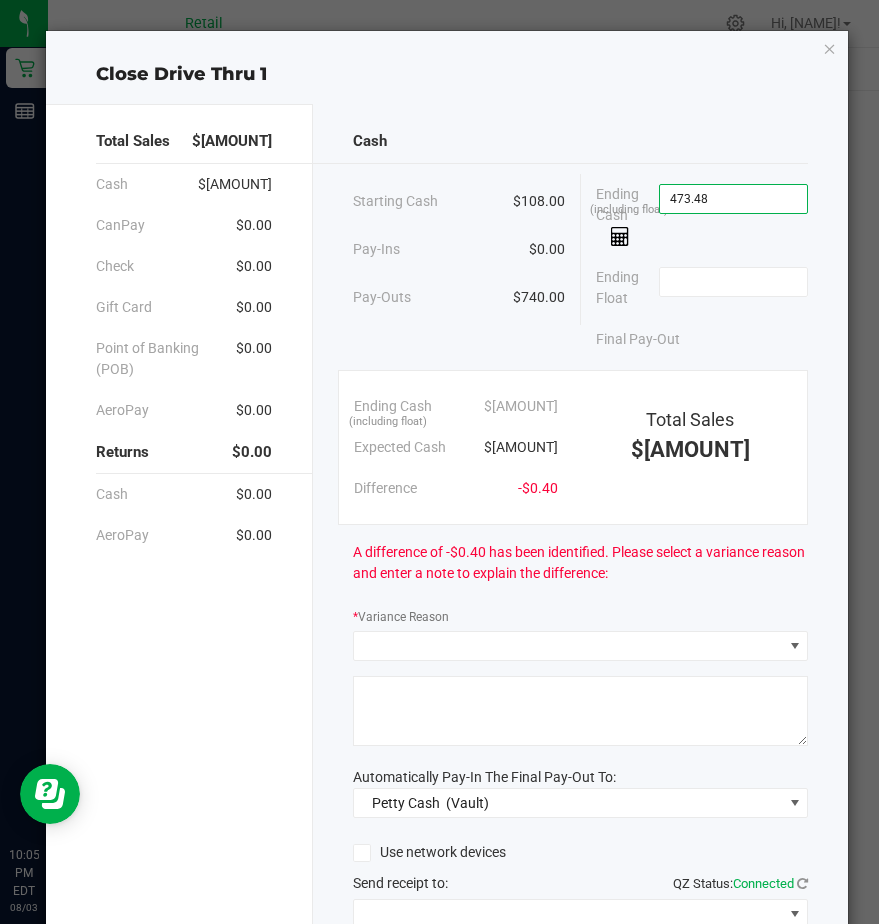 type on "$[AMOUNT]" 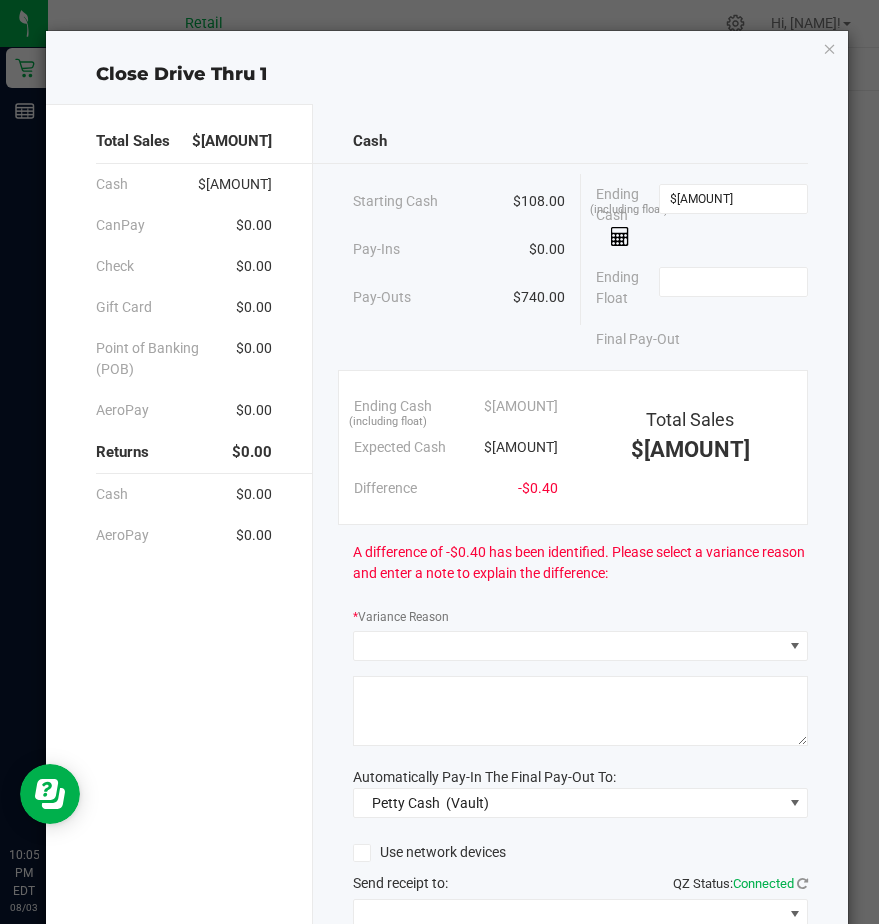 click on "Ending Float" 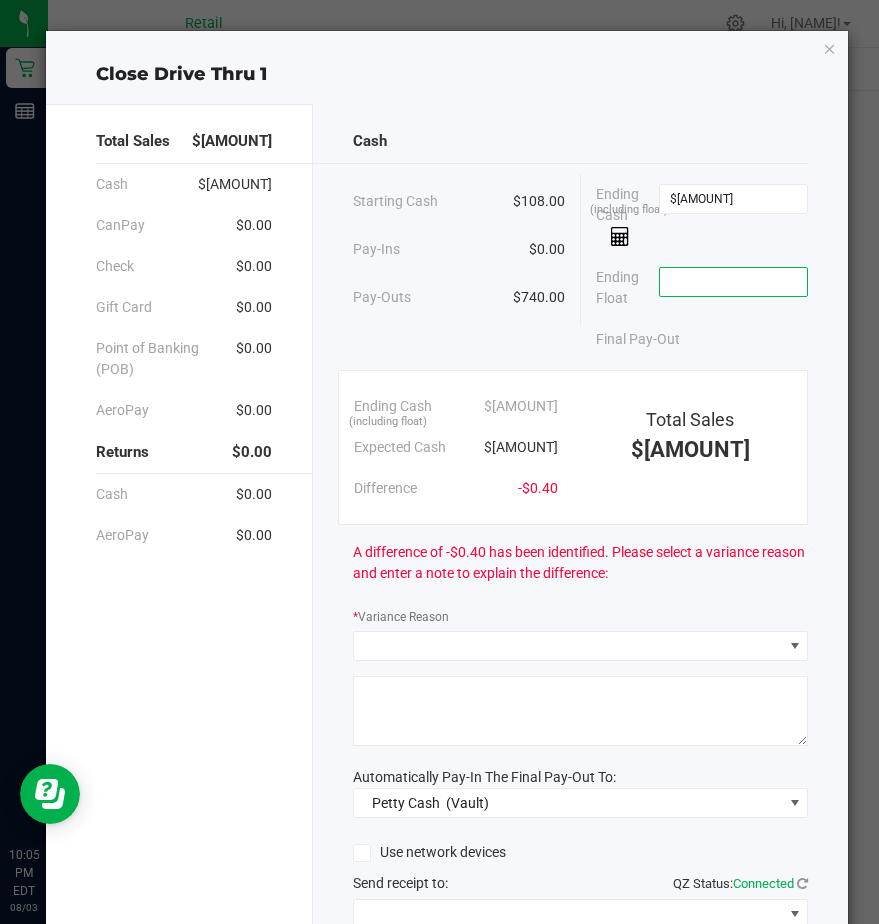 click at bounding box center (733, 282) 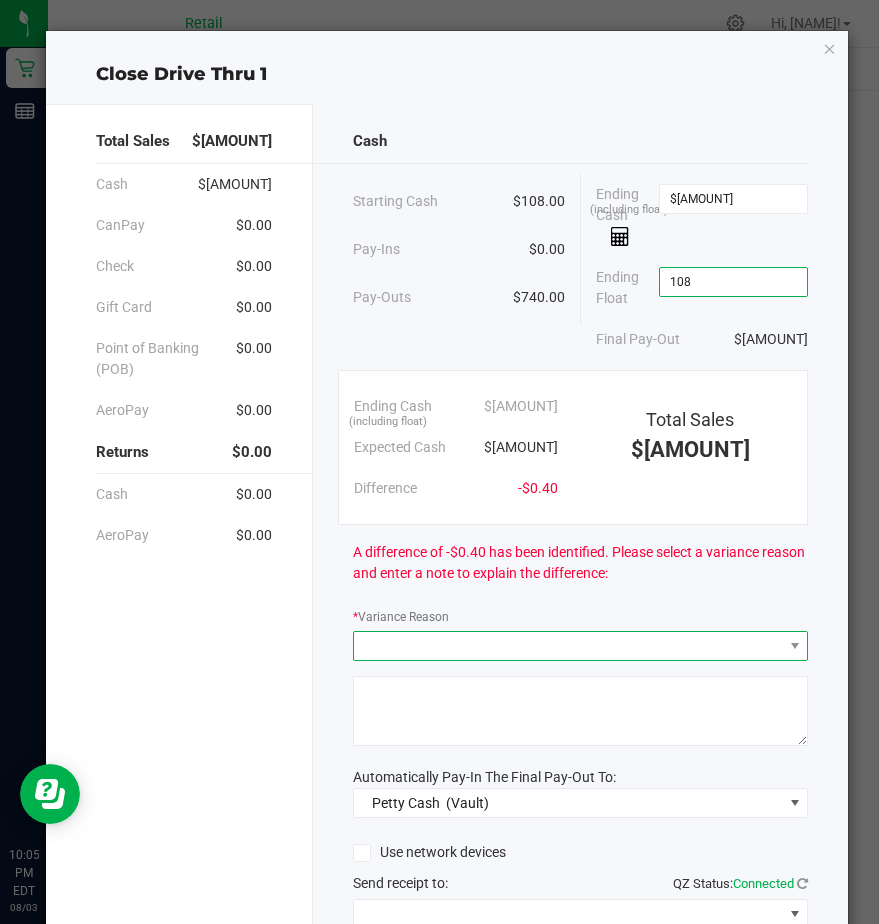 type on "$108.00" 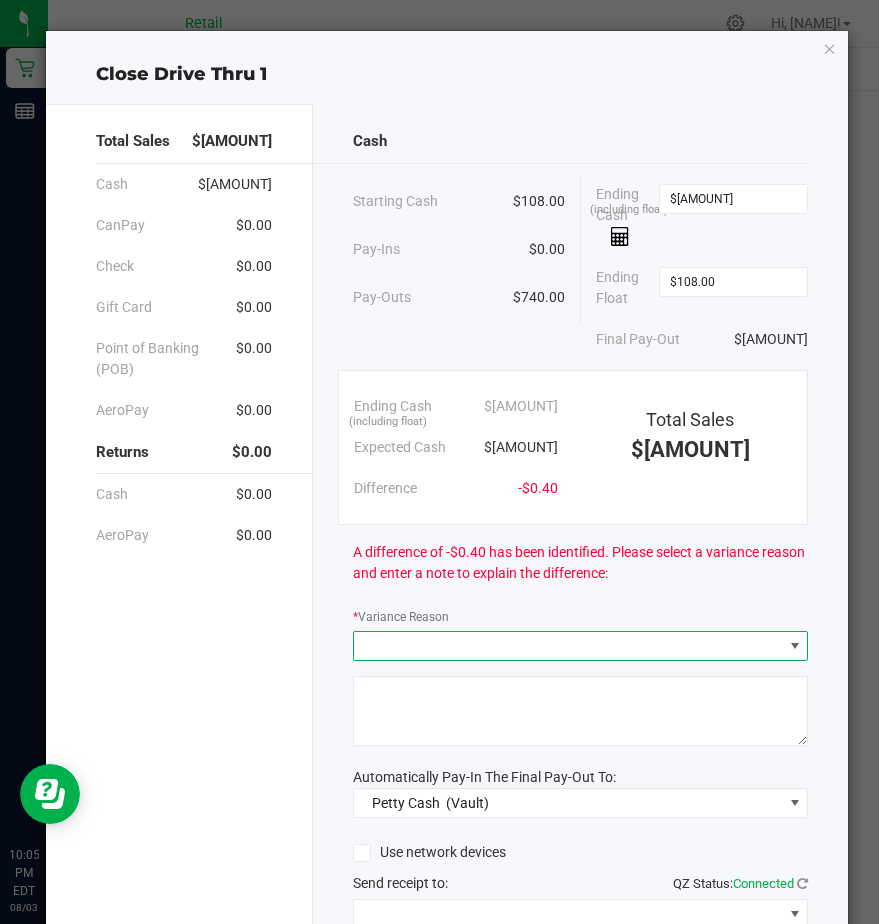 click at bounding box center [568, 646] 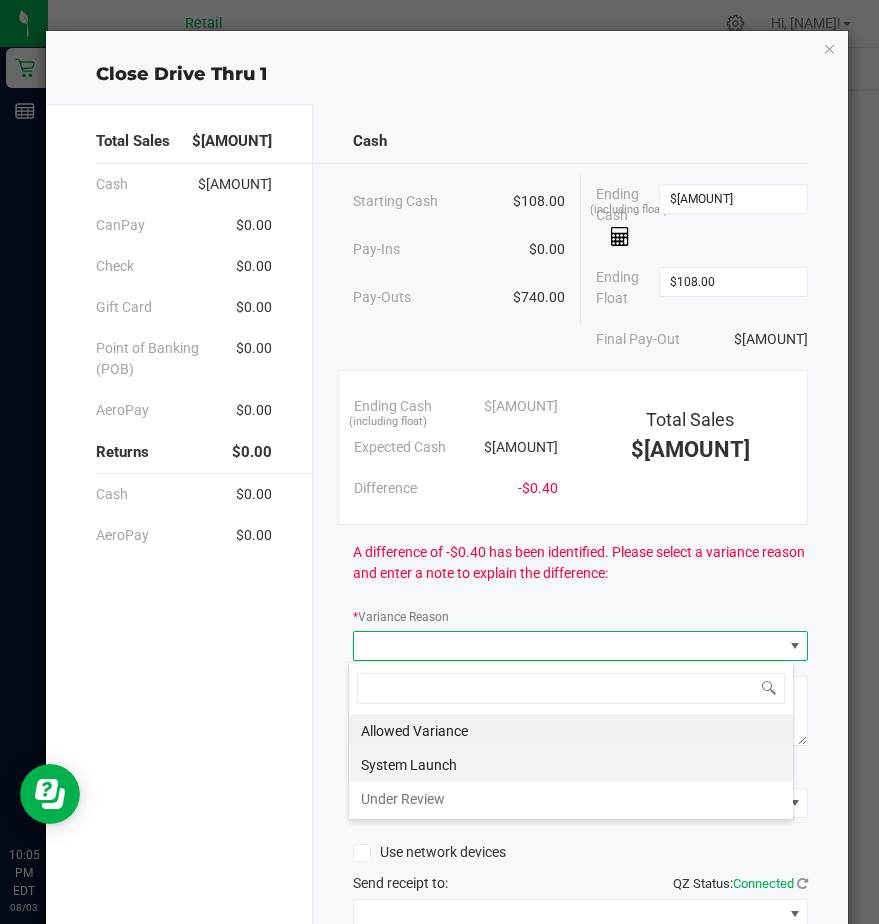 scroll, scrollTop: 99970, scrollLeft: 99554, axis: both 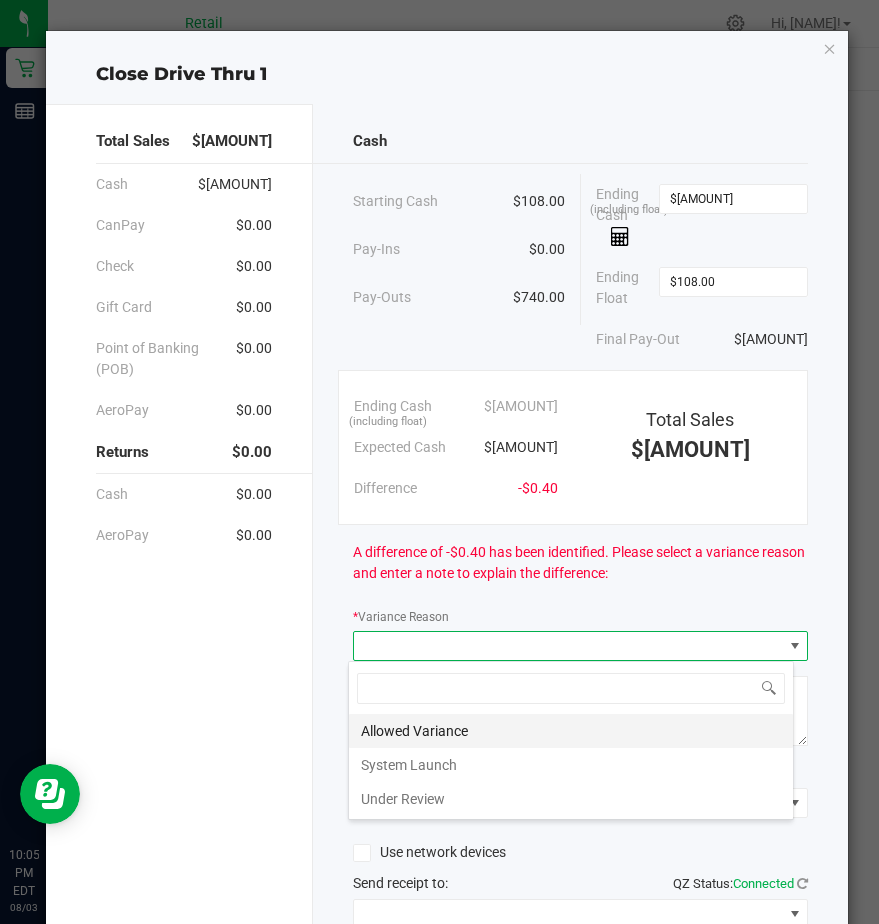 click on "Allowed Variance" at bounding box center [571, 731] 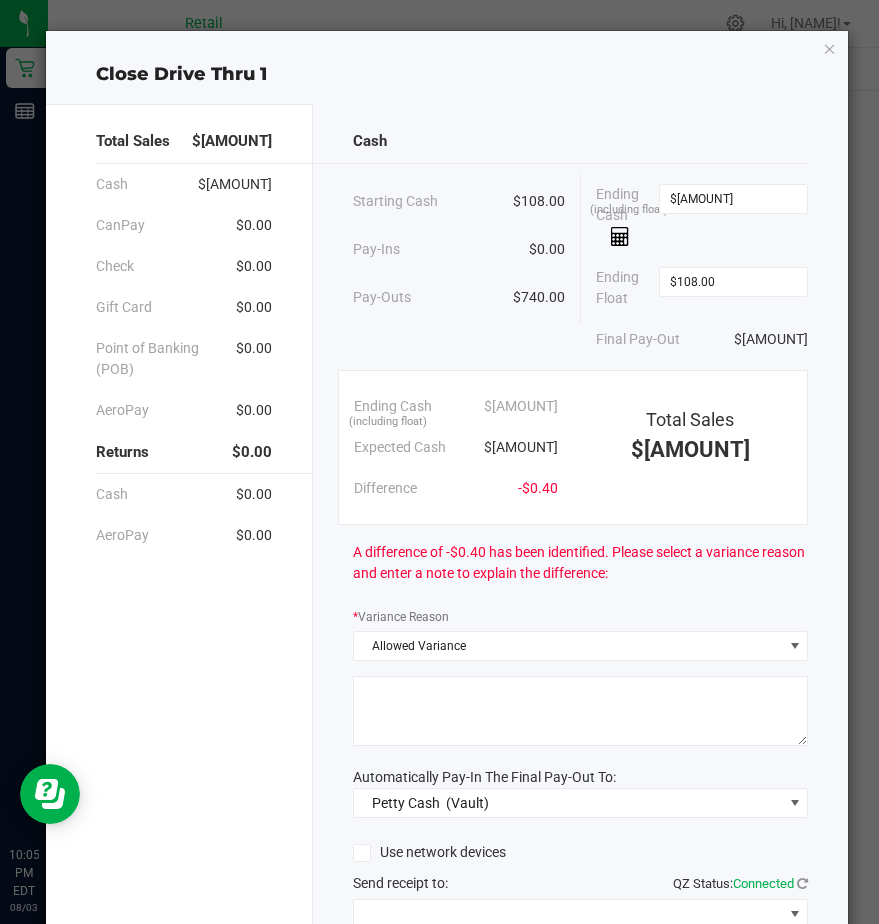 drag, startPoint x: 429, startPoint y: 725, endPoint x: 417, endPoint y: 699, distance: 28.635643 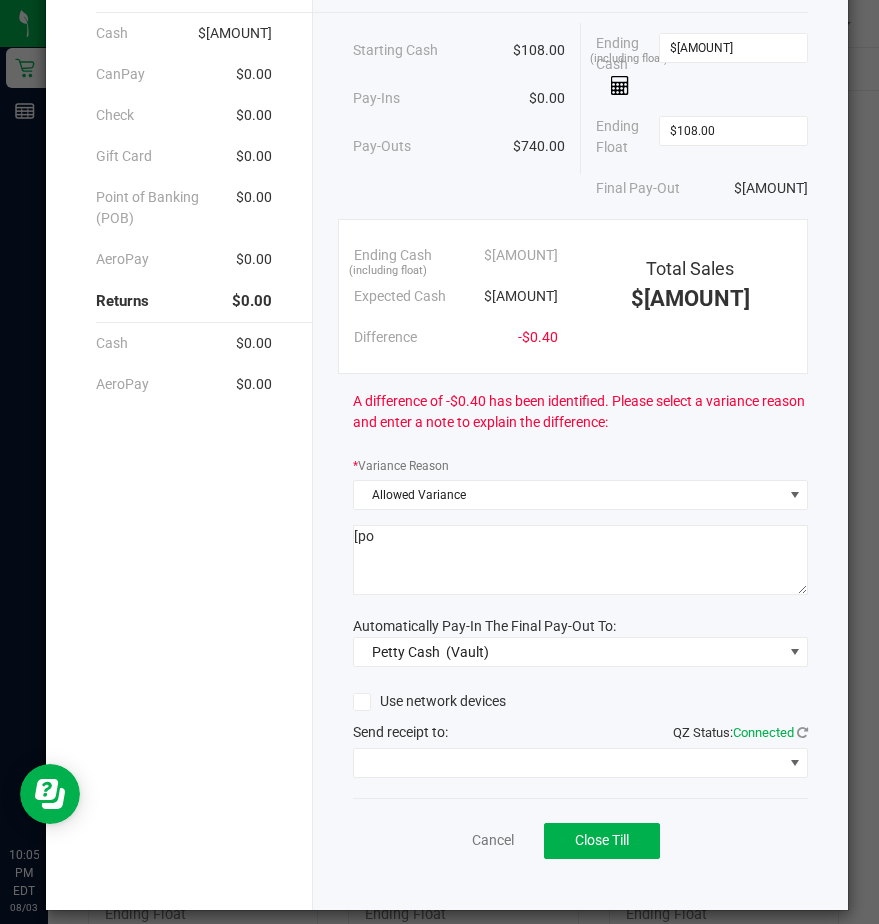 scroll, scrollTop: 168, scrollLeft: 0, axis: vertical 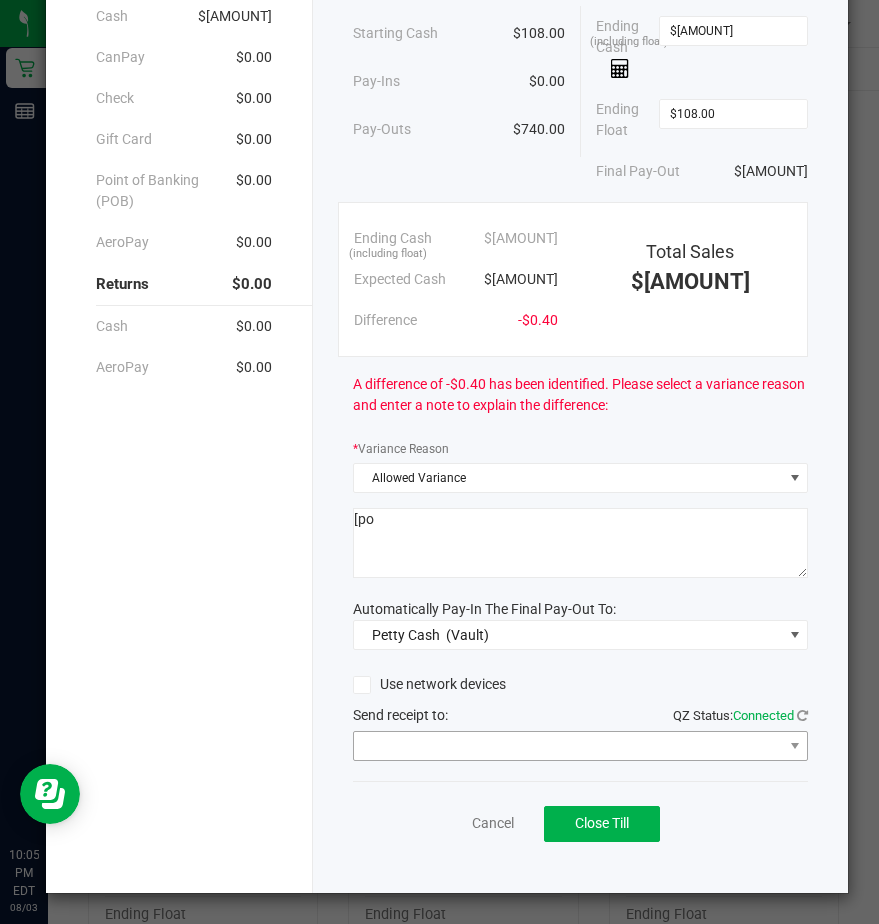 type on "[po" 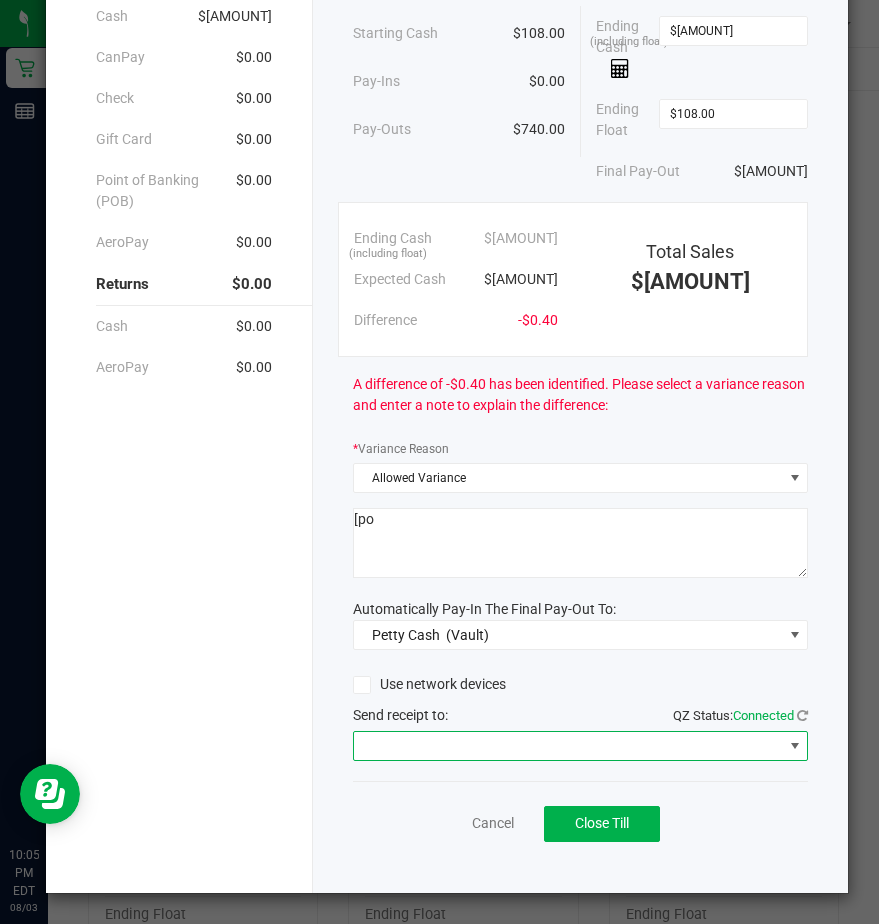 click at bounding box center [568, 746] 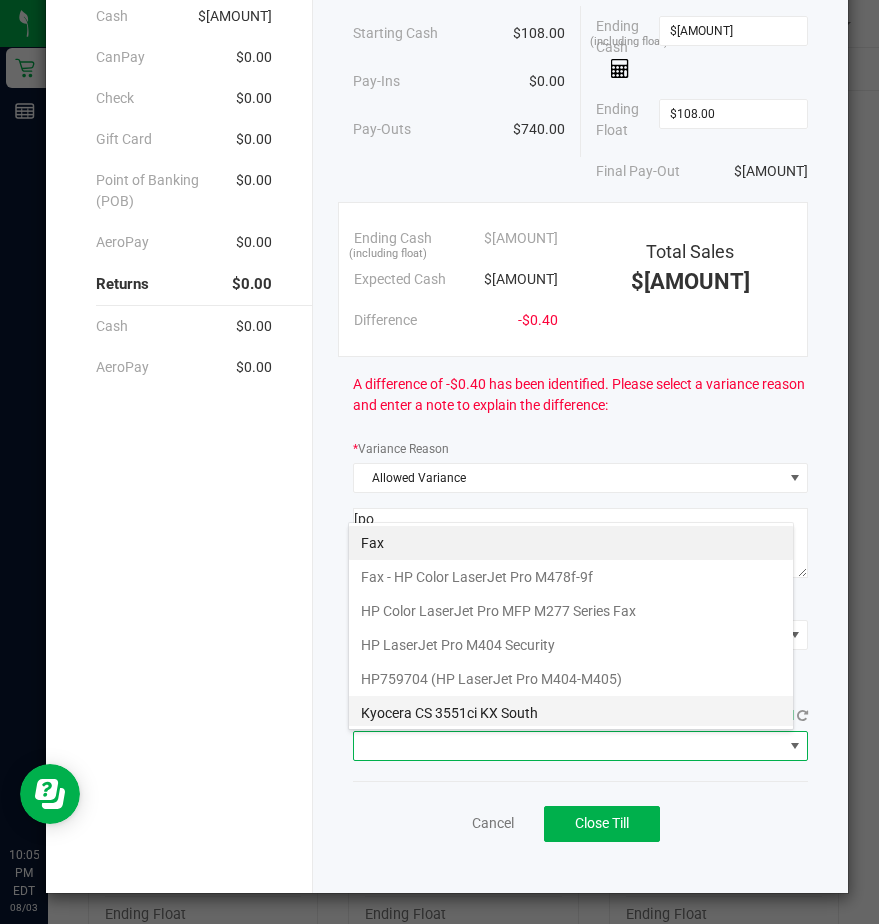 scroll, scrollTop: 99970, scrollLeft: 99554, axis: both 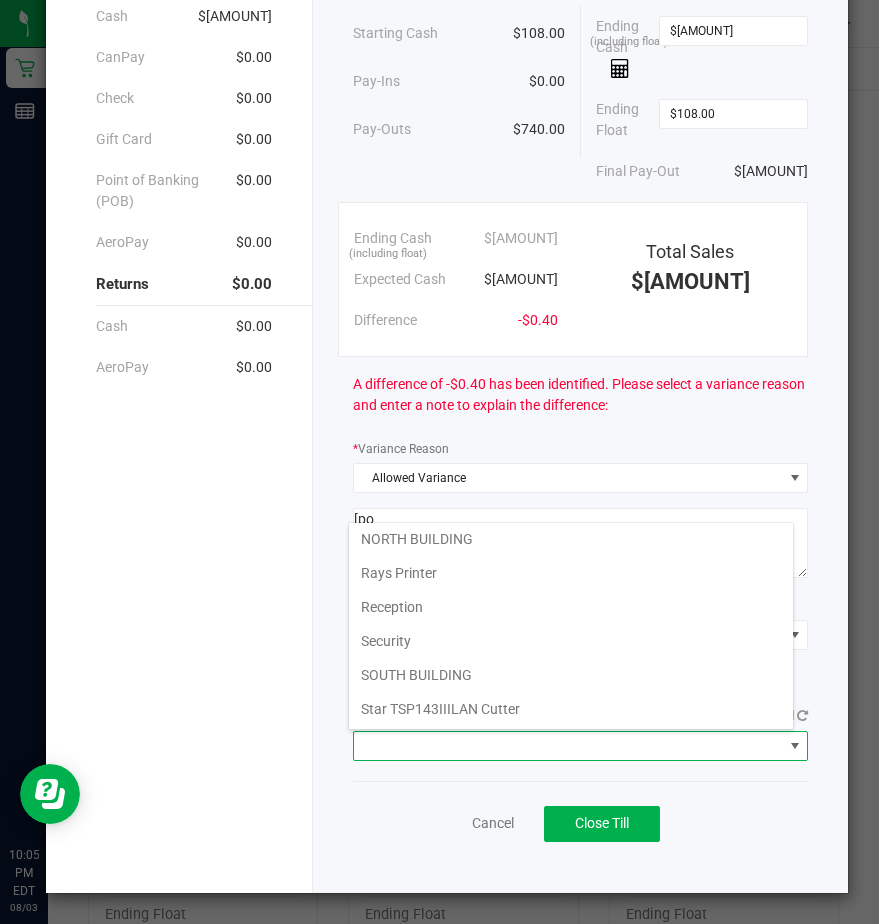 click on "Star TSP143IIILAN Cutter" at bounding box center [571, 709] 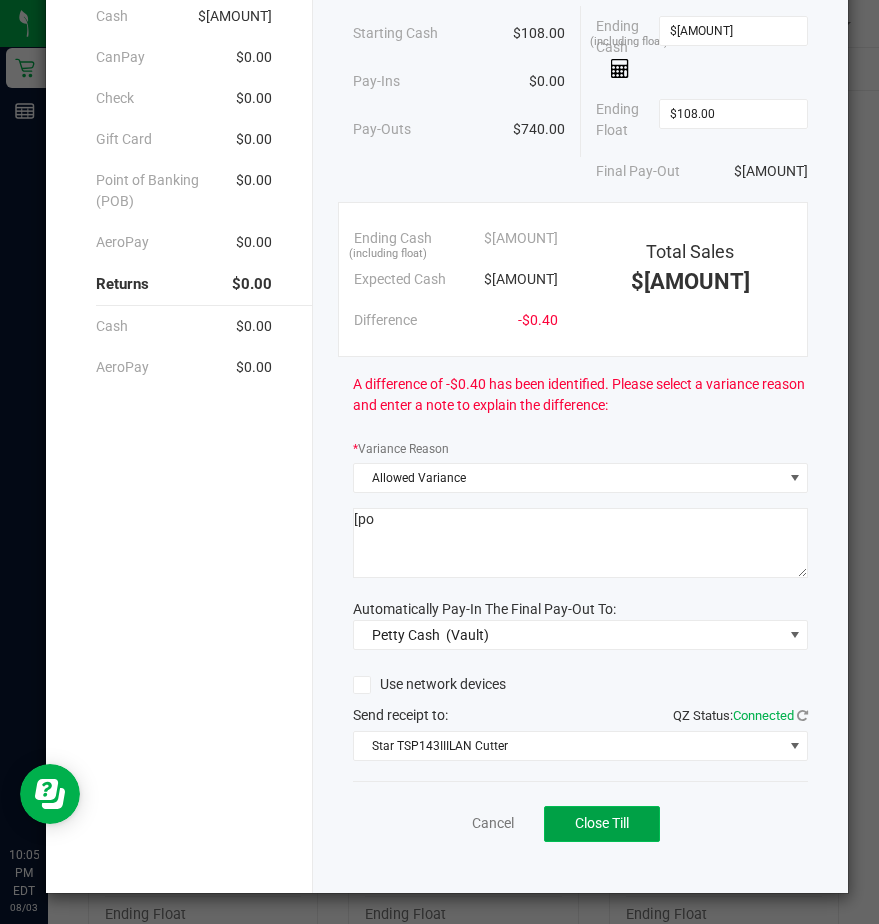click on "Close Till" 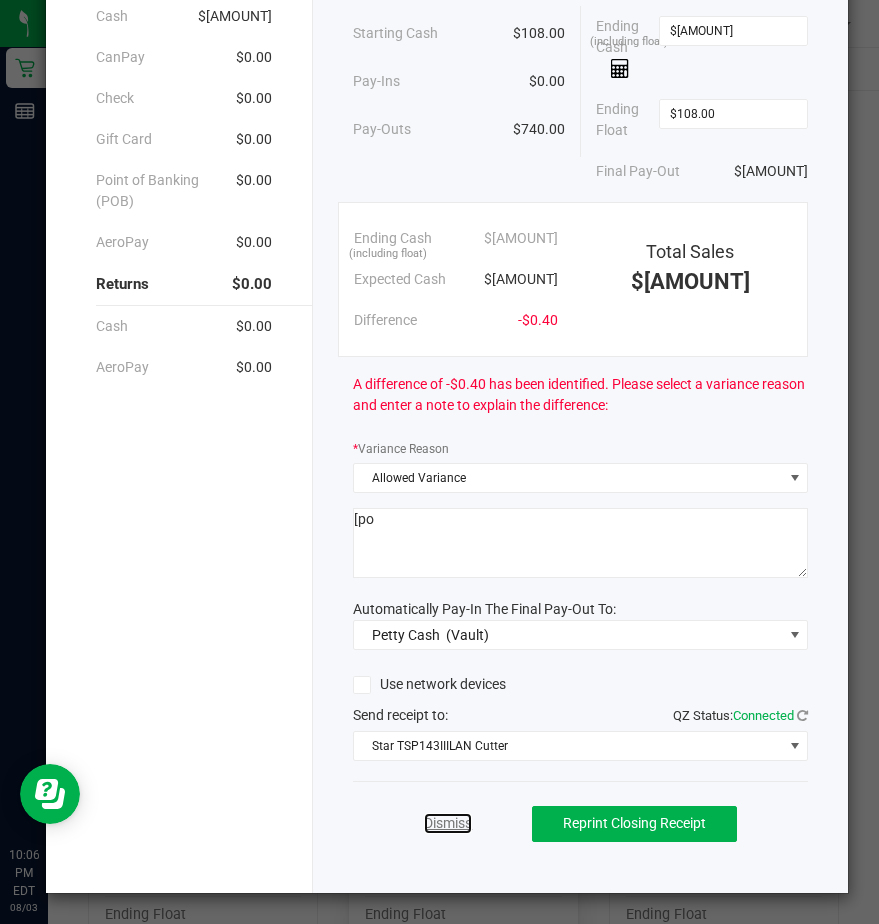 click on "Dismiss" 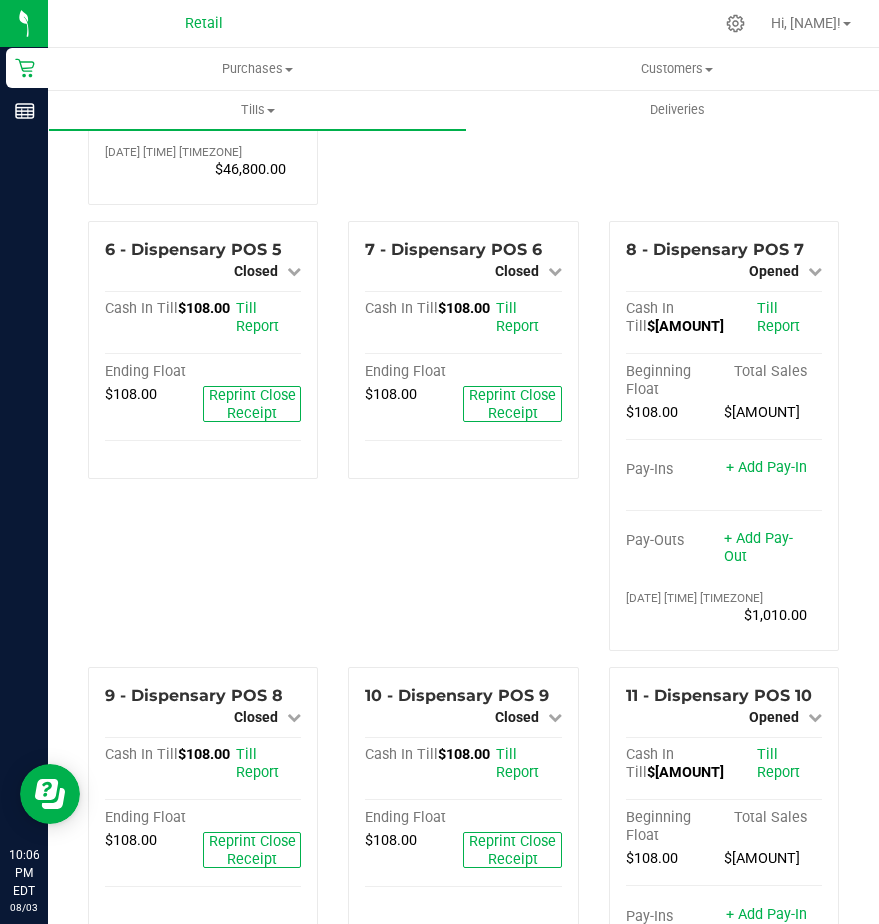 scroll, scrollTop: 429, scrollLeft: 0, axis: vertical 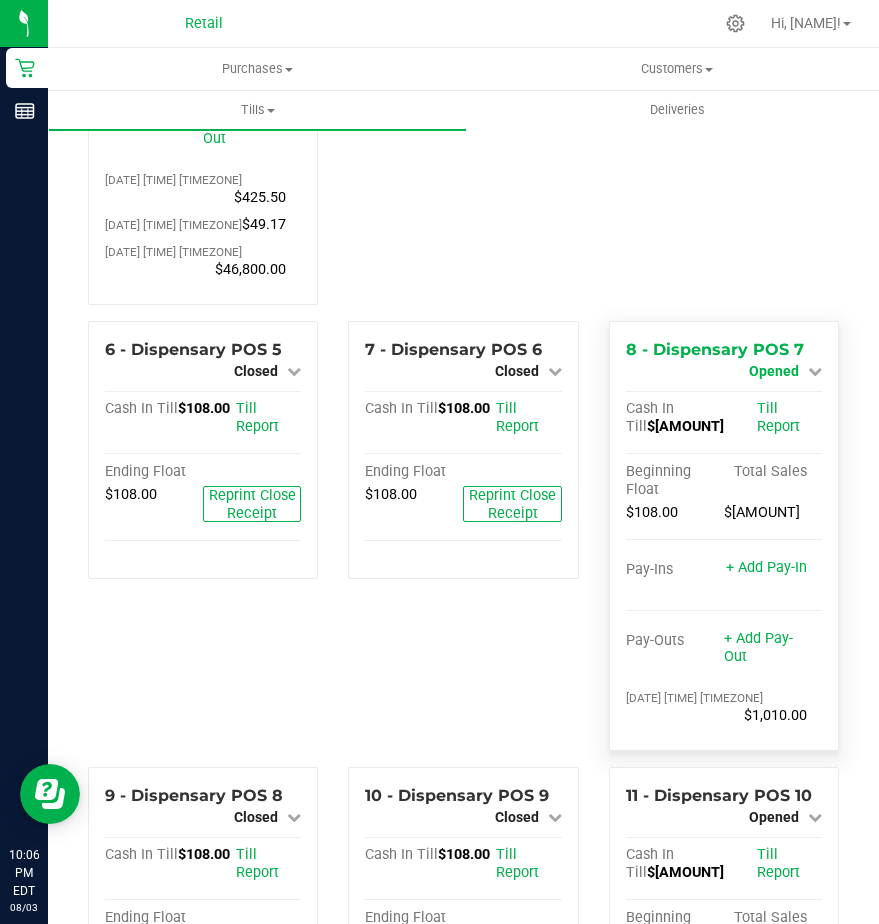 click on "Opened" at bounding box center [774, 371] 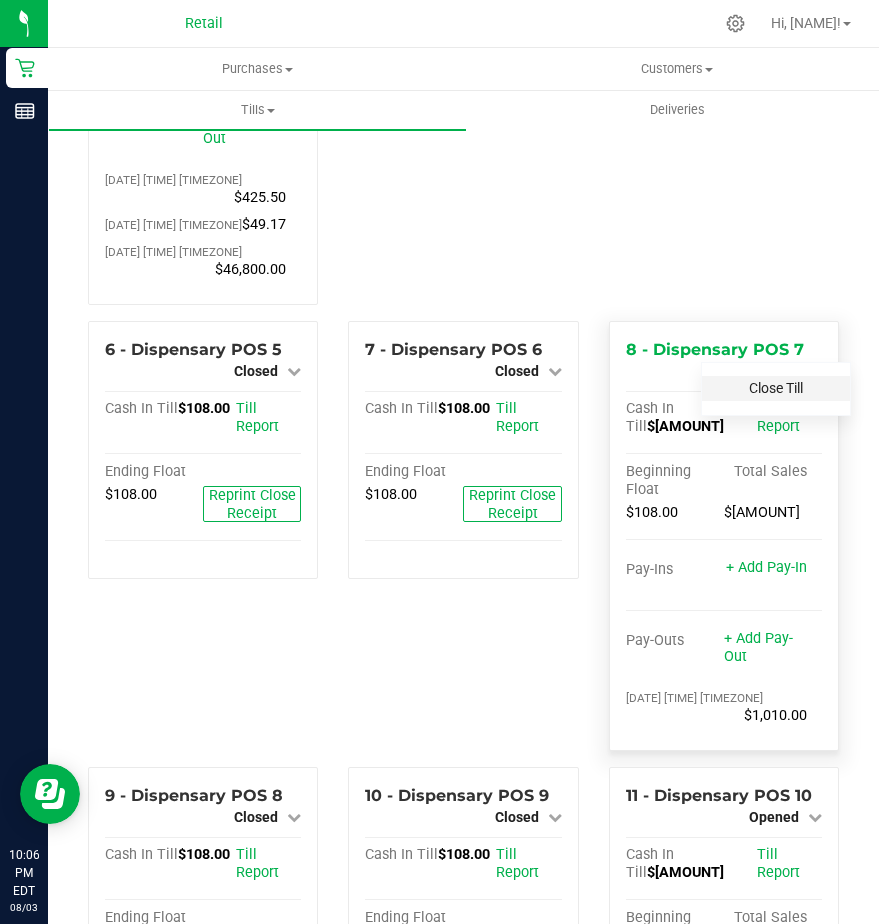 click on "Close Till" at bounding box center [776, 388] 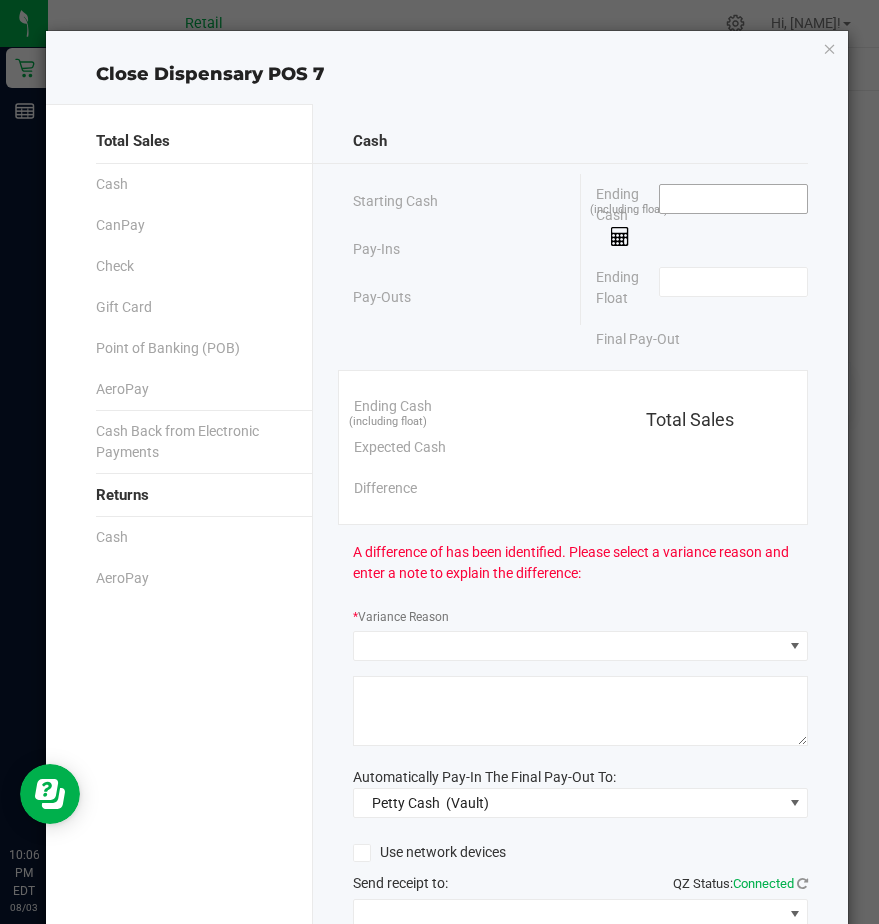 click 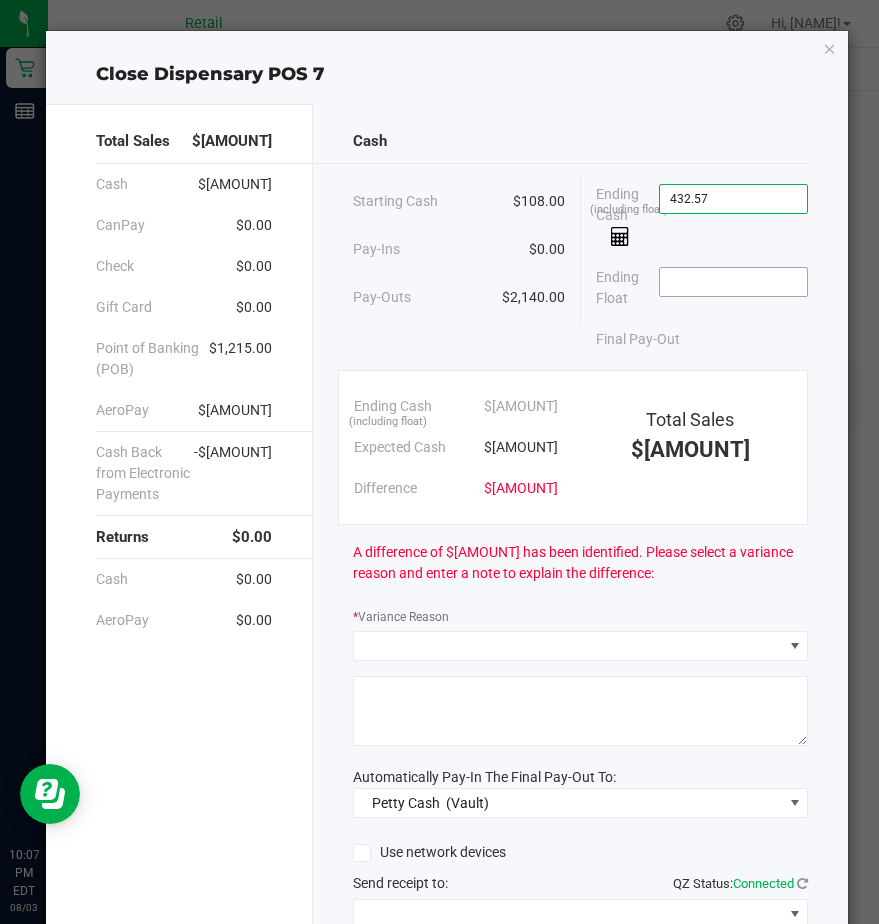 type on "$[AMOUNT]" 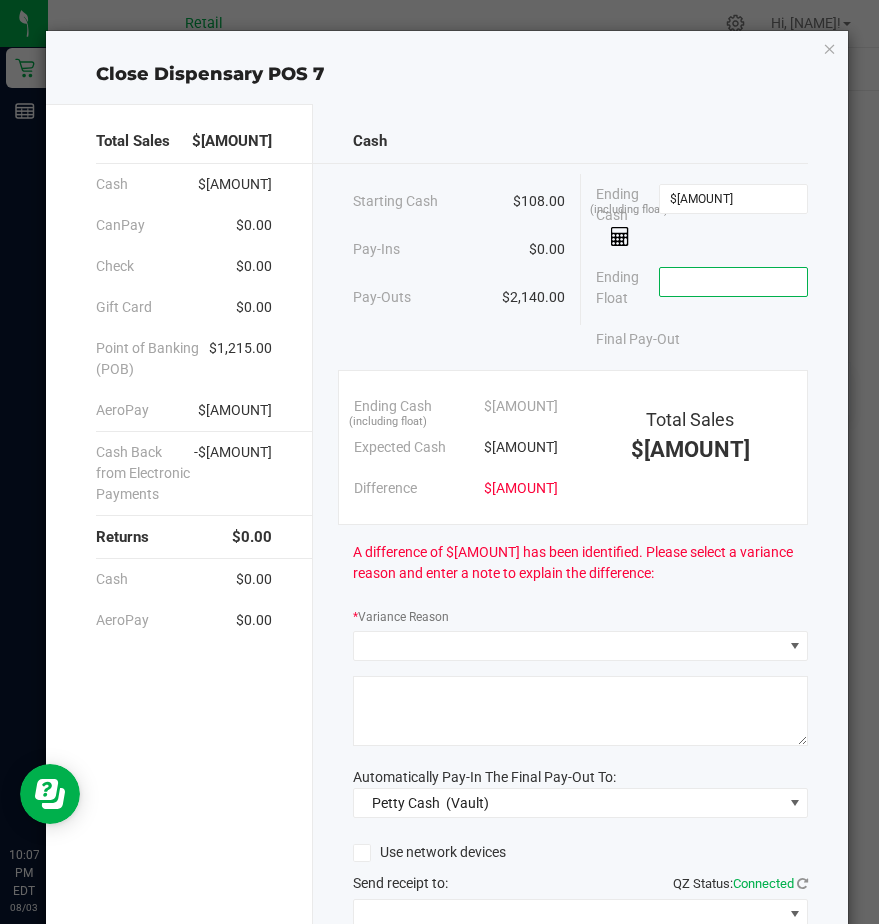 click at bounding box center (733, 282) 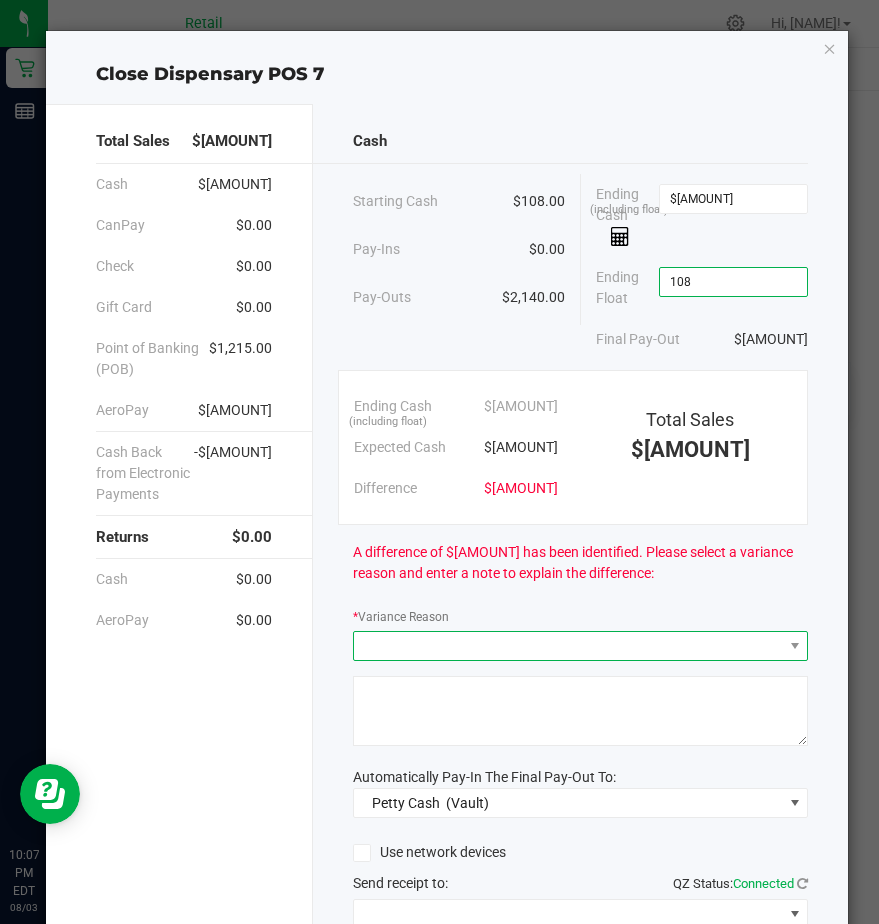 type on "$108.00" 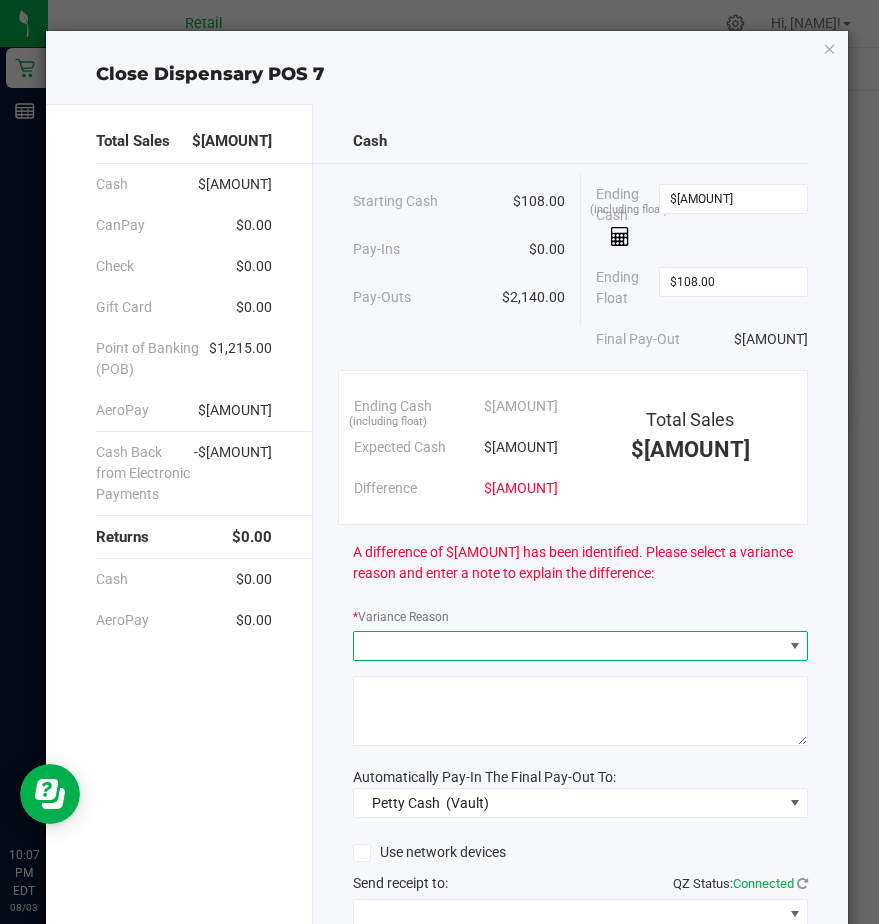 click at bounding box center [568, 646] 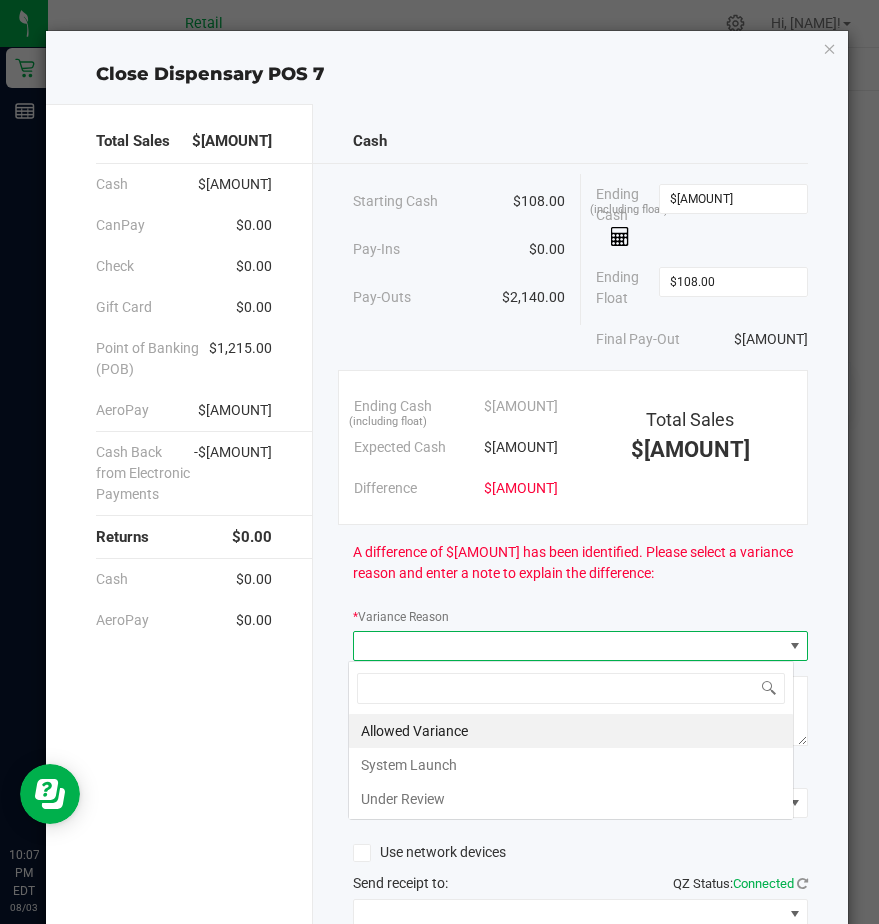 scroll, scrollTop: 99970, scrollLeft: 99554, axis: both 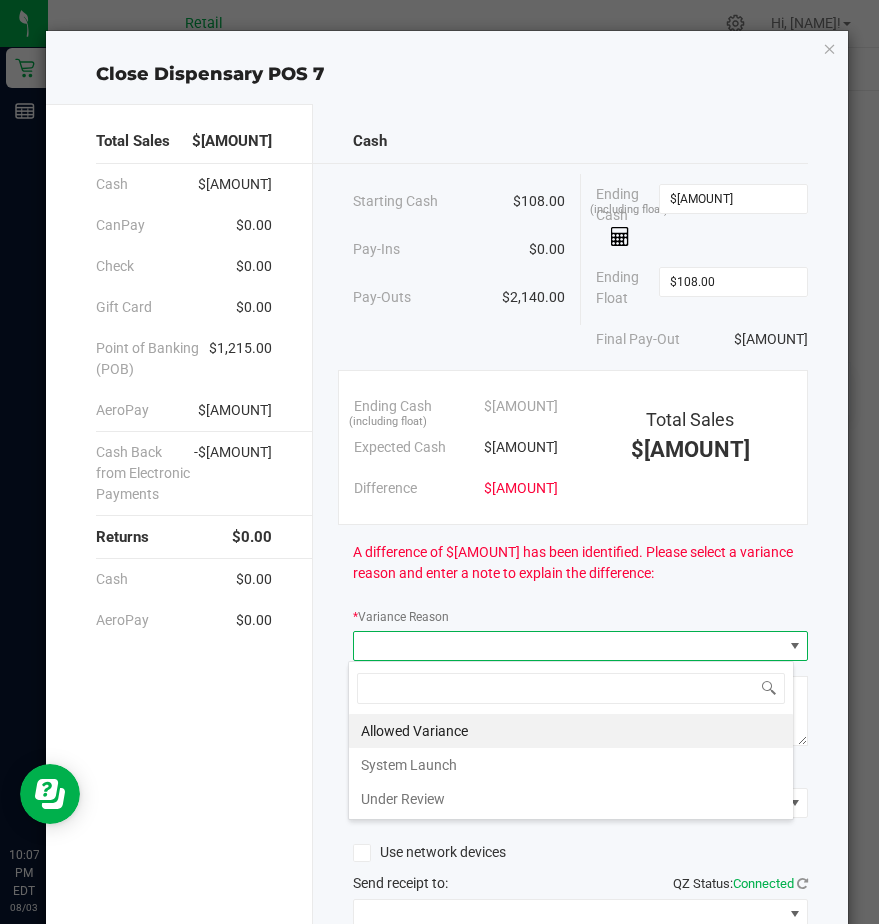 click on "Allowed Variance" at bounding box center (571, 731) 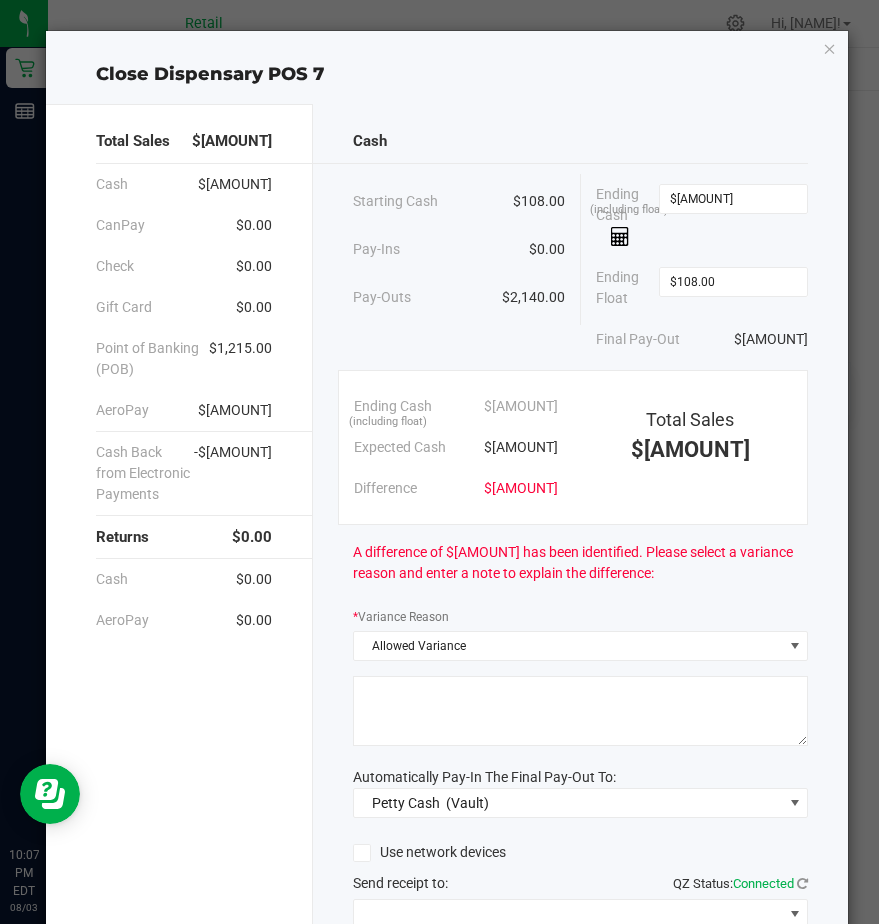 click 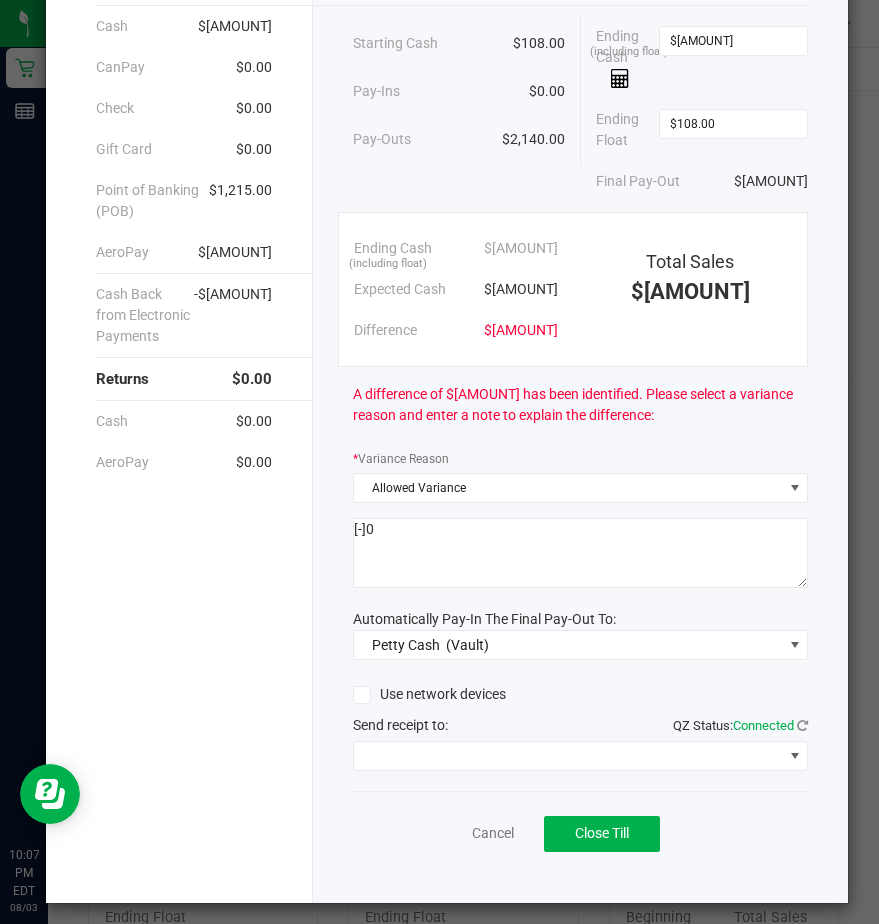 scroll, scrollTop: 168, scrollLeft: 0, axis: vertical 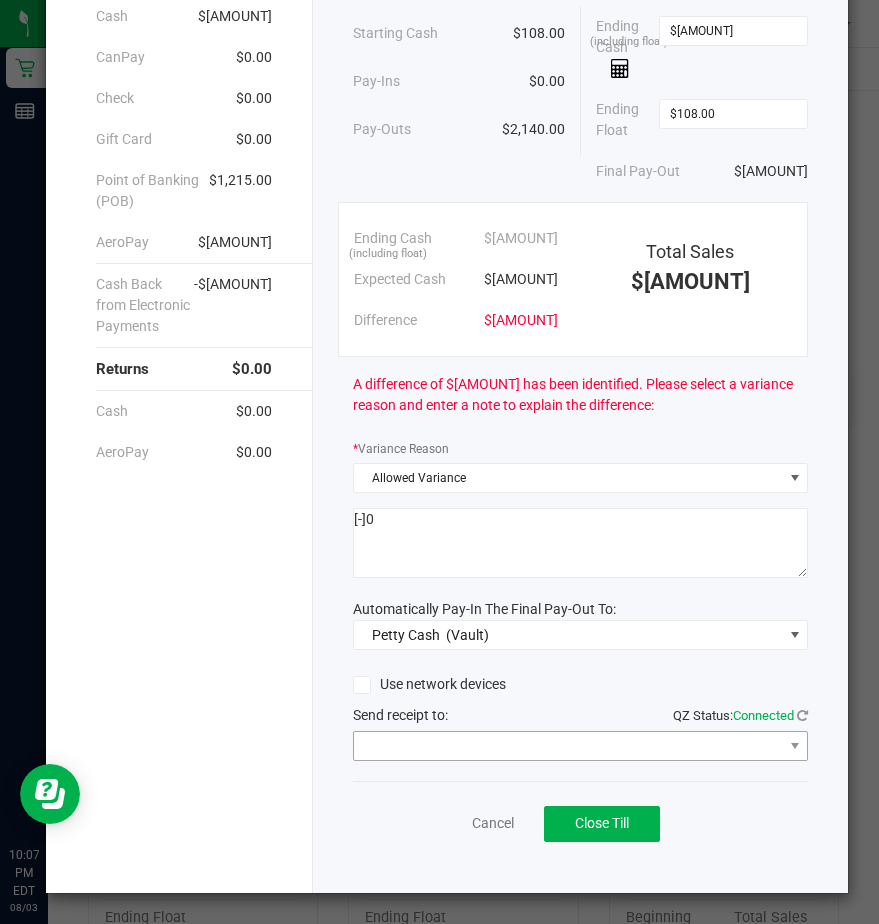 type on "[-]0" 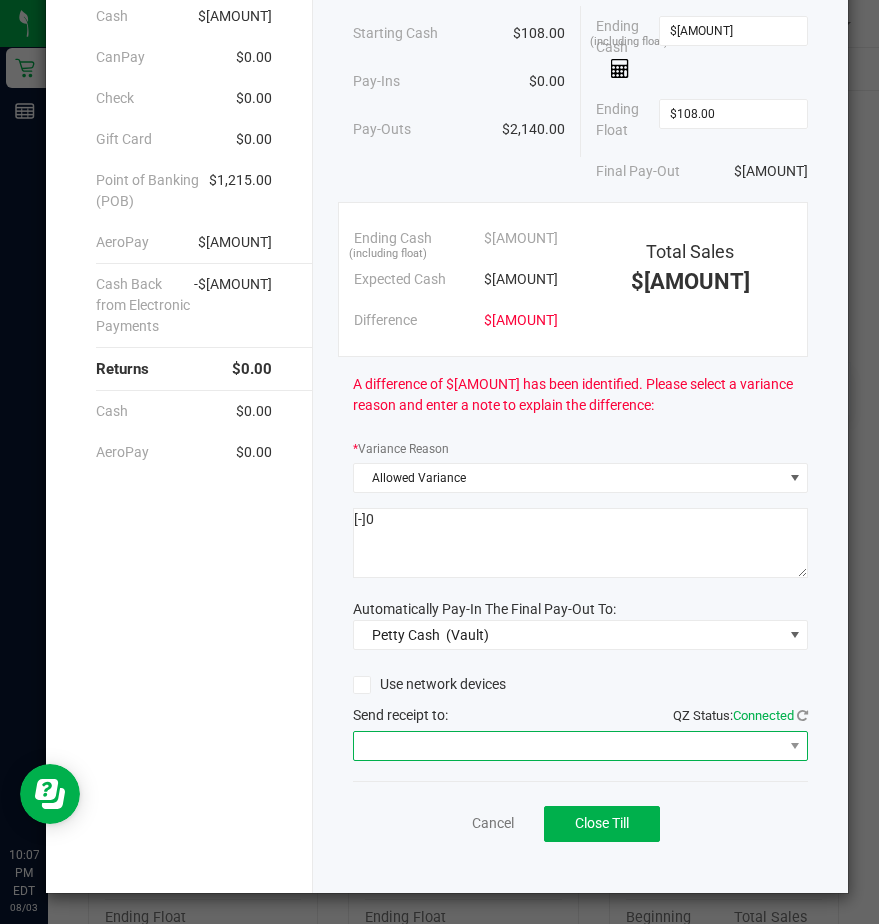 click at bounding box center (568, 746) 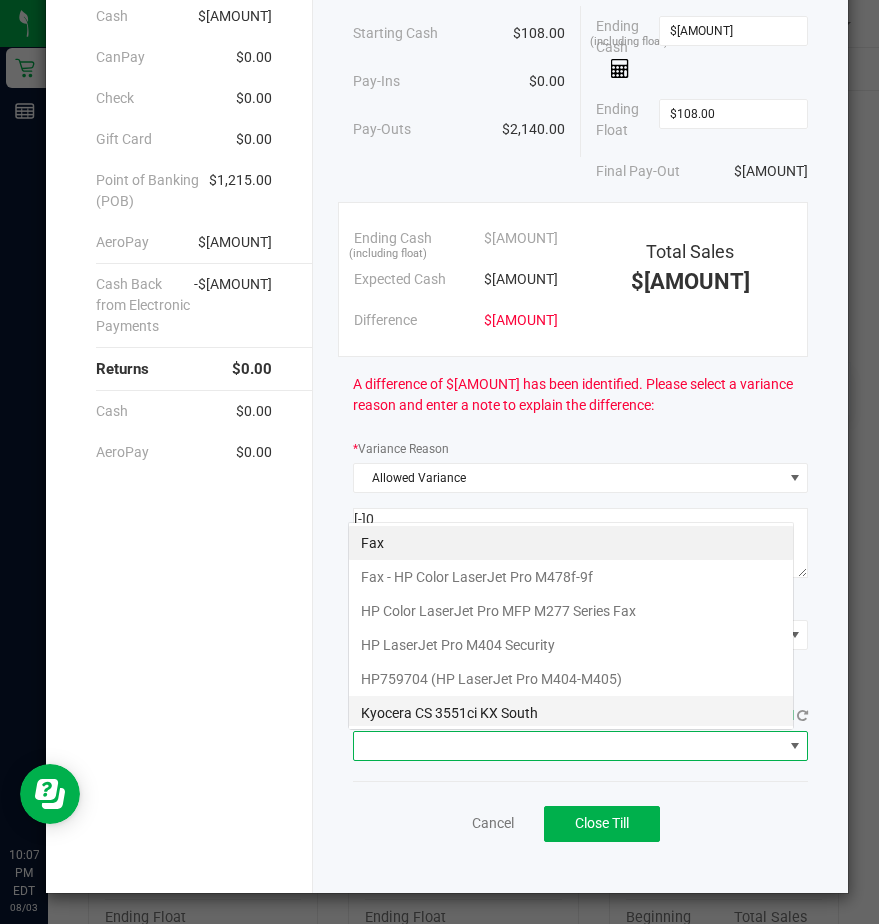 scroll, scrollTop: 99970, scrollLeft: 99554, axis: both 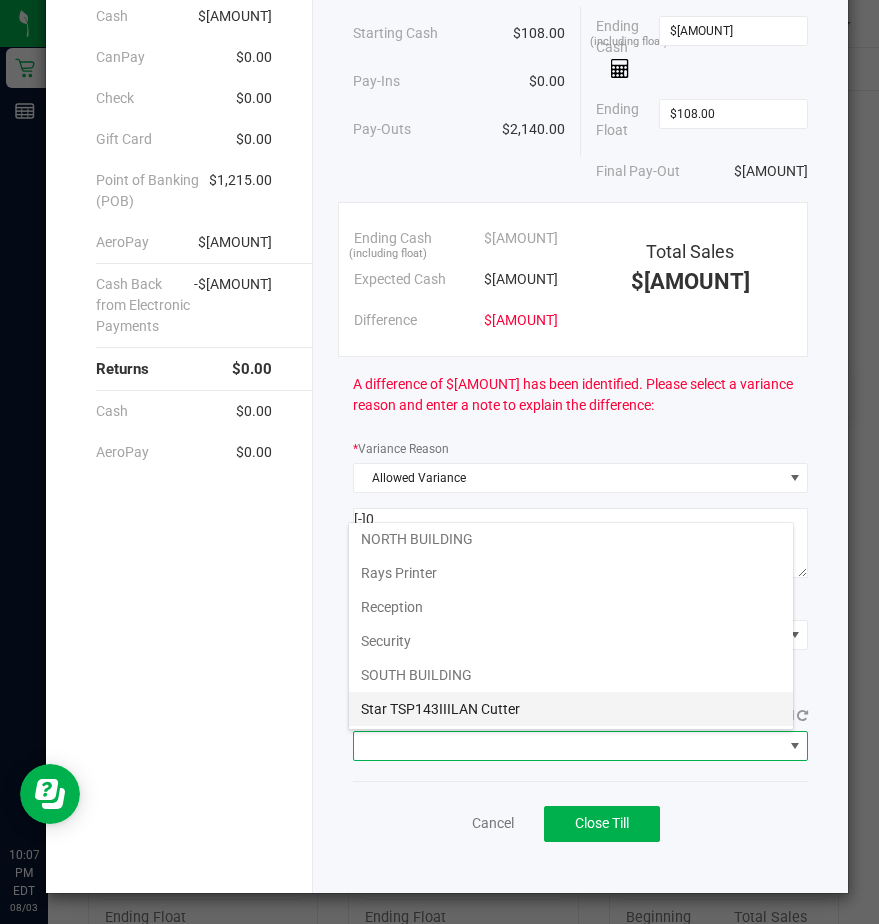 click on "Star TSP143IIILAN Cutter" at bounding box center [571, 709] 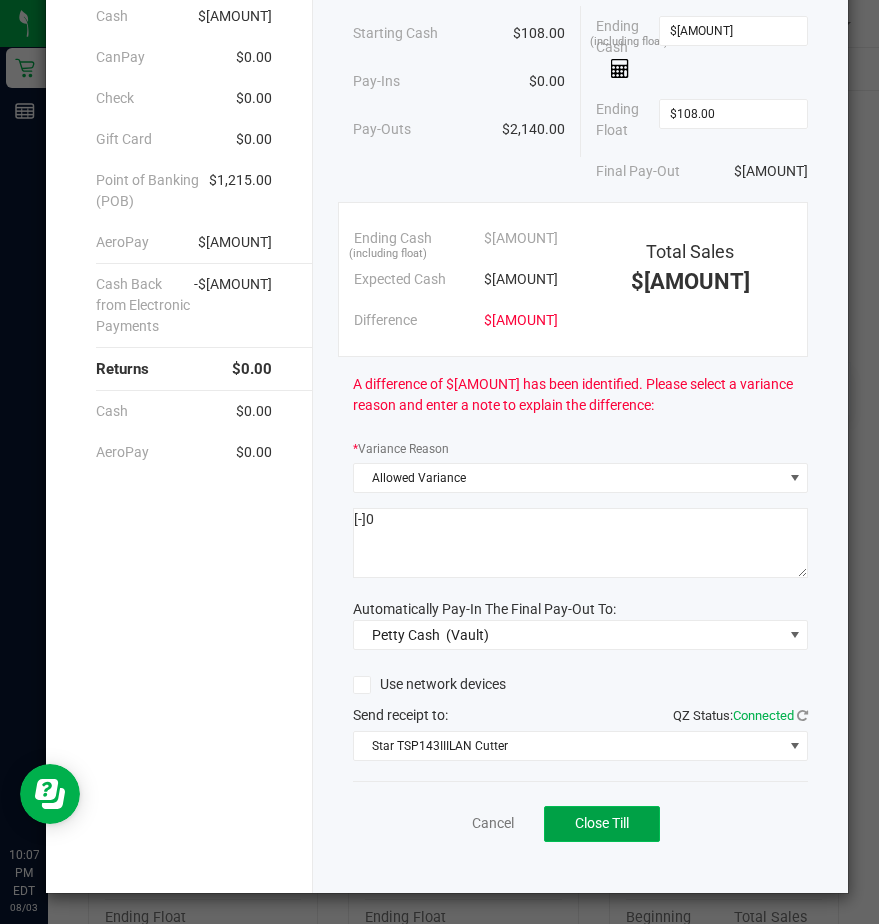 click on "Close Till" 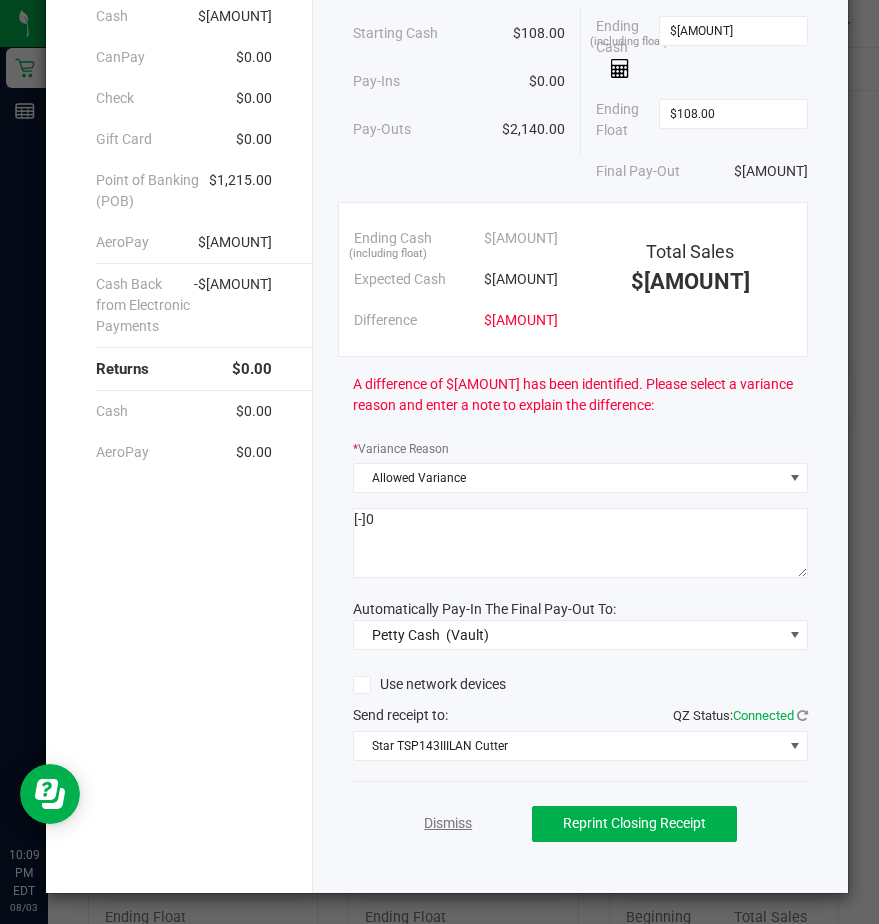 click on "Dismiss" 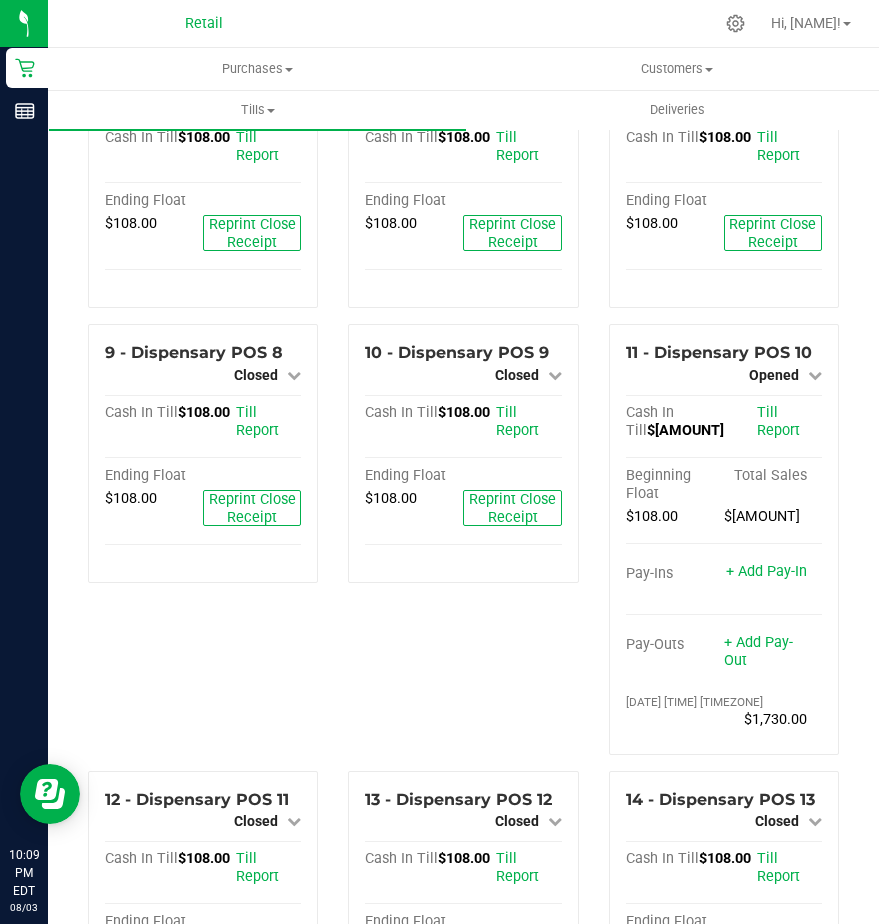 scroll, scrollTop: 800, scrollLeft: 0, axis: vertical 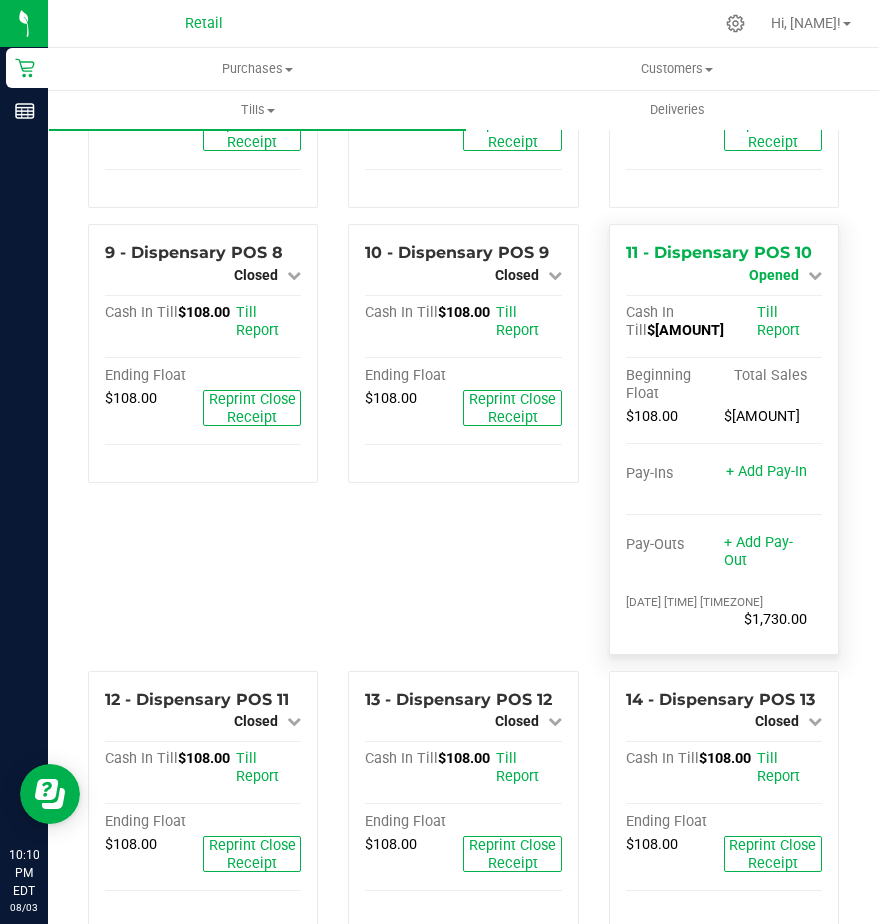 click on "Opened" at bounding box center [774, 275] 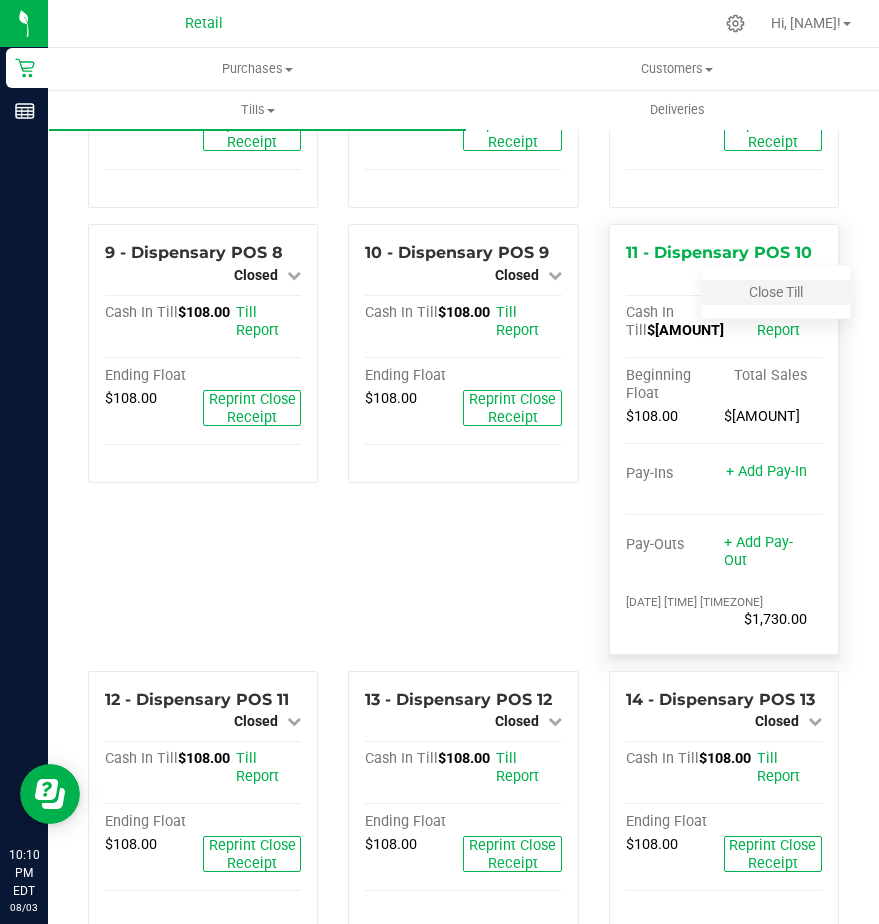 click on "Close Till" at bounding box center [776, 292] 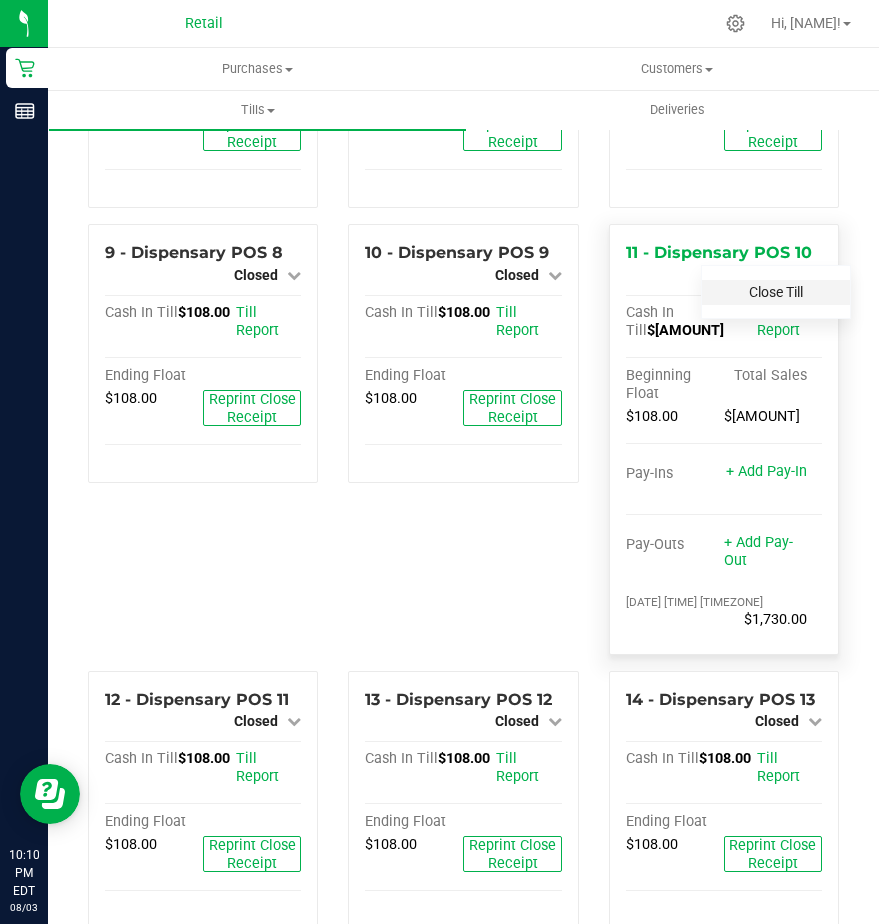 click on "Close Till" at bounding box center [776, 292] 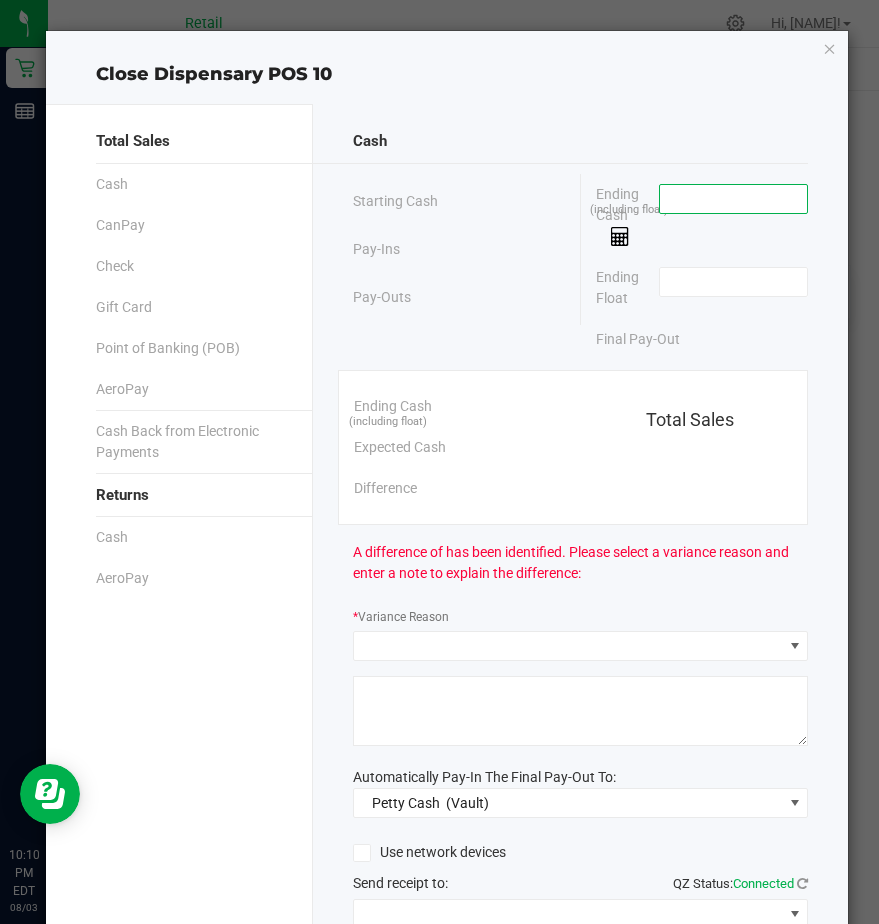 click at bounding box center [733, 199] 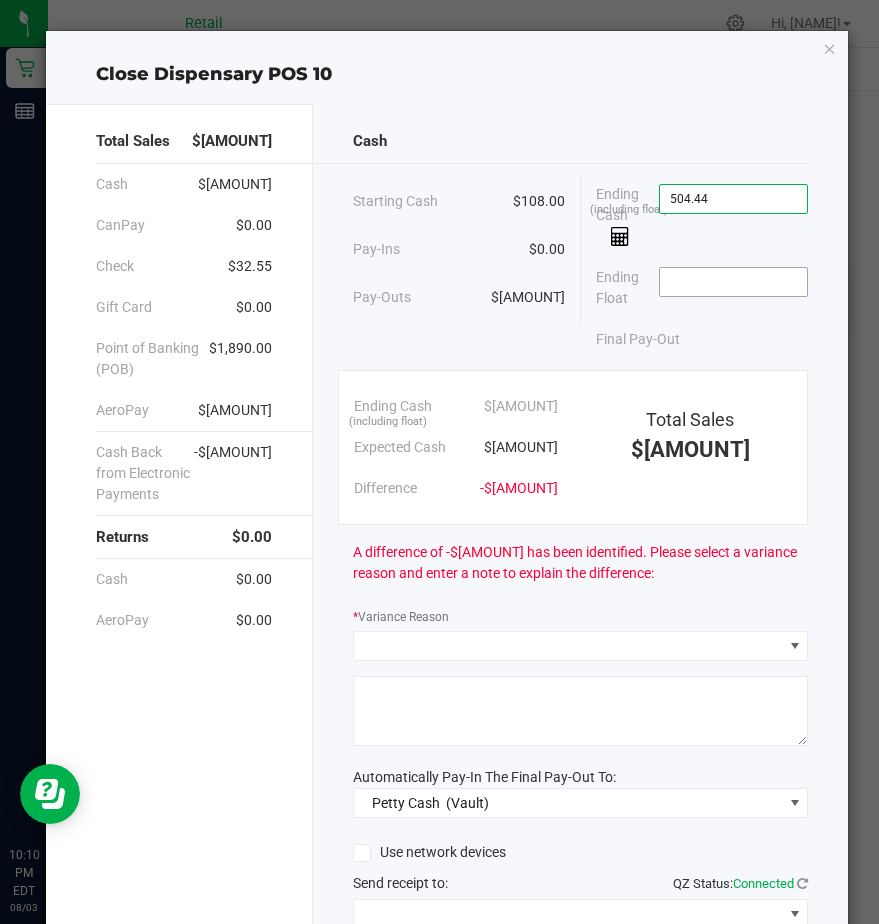 type on "$[AMOUNT]" 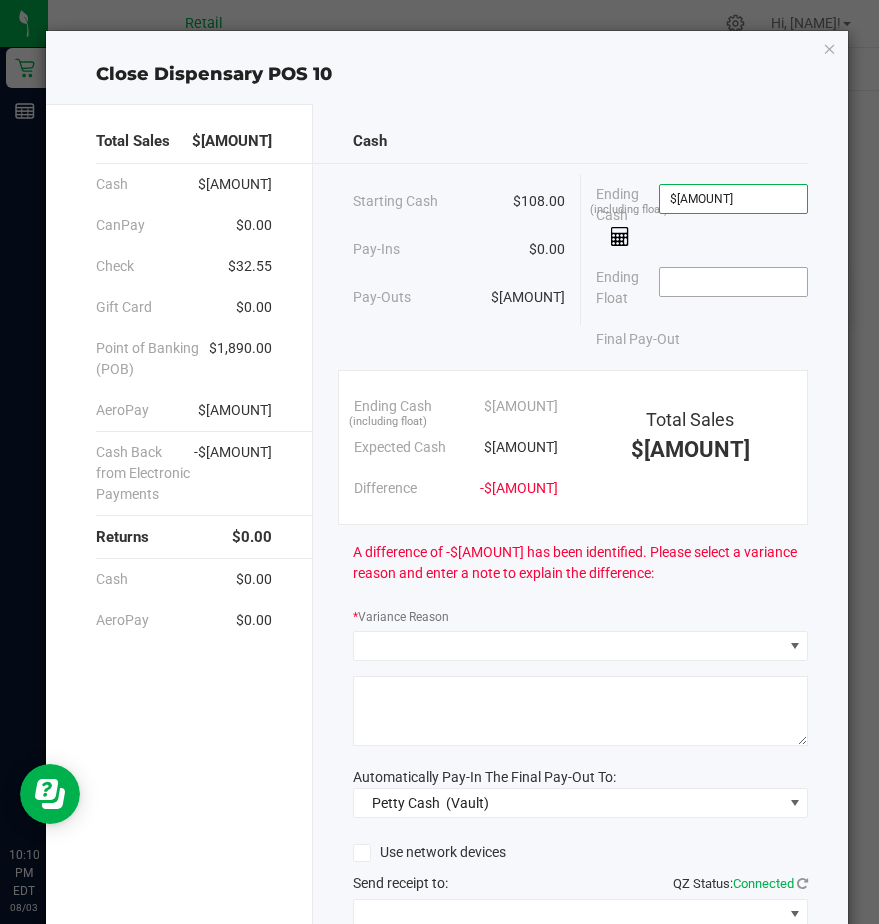 click at bounding box center [733, 282] 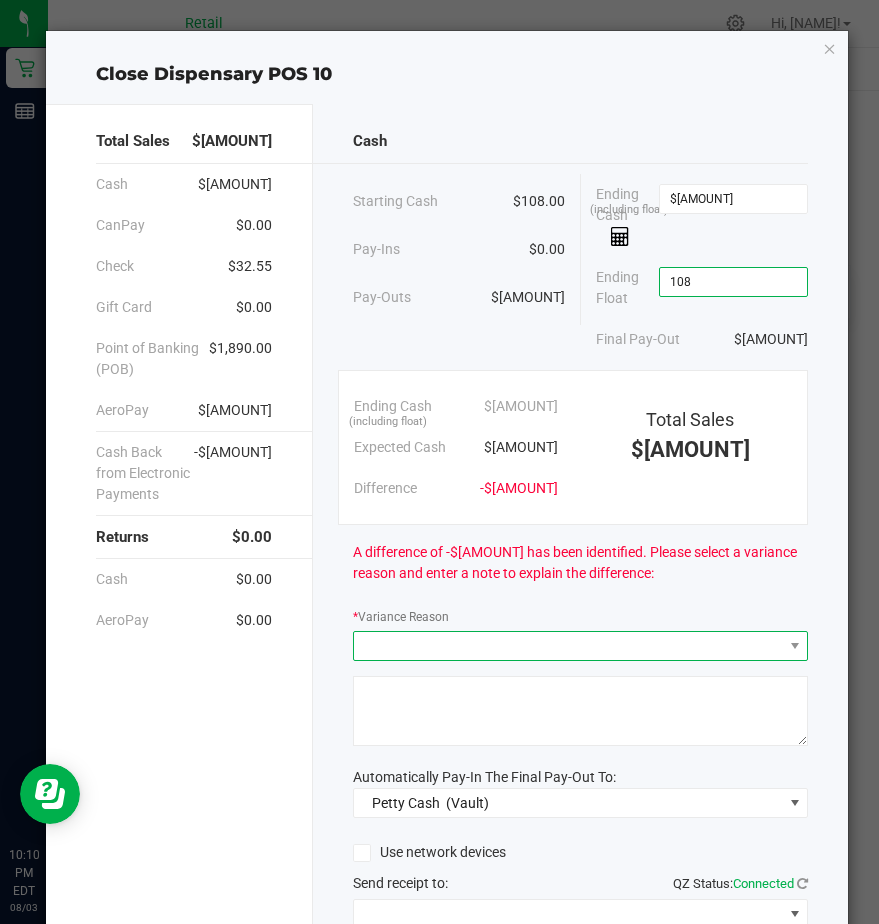 type on "$108.00" 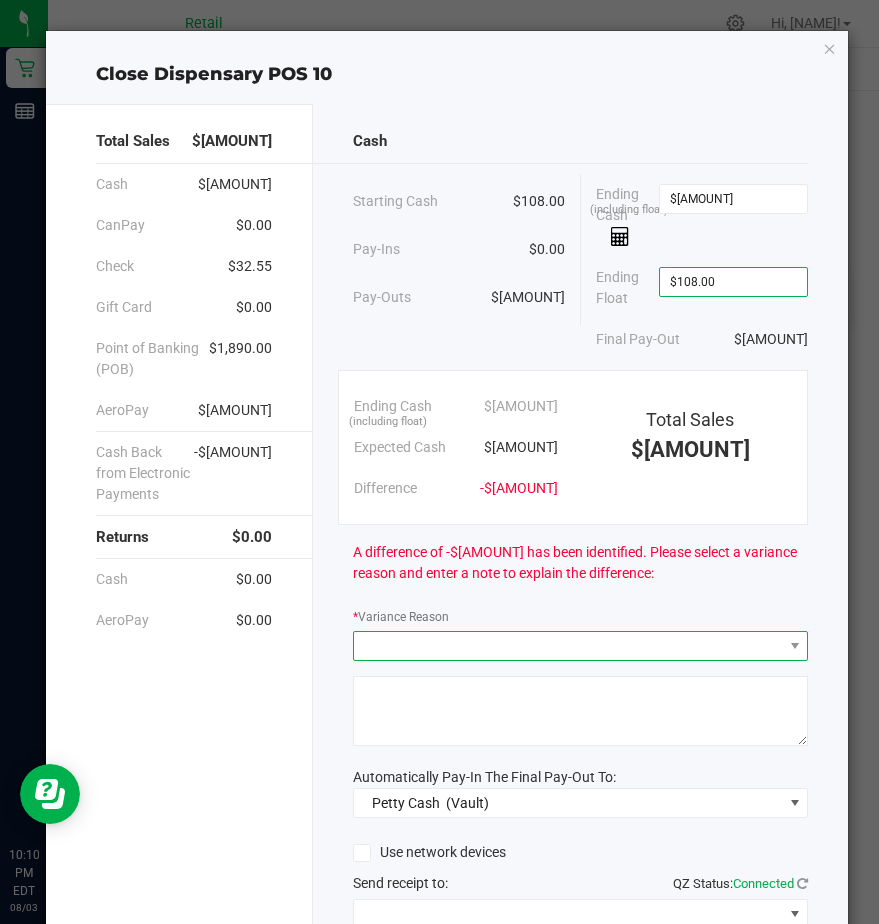 click at bounding box center (568, 646) 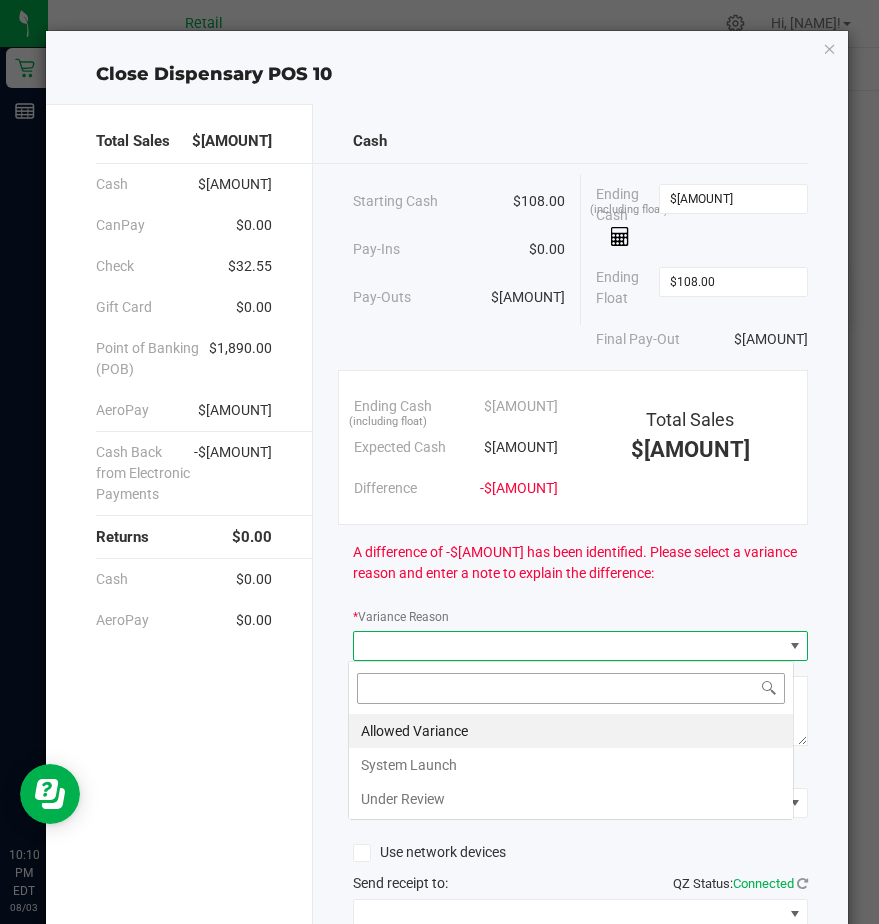 scroll, scrollTop: 99970, scrollLeft: 99554, axis: both 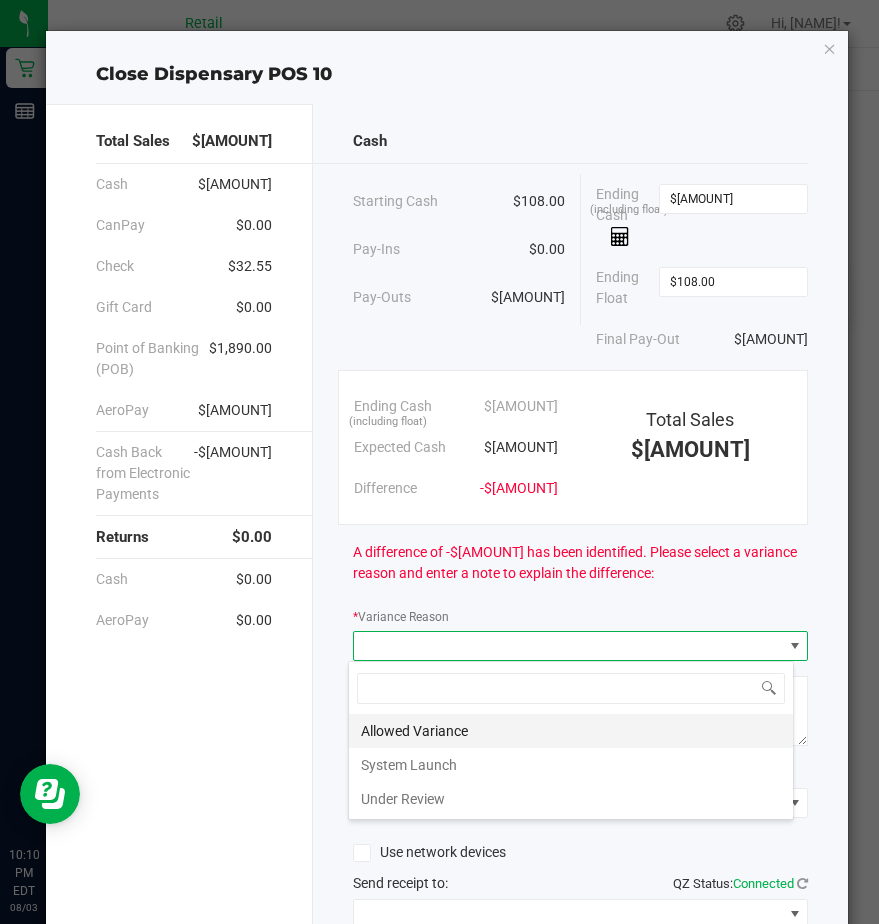 drag, startPoint x: 386, startPoint y: 725, endPoint x: 383, endPoint y: 715, distance: 10.440307 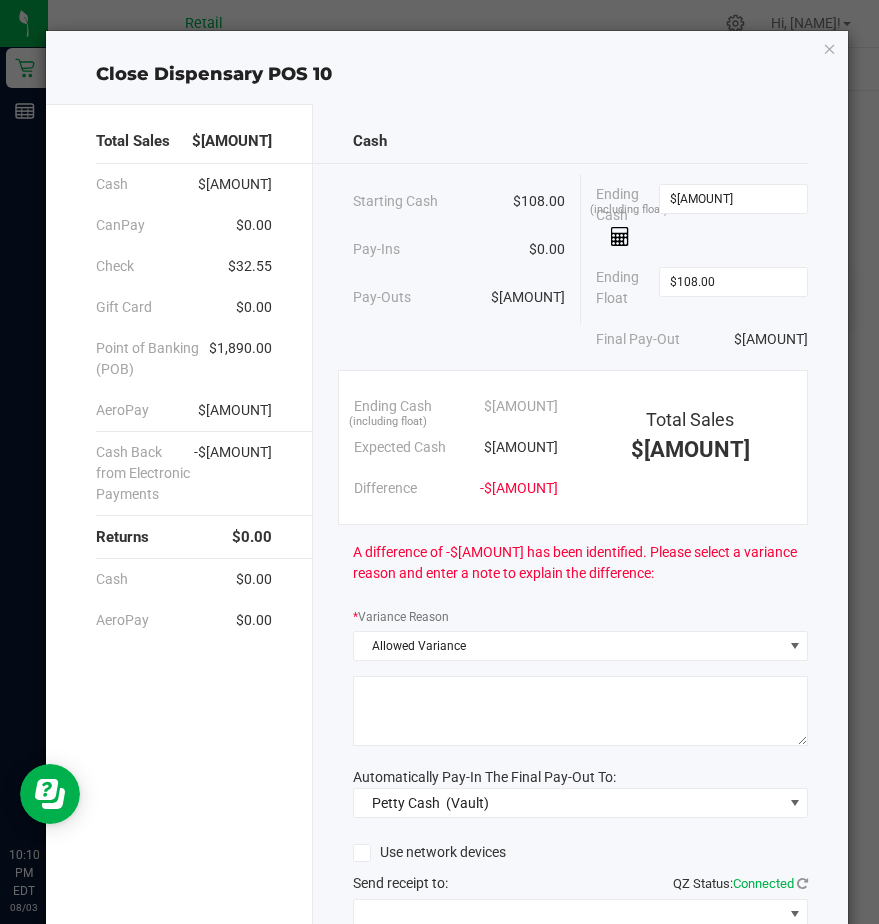 click 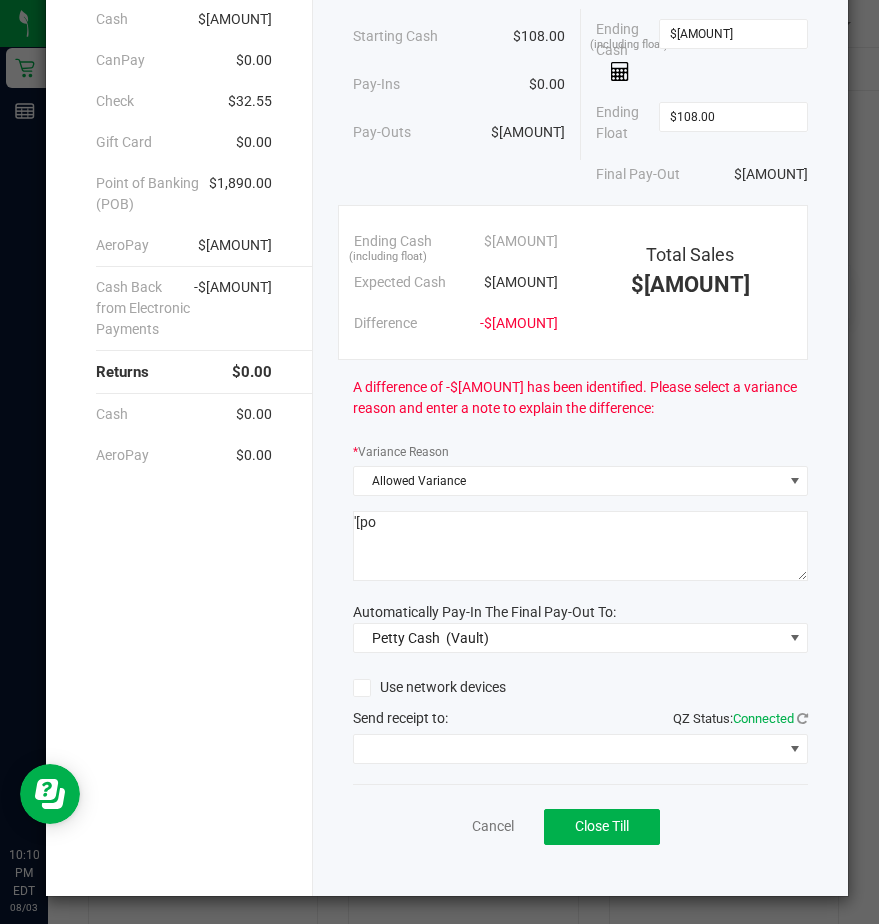 scroll, scrollTop: 168, scrollLeft: 0, axis: vertical 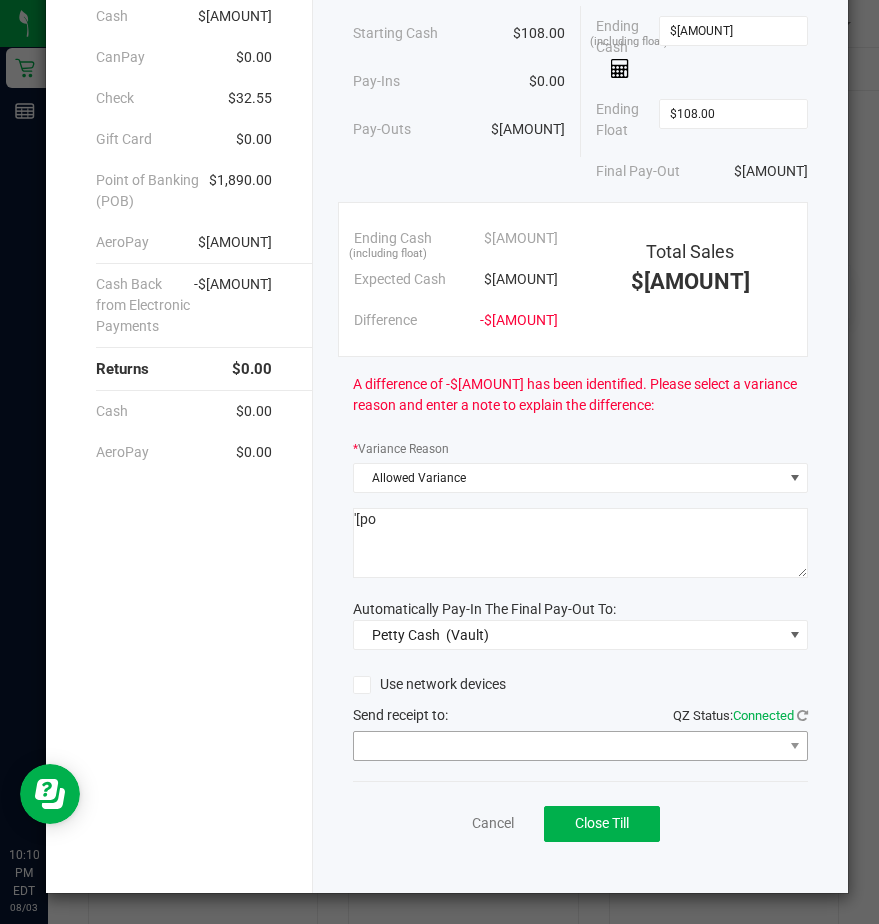 type on "'[po" 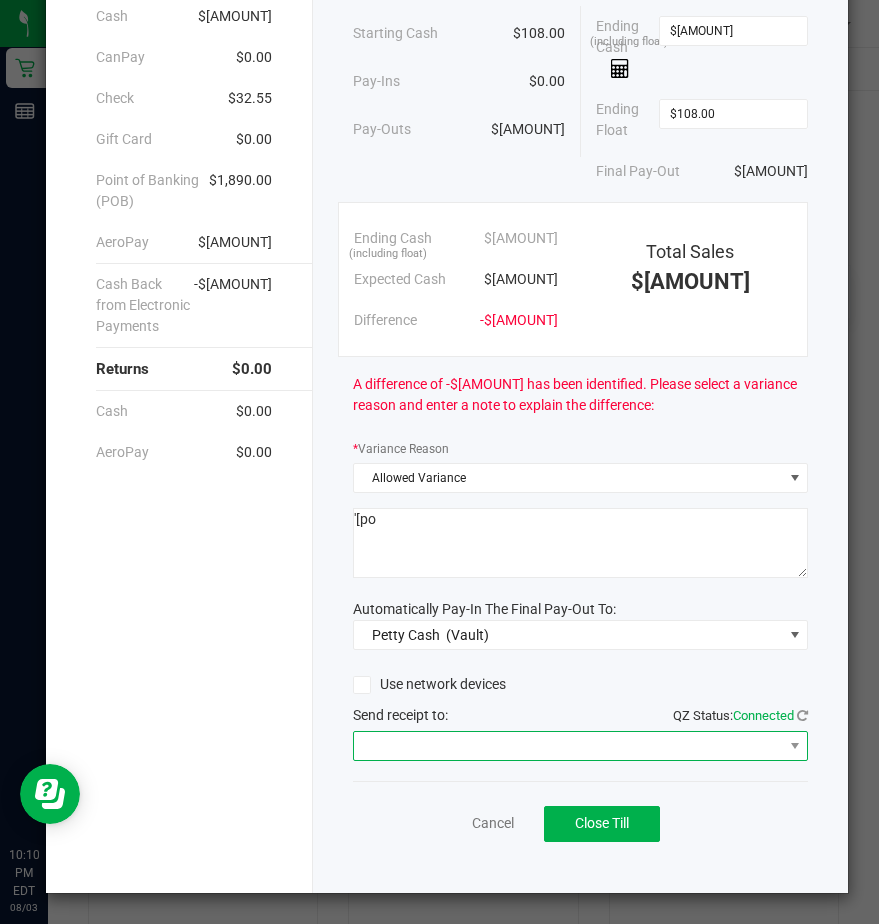 click at bounding box center (568, 746) 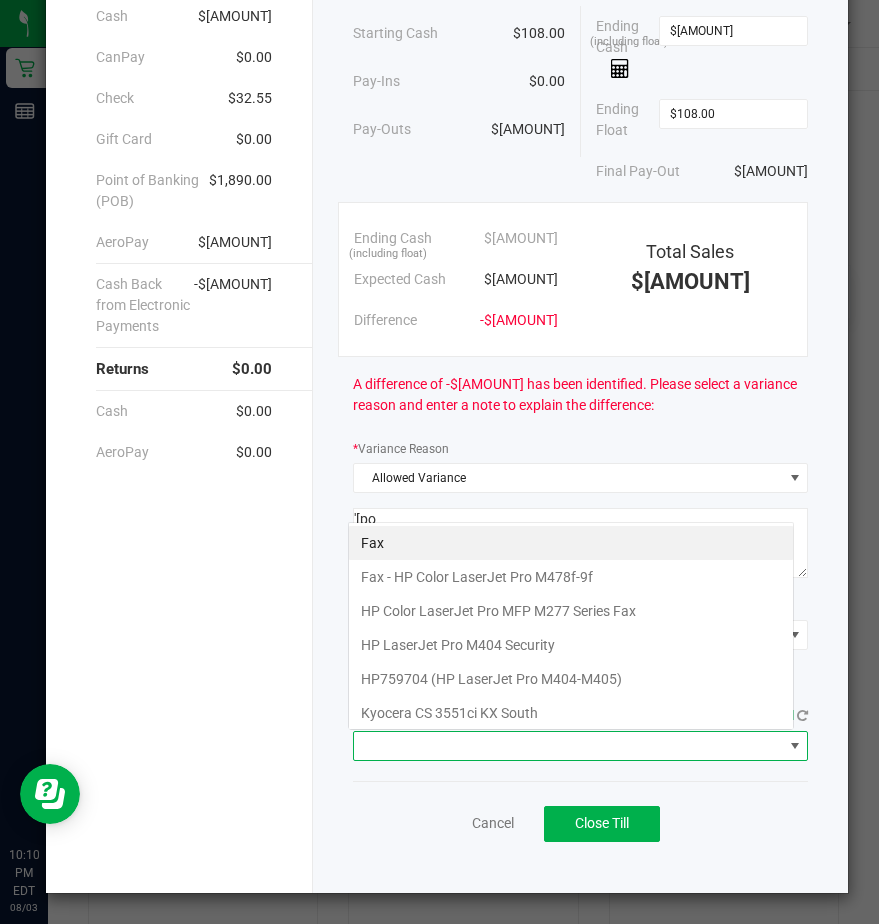 scroll, scrollTop: 99970, scrollLeft: 99554, axis: both 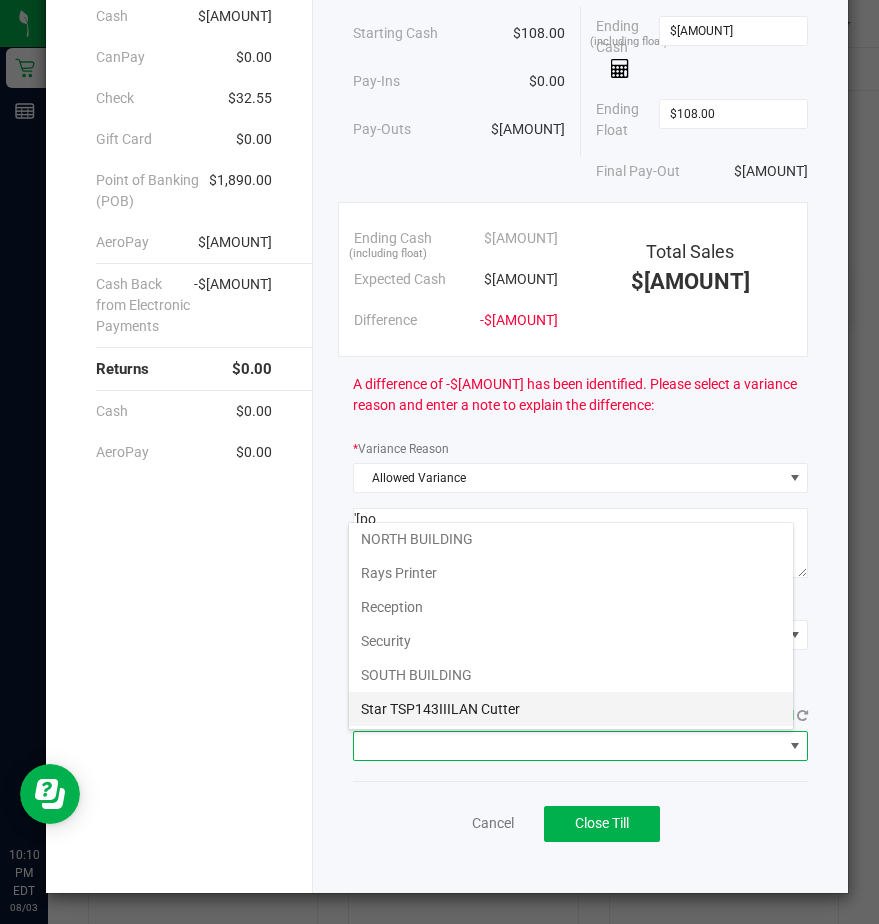 click on "Star TSP143IIILAN Cutter" at bounding box center (571, 709) 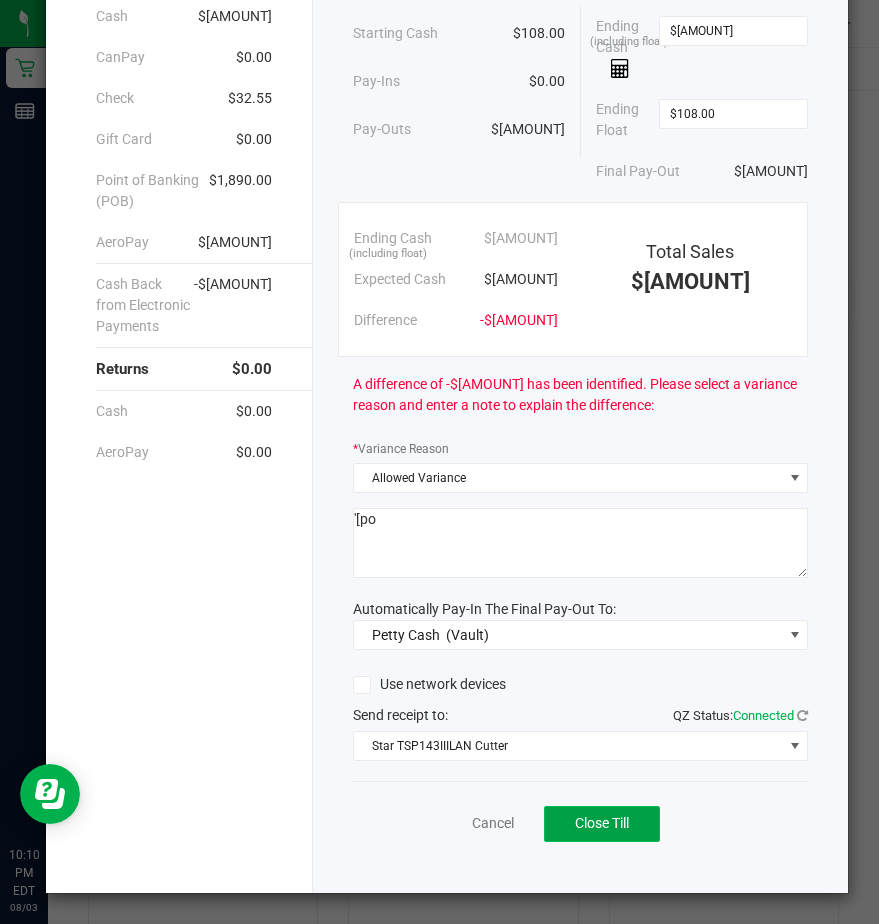 click on "Close Till" 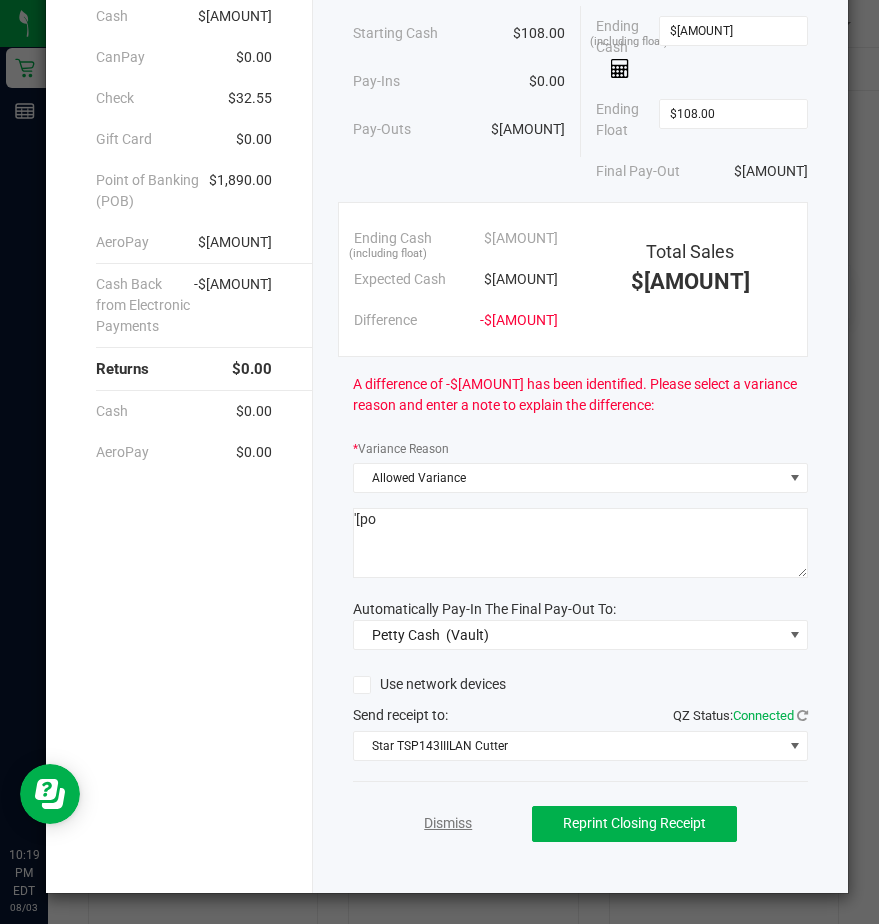 click on "Dismiss" 